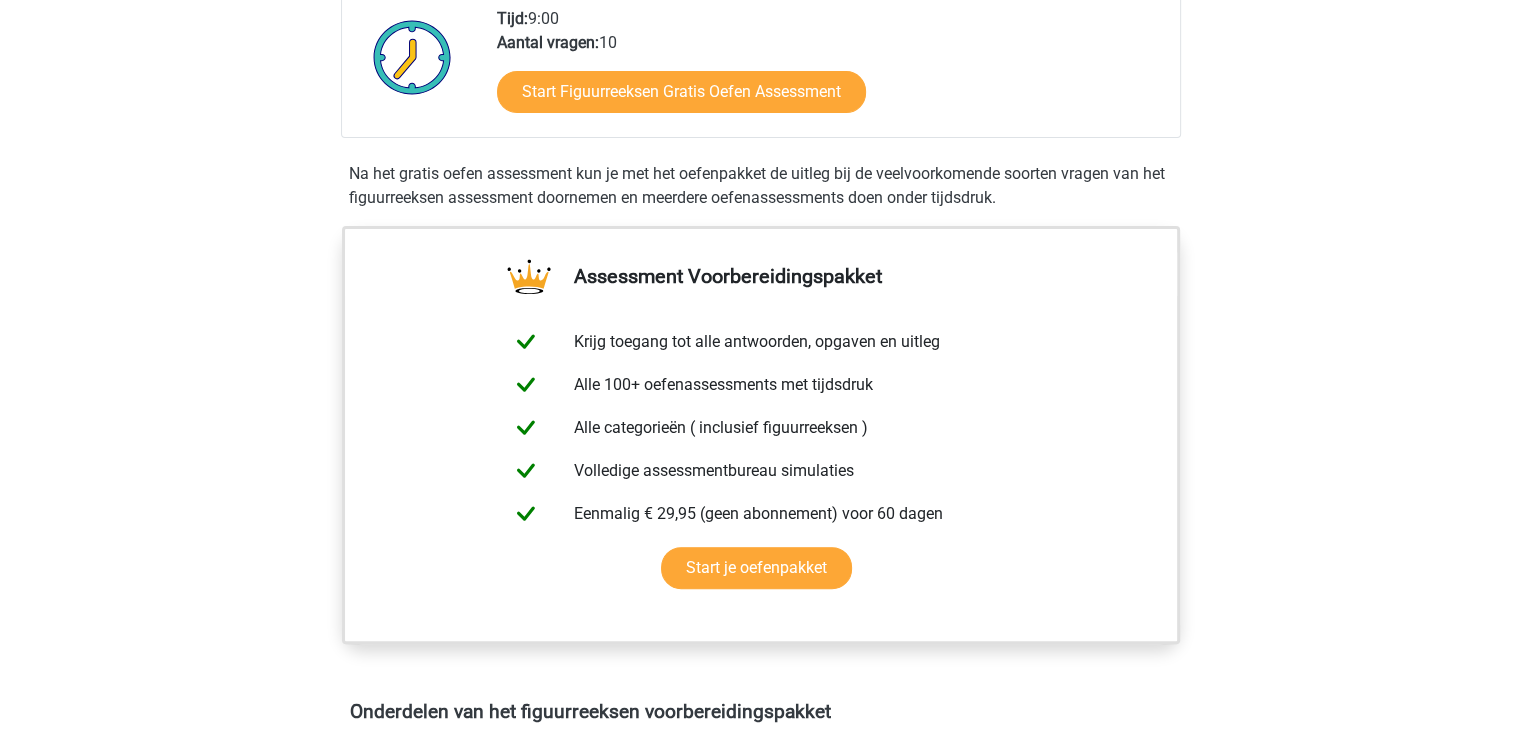 scroll, scrollTop: 524, scrollLeft: 0, axis: vertical 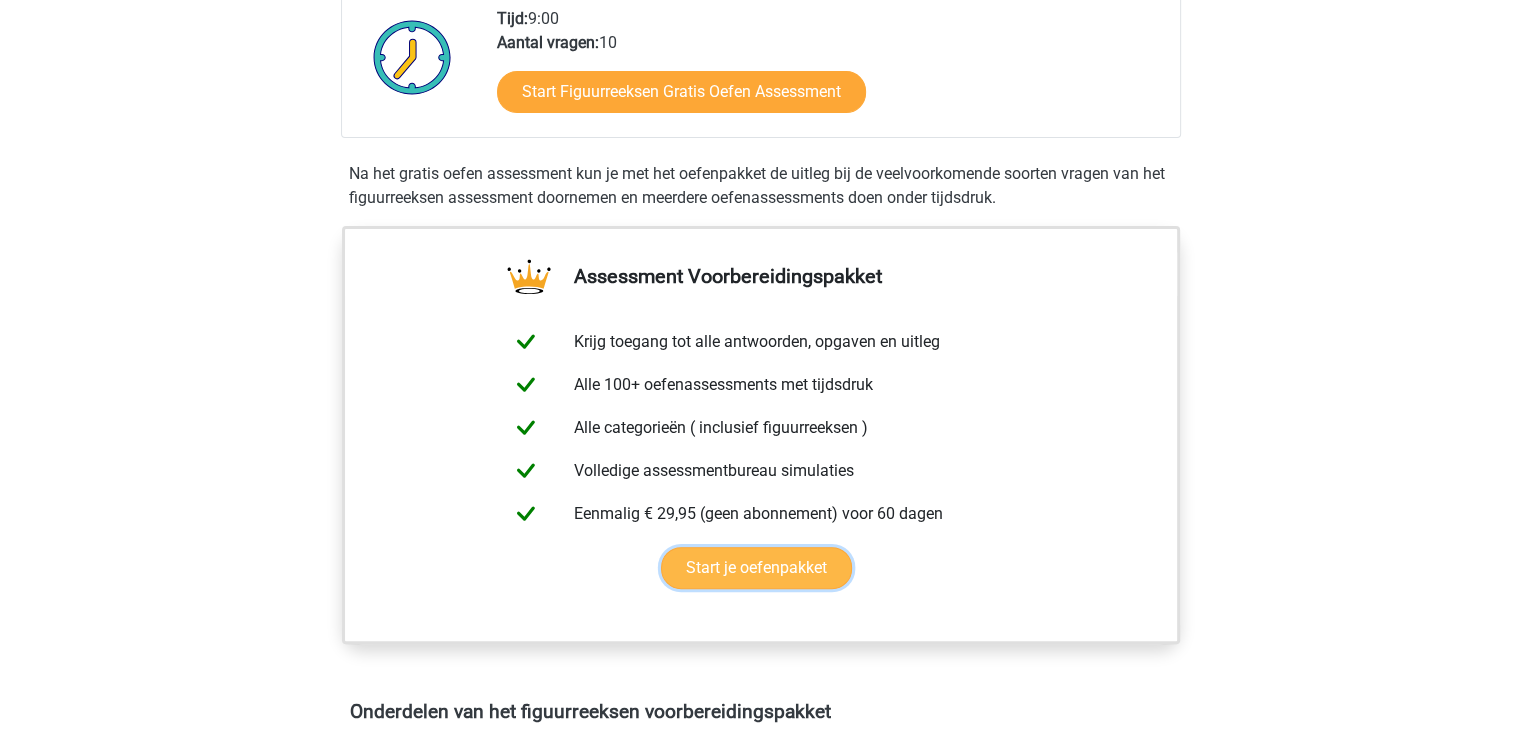 click on "Start je oefenpakket" at bounding box center (756, 568) 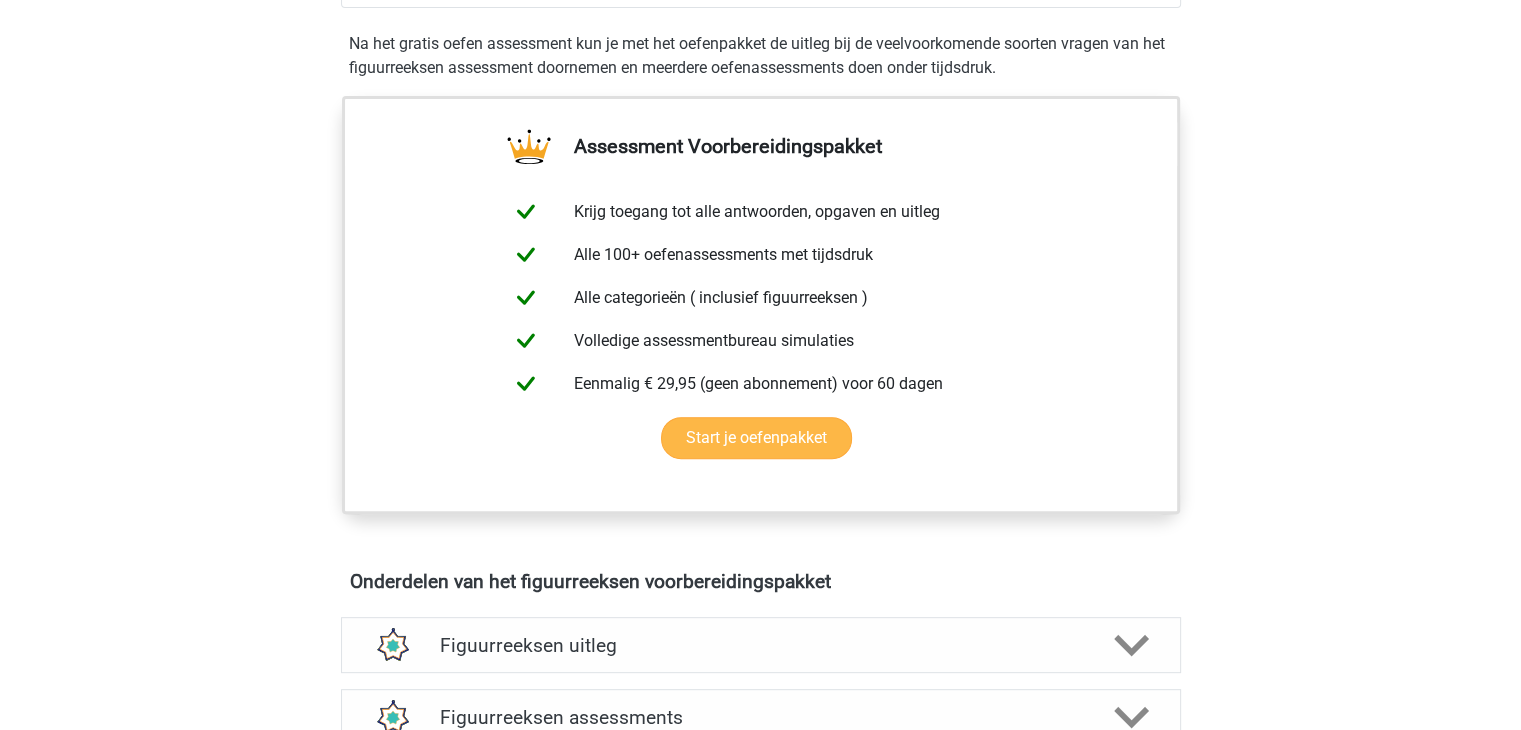 scroll, scrollTop: 655, scrollLeft: 0, axis: vertical 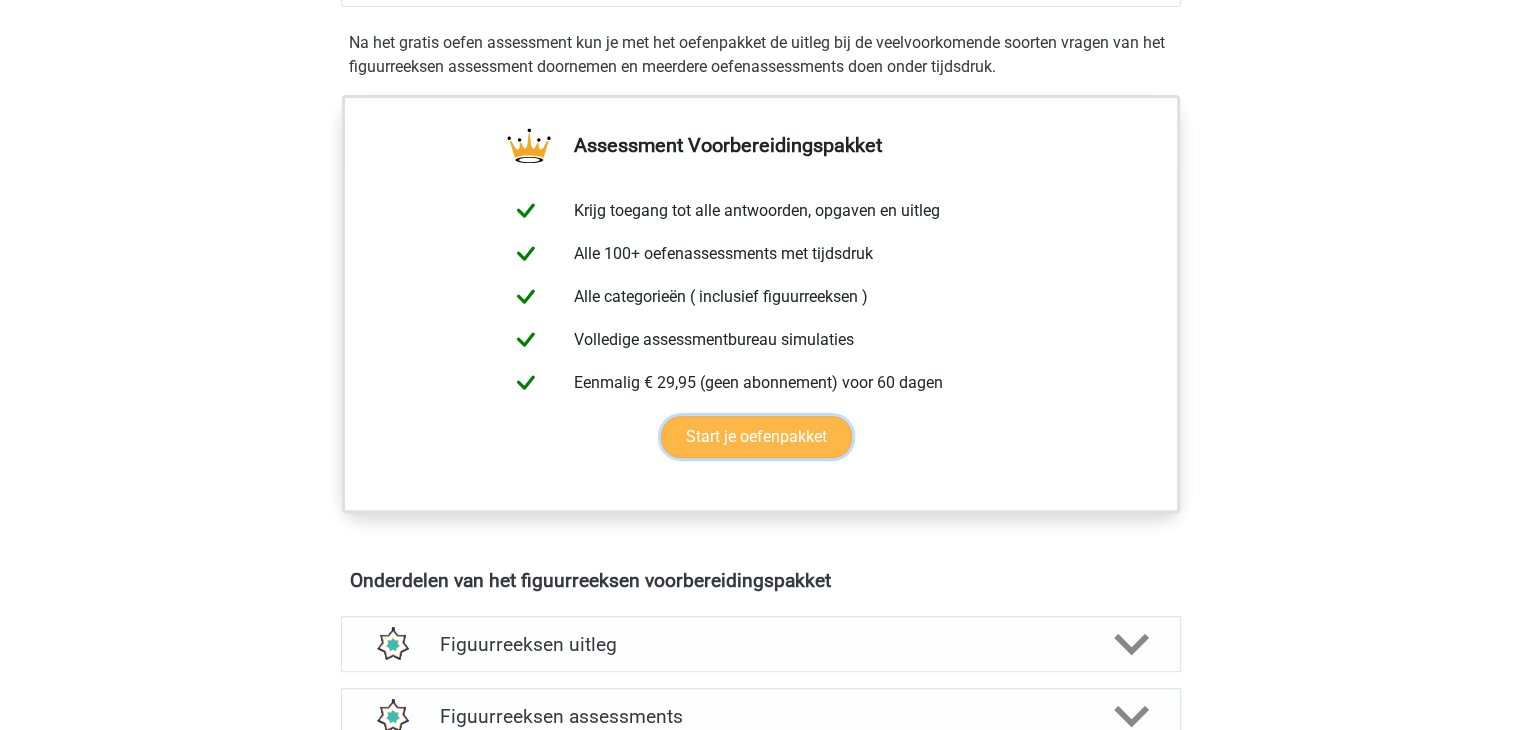 click on "Start je oefenpakket" at bounding box center (756, 437) 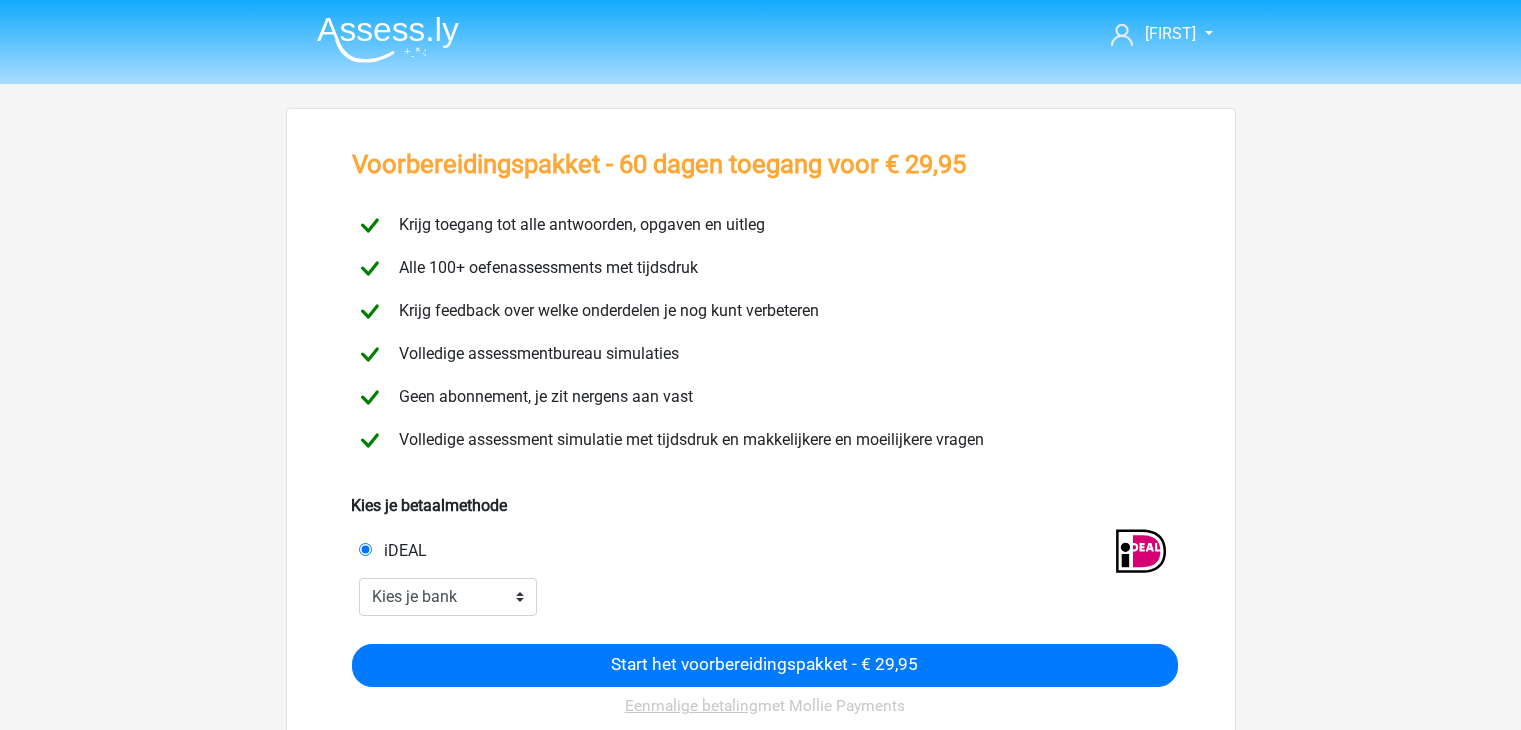 scroll, scrollTop: 0, scrollLeft: 0, axis: both 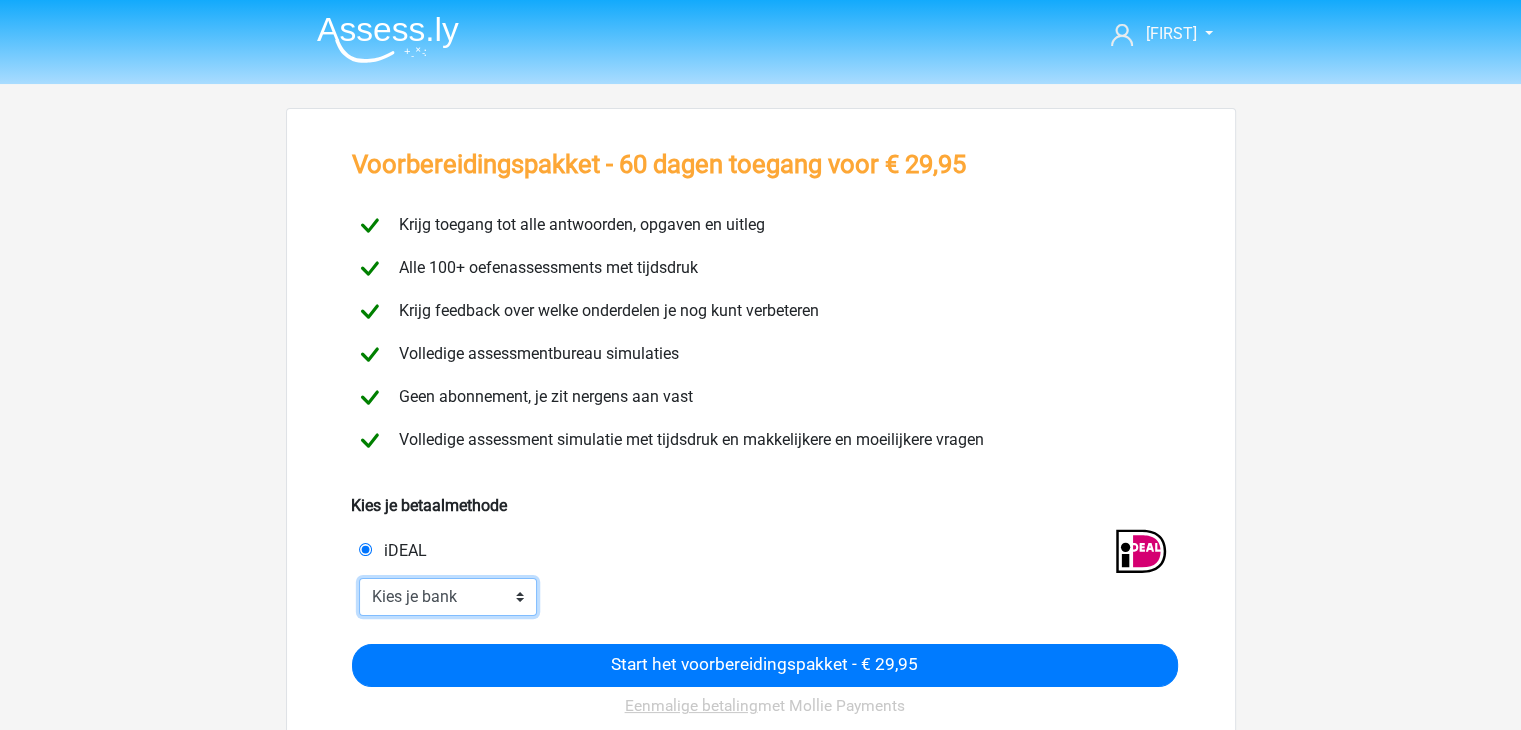 click on "Kies je bank
ABN AMRO
ING
Rabobank
ASN Bank
bunq
Knab
N26
NN
Regiobank
Revolut
SNS Bank
Triodos
Van Lanschot Kempen" at bounding box center (448, 597) 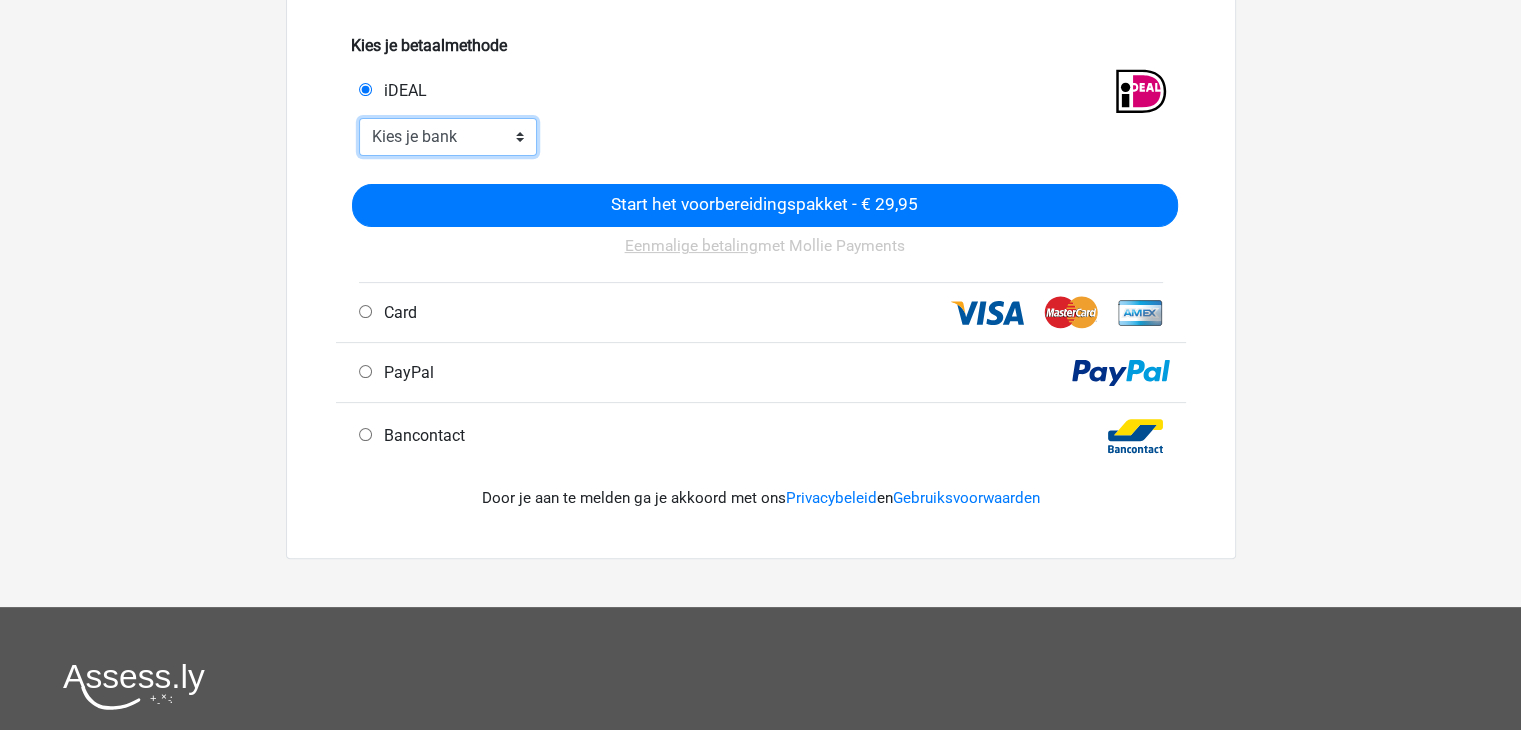 scroll, scrollTop: 462, scrollLeft: 0, axis: vertical 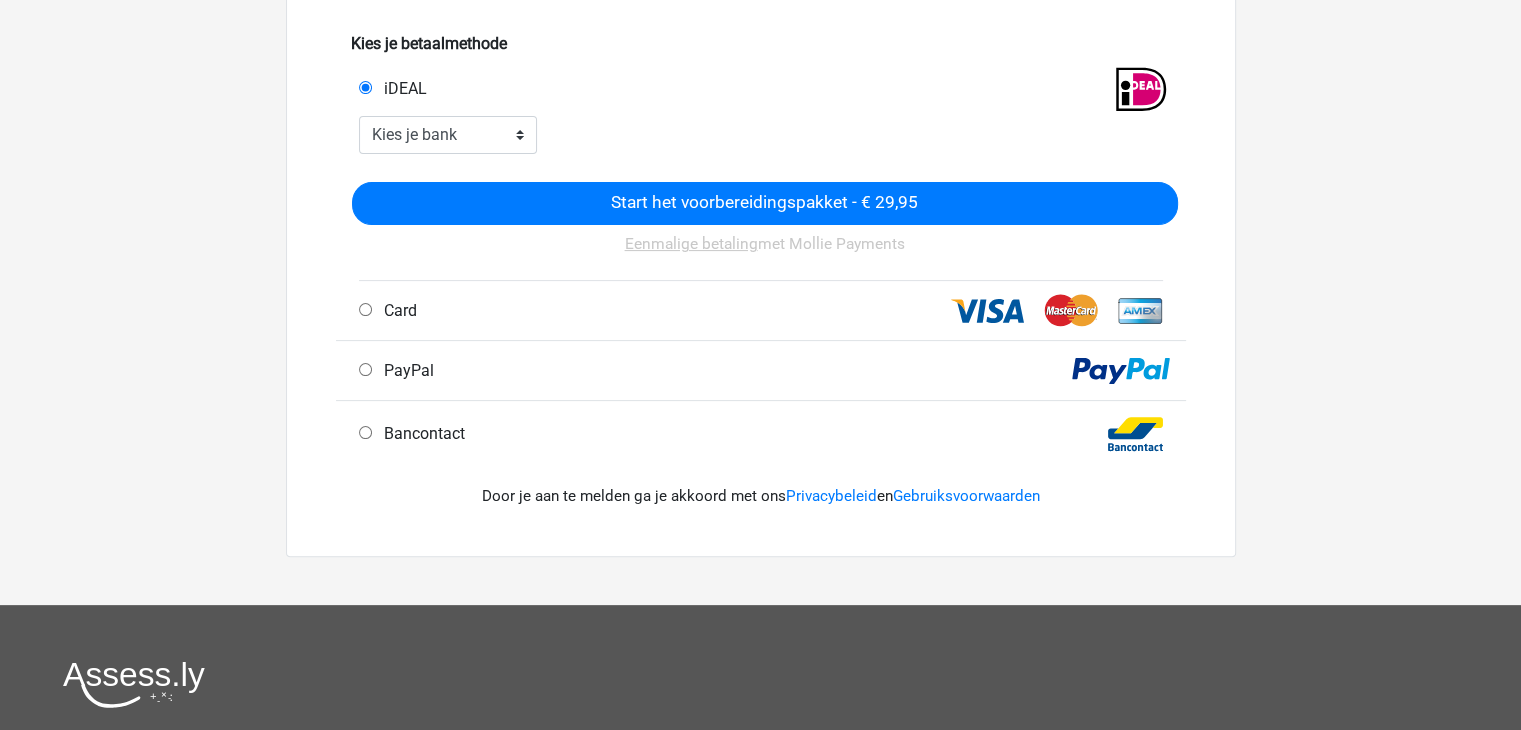 click on "Bancontact
.st0 {
fill: #FFFFFF;
}
.st1 {
fill: #004E91;
}
.st2 {
fill: #FFDD00;
}
.st3 {
fill: none;
}" at bounding box center (761, 431) 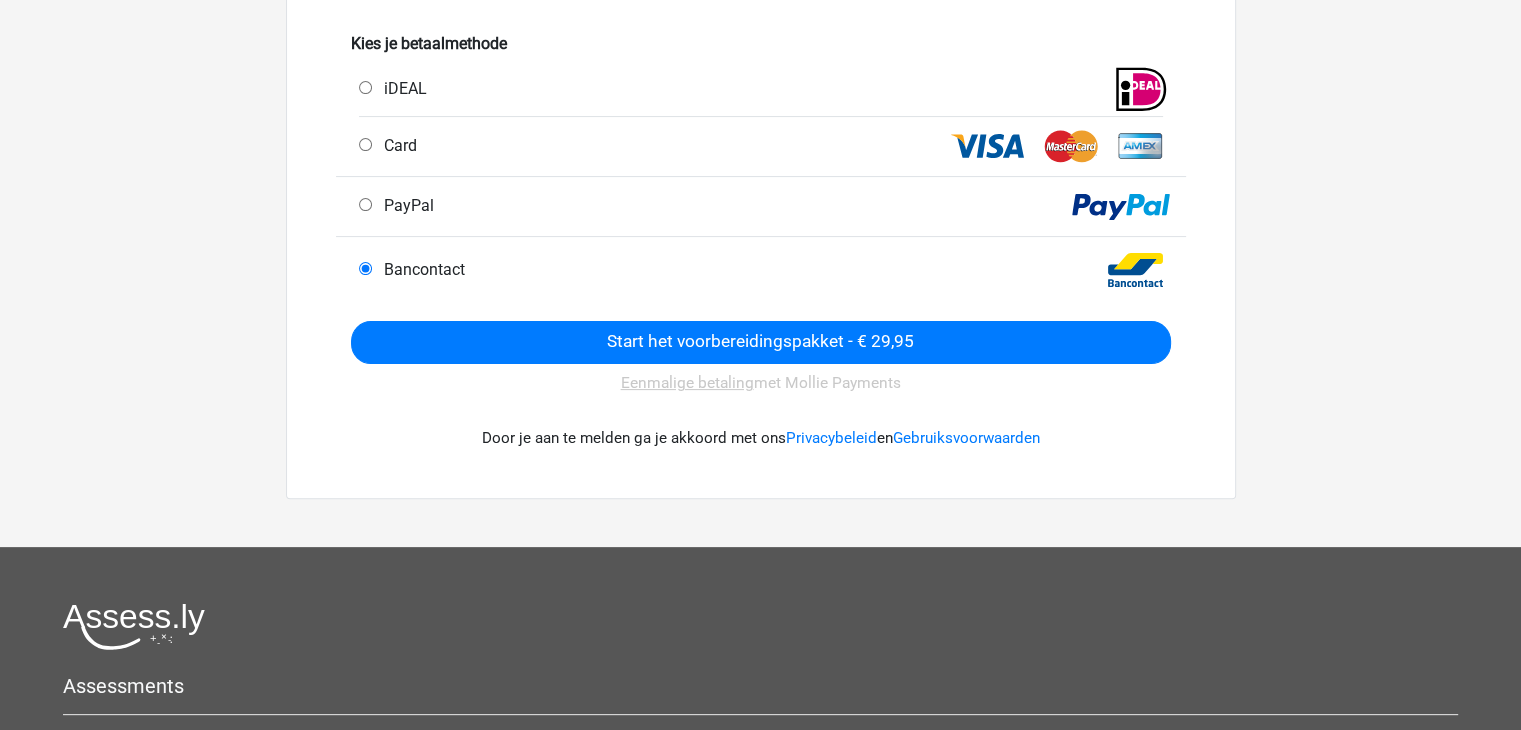 scroll, scrollTop: 0, scrollLeft: 0, axis: both 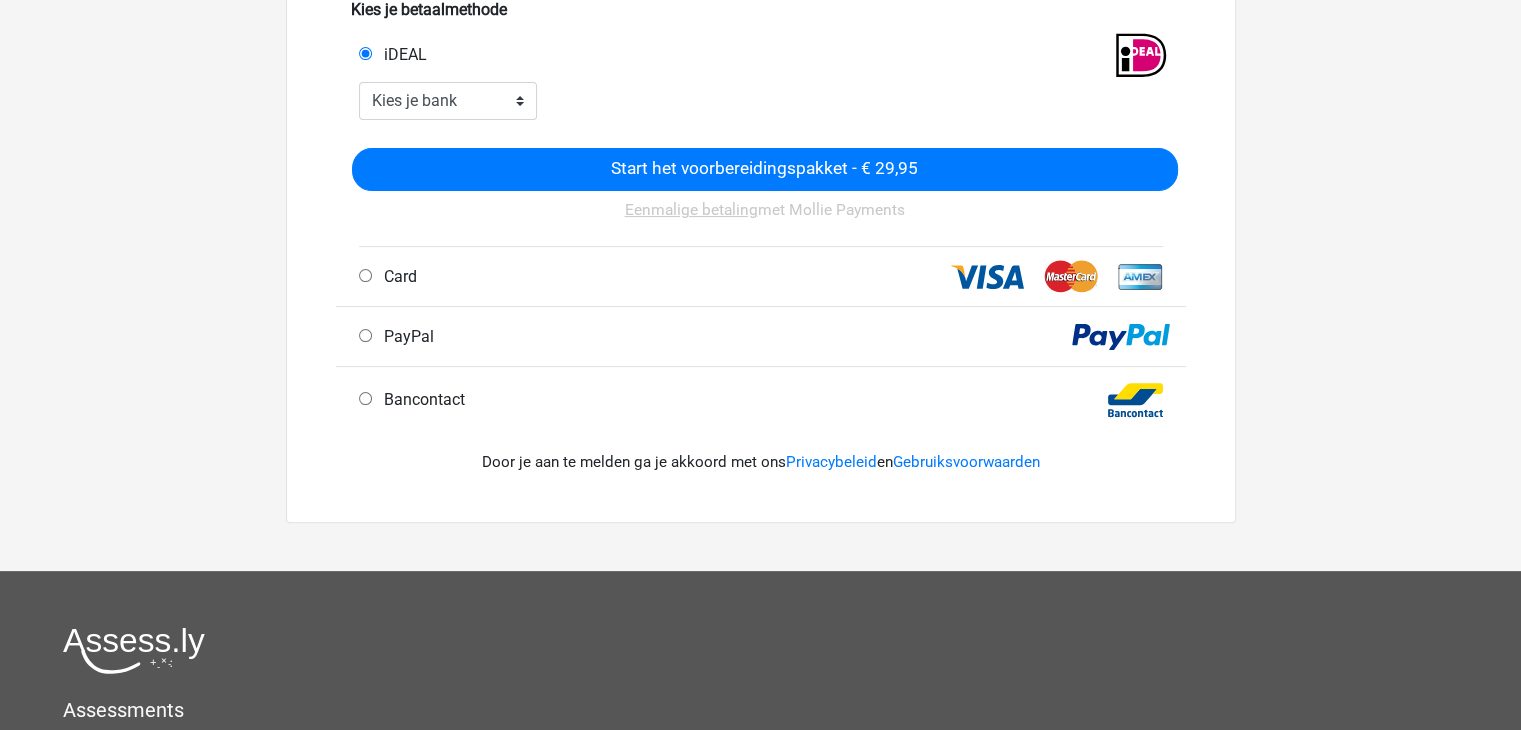 click on "Bancontact
.st0 {
fill: #FFFFFF;
}
.st1 {
fill: #004E91;
}
.st2 {
fill: #FFDD00;
}
.st3 {
fill: none;
}" at bounding box center [761, 397] 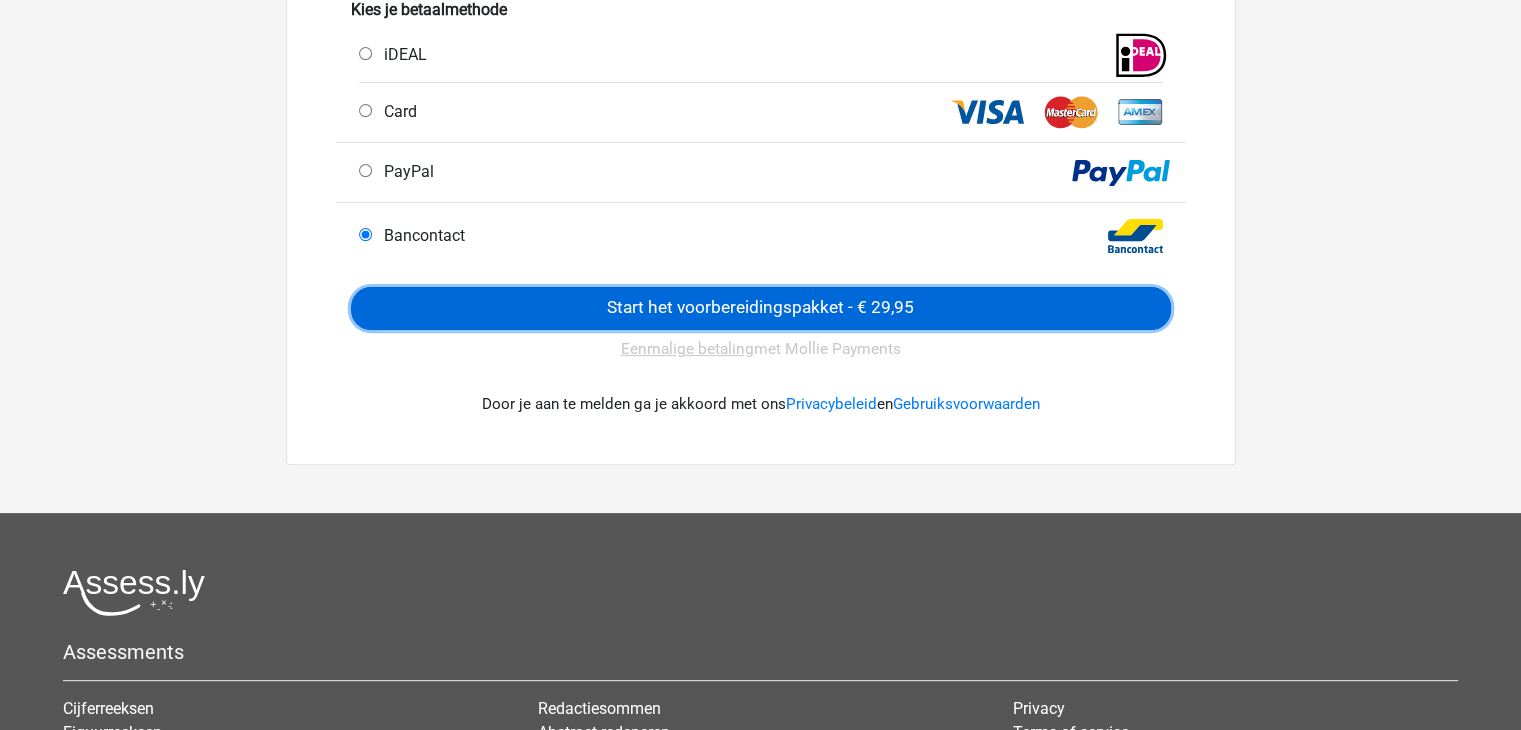 click on "Start het voorbereidingspakket - € 29,95" at bounding box center [761, 308] 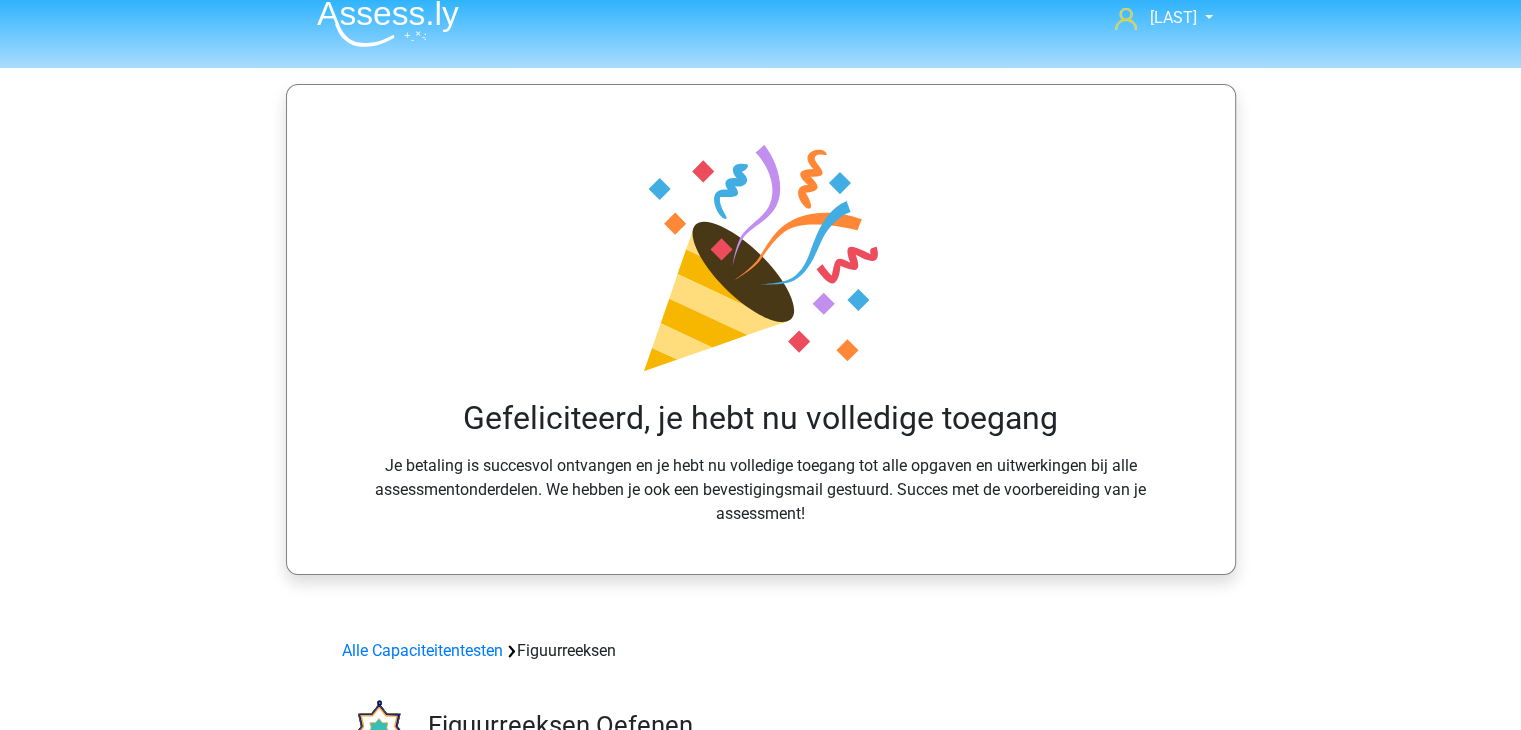 scroll, scrollTop: 0, scrollLeft: 0, axis: both 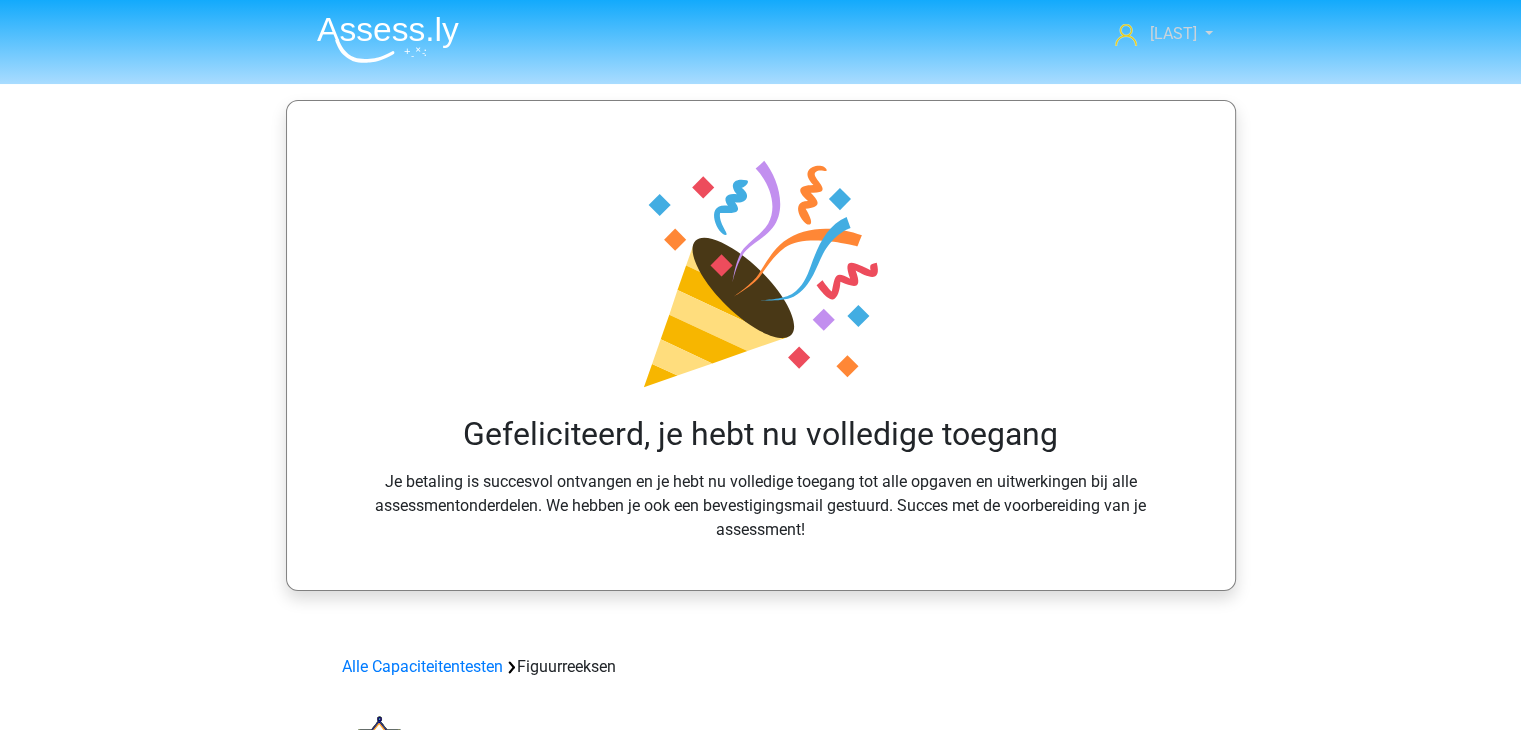 click on "[FIRST]" at bounding box center (1163, 34) 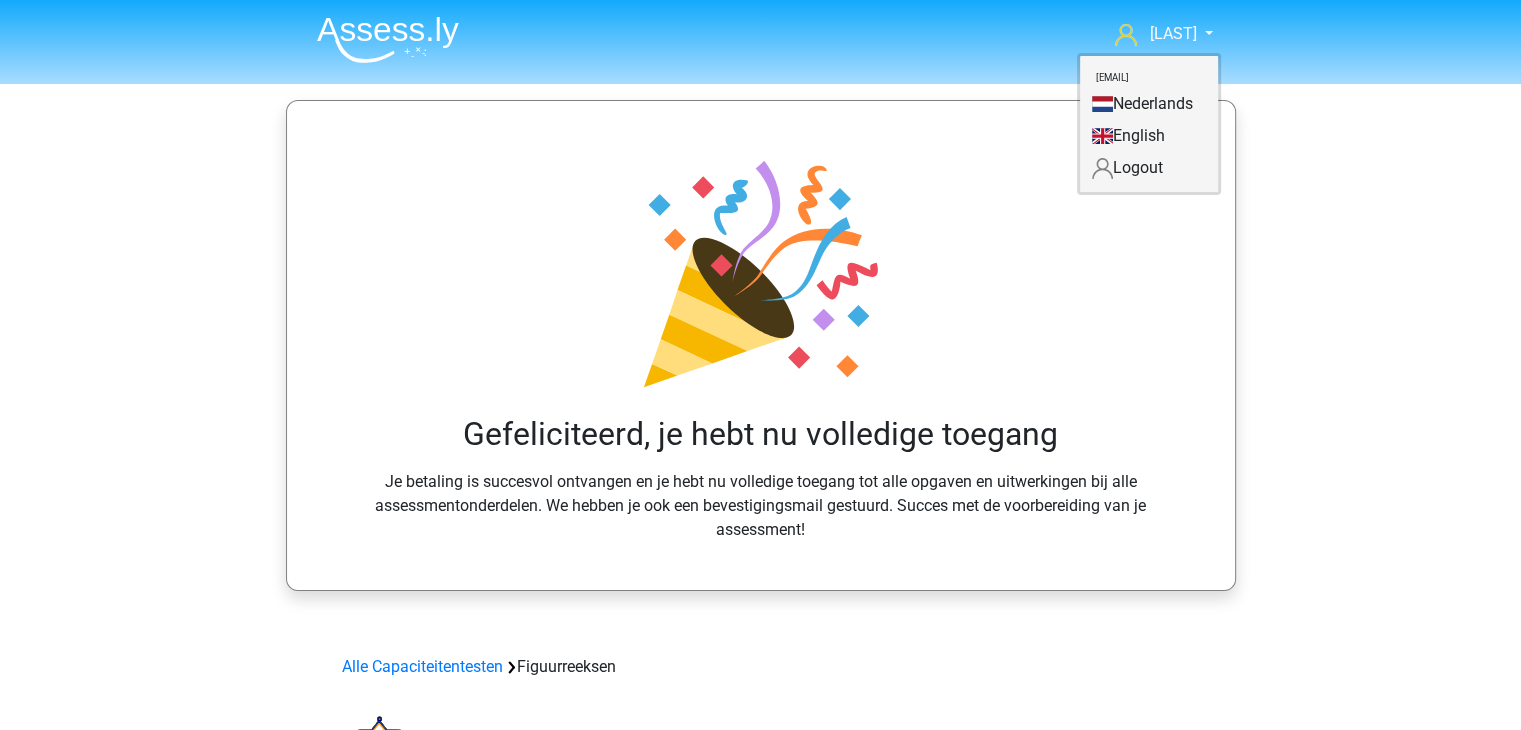 click on "Nederlands" at bounding box center (1149, 104) 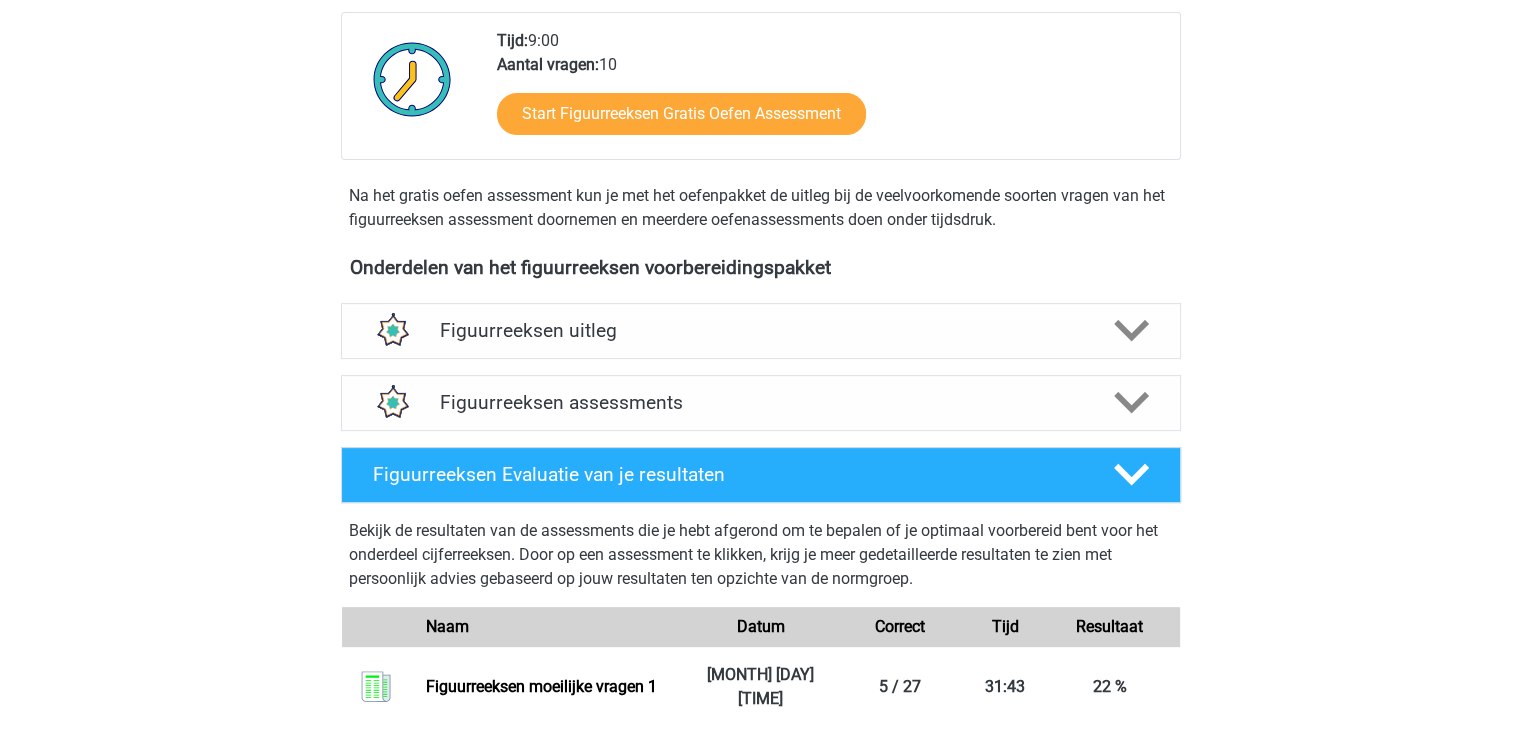scroll, scrollTop: 503, scrollLeft: 0, axis: vertical 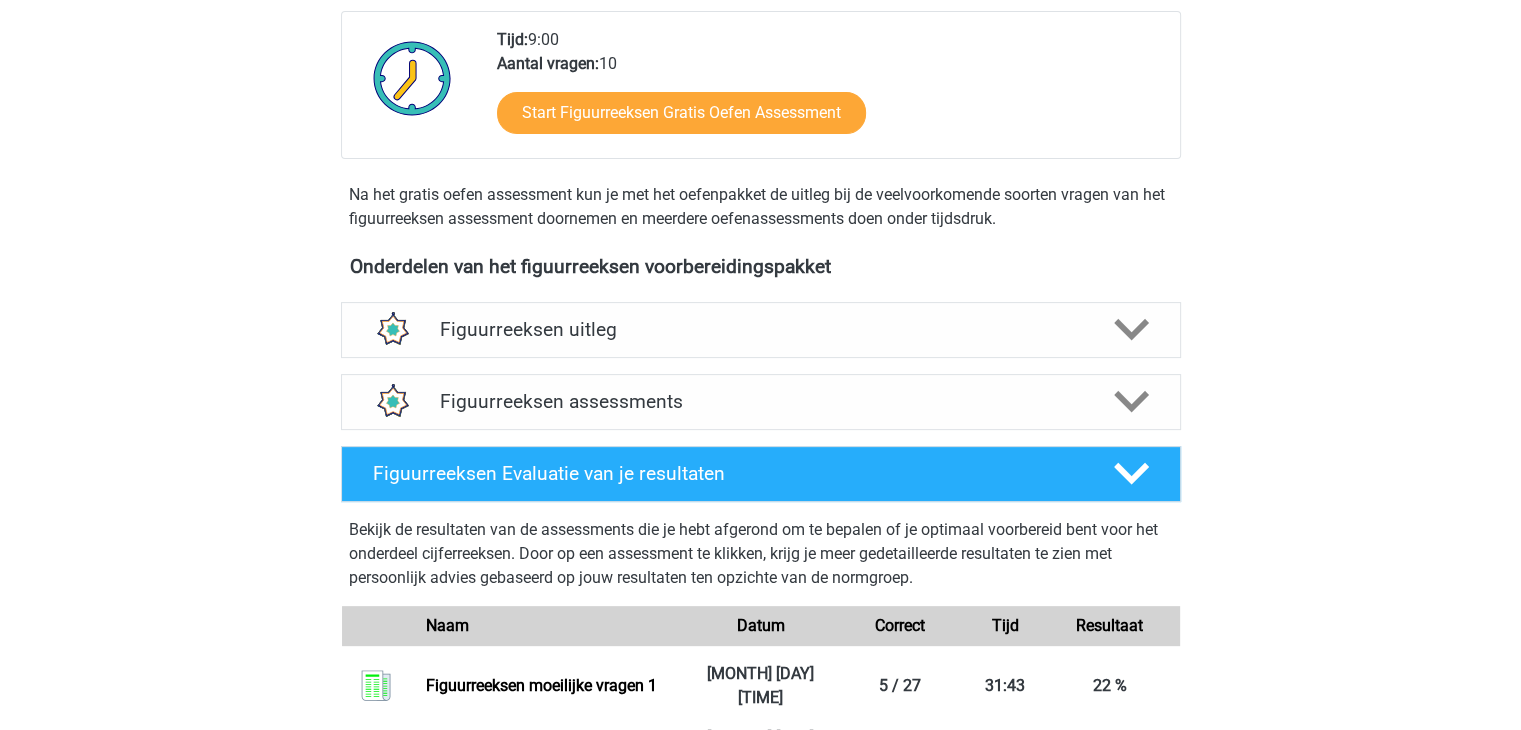 click on "Figuurreeksen assessments
We raden aan om minimaal 3 oefensets te doen met tijdsdruk. Aan het einde van elke oefenset geven we aan hoe je score zich verhoudt tot de normgroep en of je sneller of juist preciezer moet werken om een zo hoog mogelijke score op je assessment te halen. Op deze manier weet je precies wanneer jij optimaal voorbereid bent." at bounding box center (761, 402) 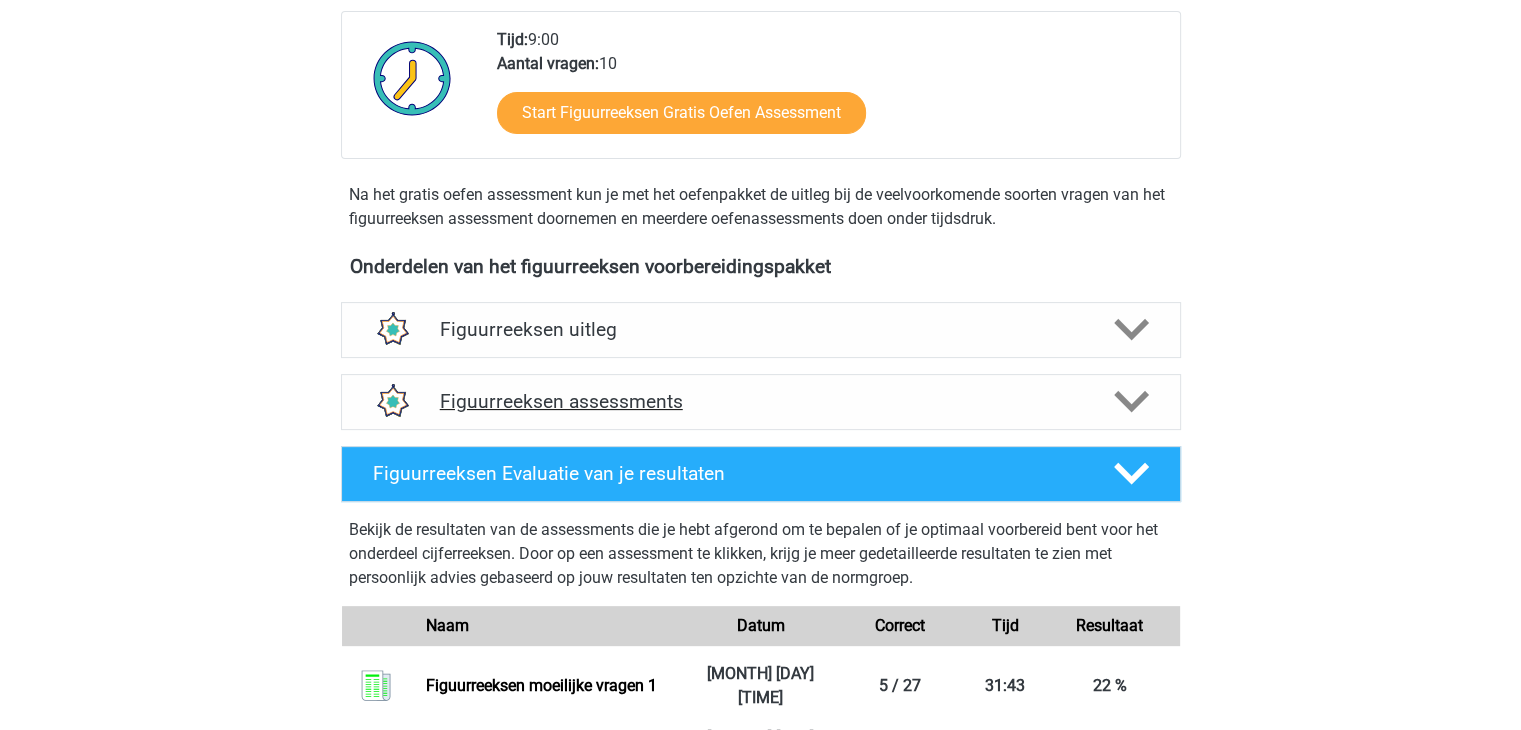 click on "Figuurreeksen assessments" at bounding box center [761, 401] 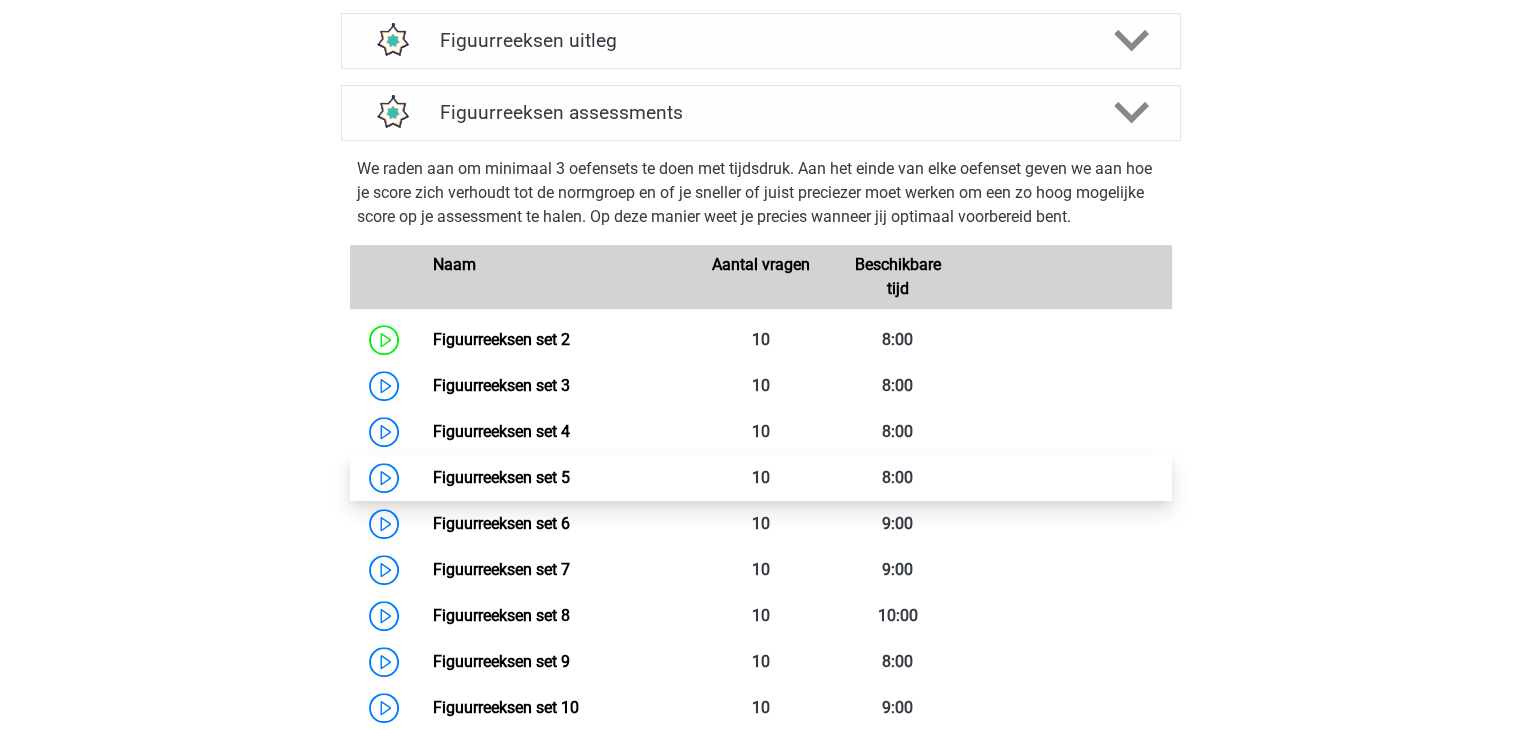 scroll, scrollTop: 0, scrollLeft: 0, axis: both 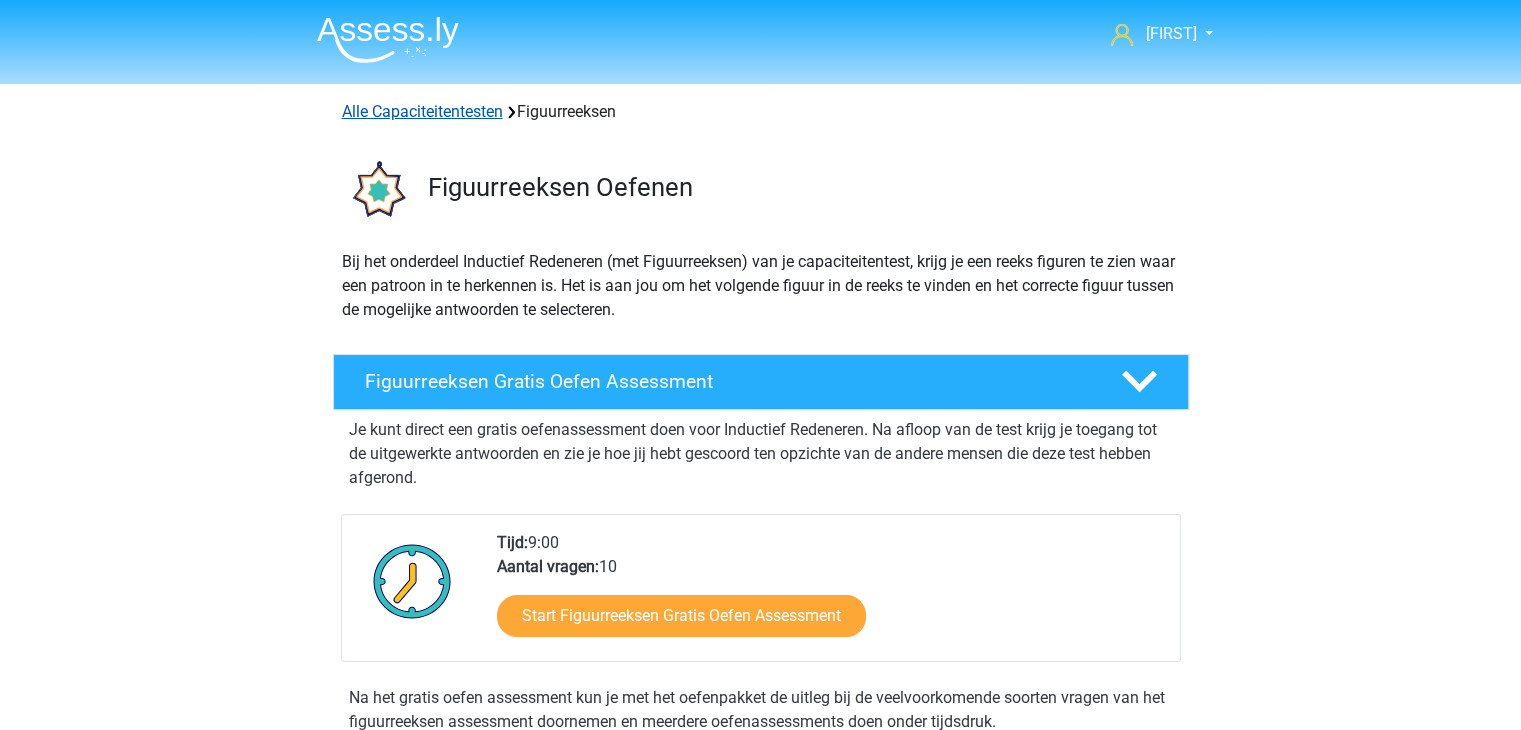 click on "Alle Capaciteitentesten" at bounding box center (422, 111) 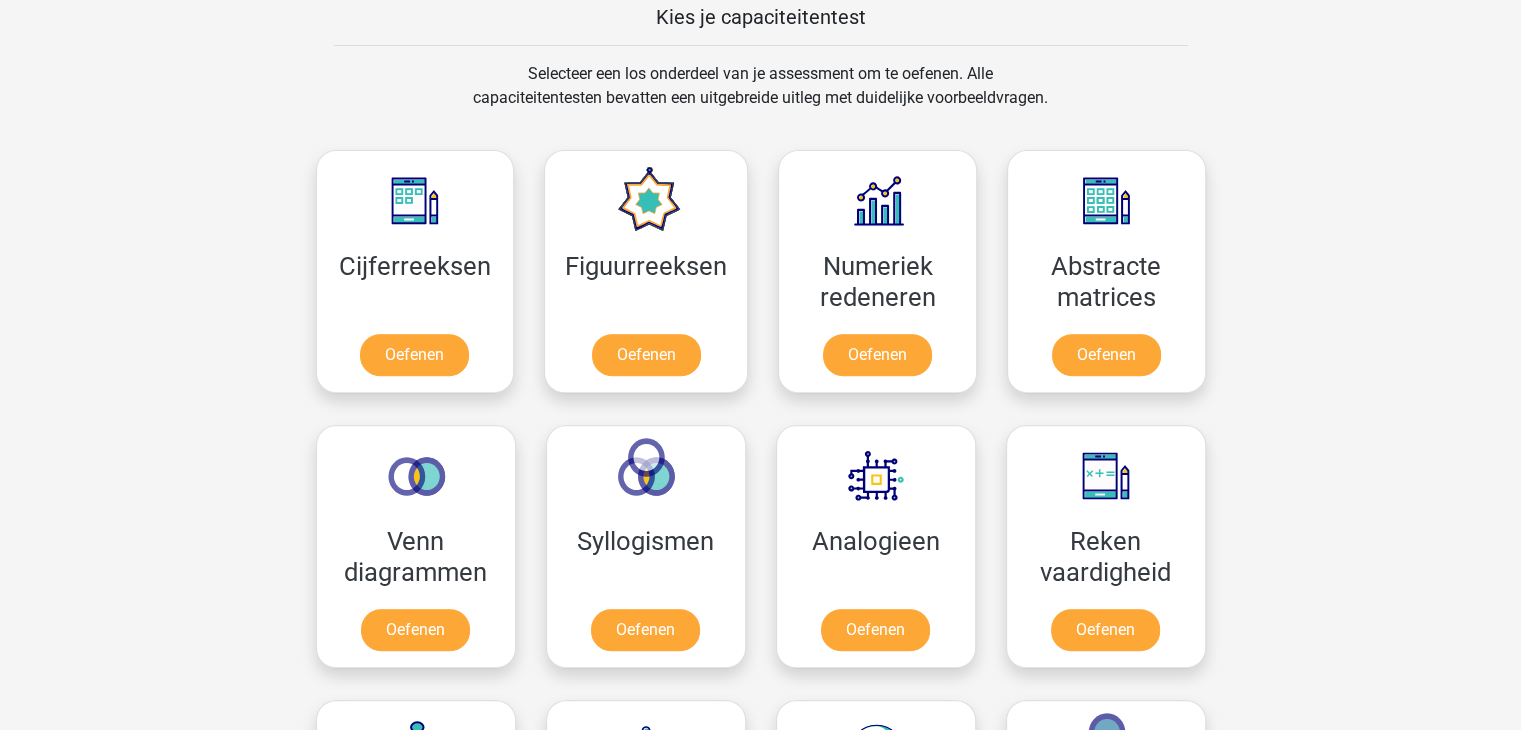 scroll, scrollTop: 787, scrollLeft: 0, axis: vertical 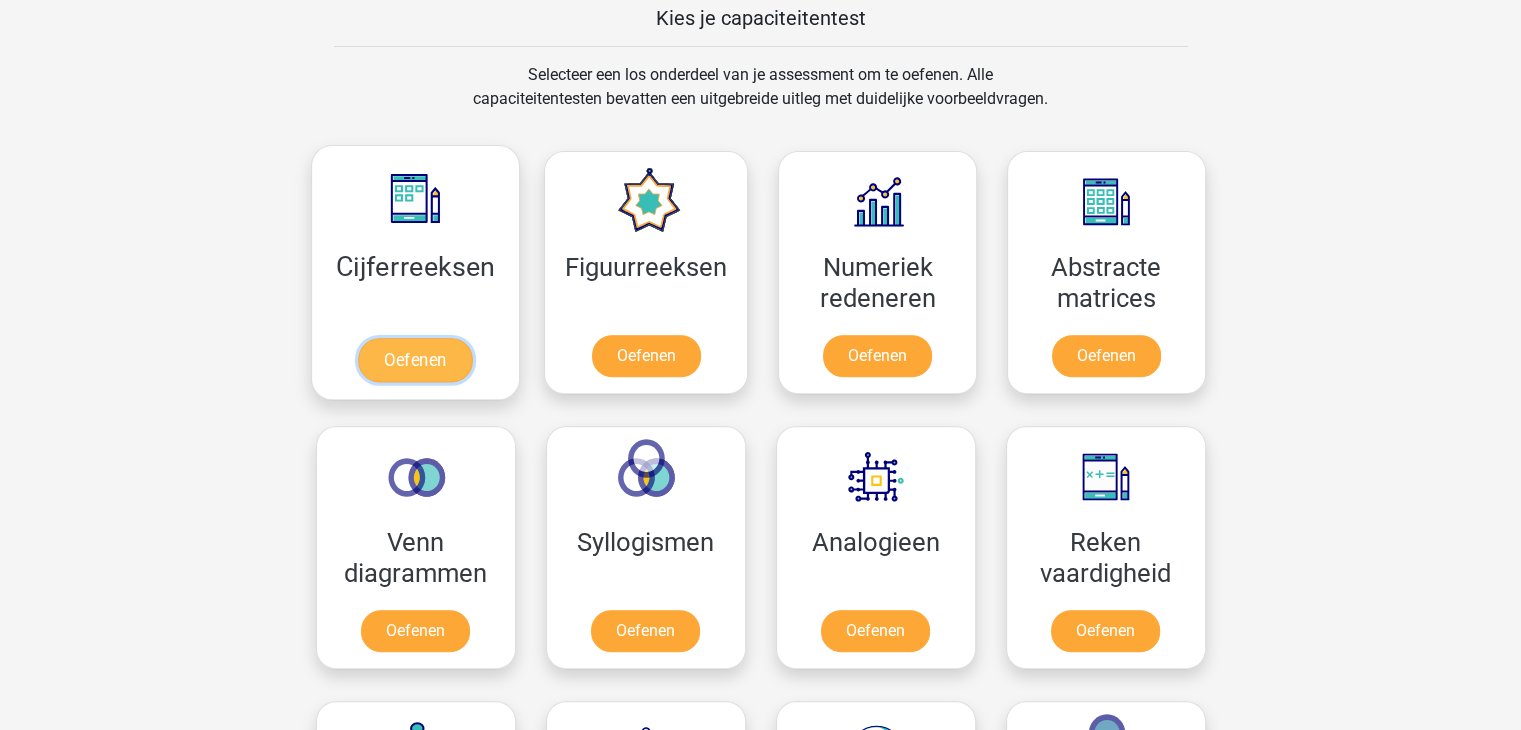 click on "Oefenen" at bounding box center [415, 360] 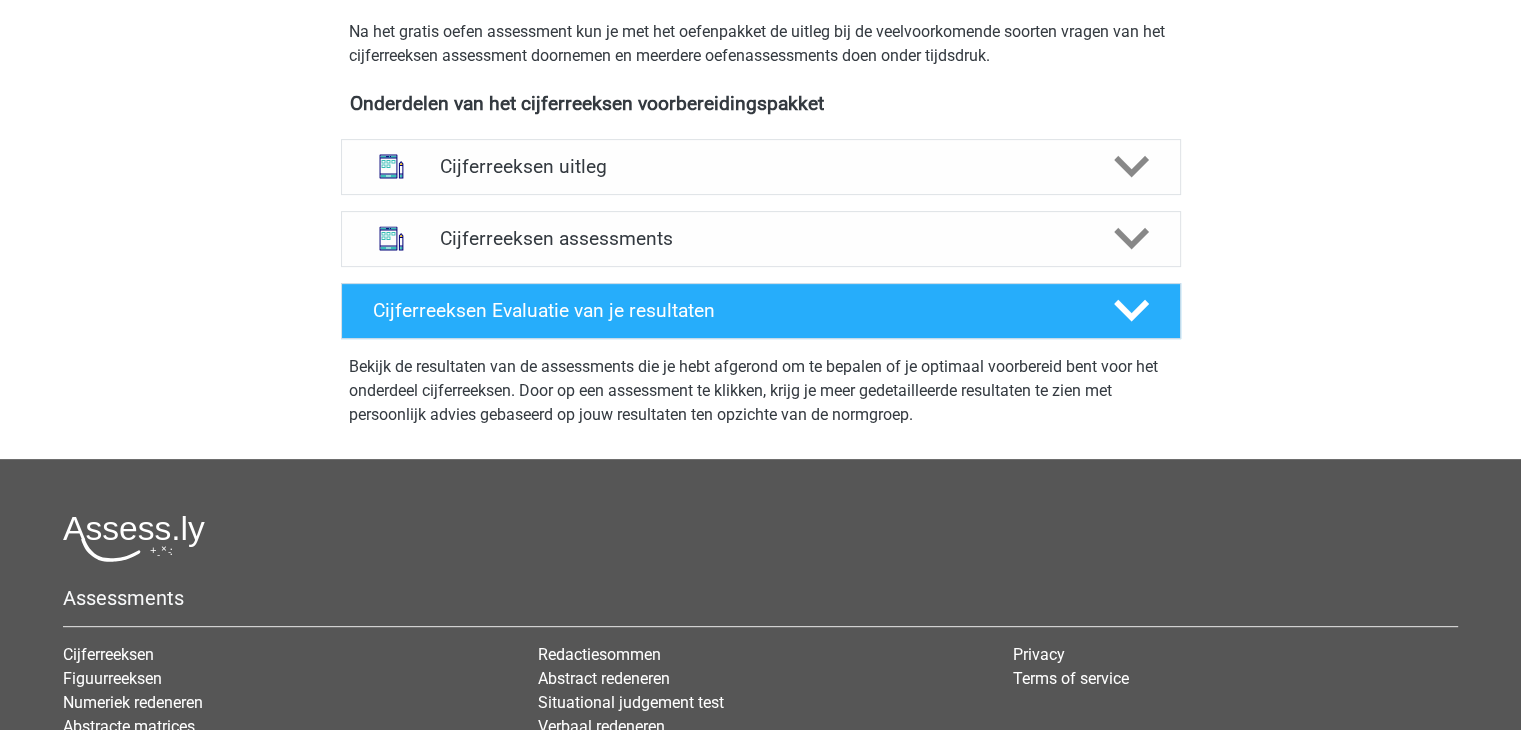 scroll, scrollTop: 668, scrollLeft: 0, axis: vertical 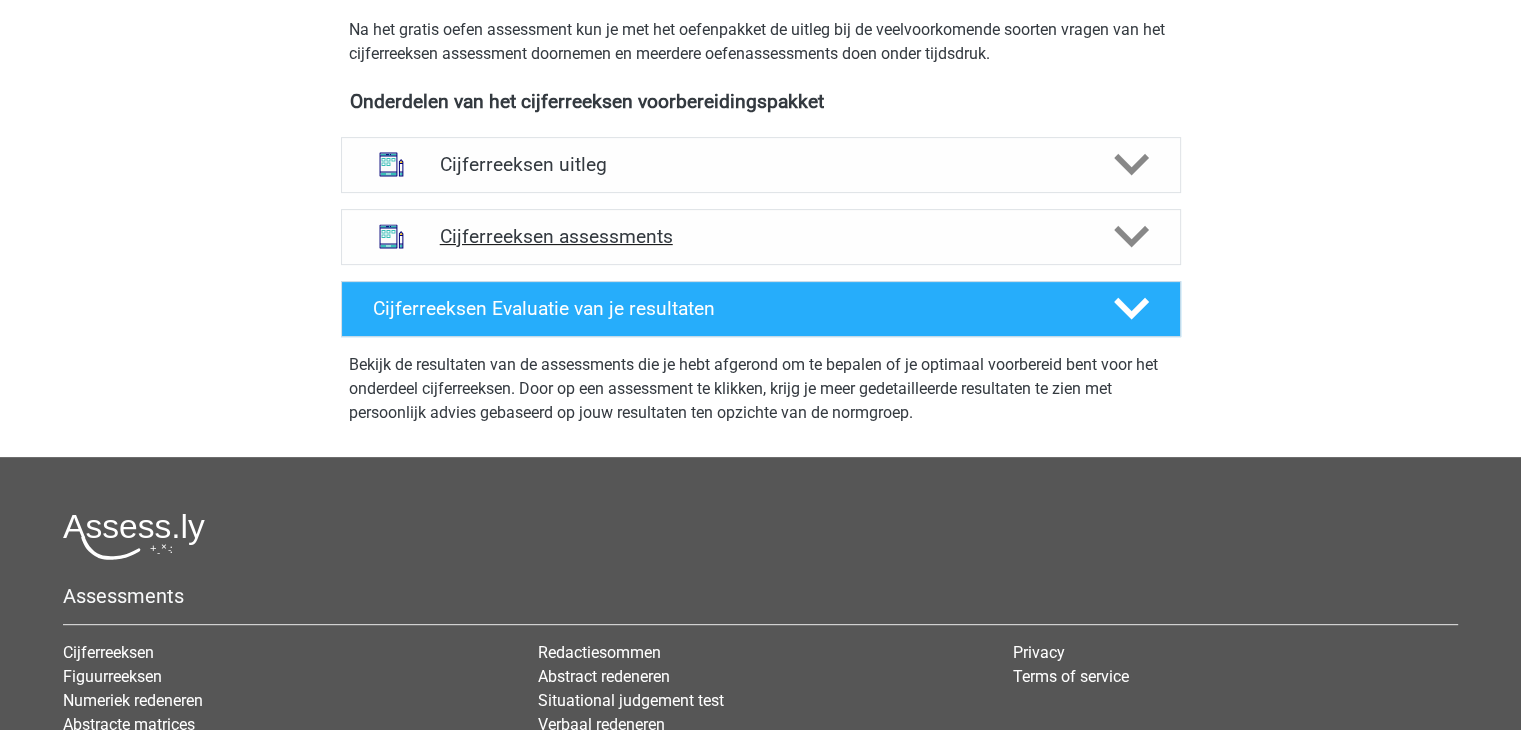 click on "Cijferreeksen assessments" at bounding box center [761, 236] 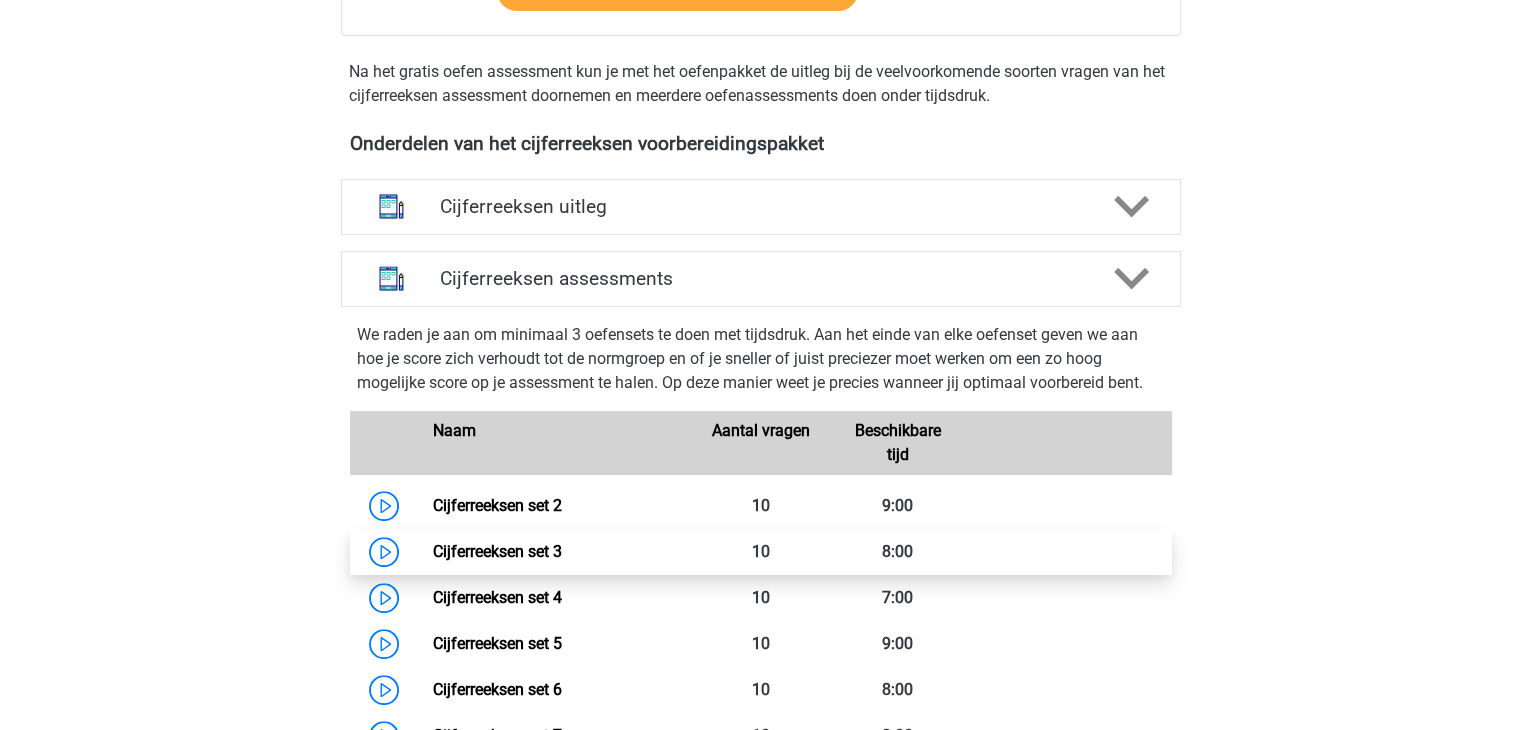 scroll, scrollTop: 0, scrollLeft: 0, axis: both 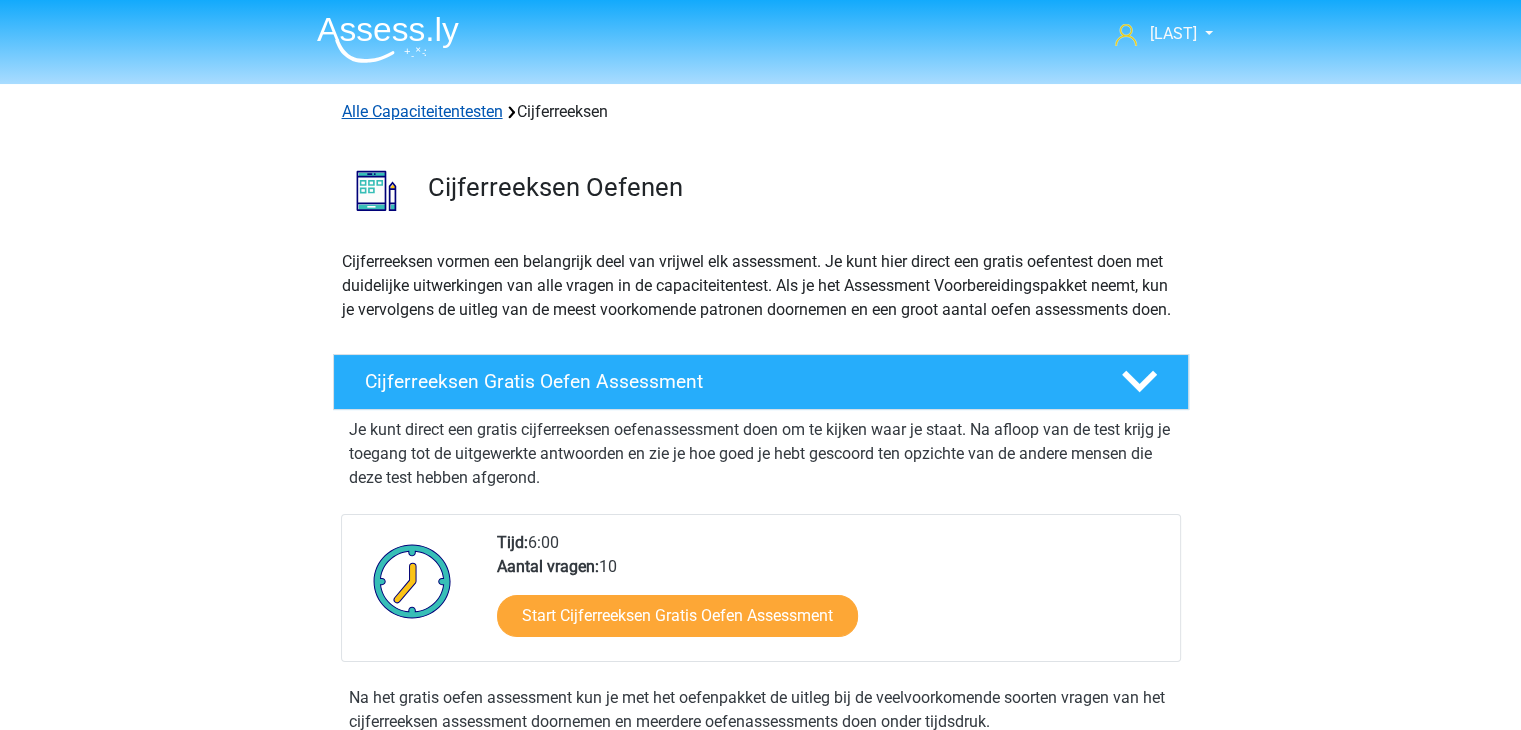 click on "Alle Capaciteitentesten" at bounding box center [422, 111] 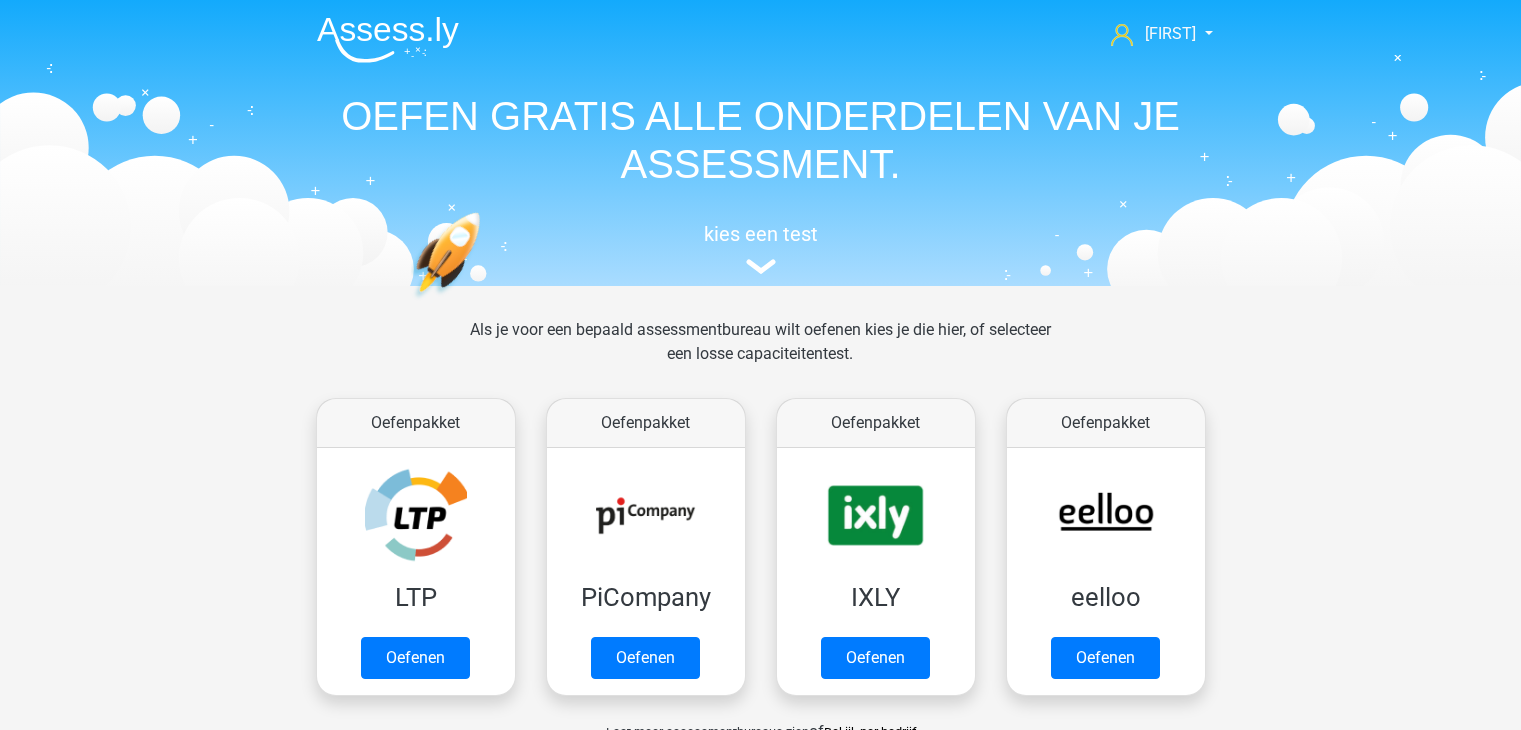 scroll, scrollTop: 848, scrollLeft: 0, axis: vertical 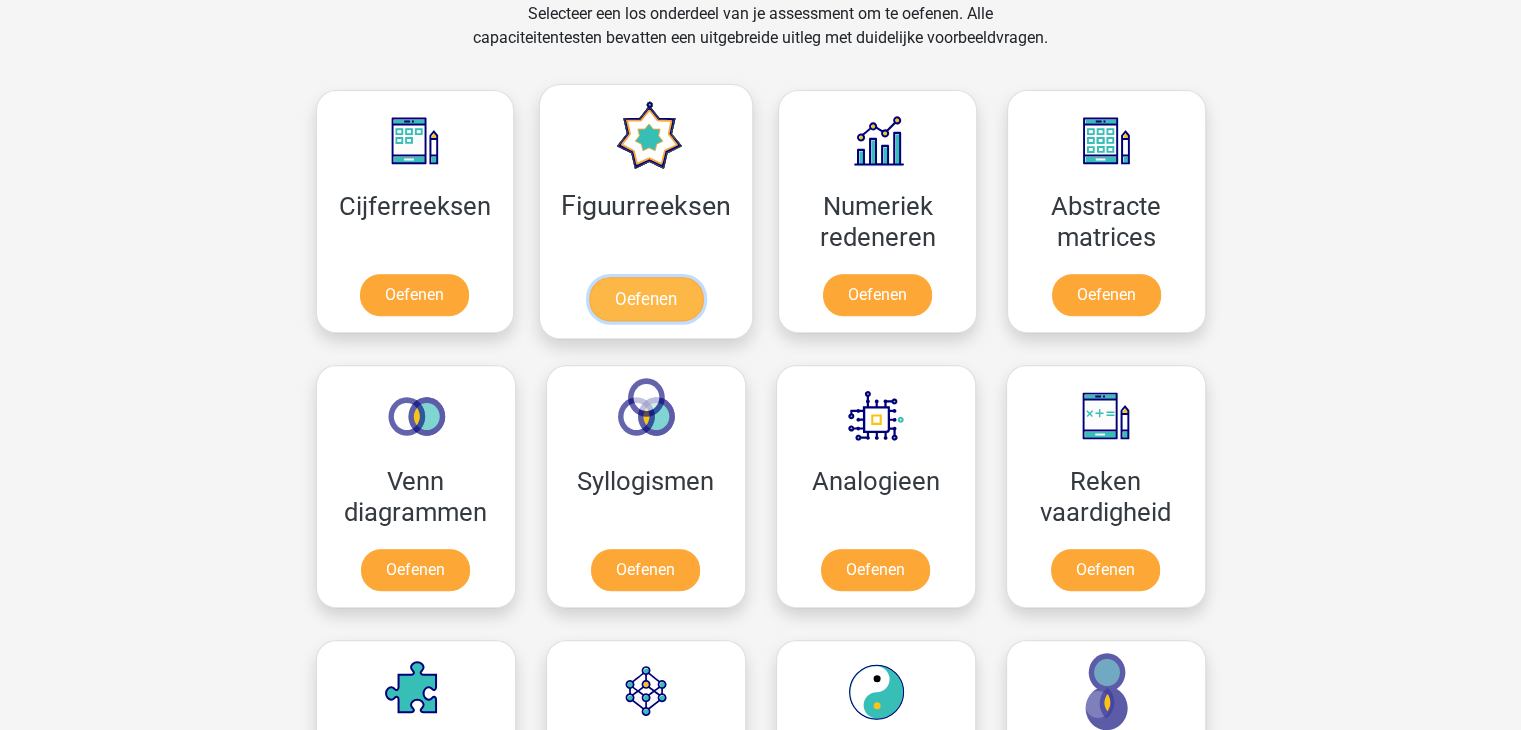 click on "Oefenen" at bounding box center (646, 299) 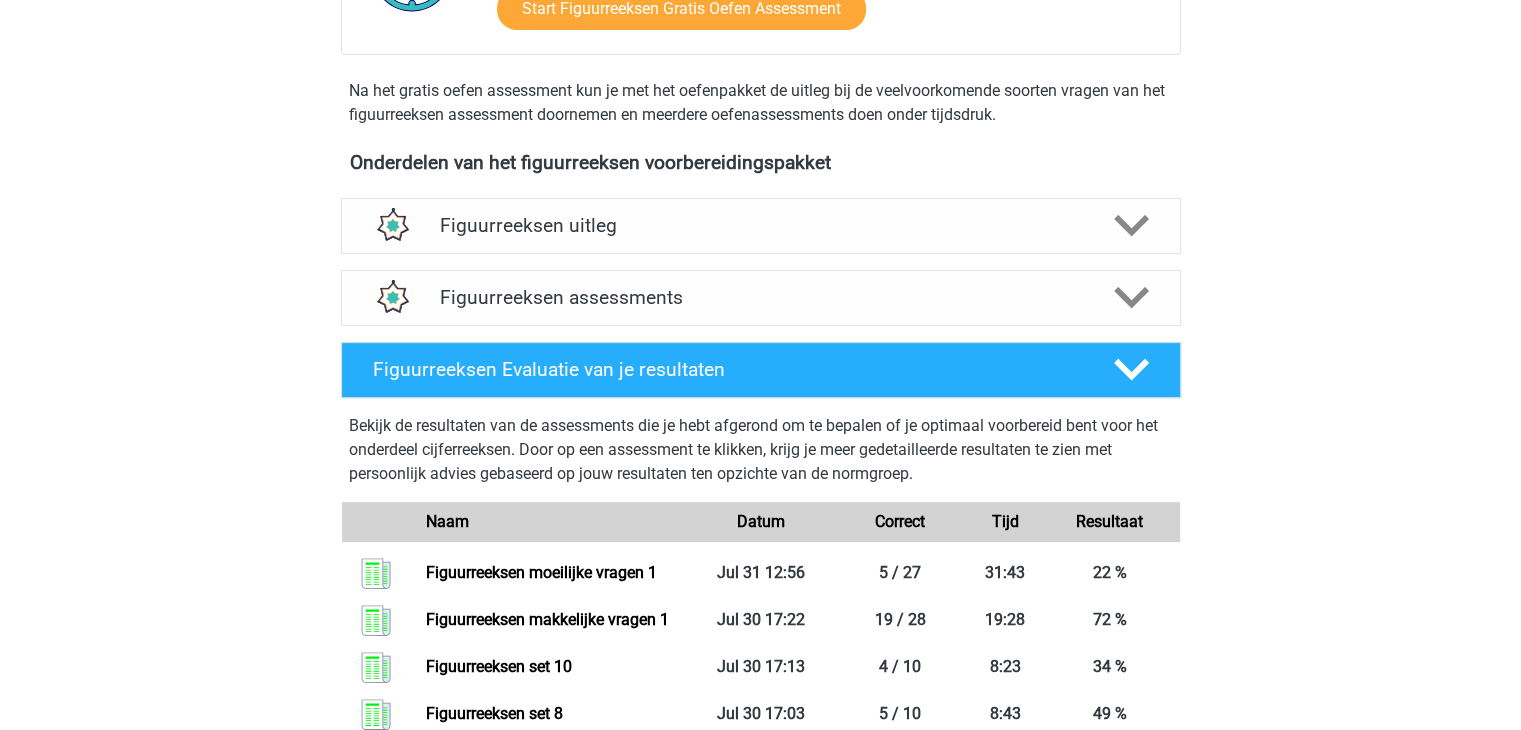 scroll, scrollTop: 608, scrollLeft: 0, axis: vertical 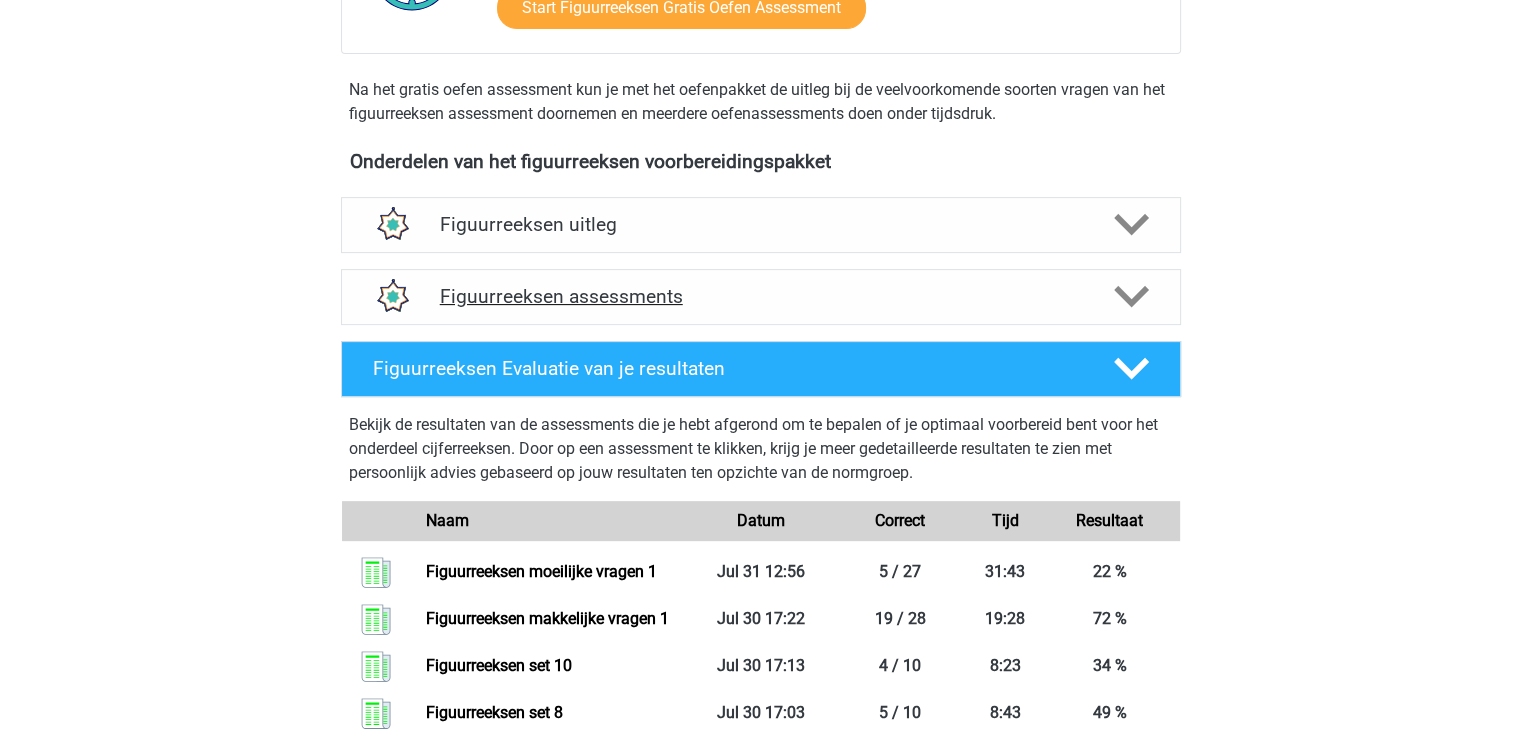 click on "Figuurreeksen assessments" at bounding box center [761, 296] 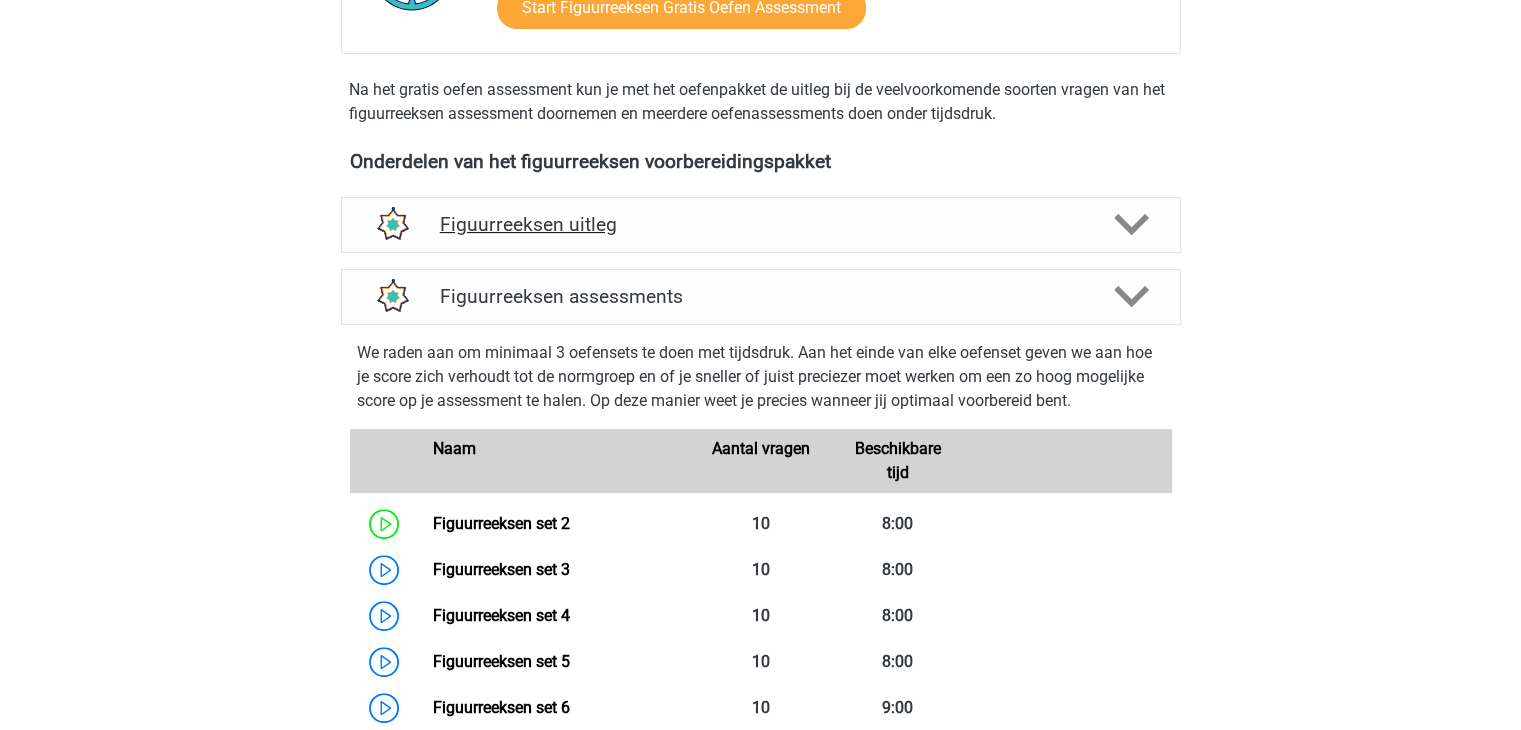 click on "Figuurreeksen uitleg" at bounding box center (761, 224) 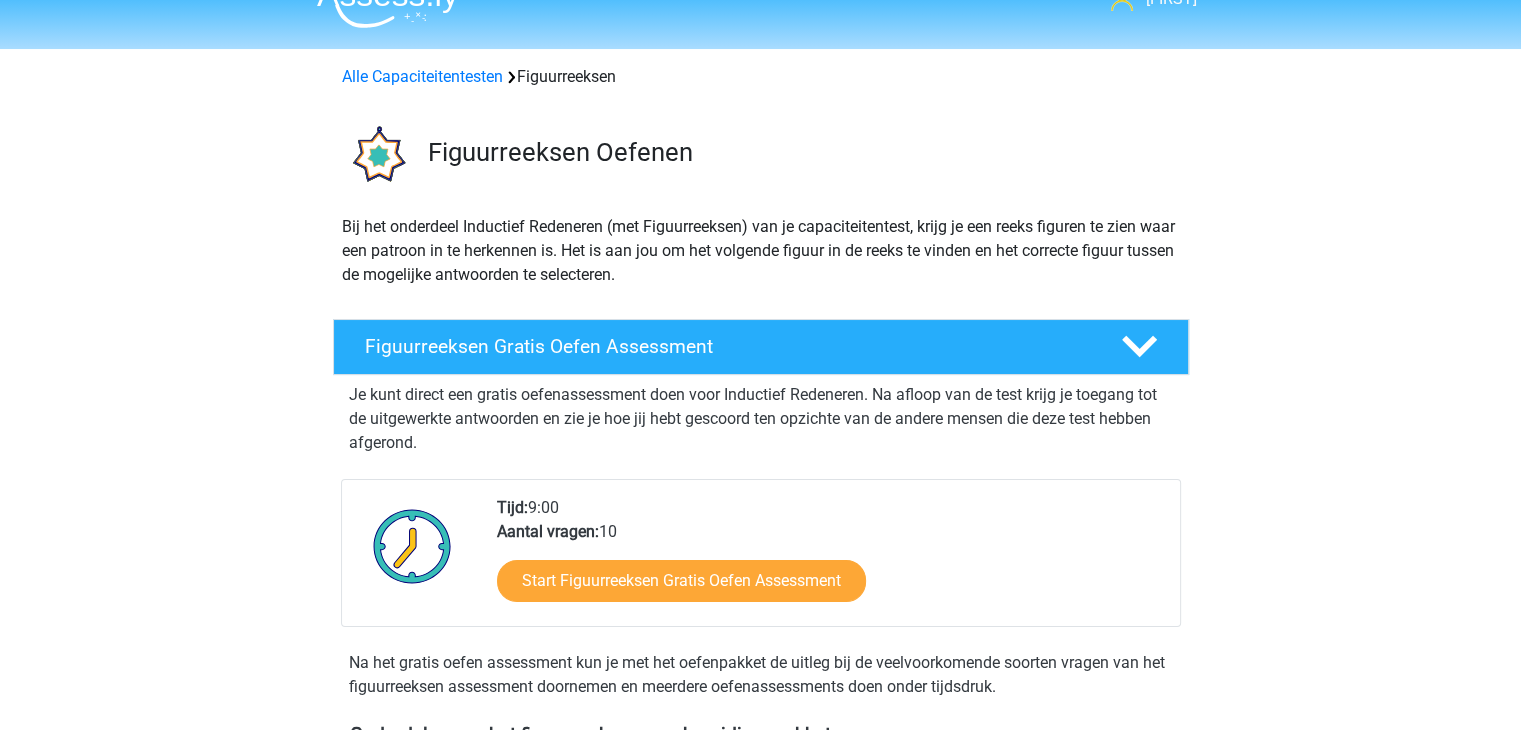 scroll, scrollTop: 0, scrollLeft: 0, axis: both 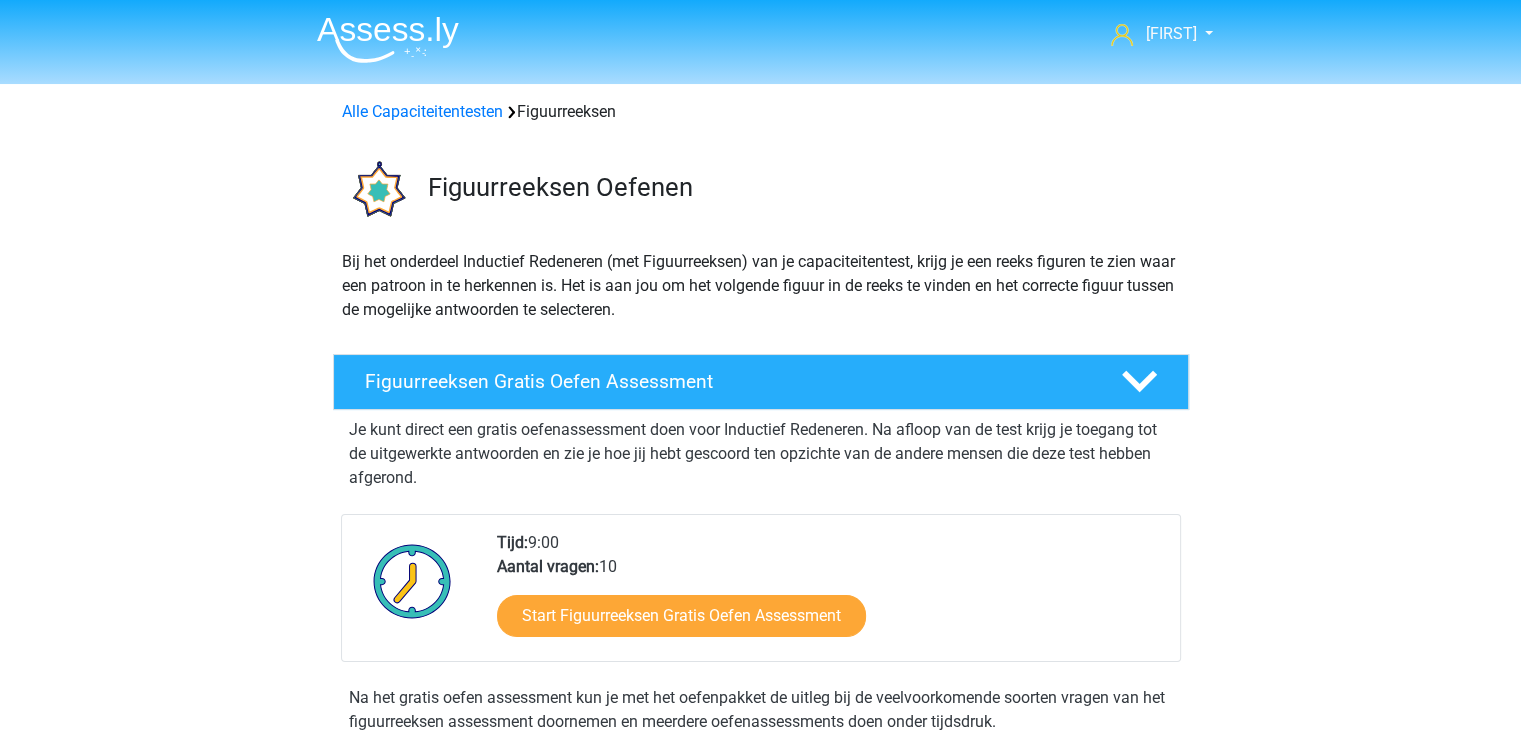 click on "Alle Capaciteitentesten
Figuurreeksen" at bounding box center [761, 112] 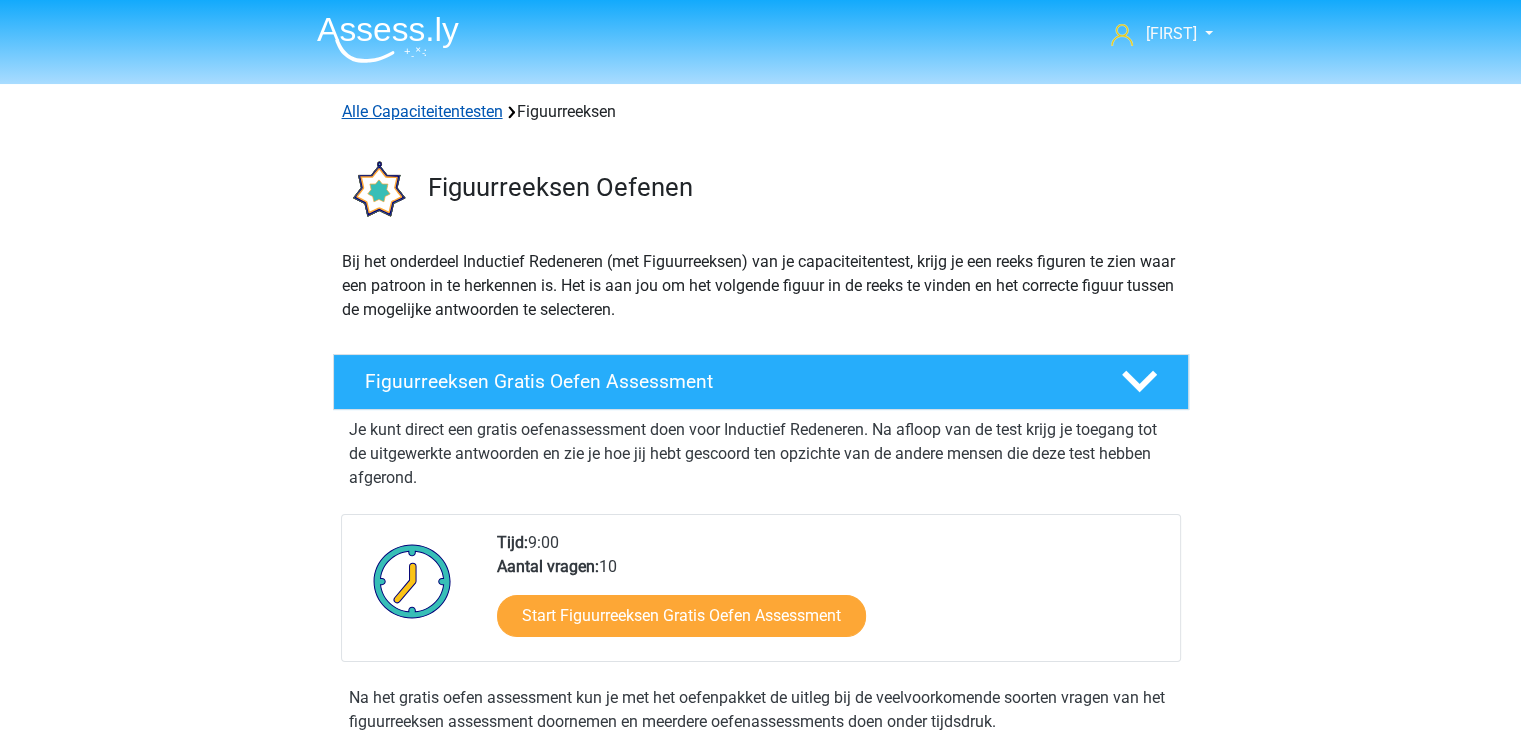 click on "Alle Capaciteitentesten" at bounding box center [422, 111] 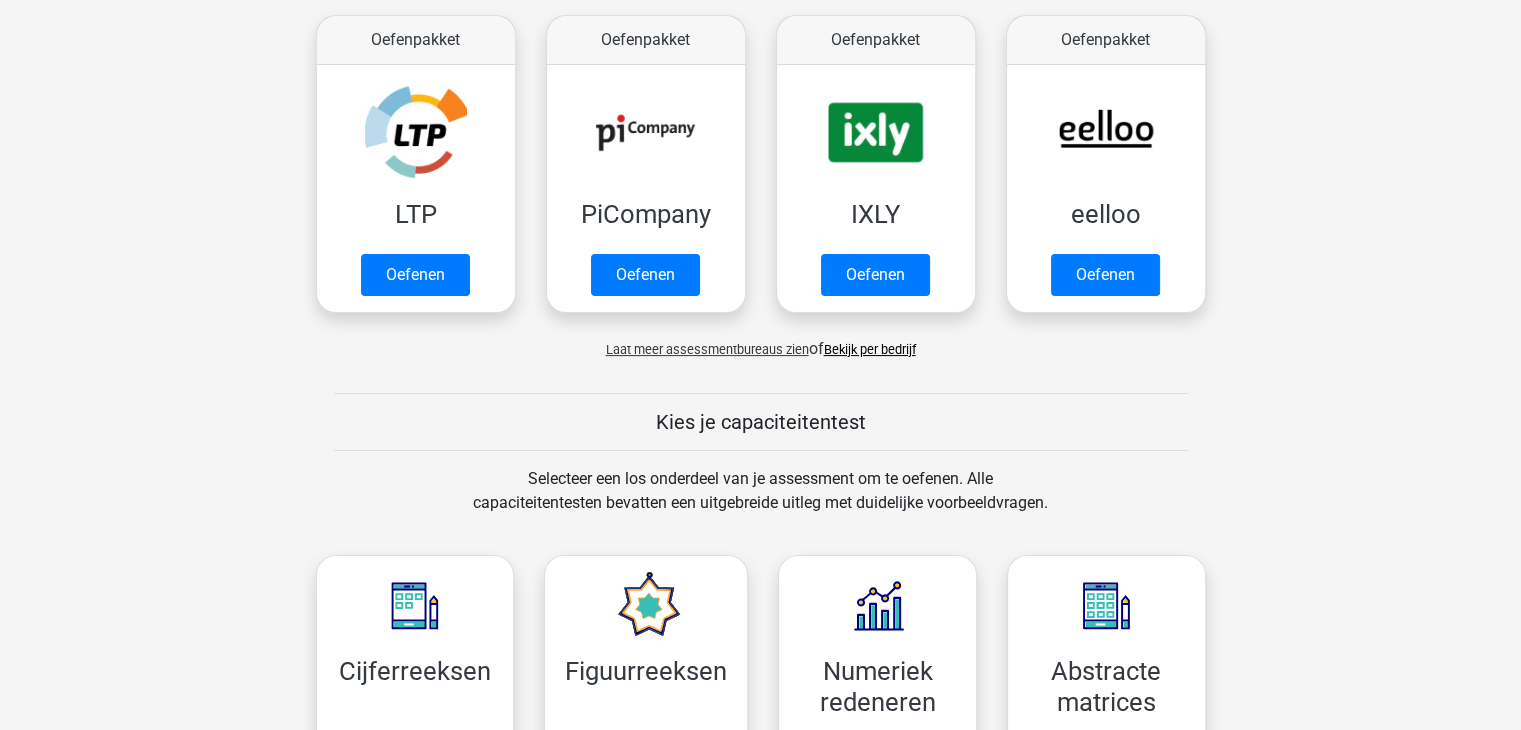 scroll, scrollTop: 382, scrollLeft: 0, axis: vertical 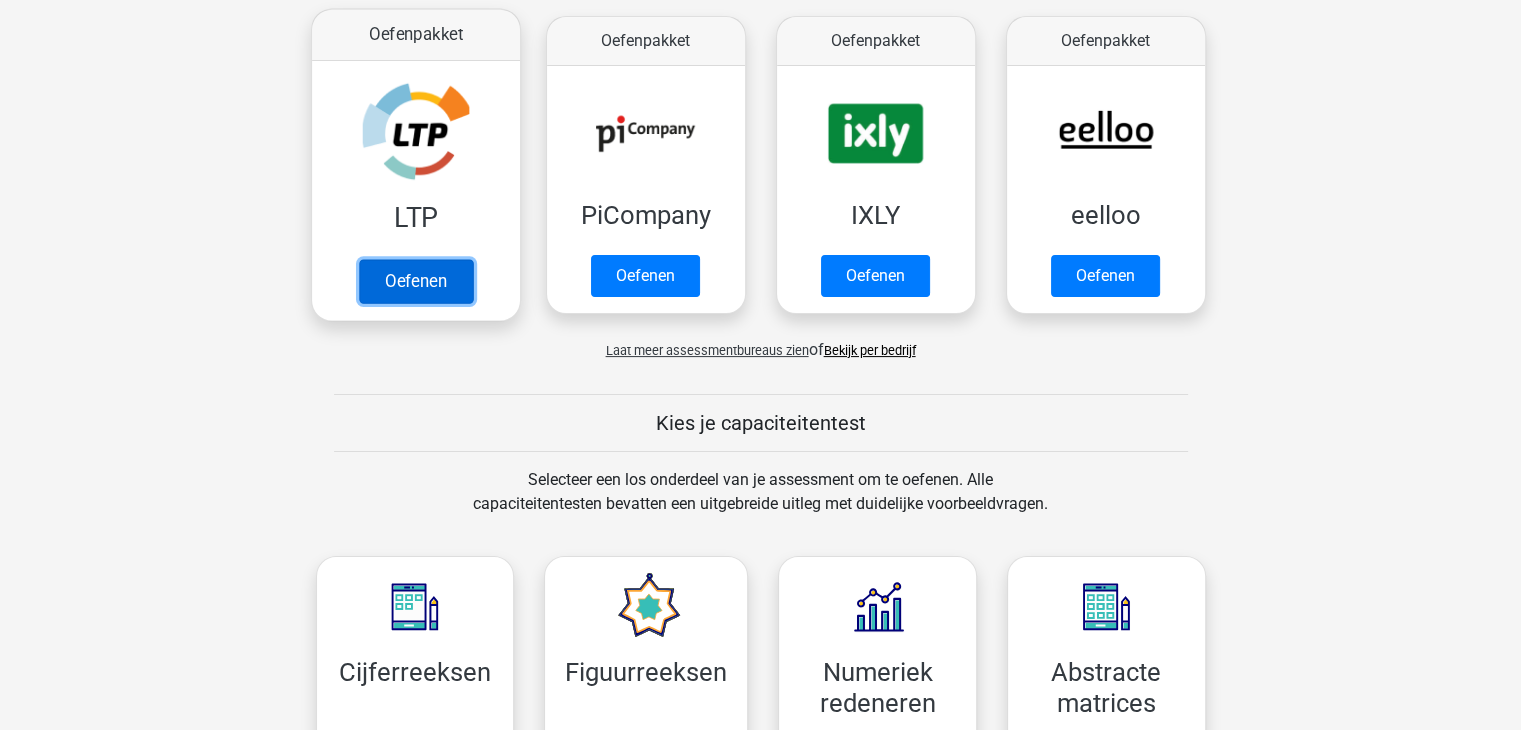 click on "Oefenen" at bounding box center [415, 281] 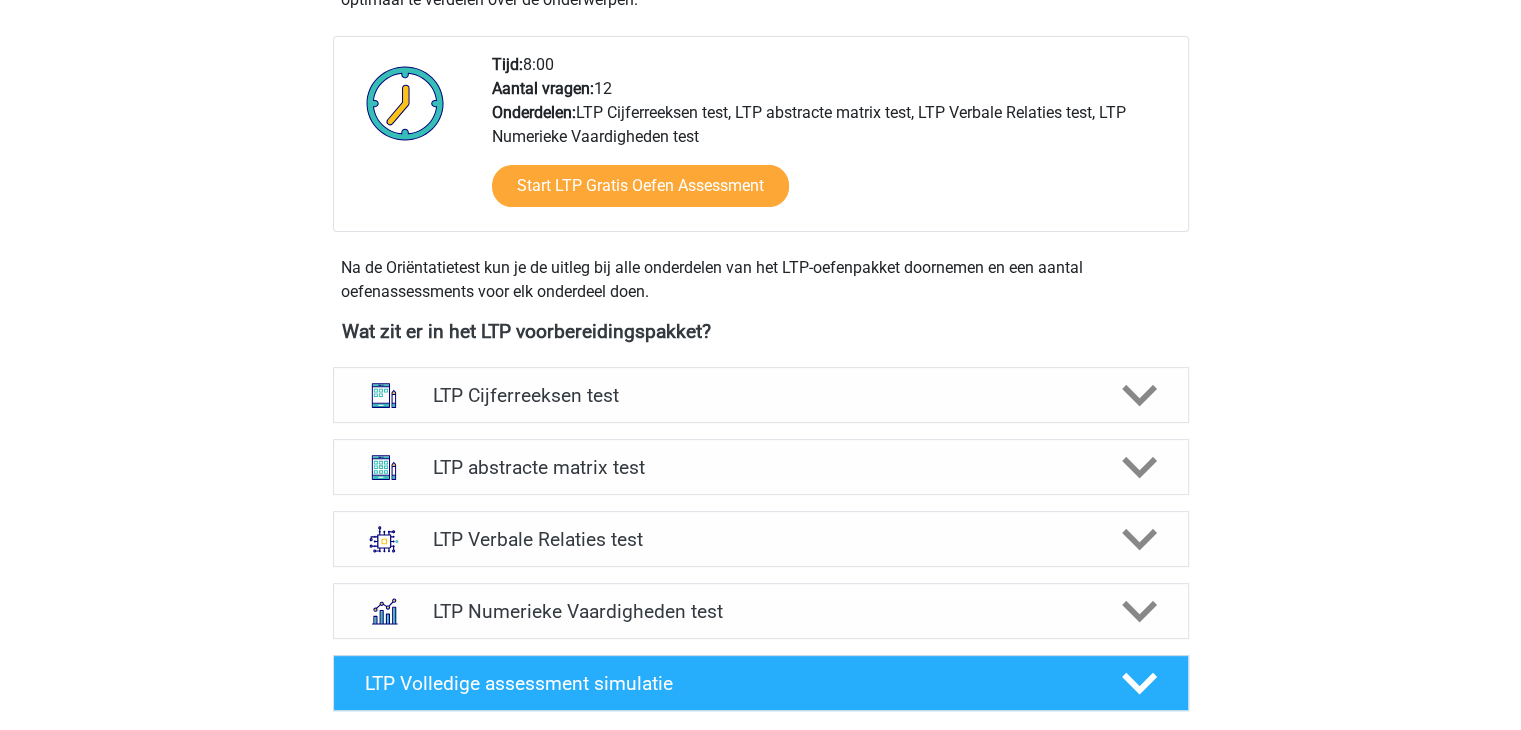 scroll, scrollTop: 488, scrollLeft: 0, axis: vertical 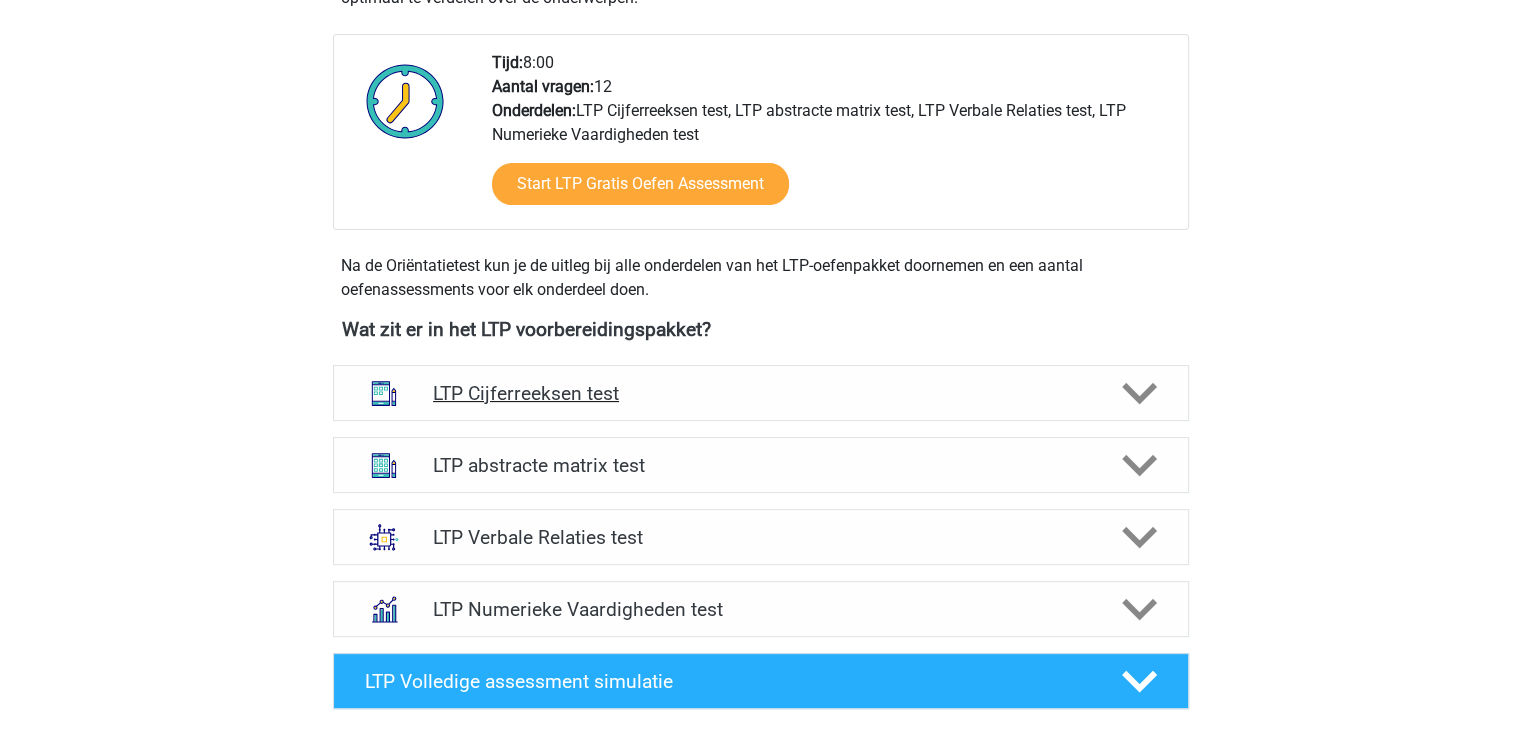 click on "LTP Cijferreeksen test" at bounding box center (761, 393) 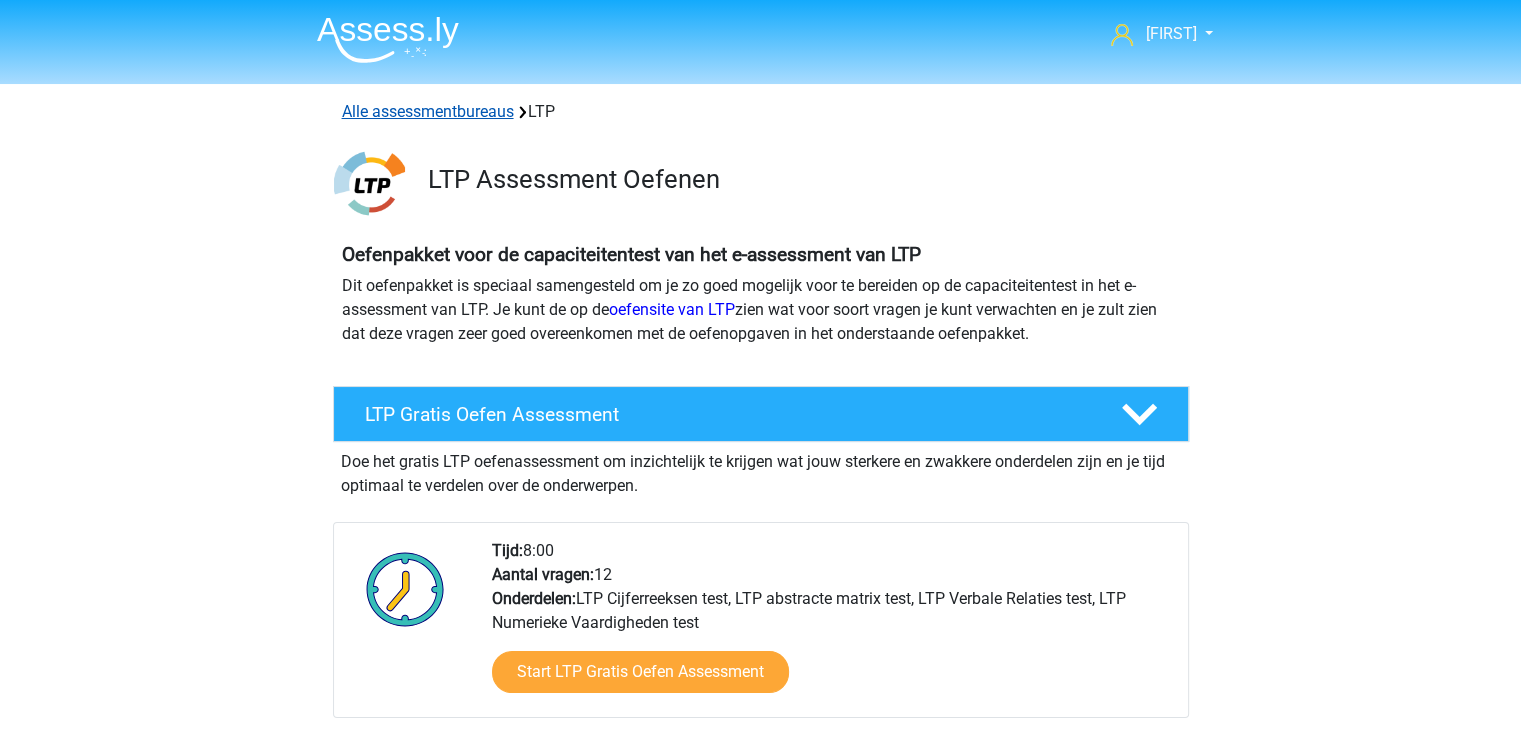 scroll, scrollTop: 0, scrollLeft: 0, axis: both 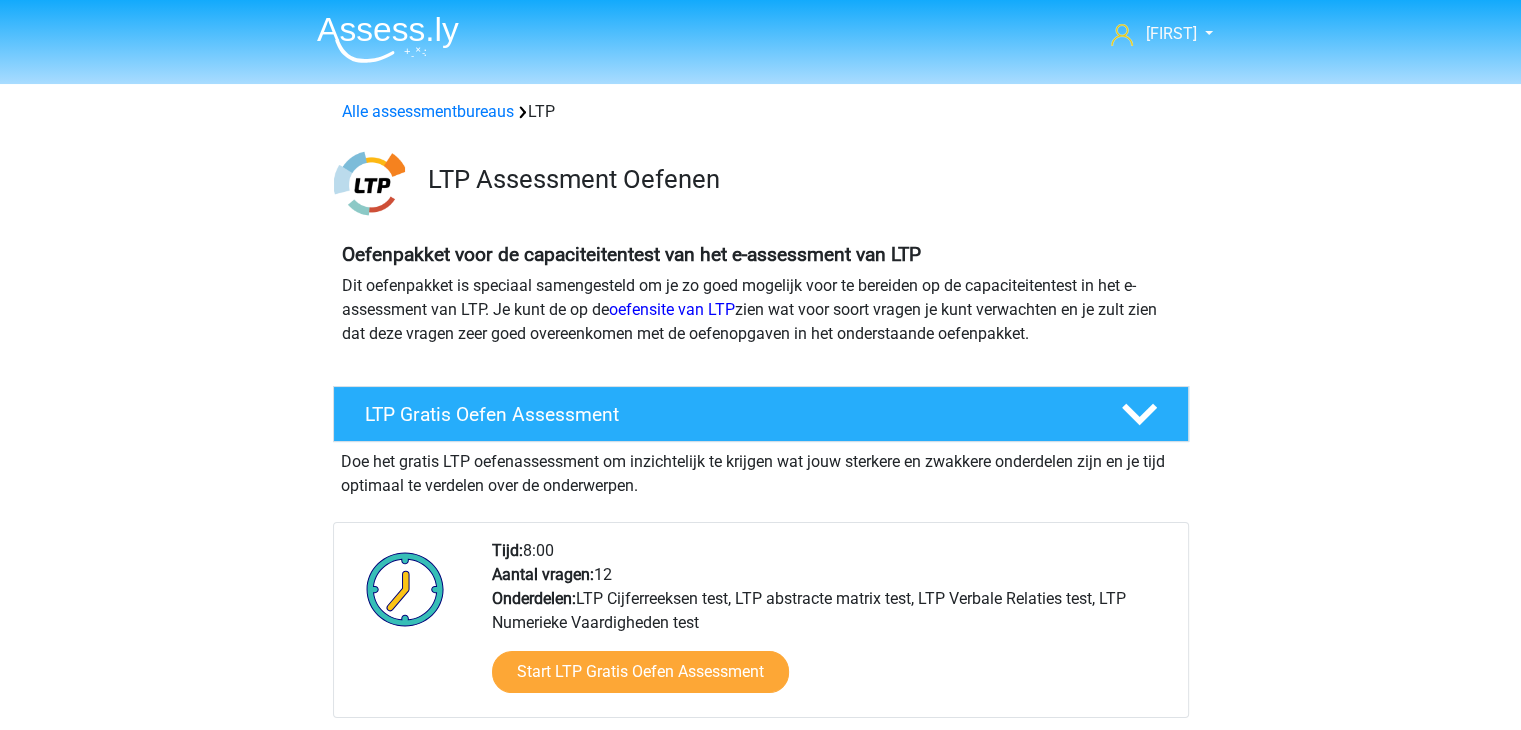 click on "Alle assessmentbureaus
LTP" at bounding box center [761, 112] 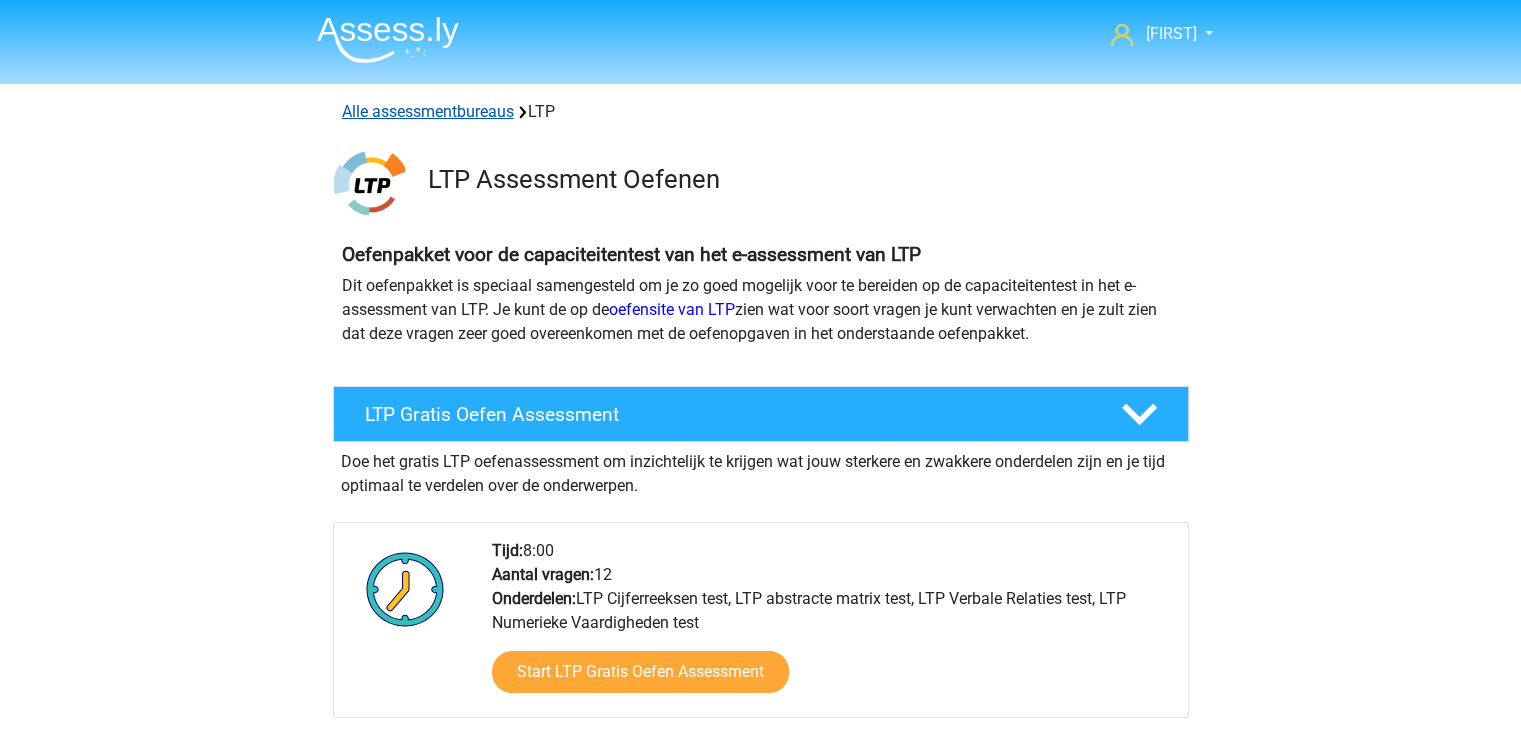 click on "Alle assessmentbureaus" at bounding box center [428, 111] 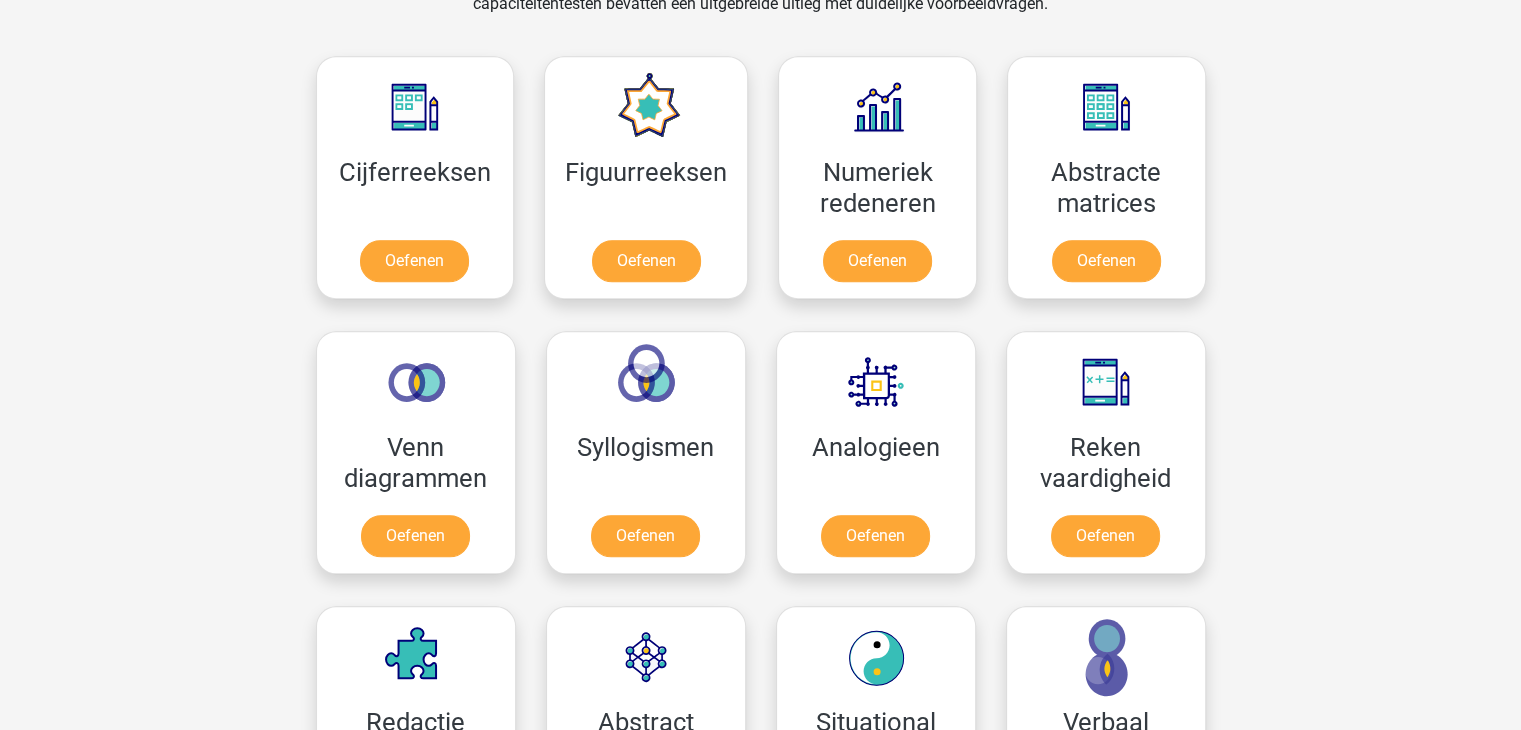scroll, scrollTop: 1896, scrollLeft: 0, axis: vertical 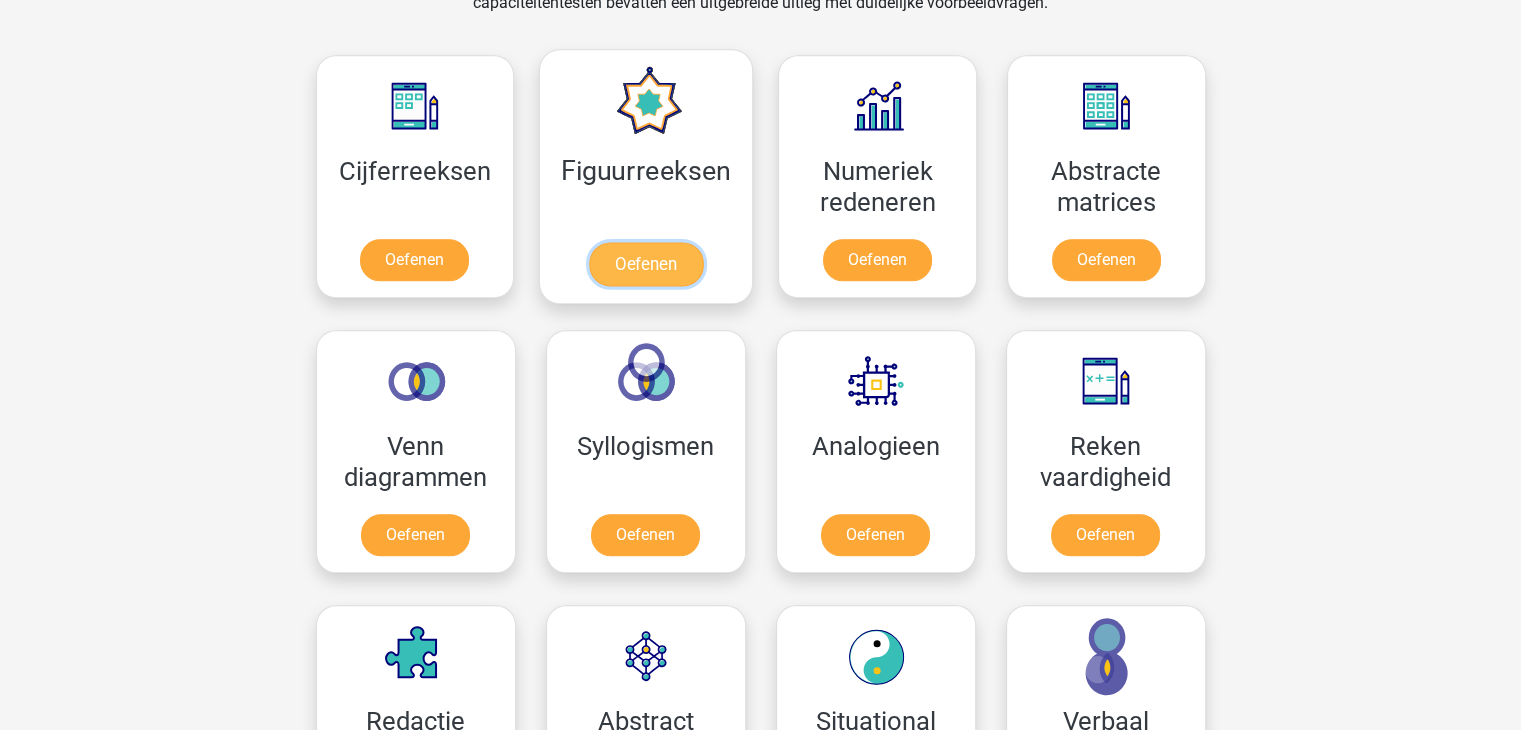 click on "Oefenen" at bounding box center [646, 264] 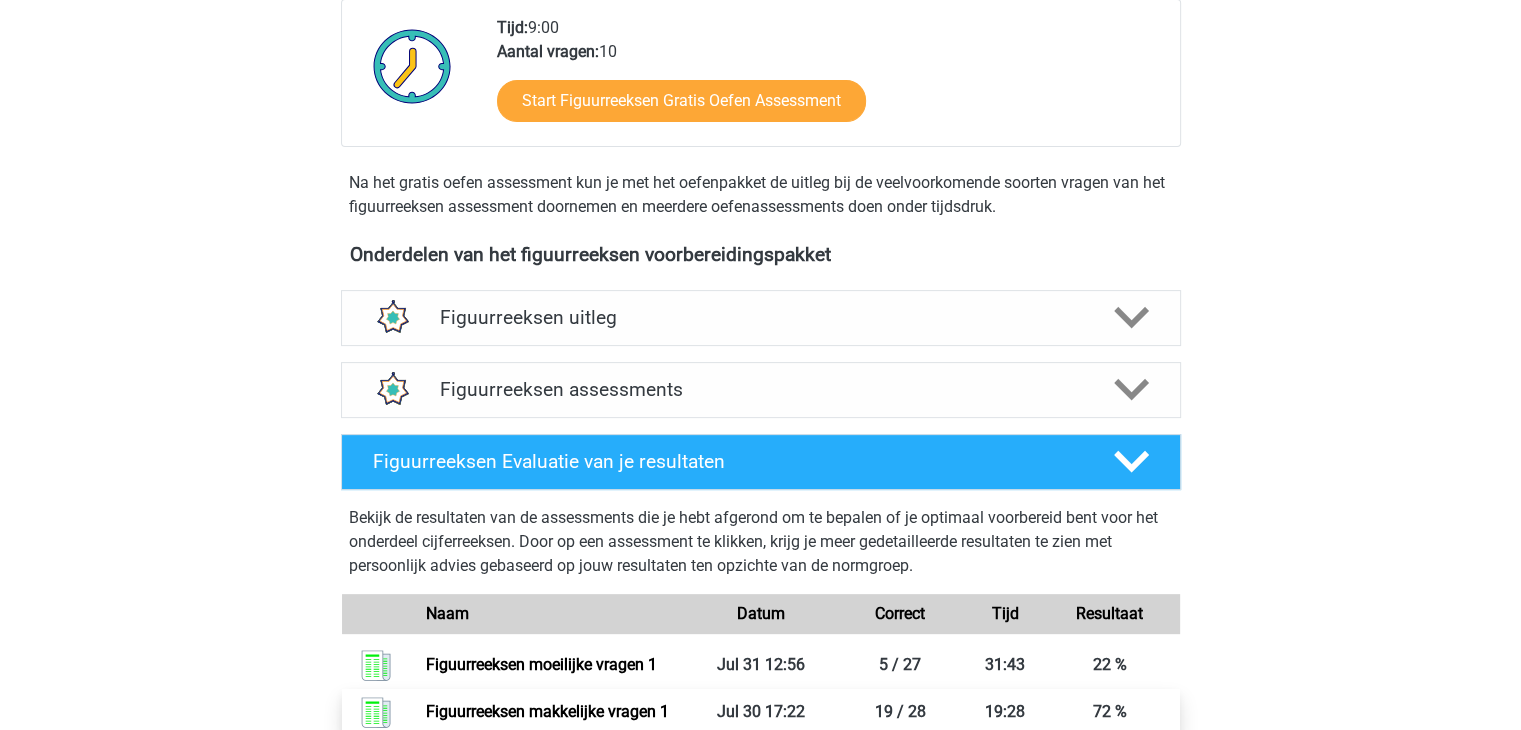 scroll, scrollTop: 514, scrollLeft: 0, axis: vertical 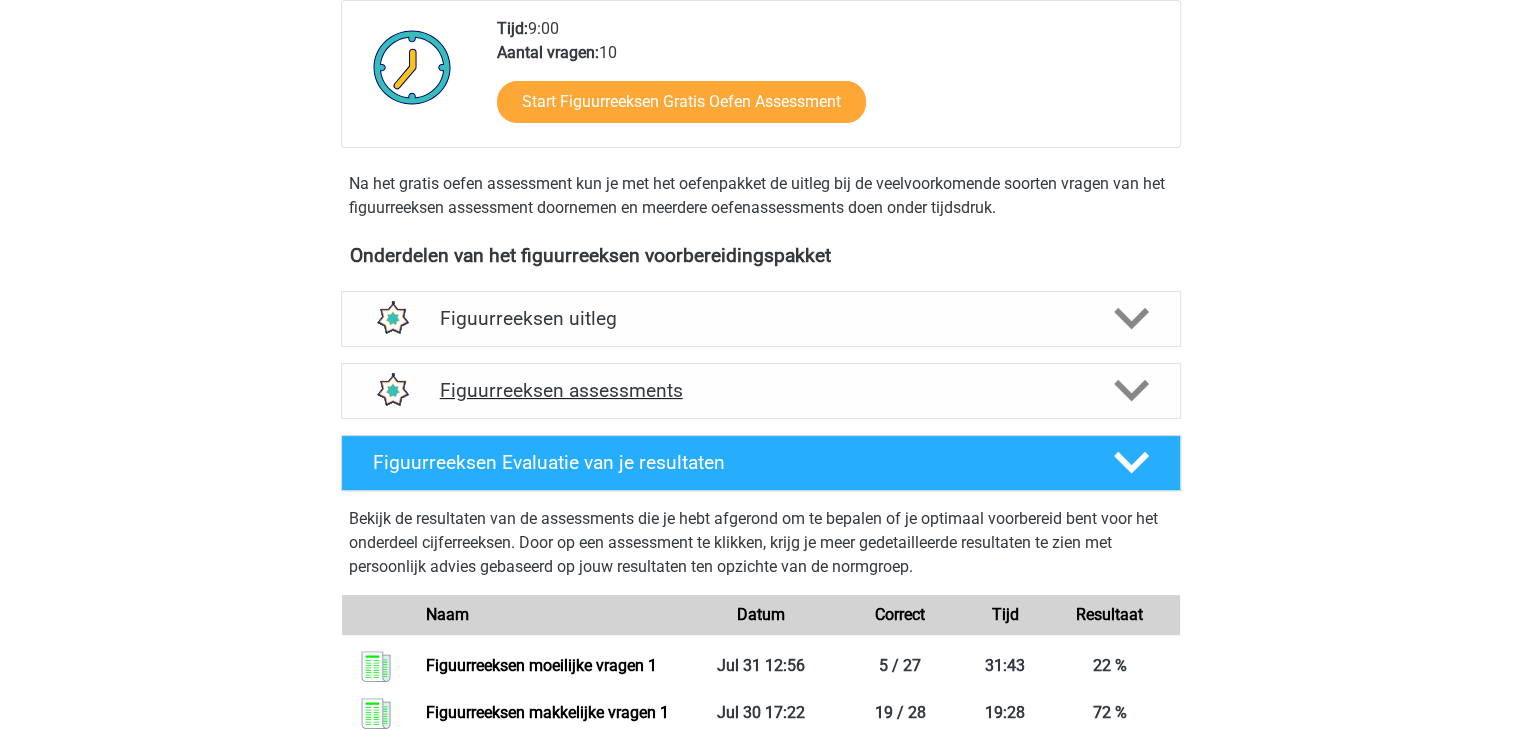 click on "Figuurreeksen assessments" at bounding box center [761, 390] 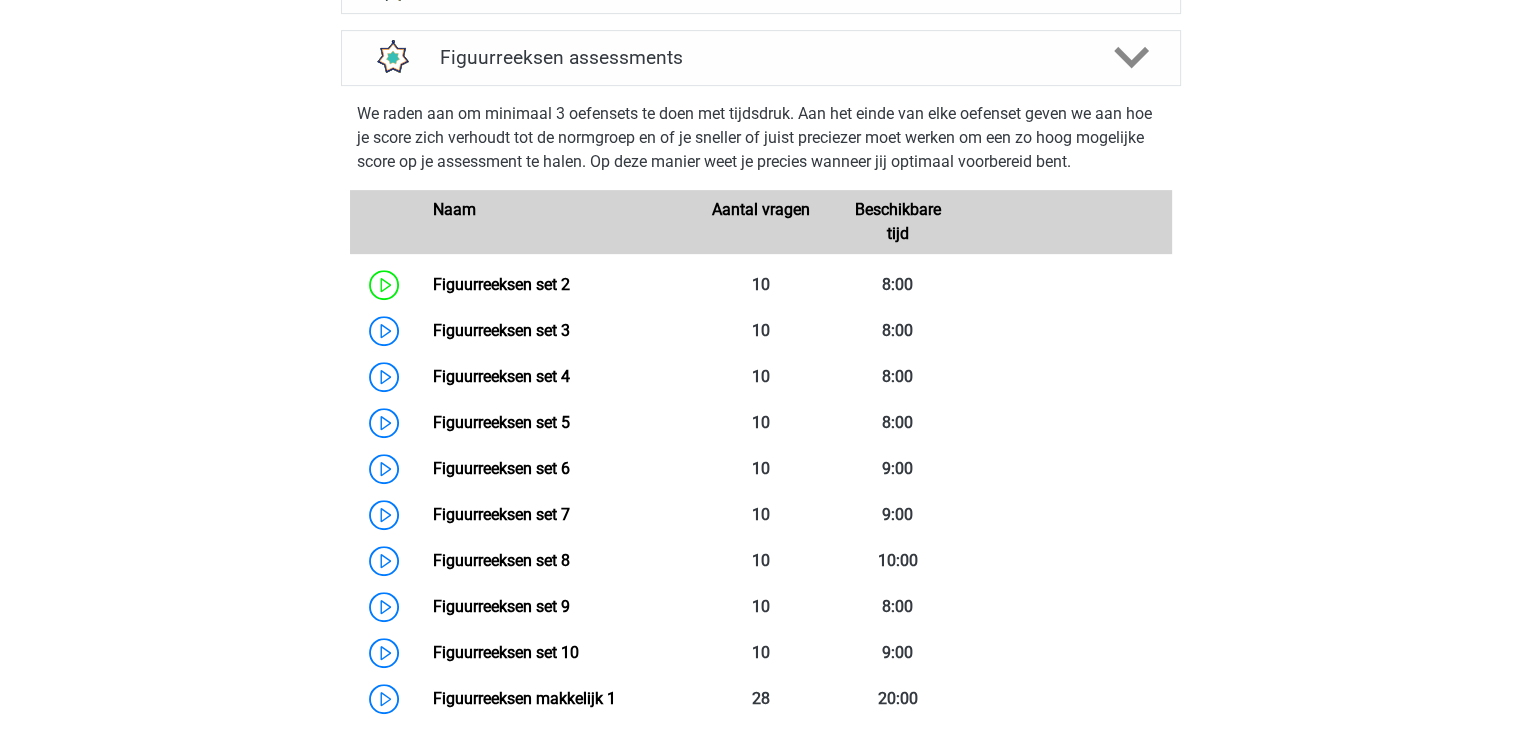scroll, scrollTop: 846, scrollLeft: 0, axis: vertical 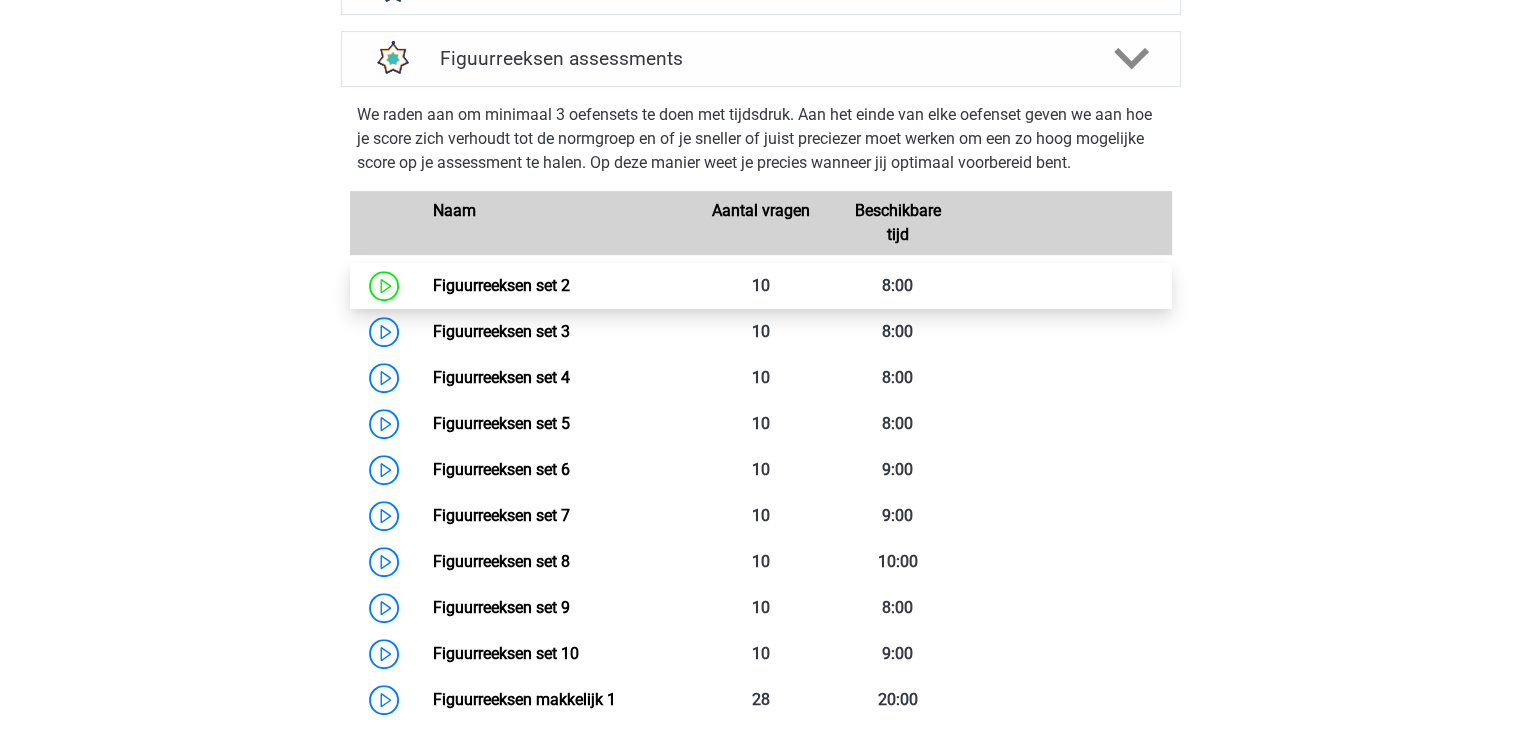 click on "Figuurreeksen
set 2" at bounding box center (501, 285) 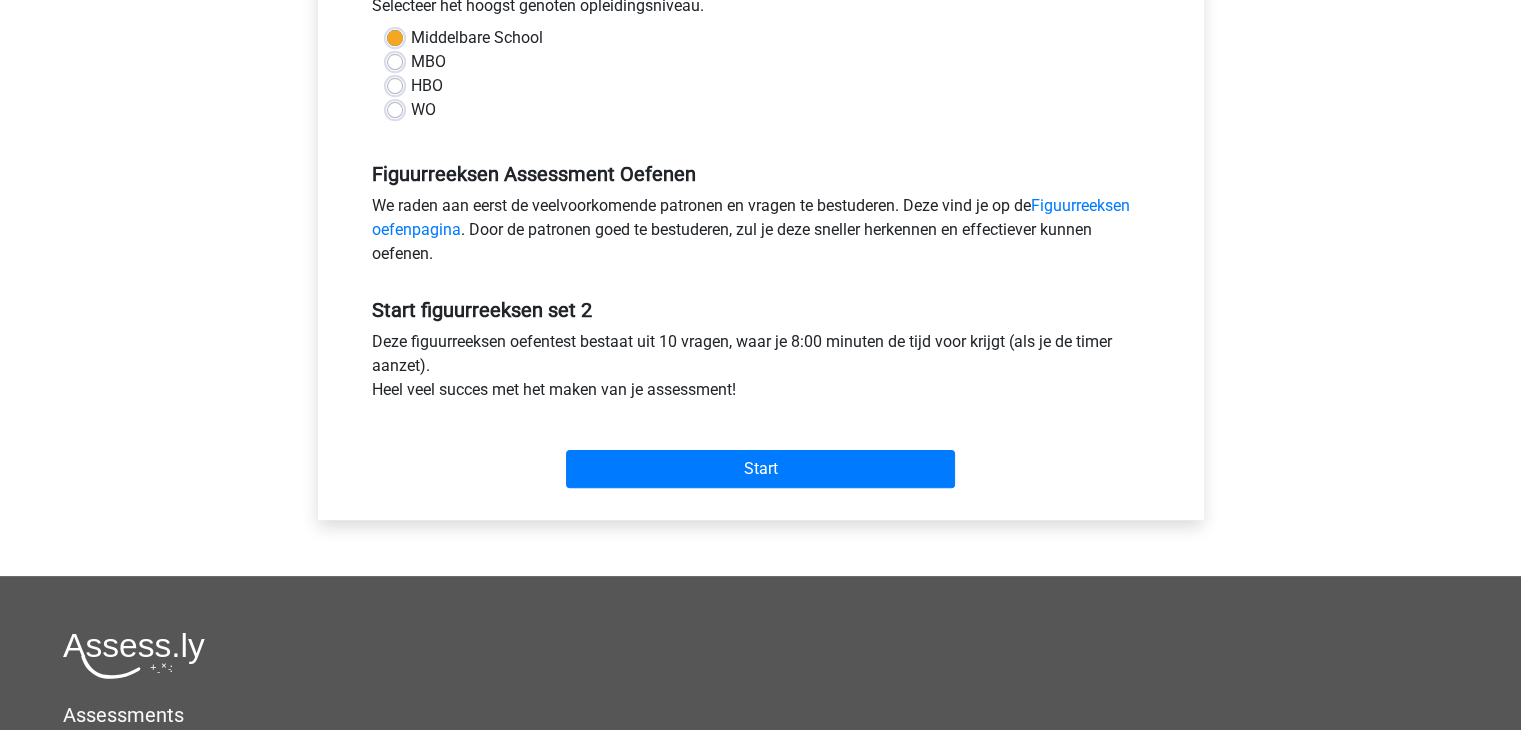 scroll, scrollTop: 484, scrollLeft: 0, axis: vertical 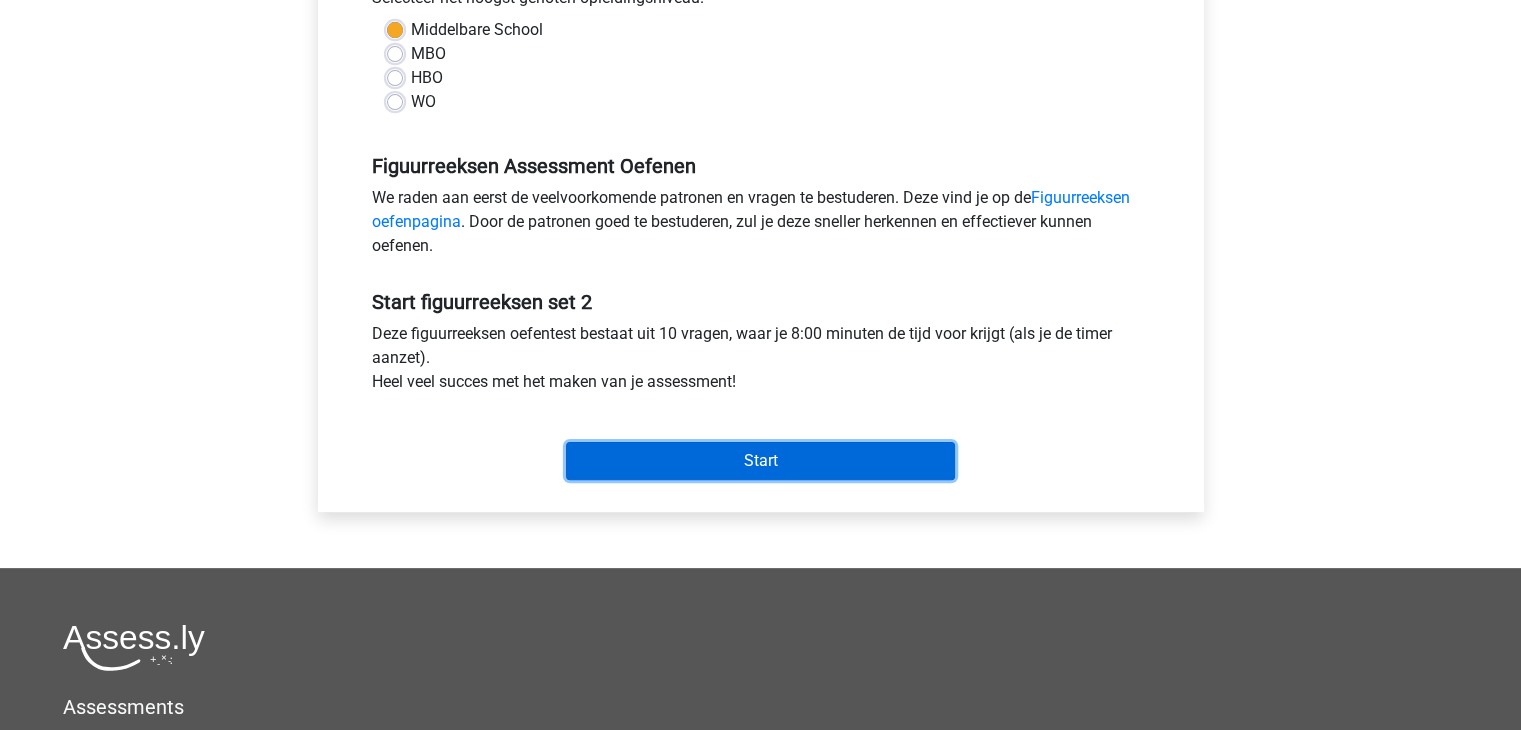 click on "Start" at bounding box center (760, 461) 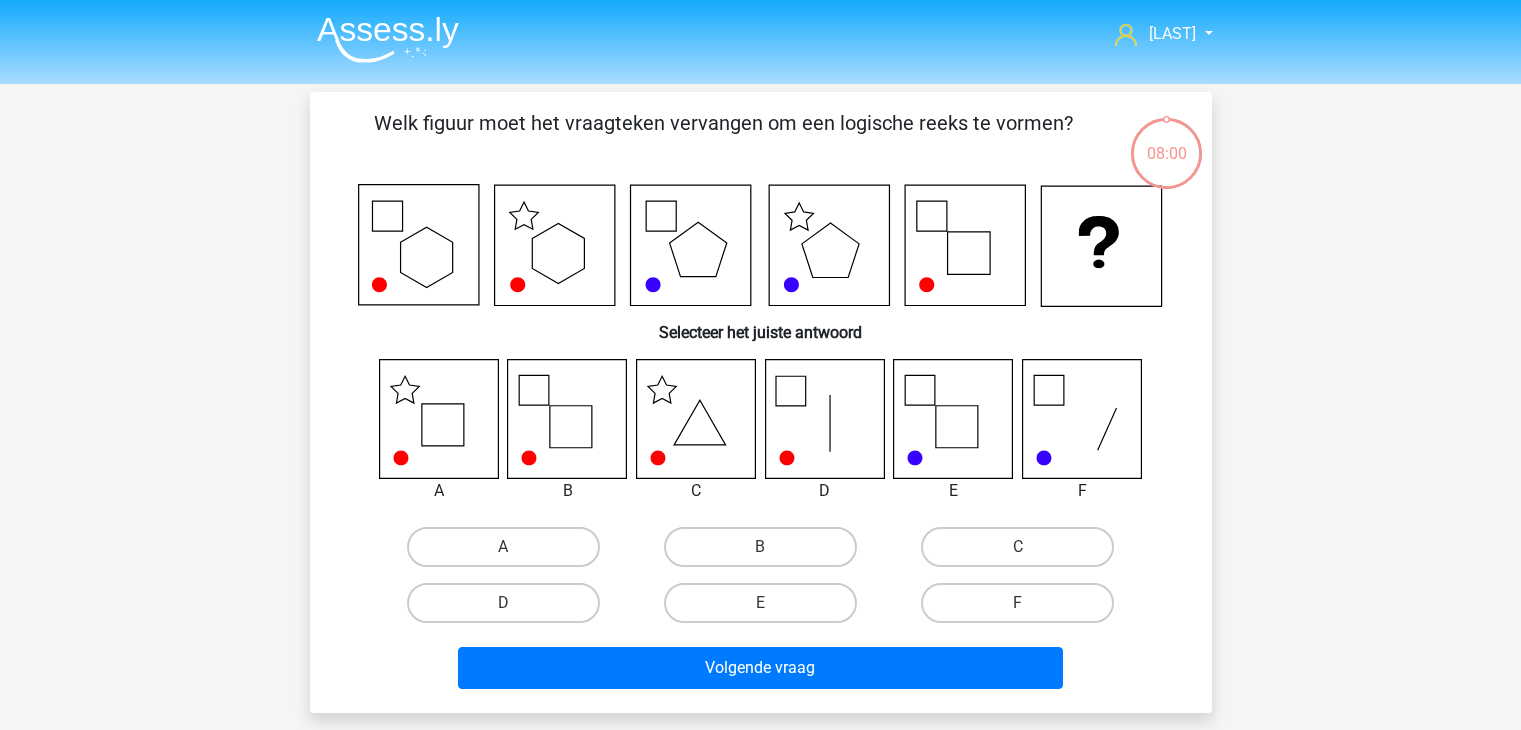 scroll, scrollTop: 0, scrollLeft: 0, axis: both 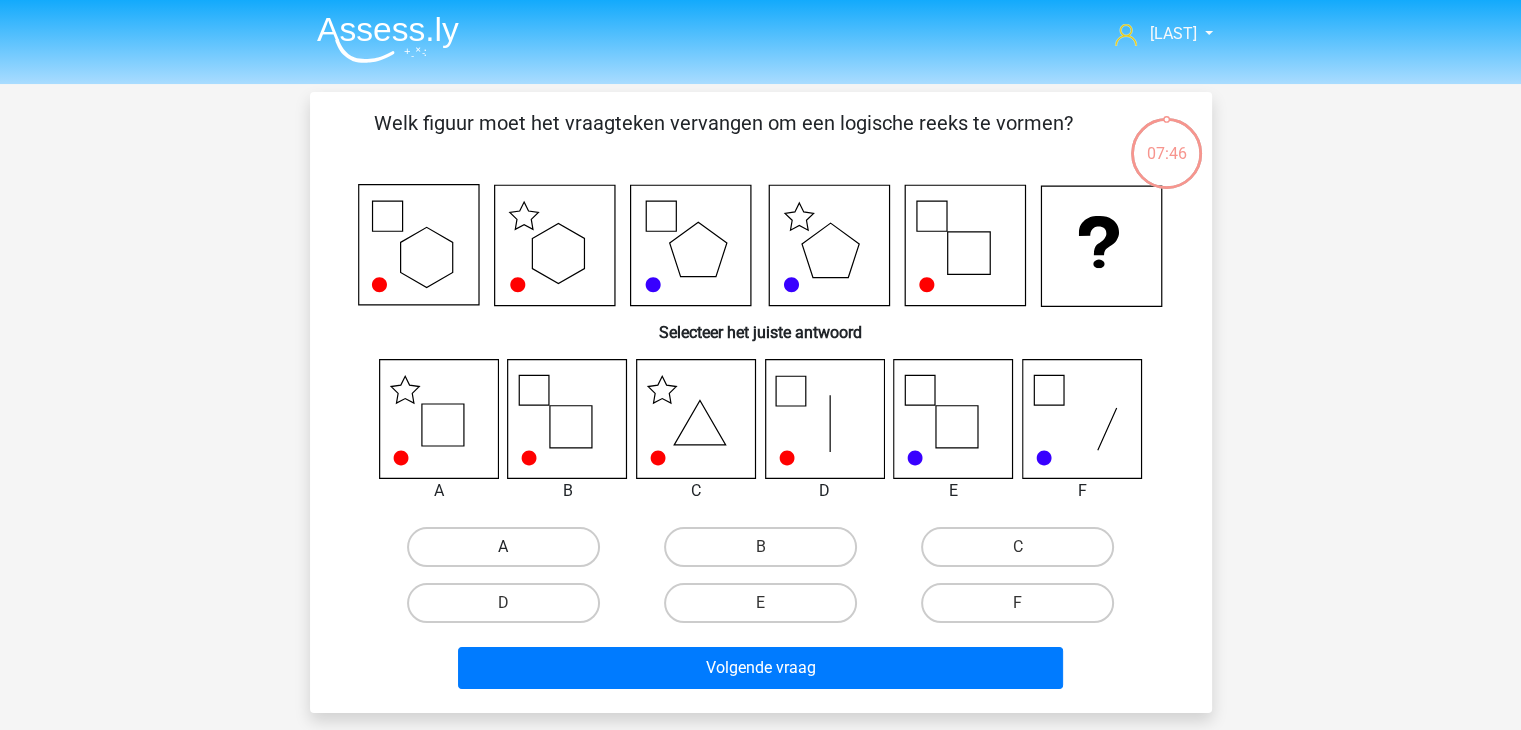 click on "A" at bounding box center (503, 547) 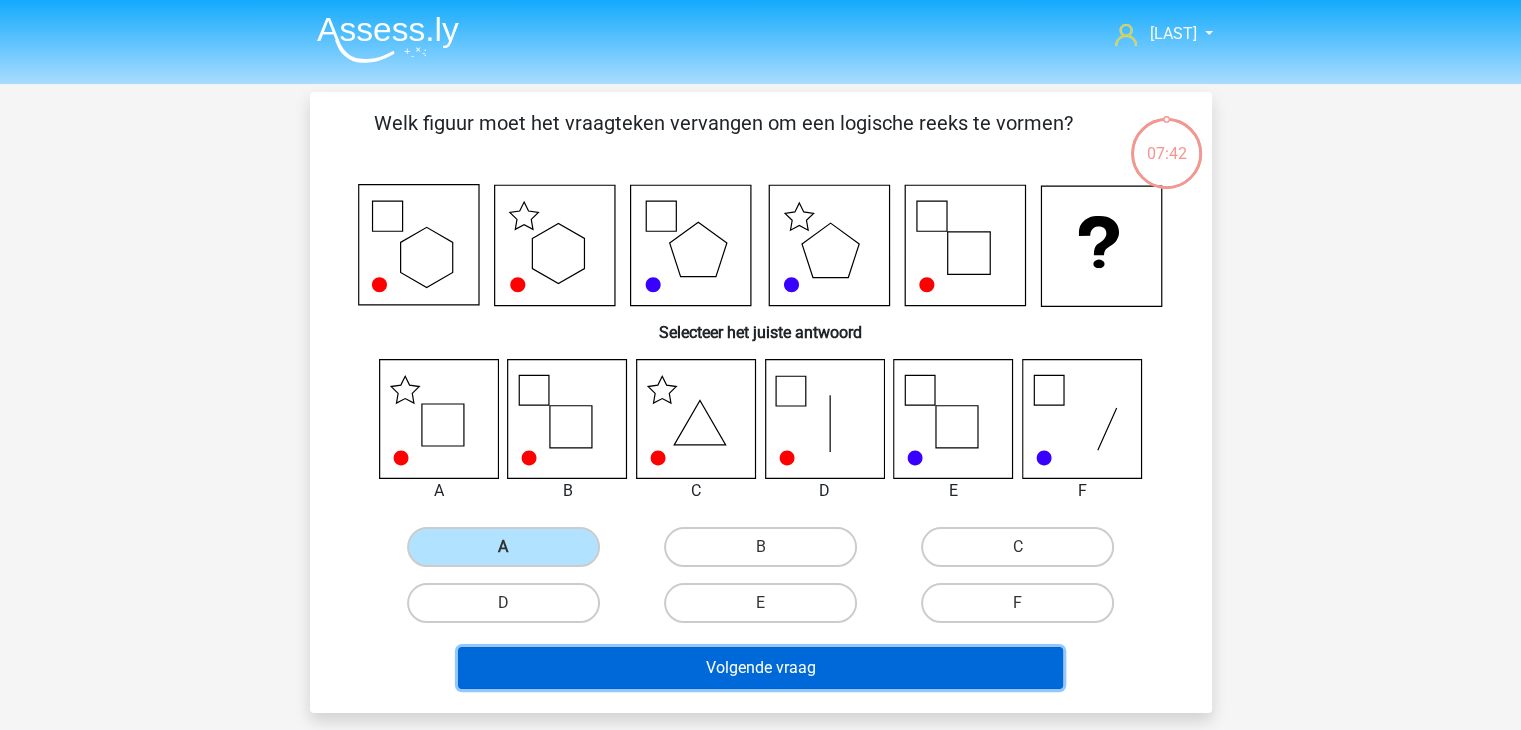 click on "Volgende vraag" at bounding box center [760, 668] 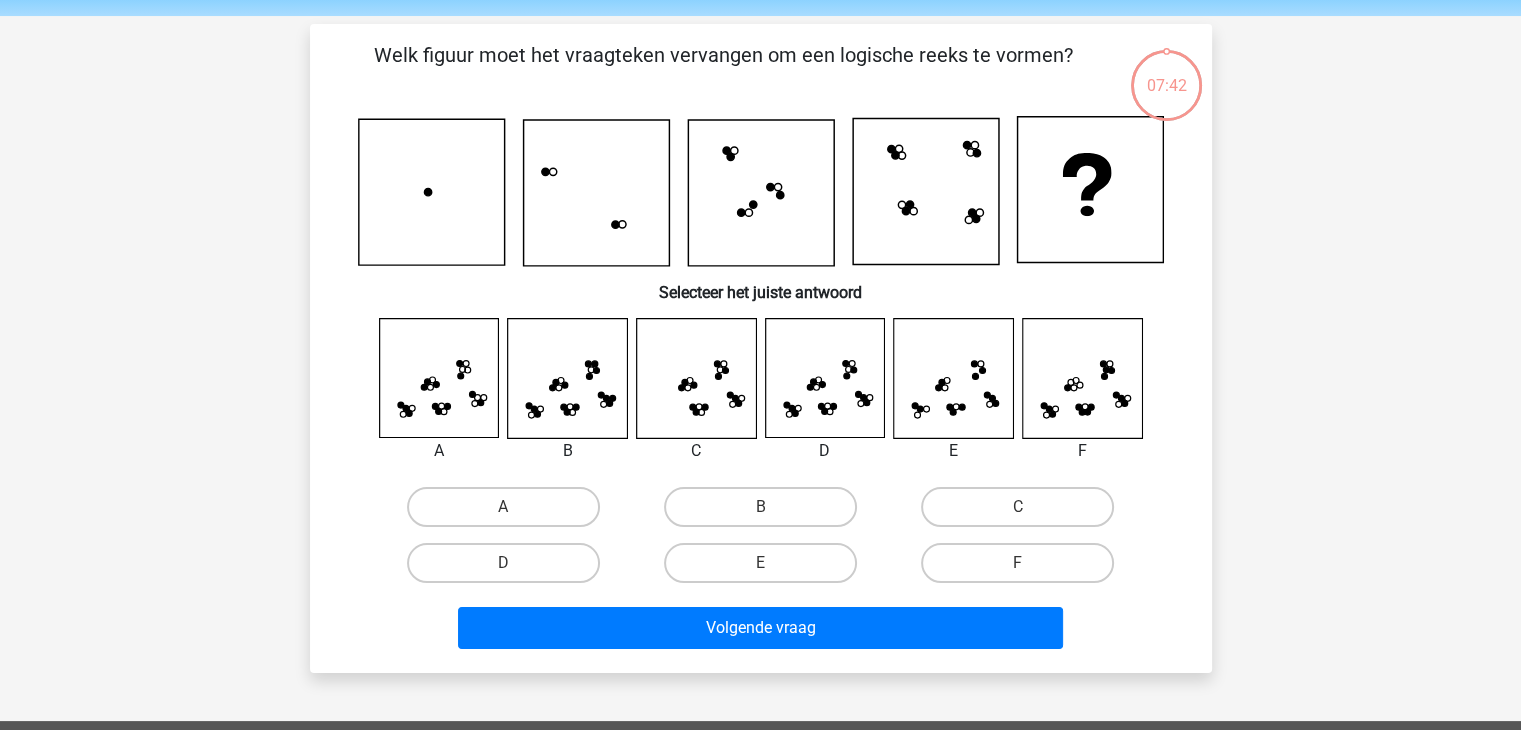scroll, scrollTop: 92, scrollLeft: 0, axis: vertical 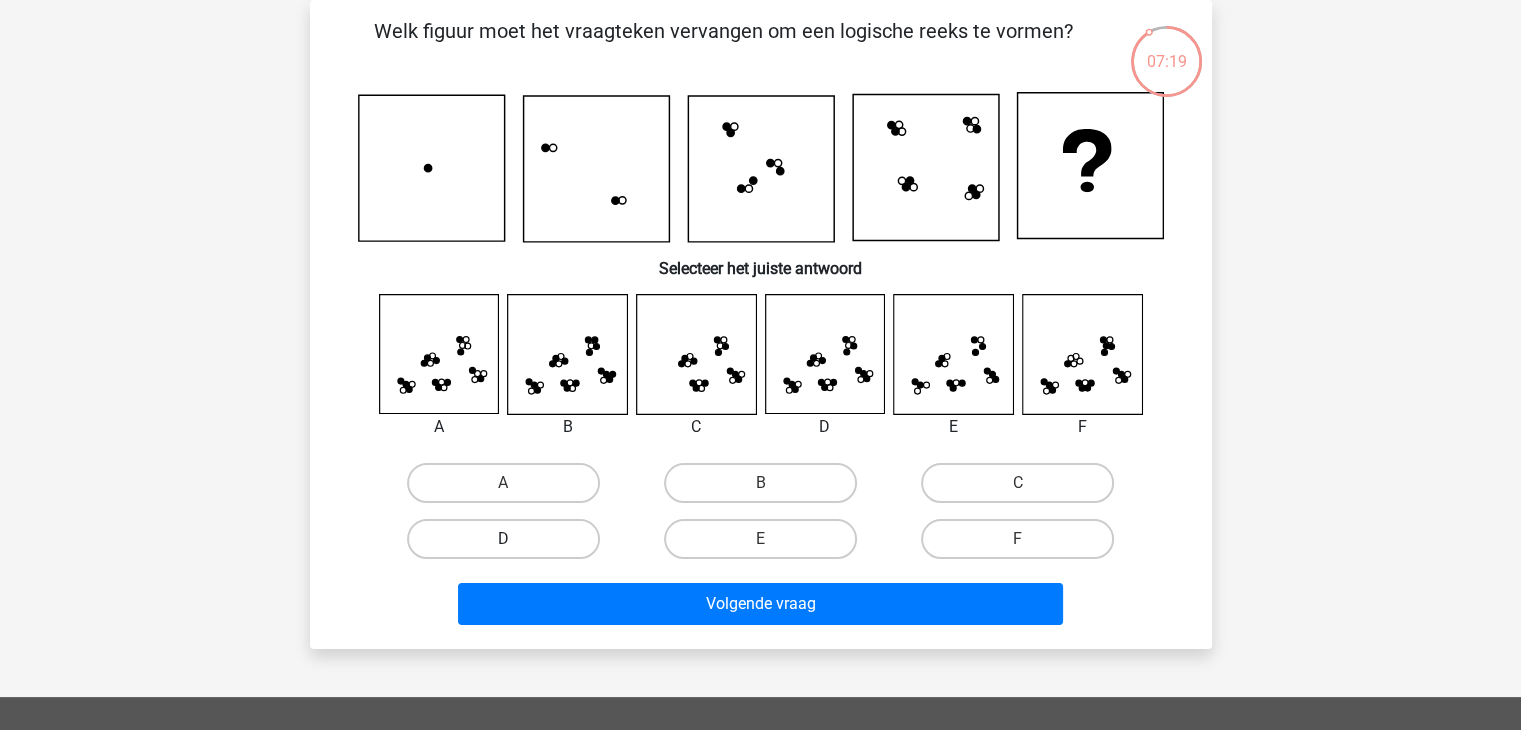 click on "D" at bounding box center (503, 539) 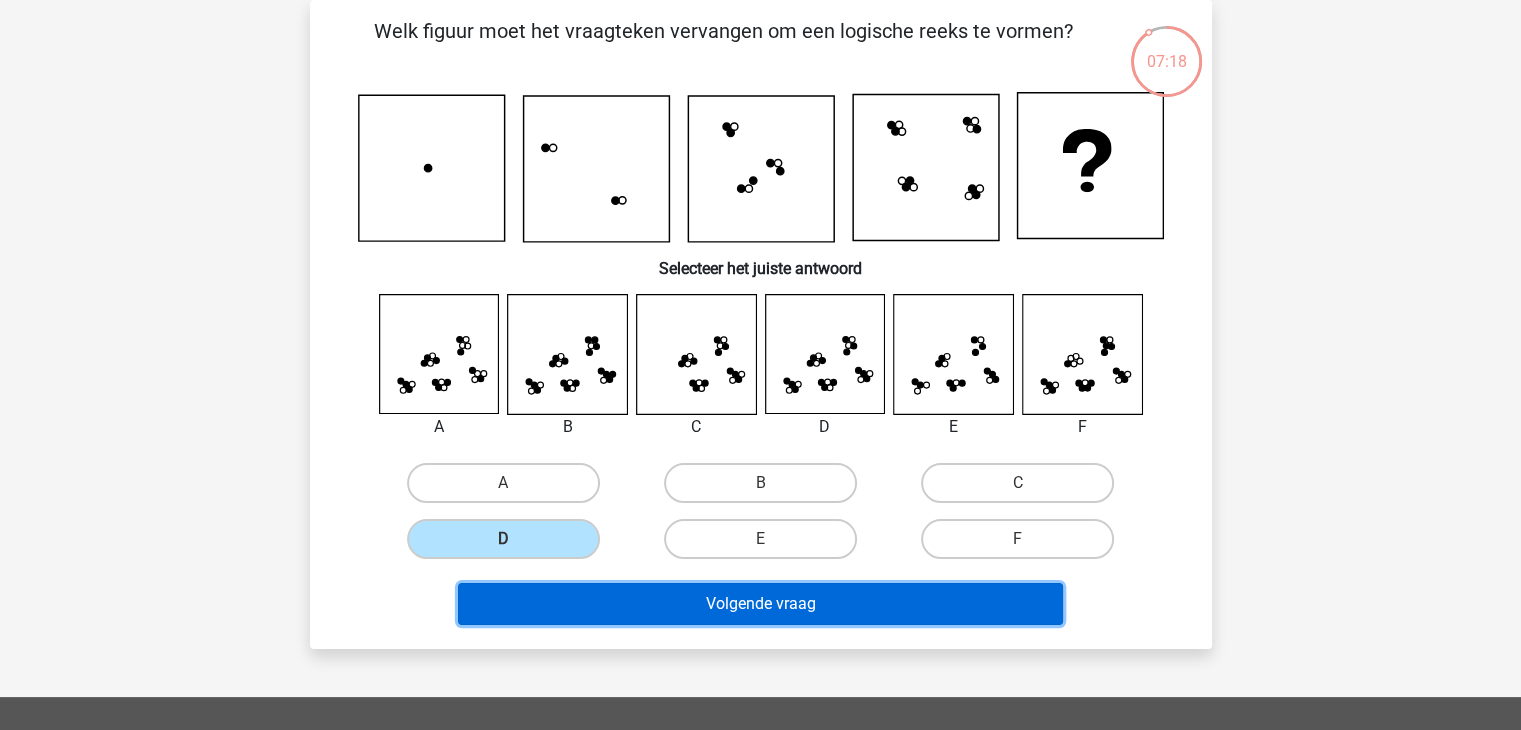 click on "Volgende vraag" at bounding box center (760, 604) 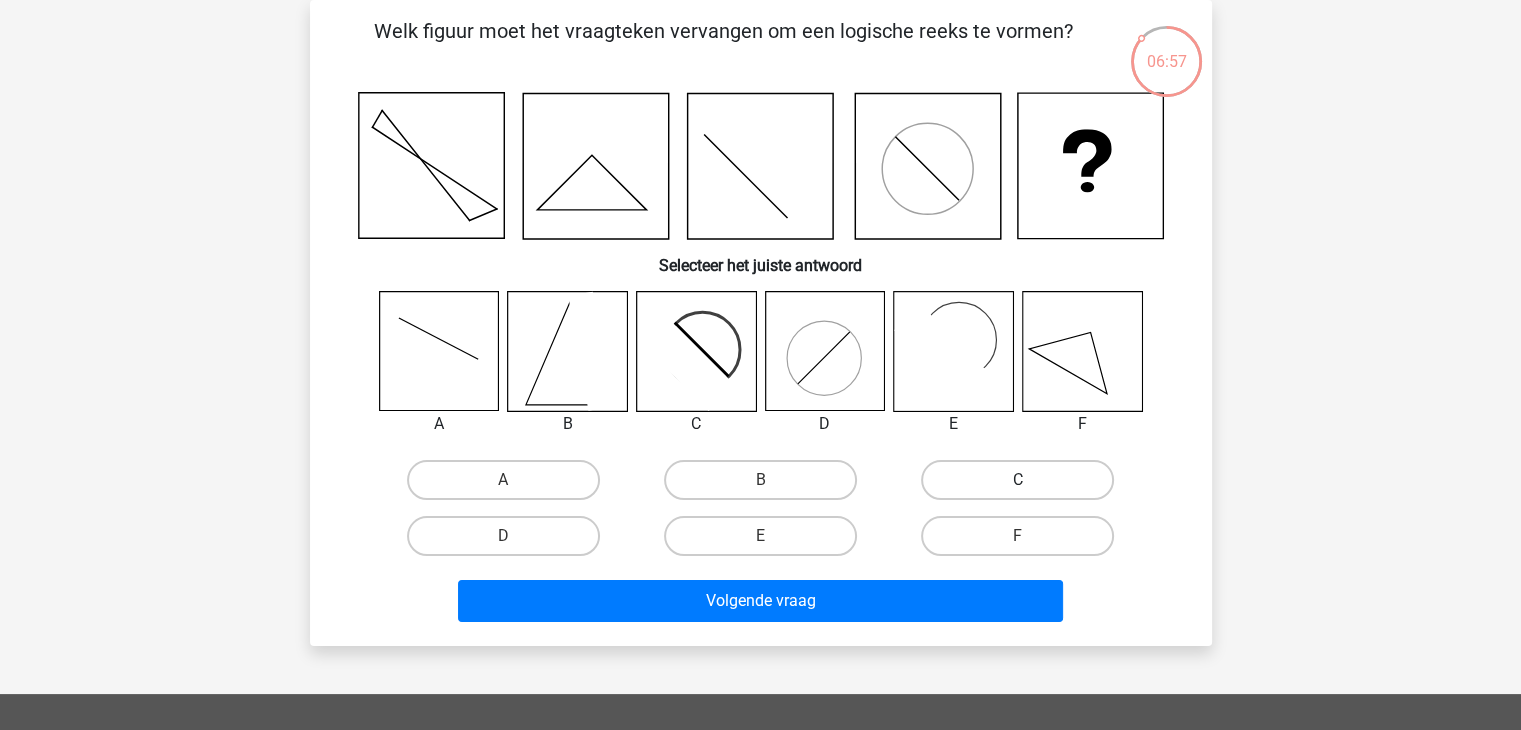 click on "C" at bounding box center [1017, 480] 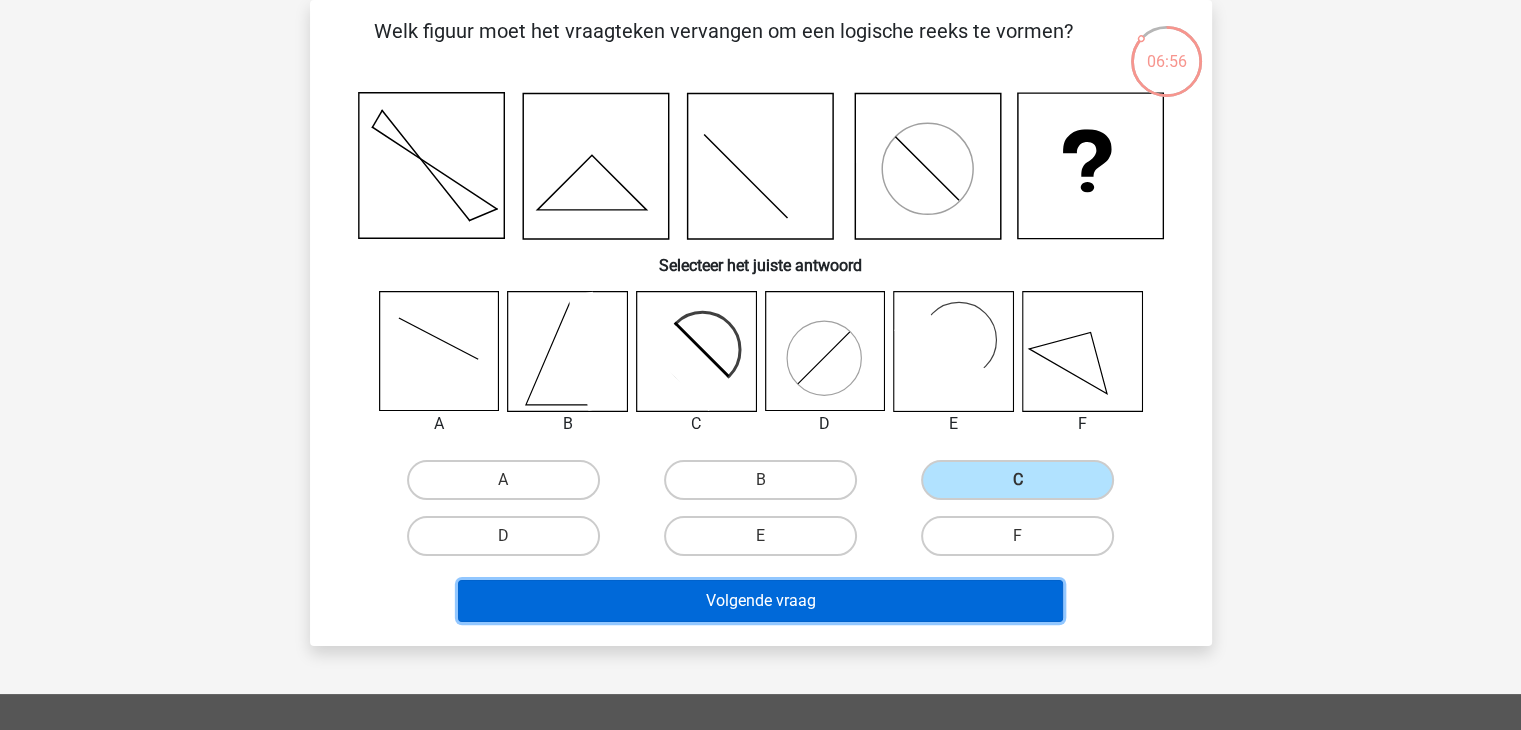 click on "Volgende vraag" at bounding box center (760, 601) 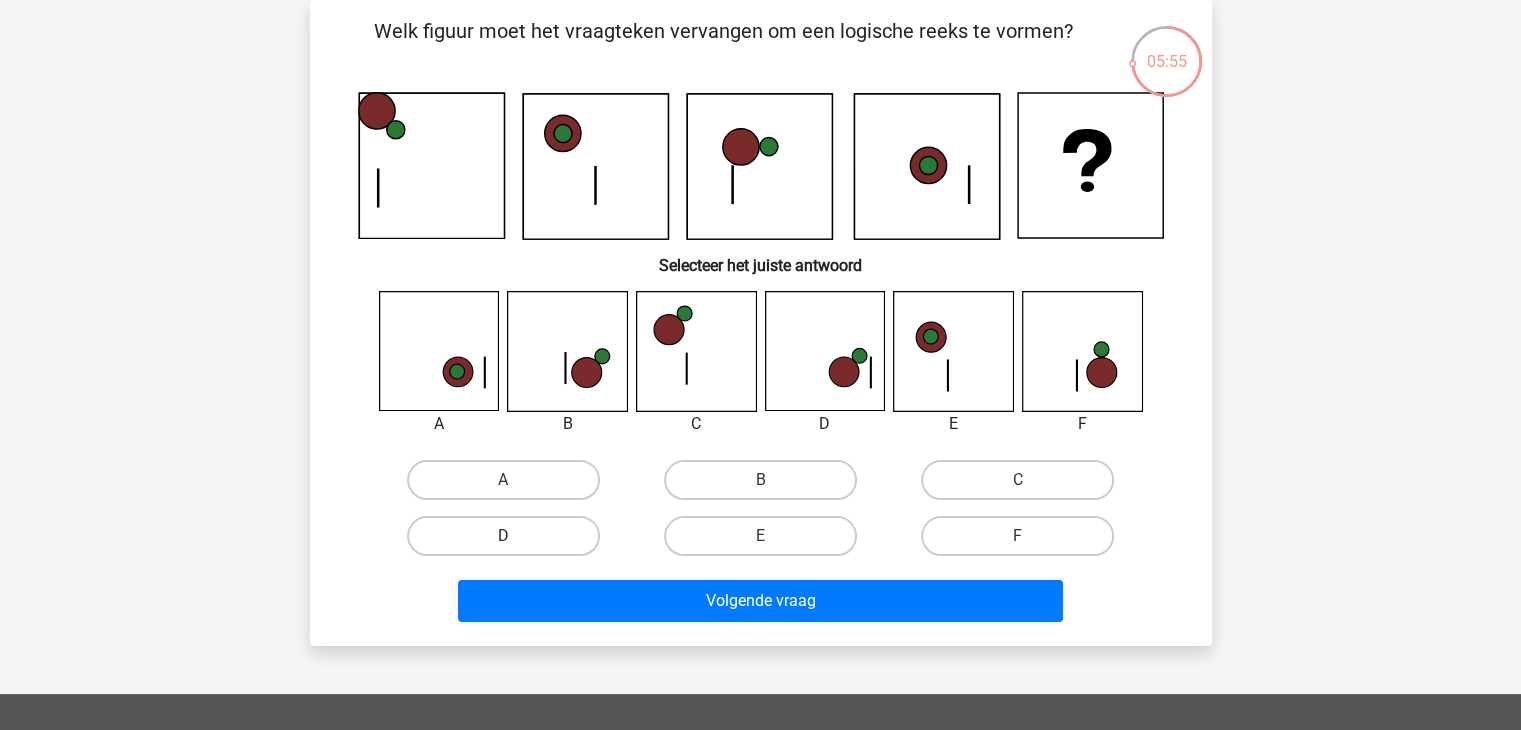 click on "D" at bounding box center (503, 536) 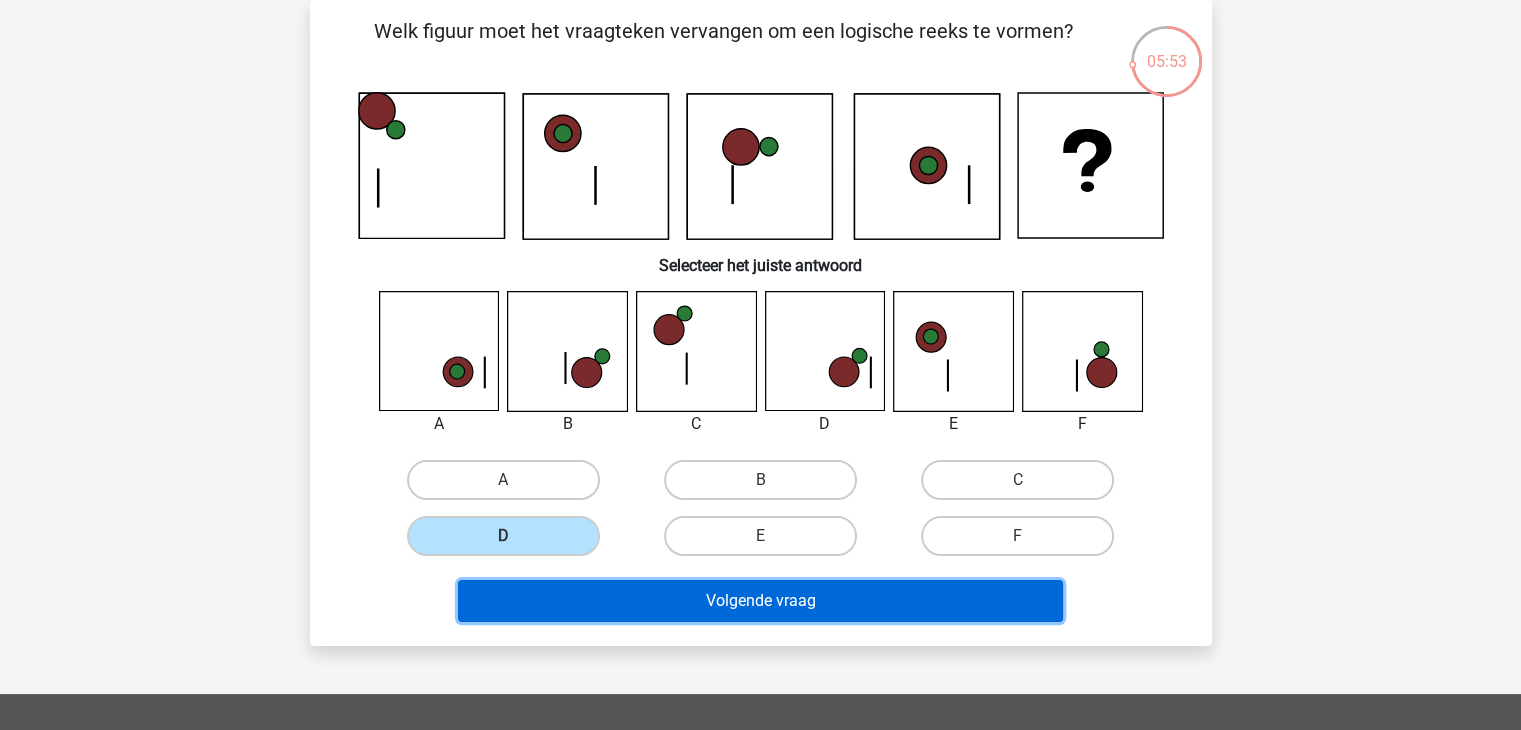click on "Volgende vraag" at bounding box center [760, 601] 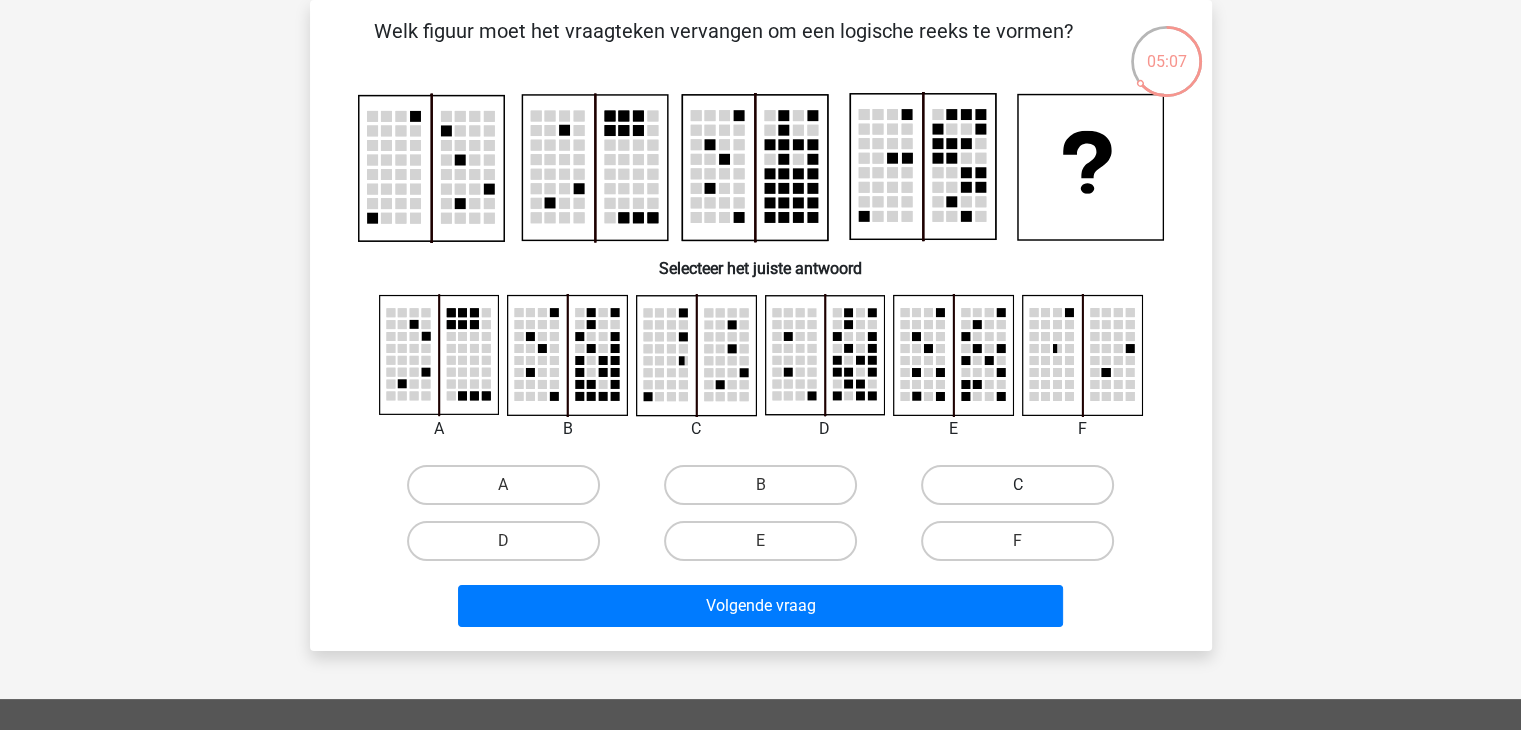 drag, startPoint x: 1000, startPoint y: 480, endPoint x: 1008, endPoint y: 488, distance: 11.313708 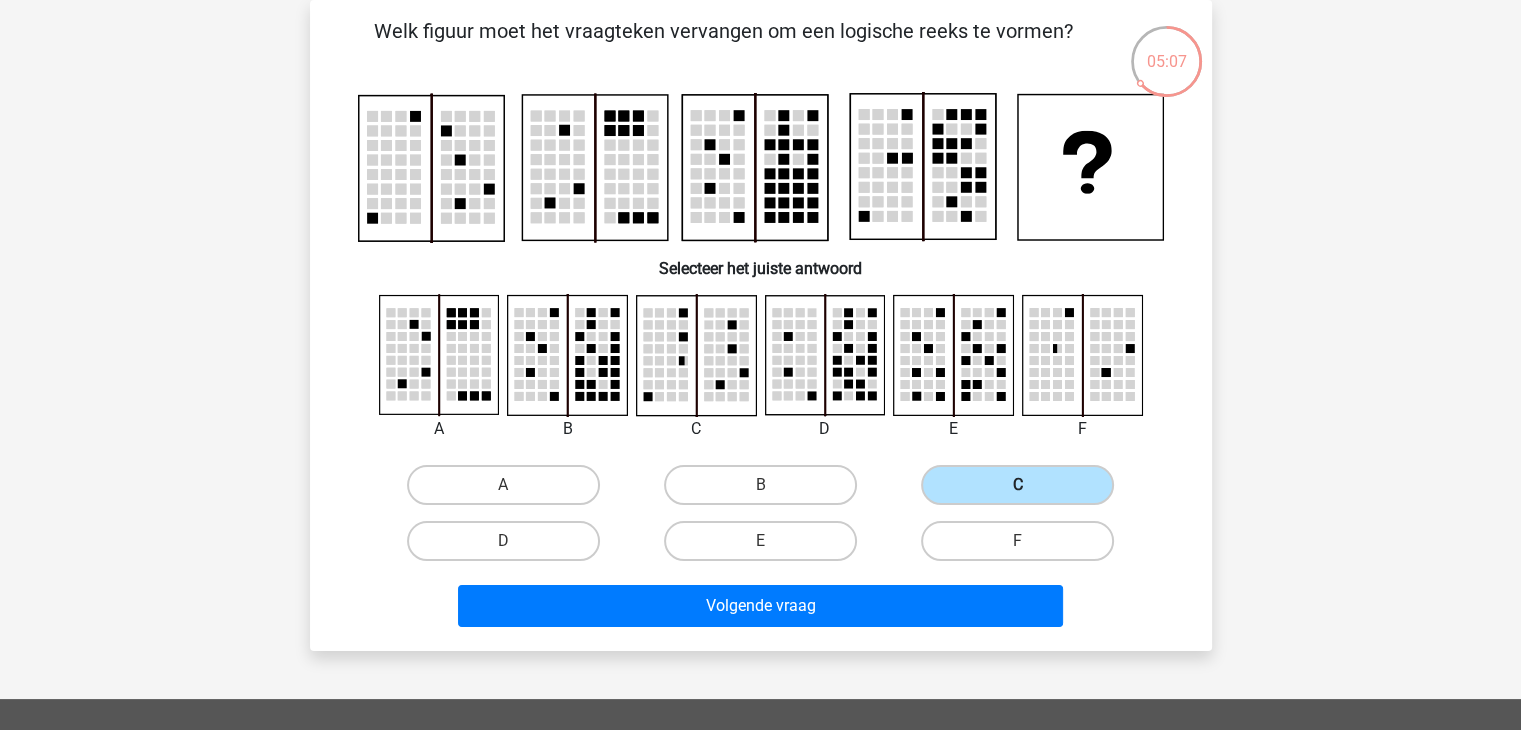 click on "C" at bounding box center [1017, 485] 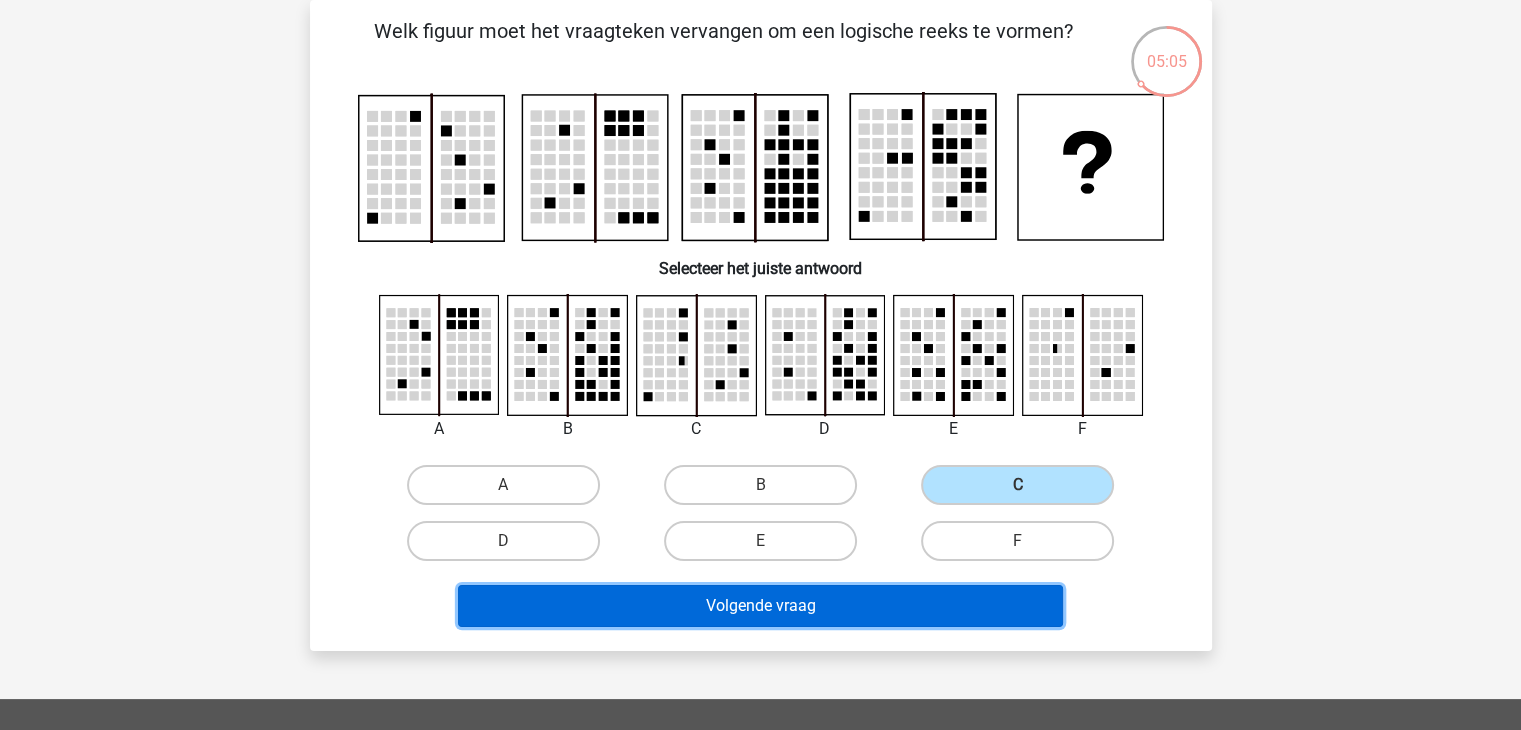 click on "Volgende vraag" at bounding box center [760, 606] 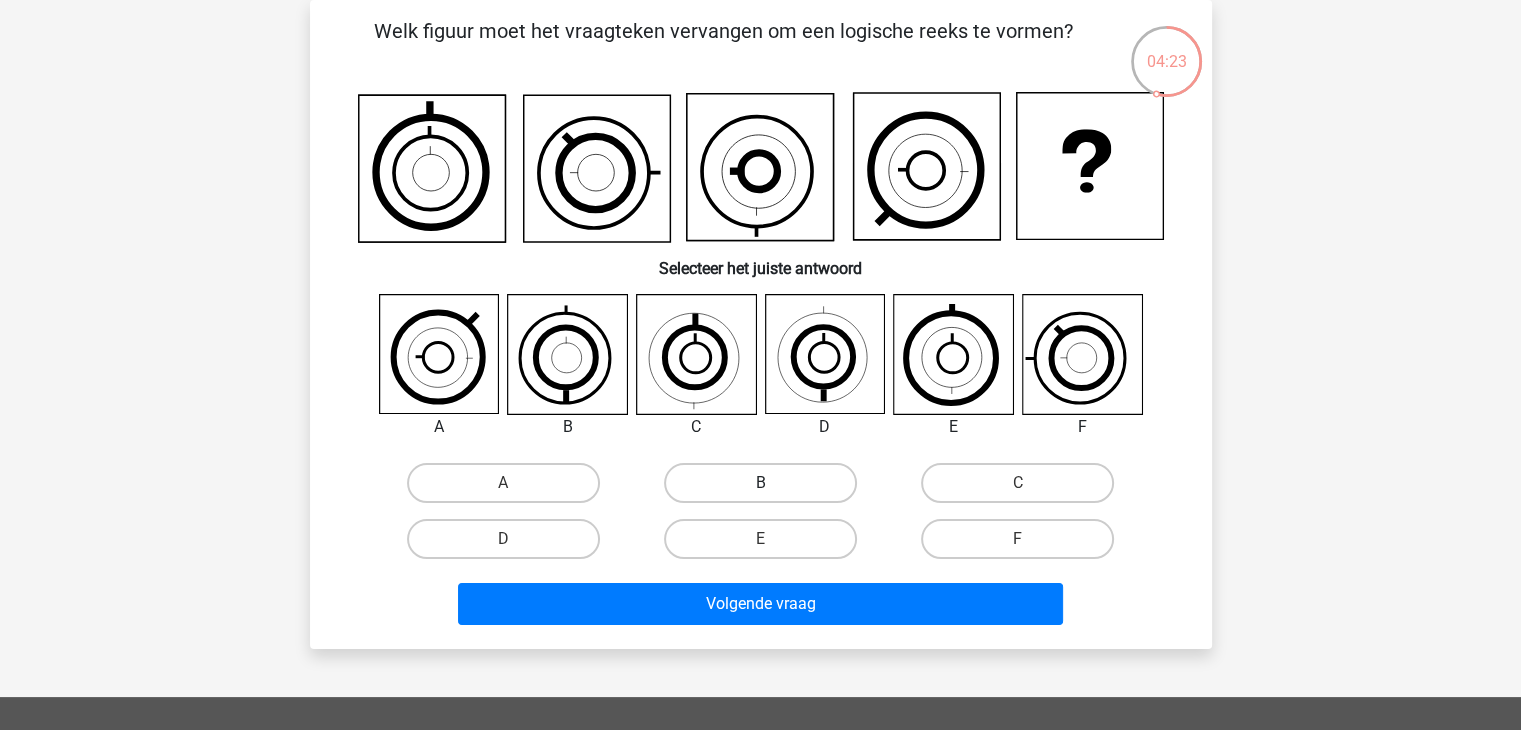 click on "B" at bounding box center [760, 483] 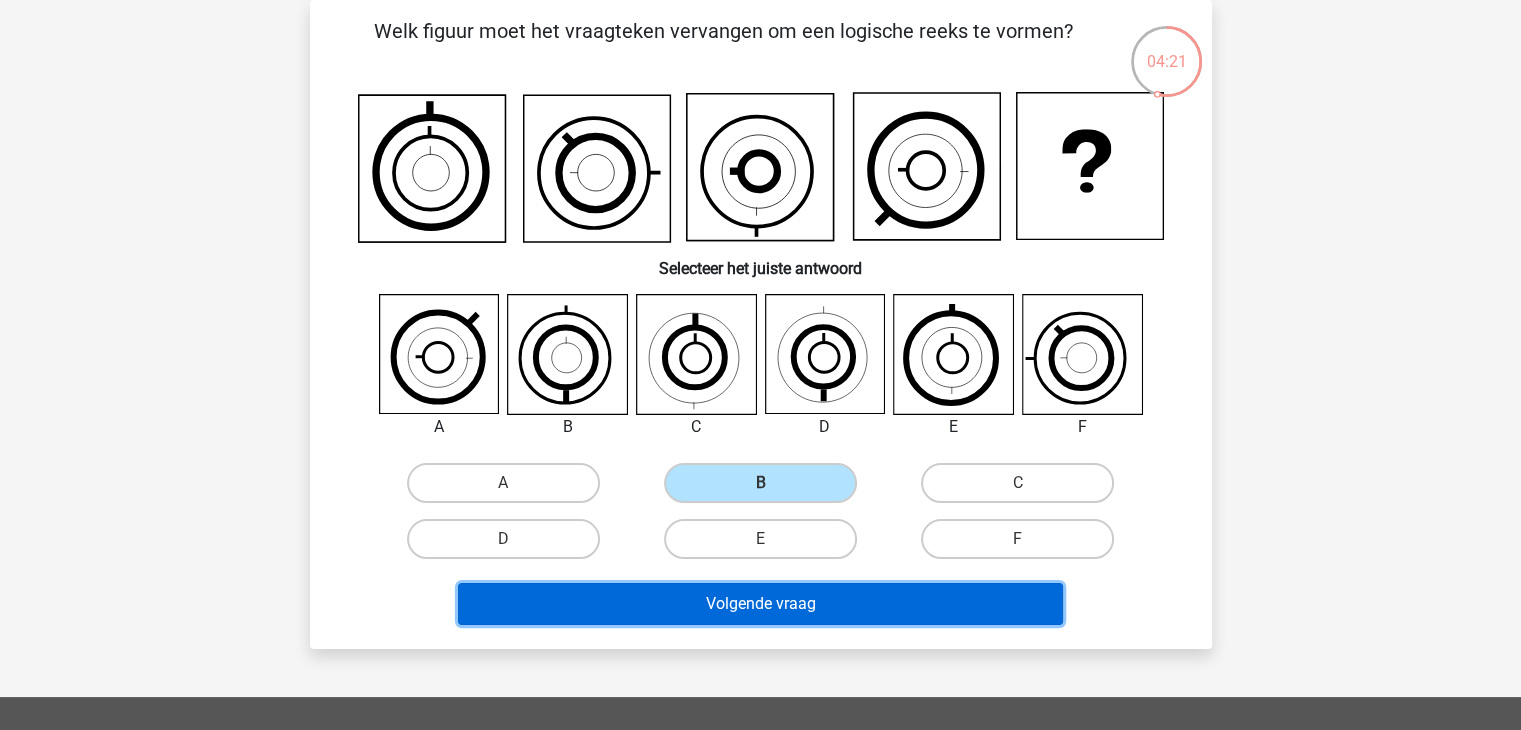 click on "Volgende vraag" at bounding box center [760, 604] 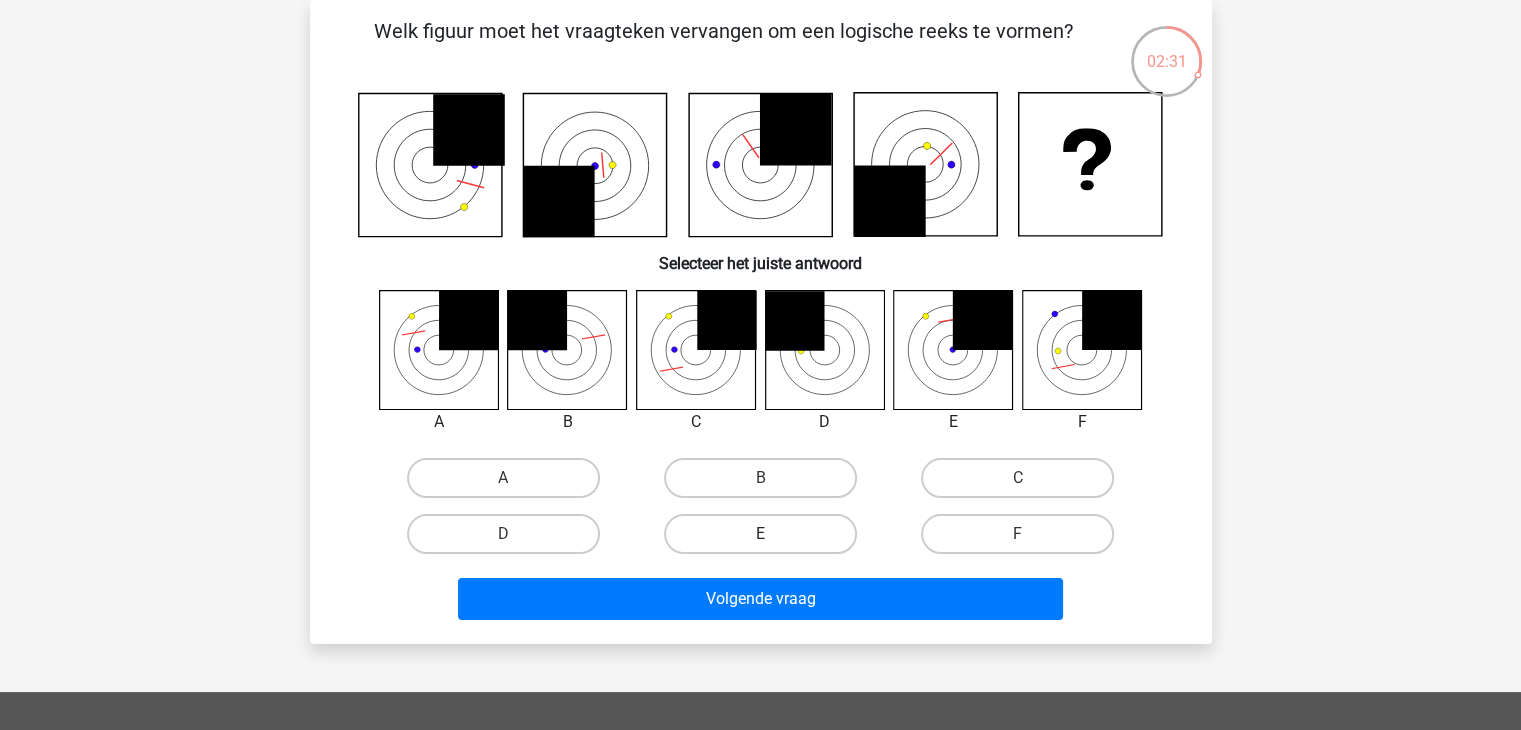 click on "E" at bounding box center [760, 534] 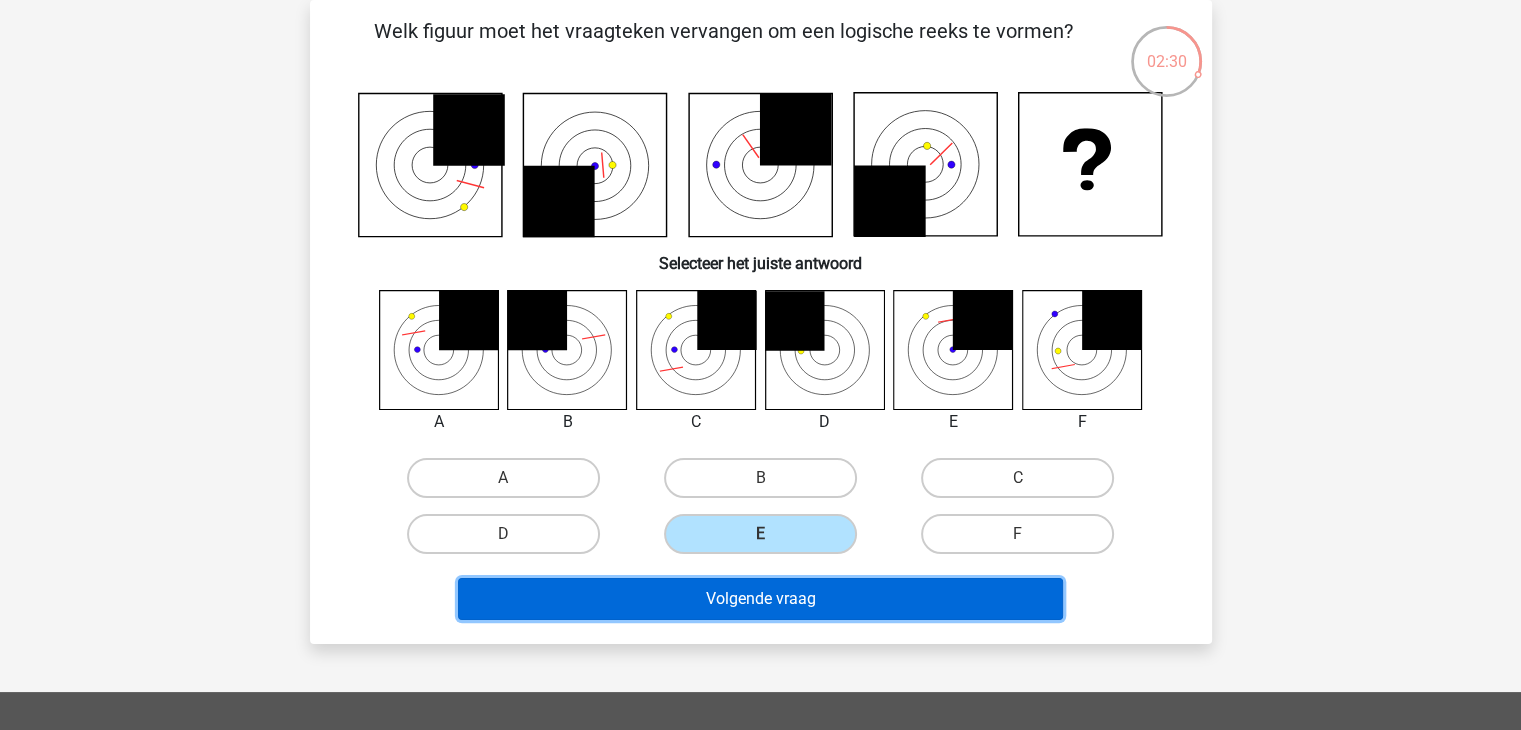 click on "Volgende vraag" at bounding box center (760, 599) 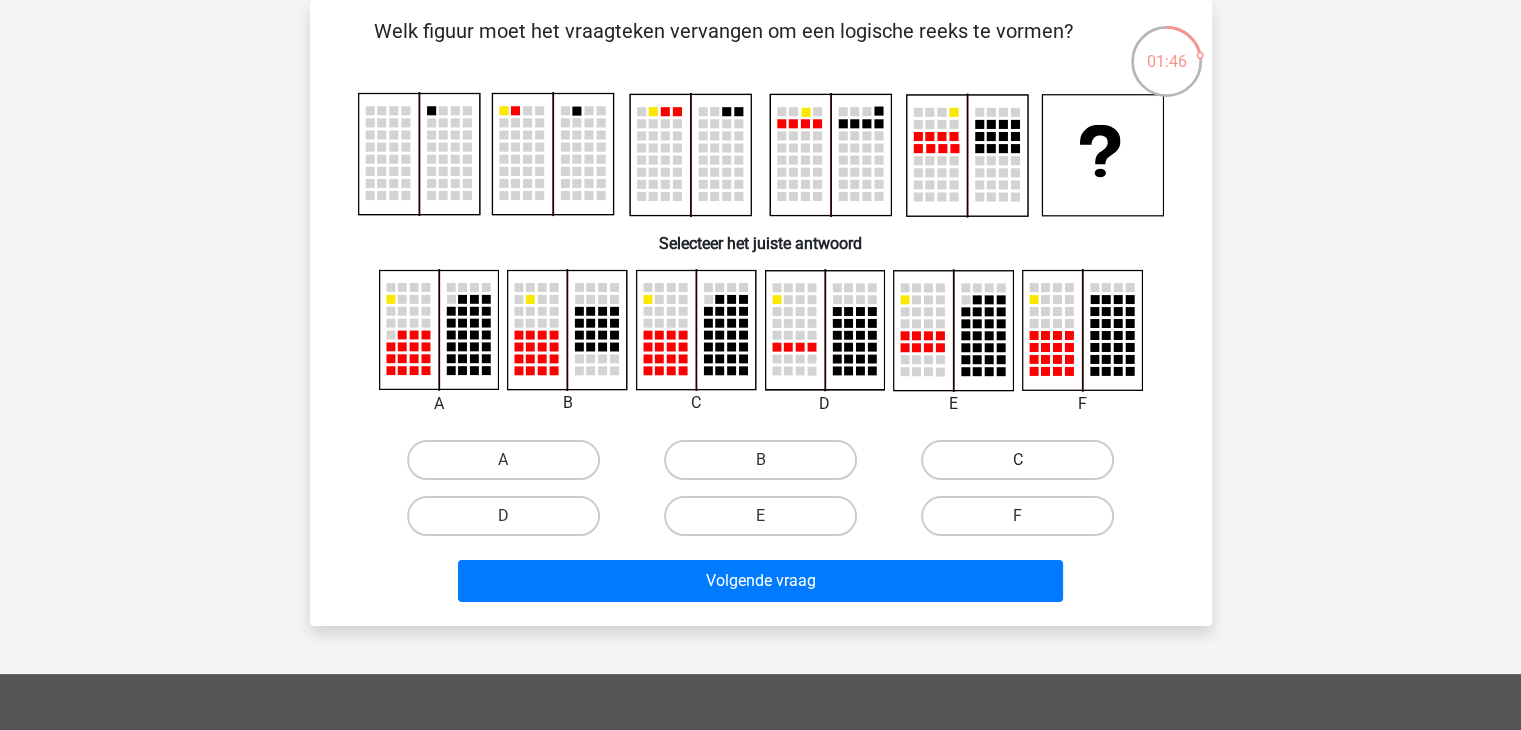 click on "C" at bounding box center (1017, 460) 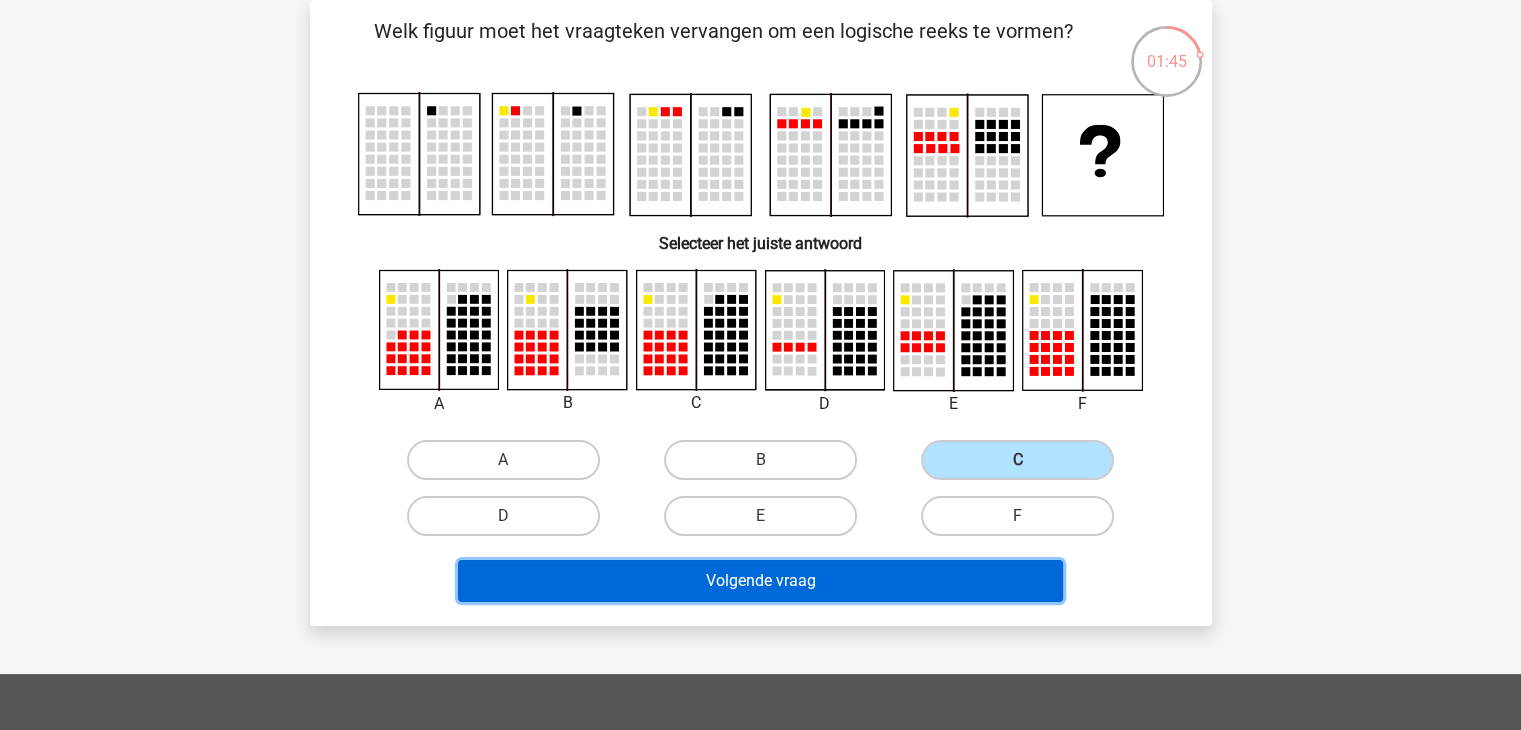 click on "Volgende vraag" at bounding box center [760, 581] 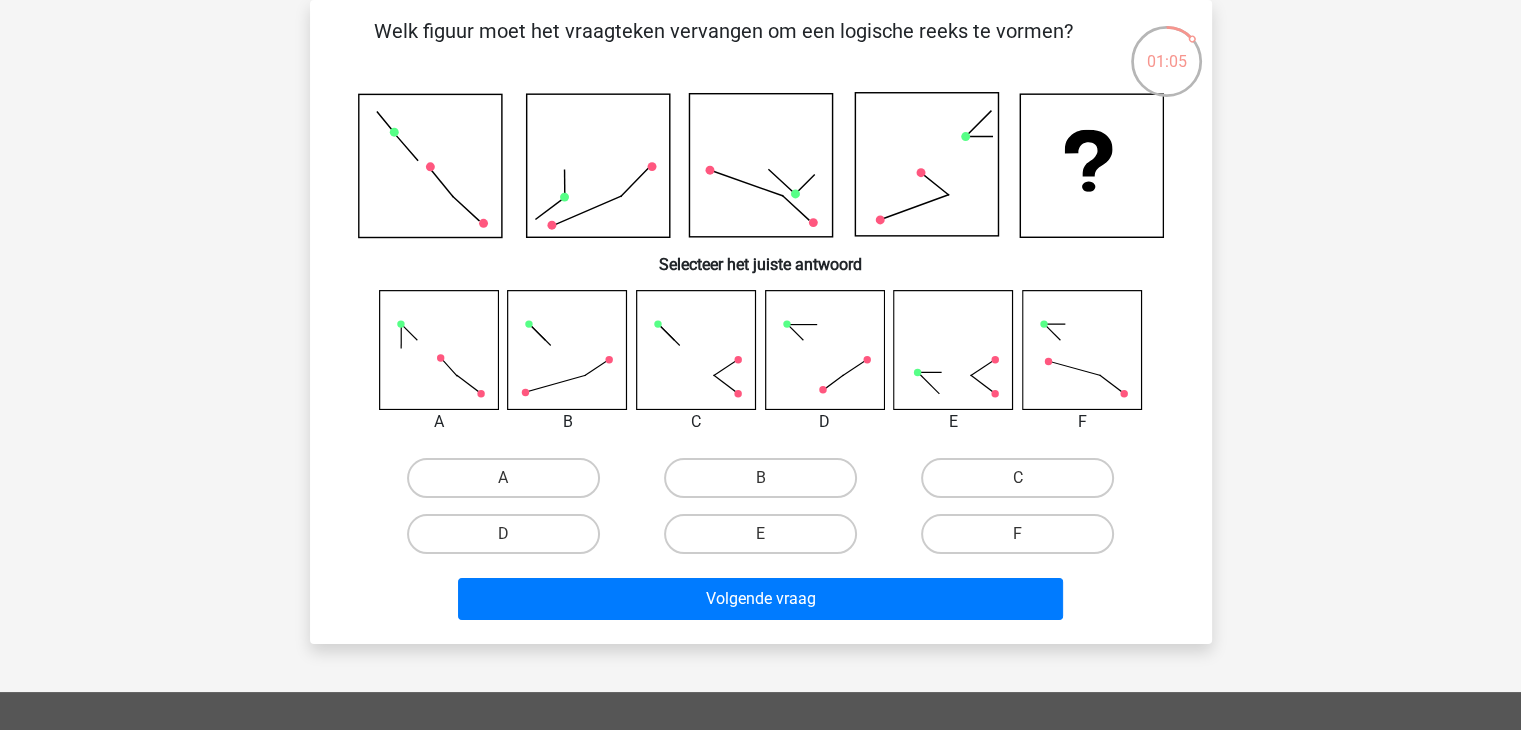 click 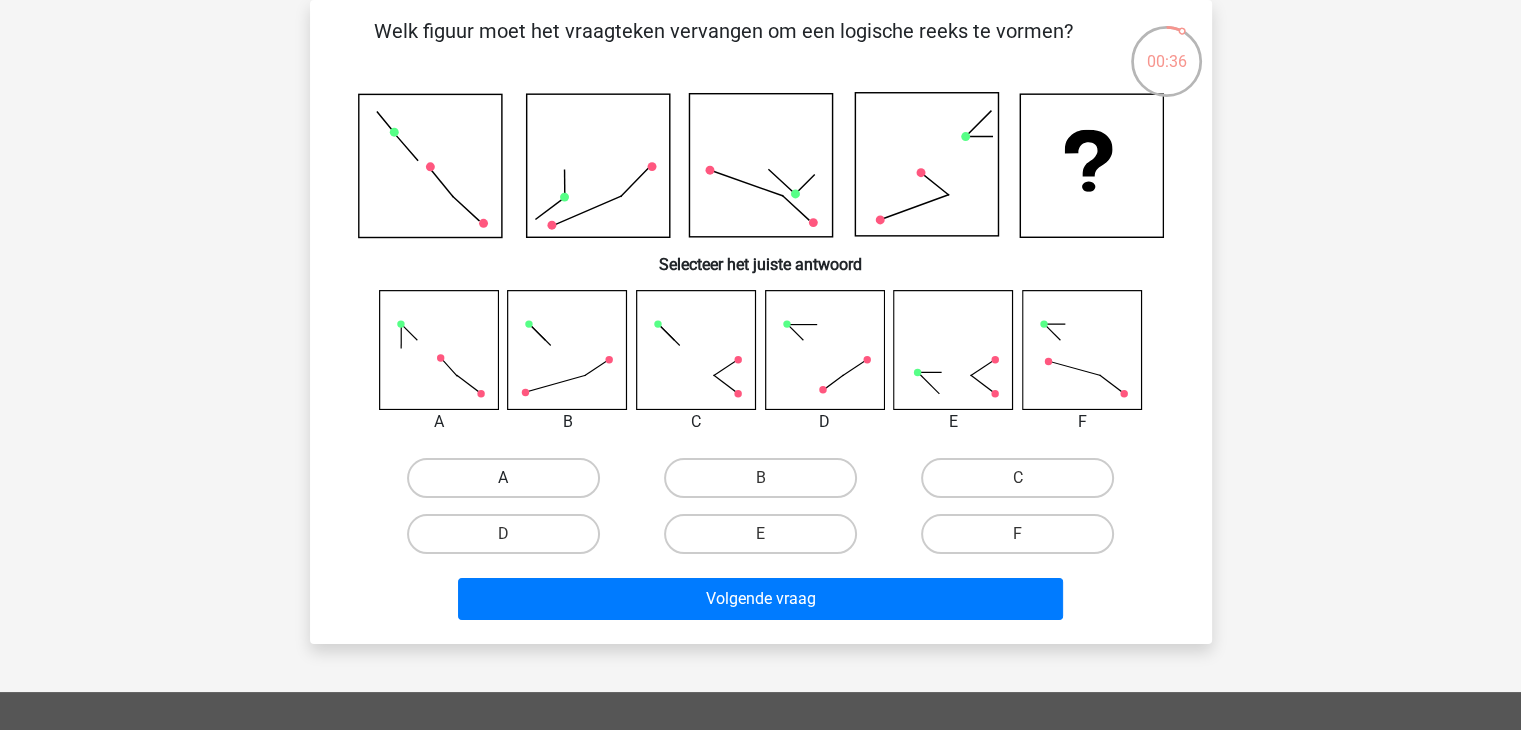 click on "A" at bounding box center (503, 478) 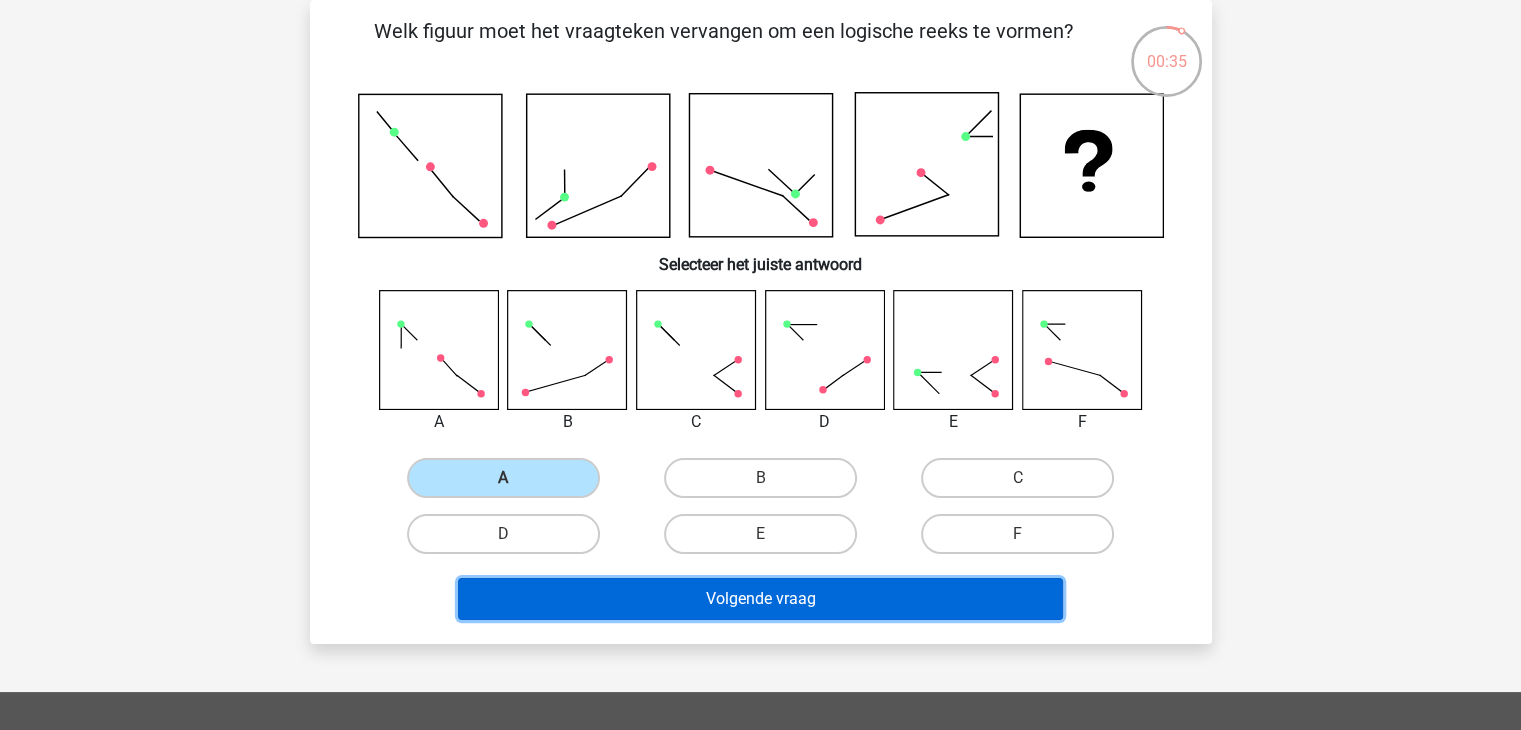 click on "Volgende vraag" at bounding box center [760, 599] 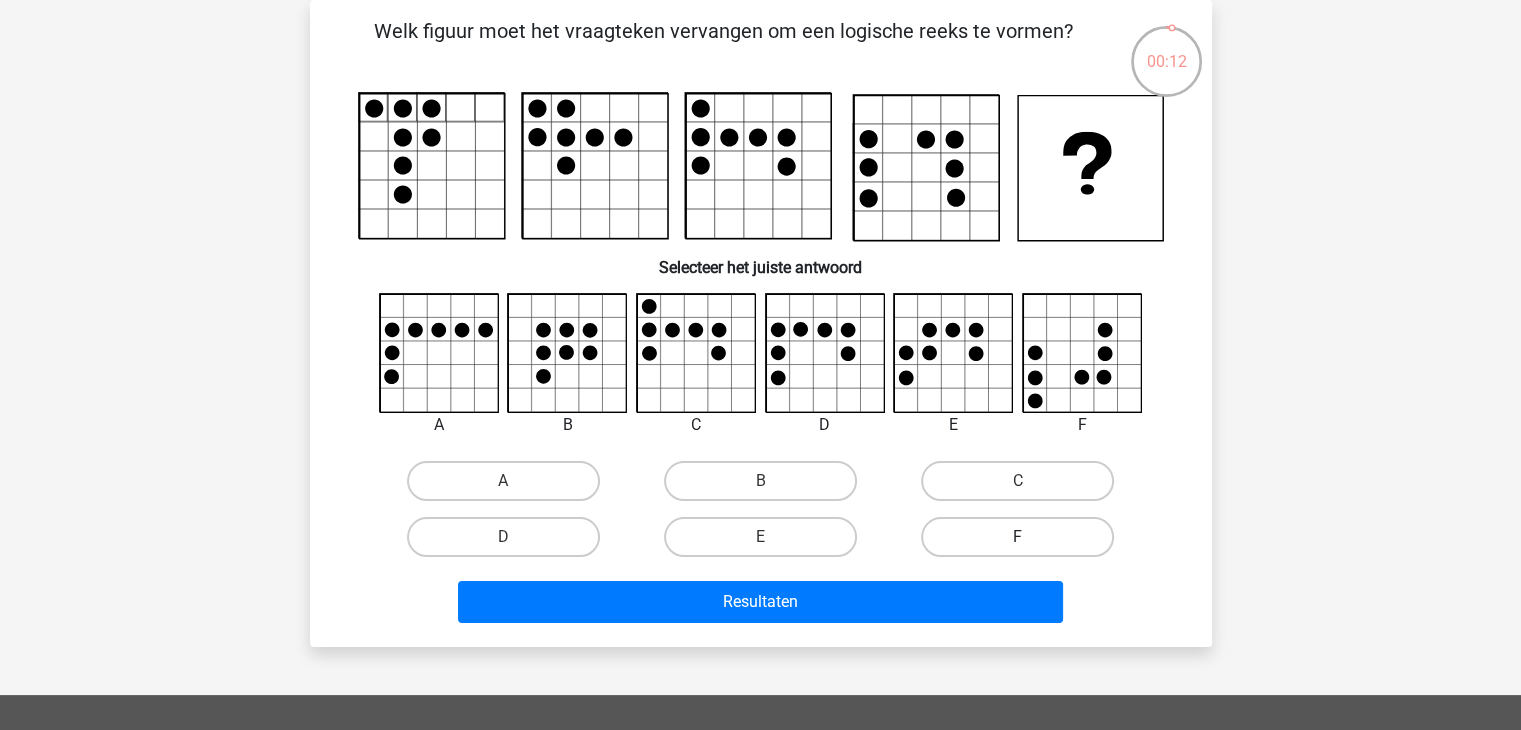 click on "F" at bounding box center [1017, 537] 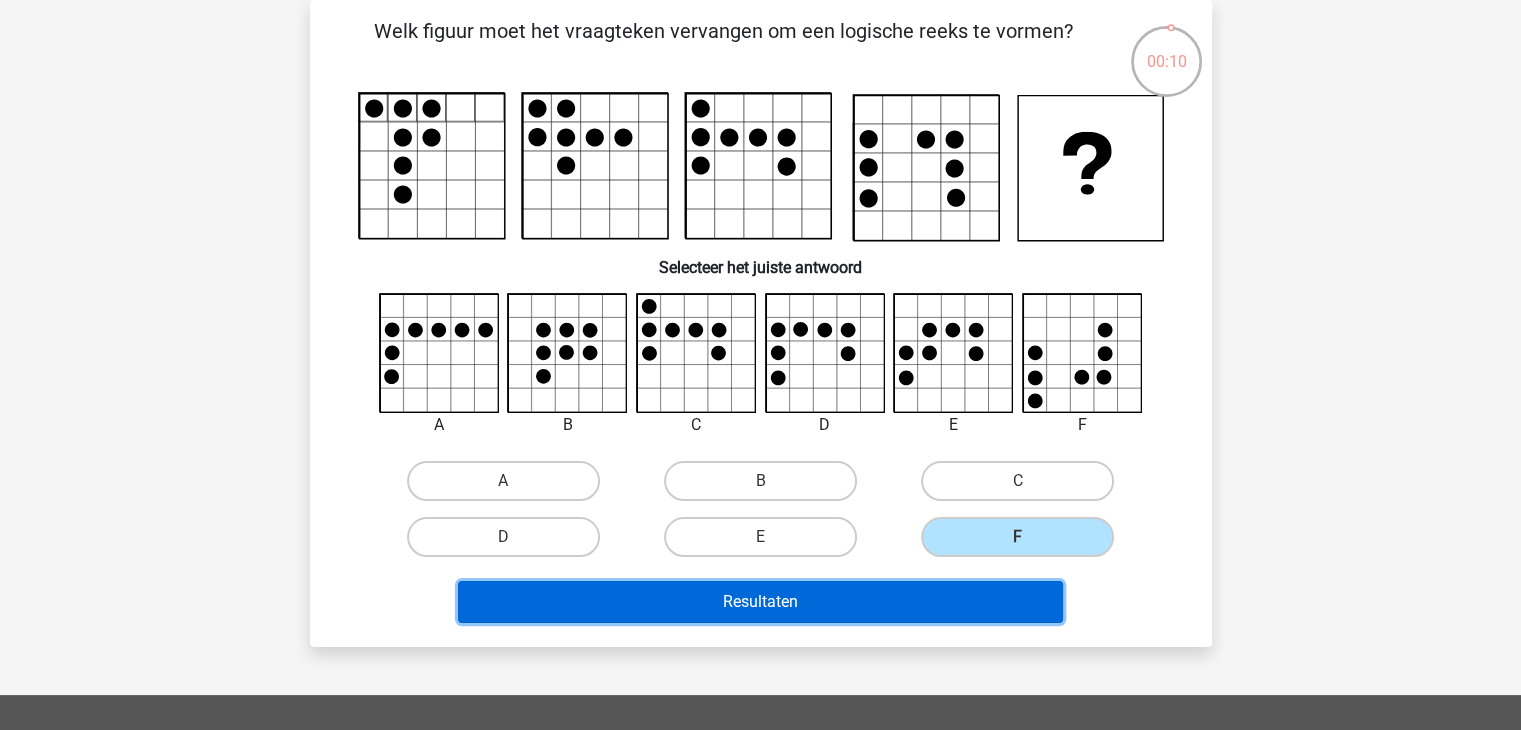 click on "Resultaten" at bounding box center (760, 602) 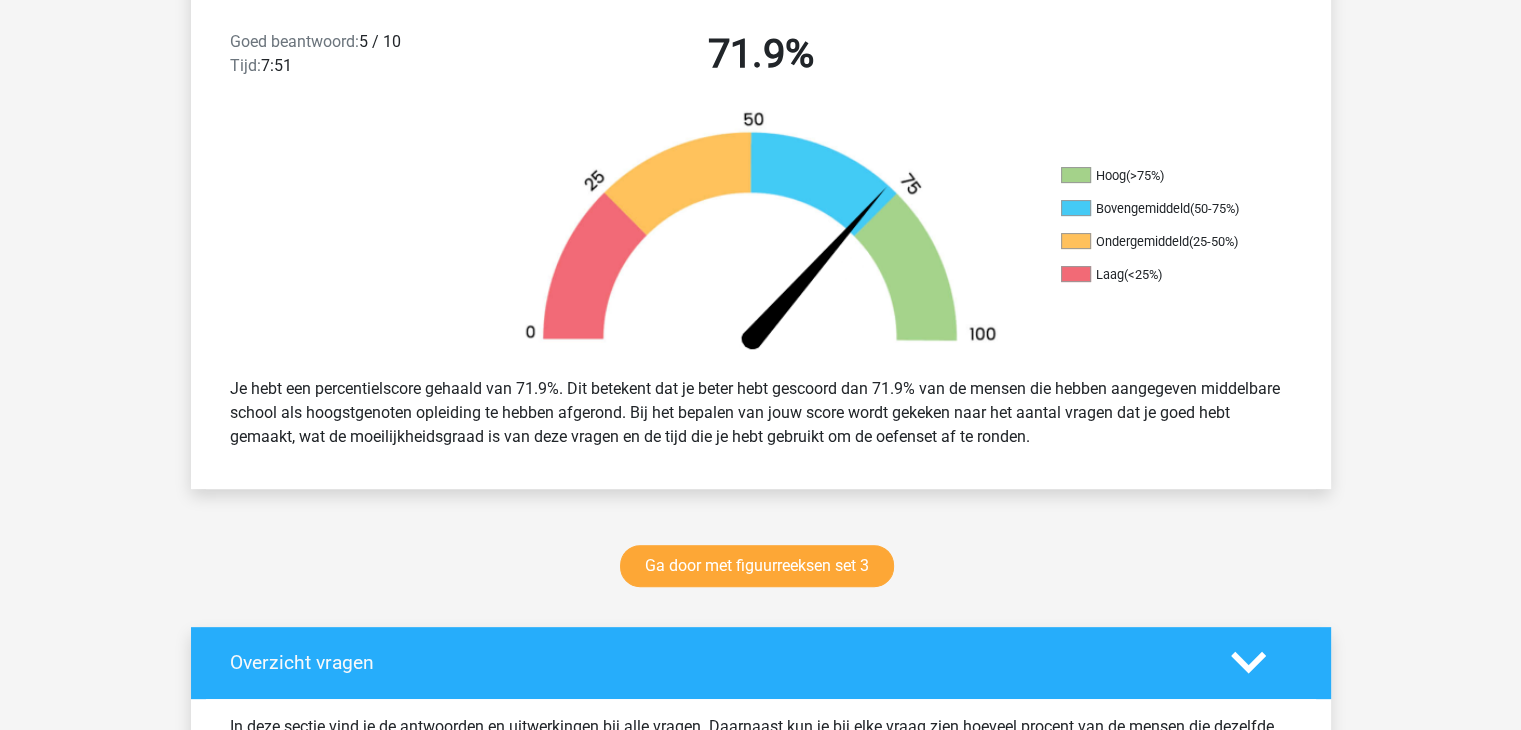 scroll, scrollTop: 524, scrollLeft: 0, axis: vertical 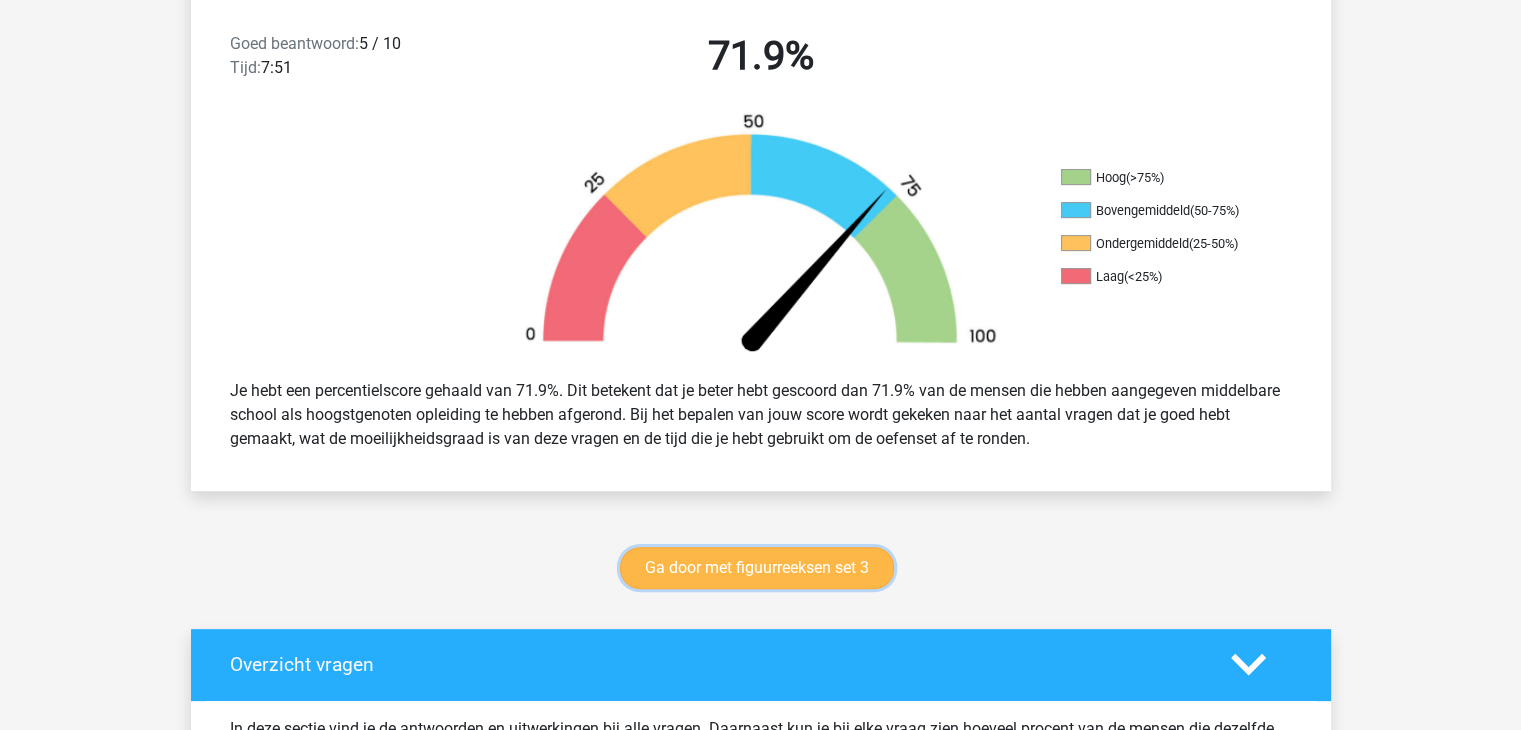 click on "Ga door met figuurreeksen set 3" at bounding box center (757, 568) 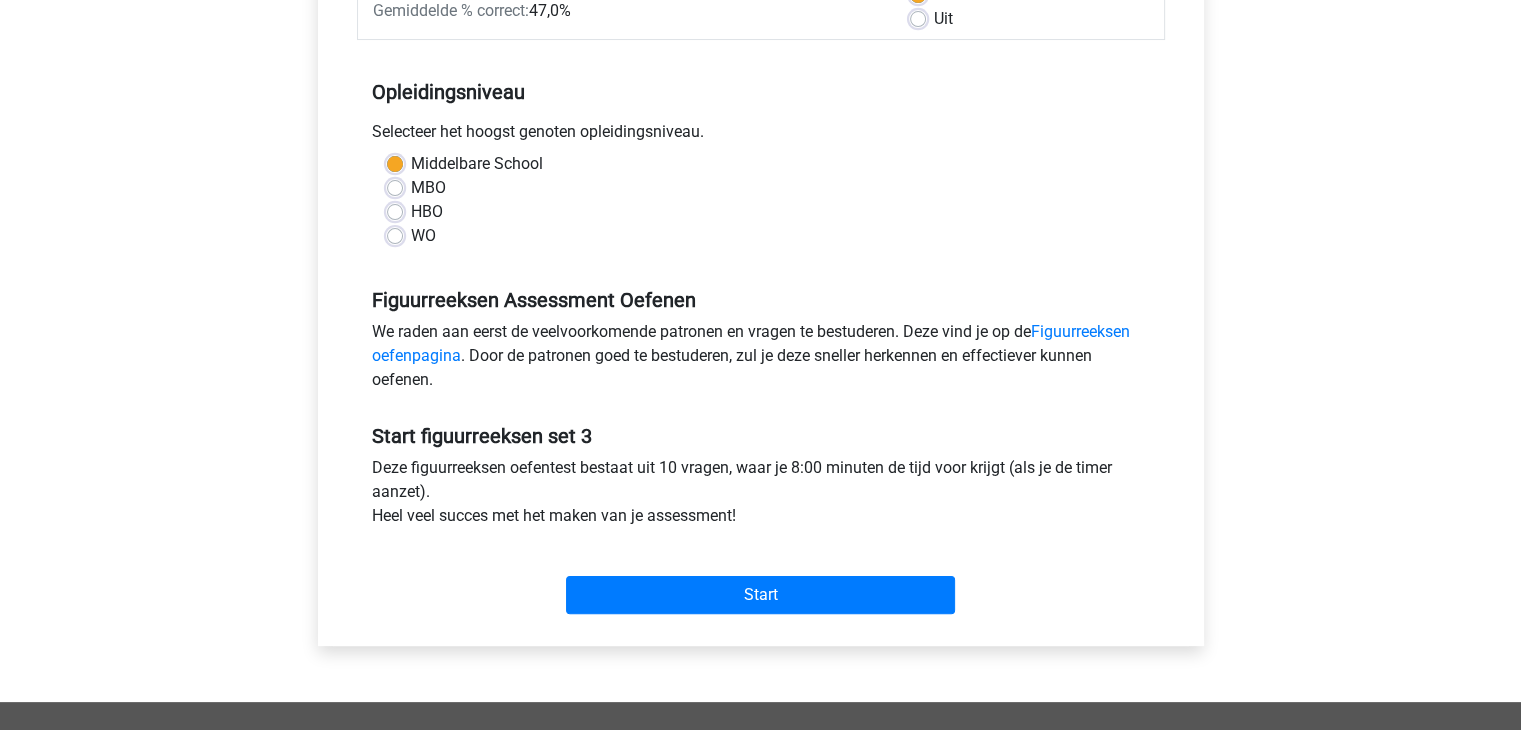scroll, scrollTop: 363, scrollLeft: 0, axis: vertical 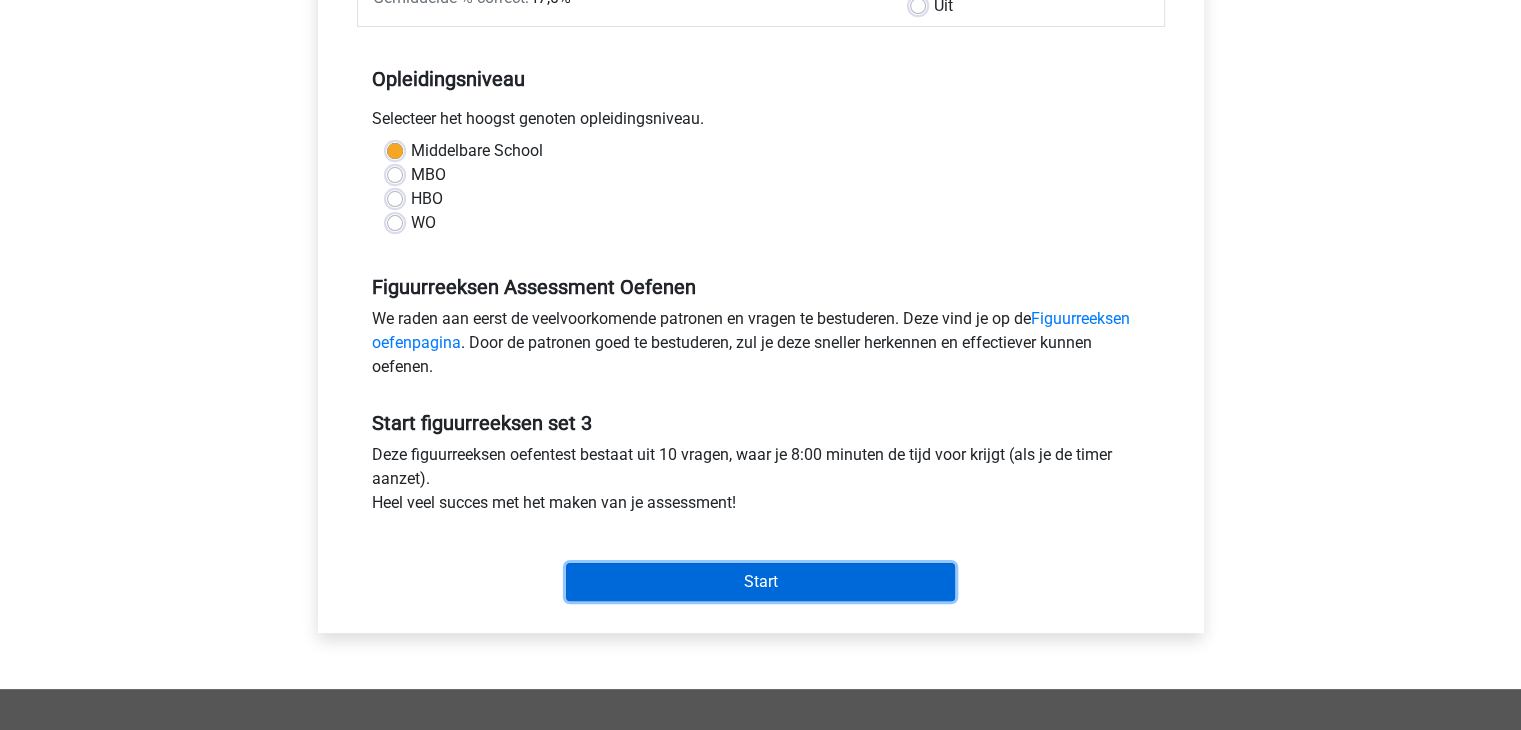 click on "Start" at bounding box center (760, 582) 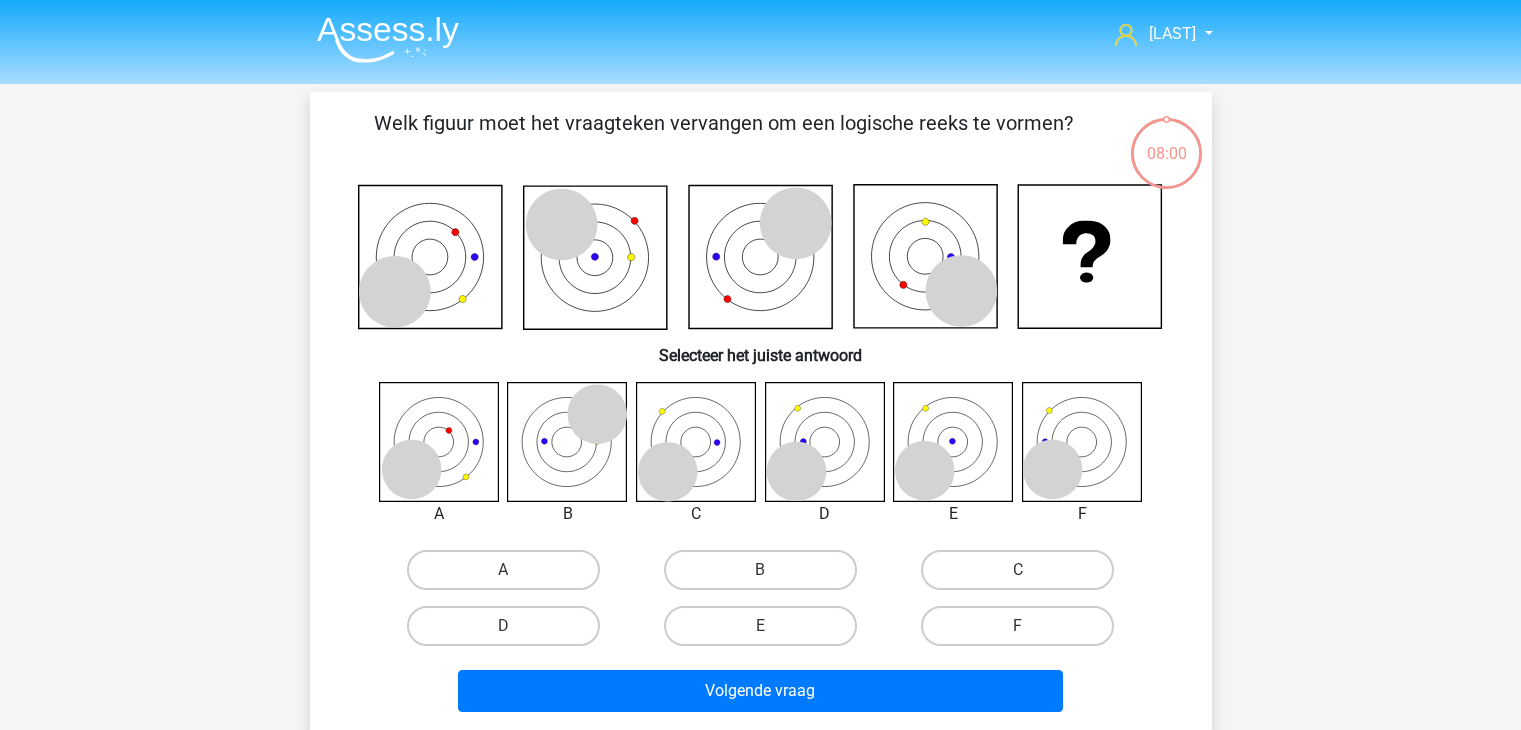 scroll, scrollTop: 0, scrollLeft: 0, axis: both 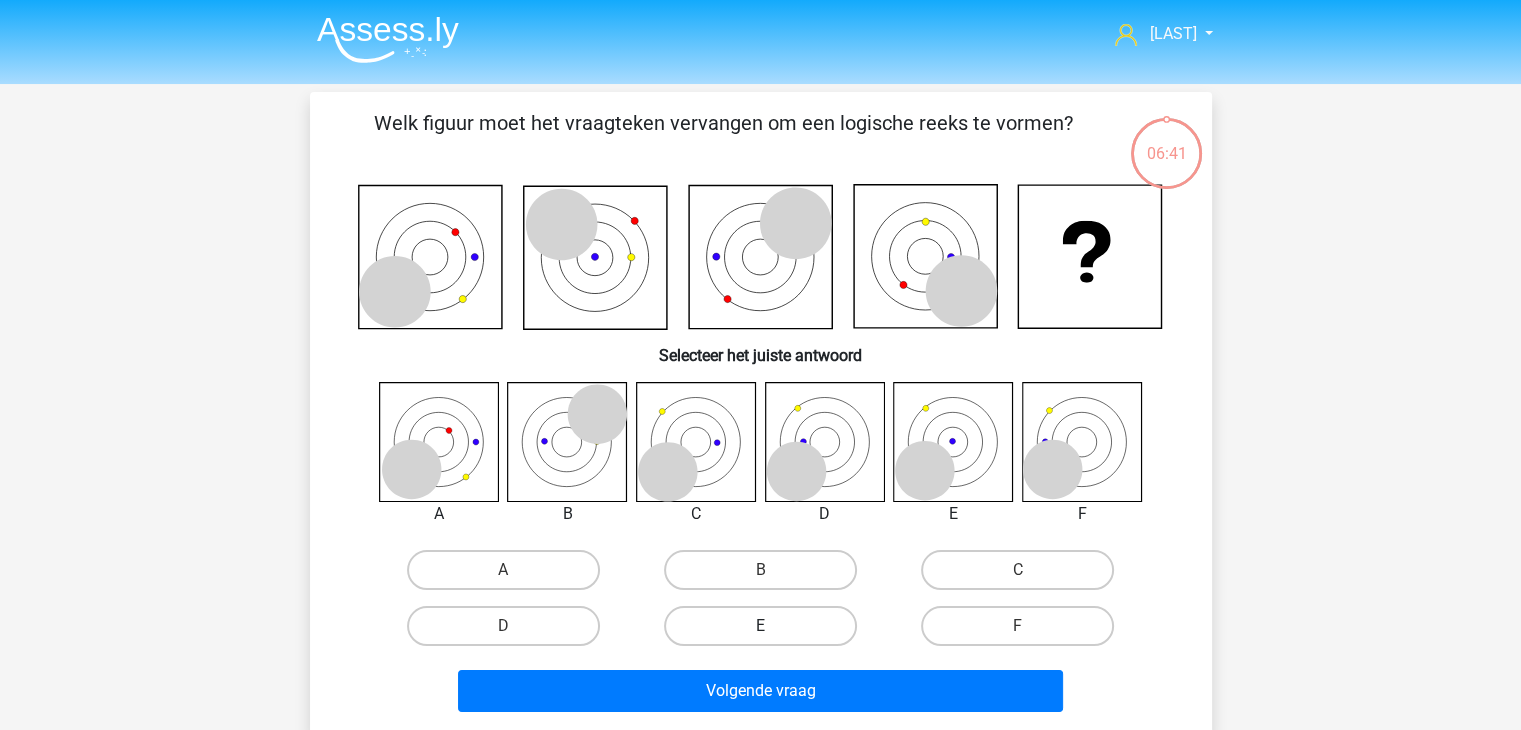click on "E" at bounding box center [760, 626] 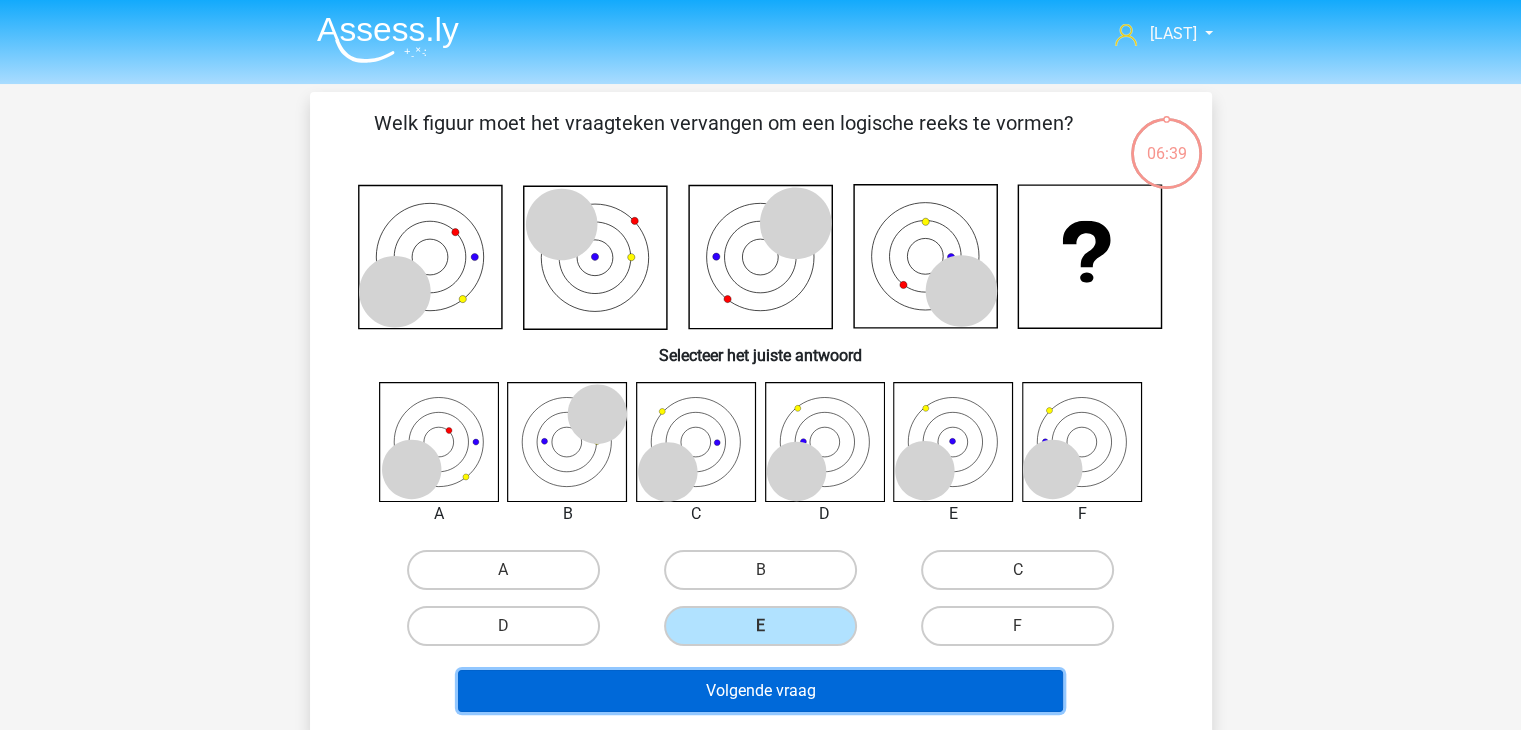 click on "Volgende vraag" at bounding box center [760, 691] 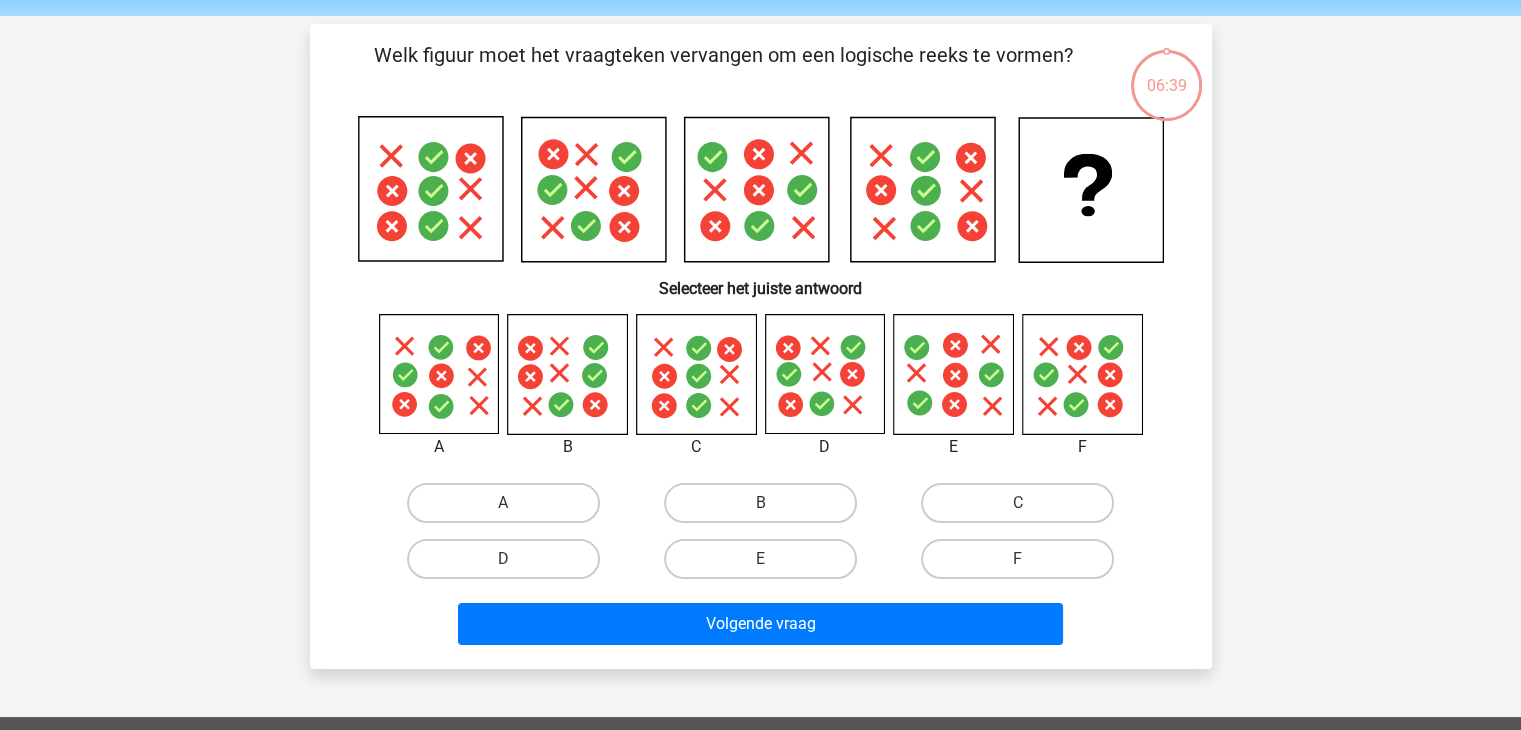 scroll, scrollTop: 92, scrollLeft: 0, axis: vertical 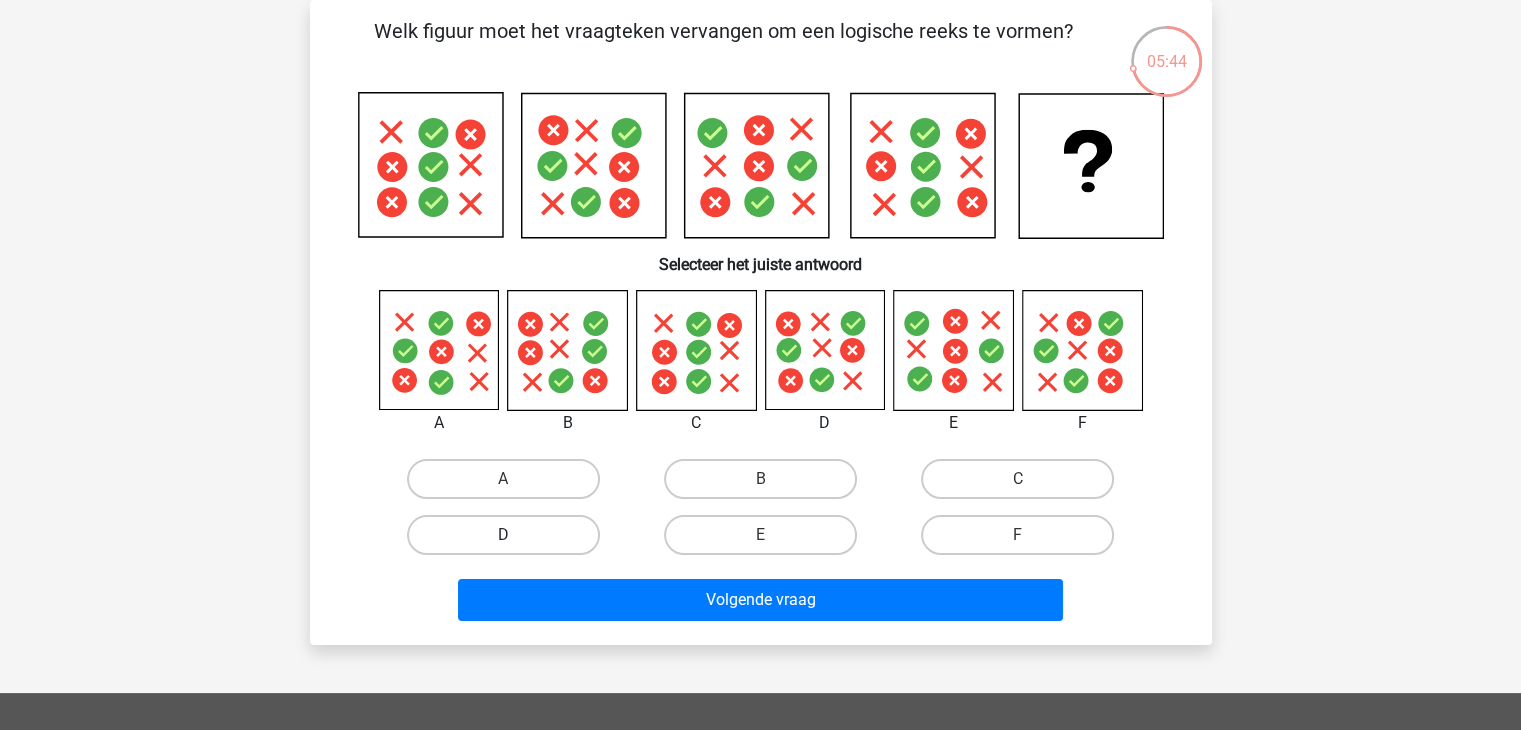 click on "D" at bounding box center (503, 535) 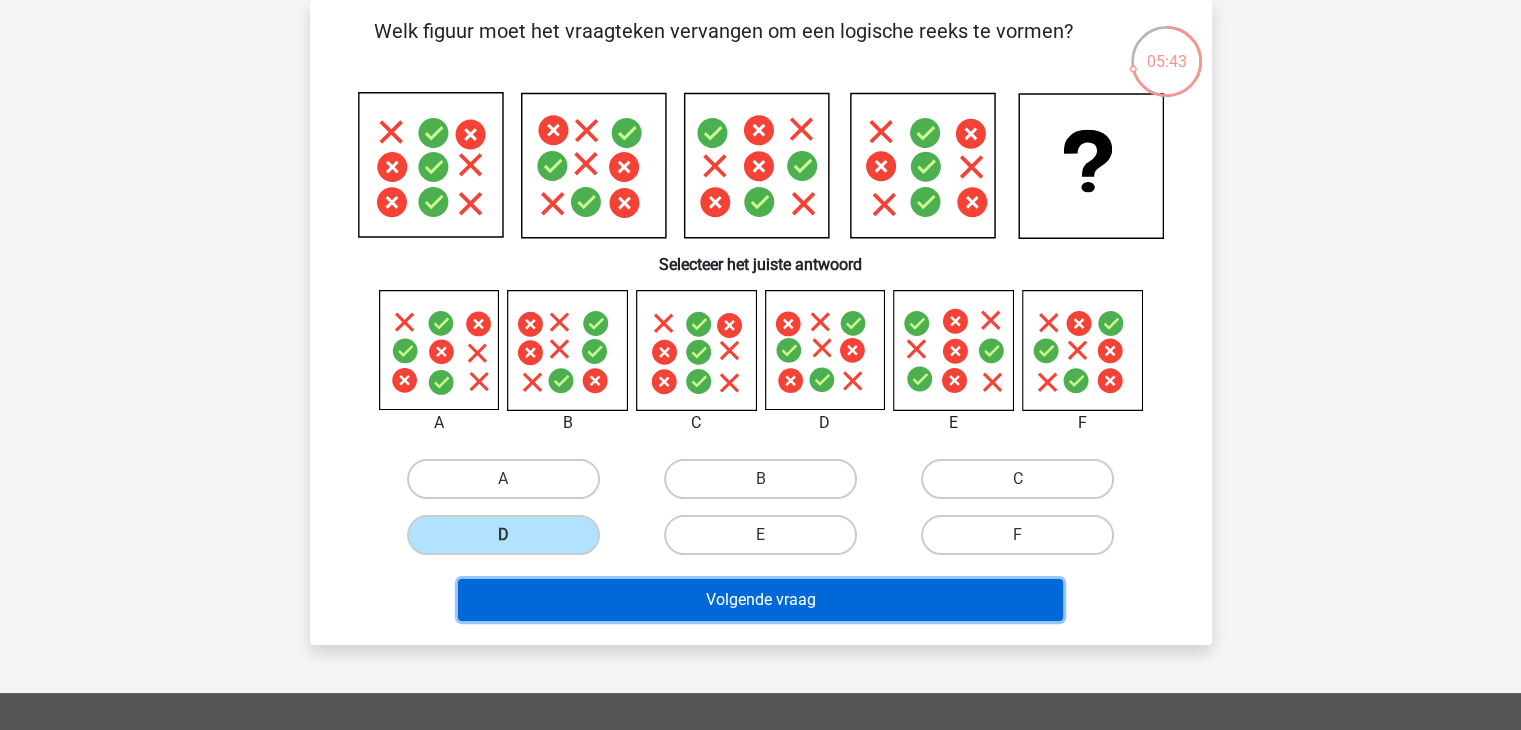 click on "Volgende vraag" at bounding box center (760, 600) 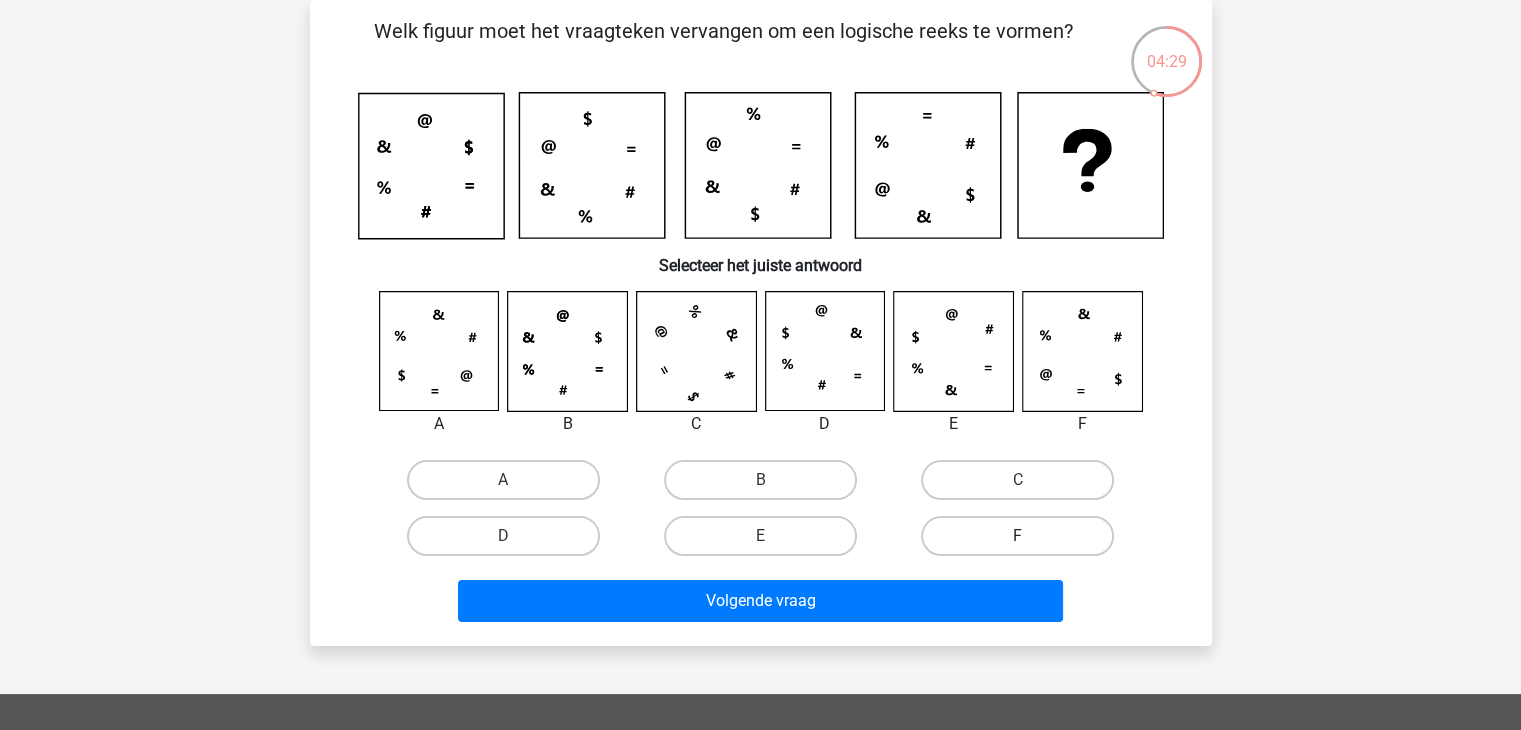 click on "F" at bounding box center [1017, 536] 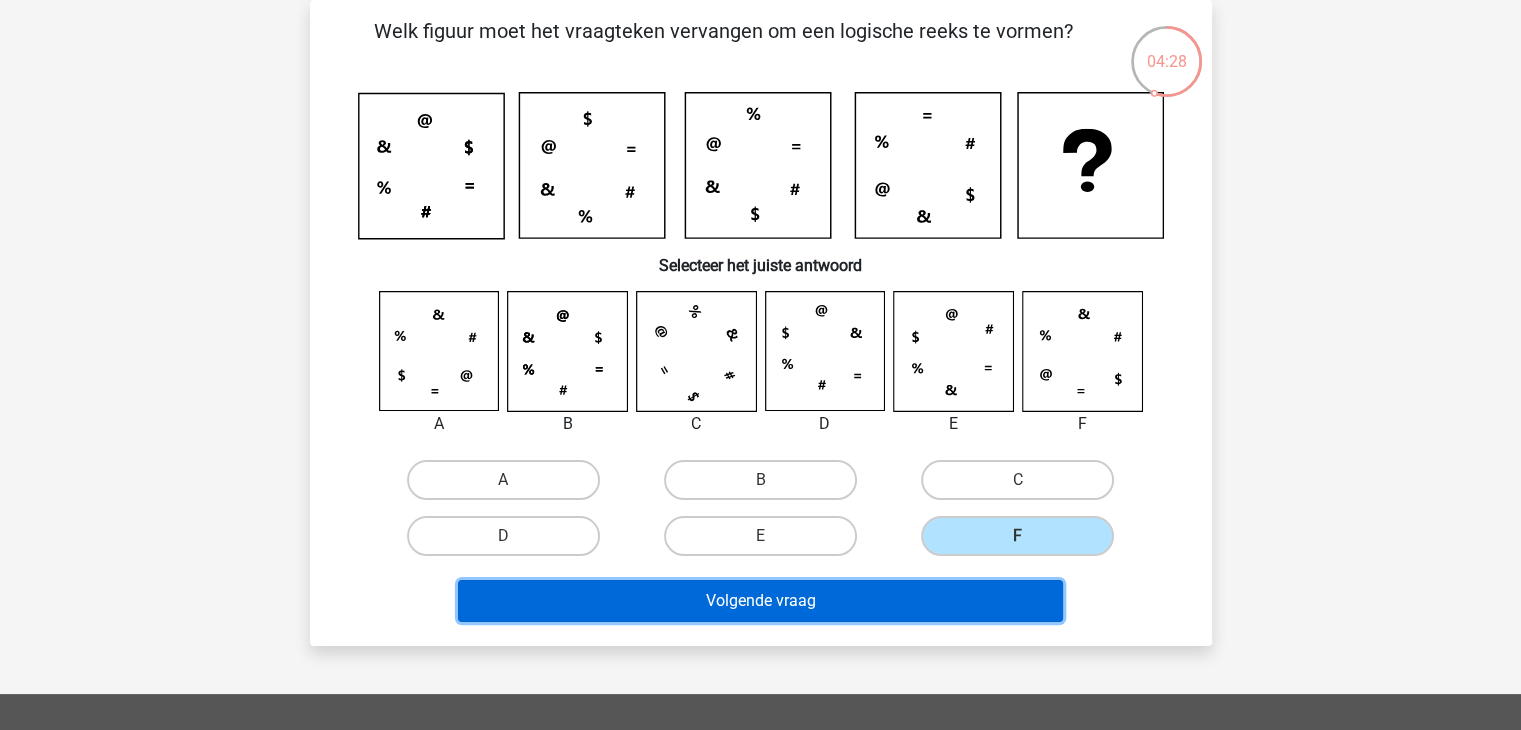 click on "Volgende vraag" at bounding box center (760, 601) 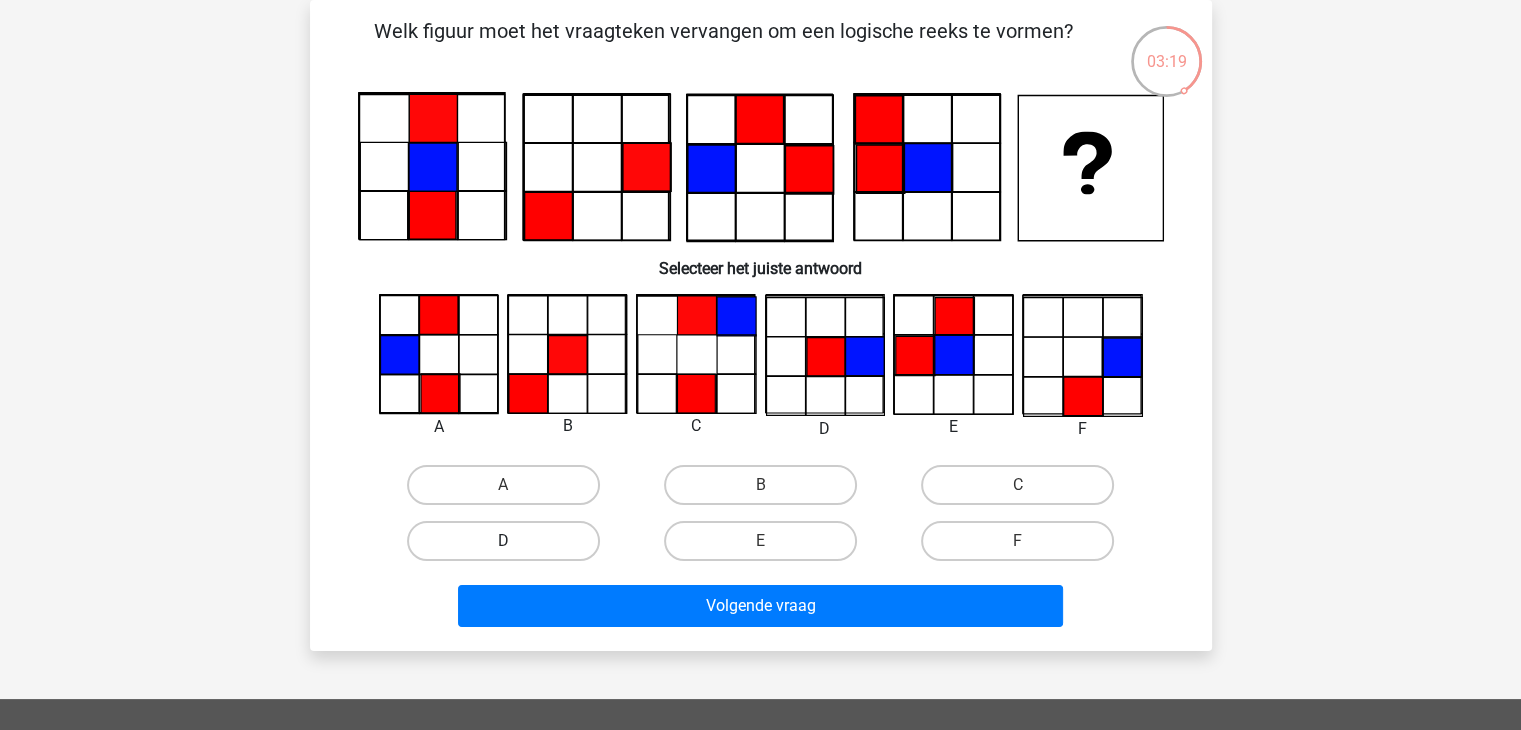 click on "D" at bounding box center (503, 541) 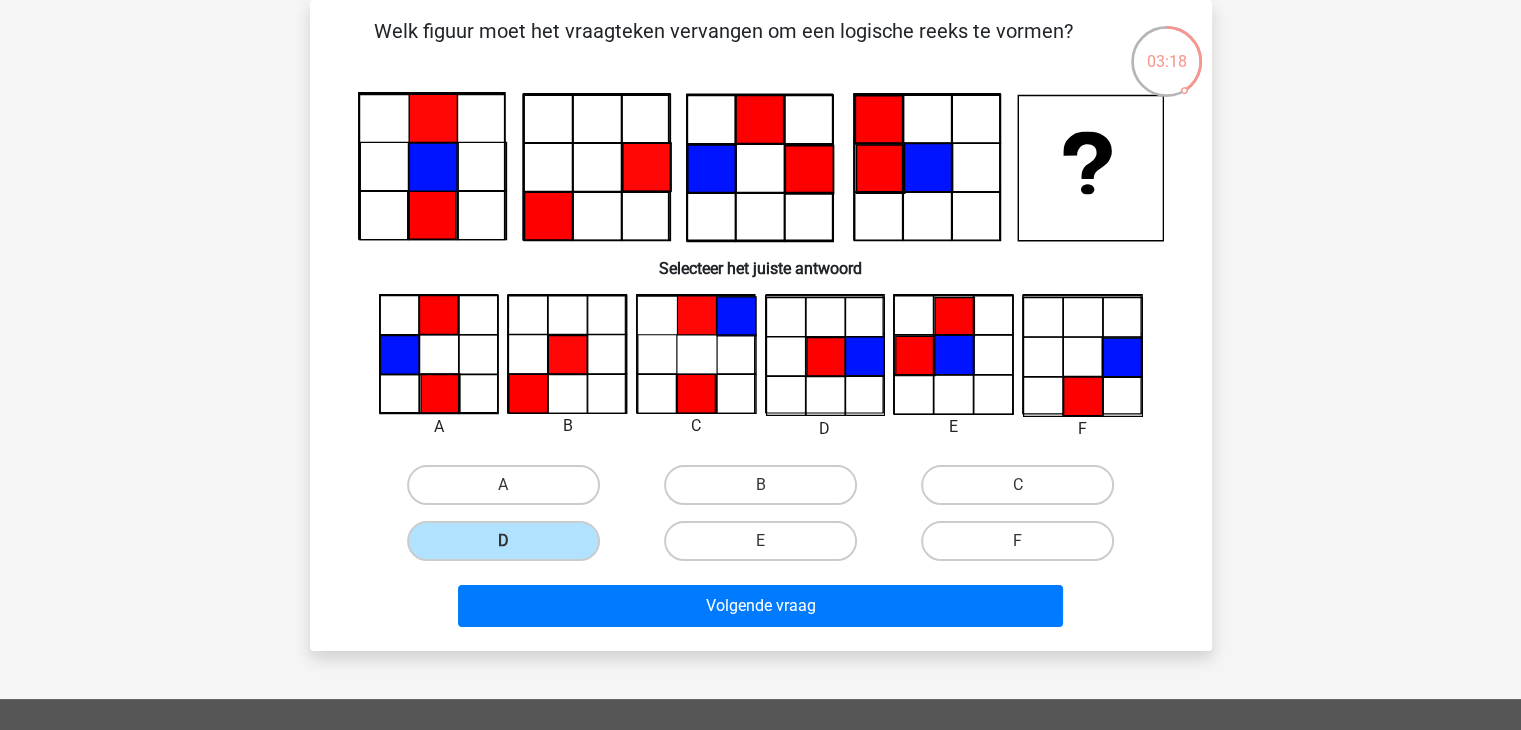 click on "Volgende vraag" at bounding box center (761, 610) 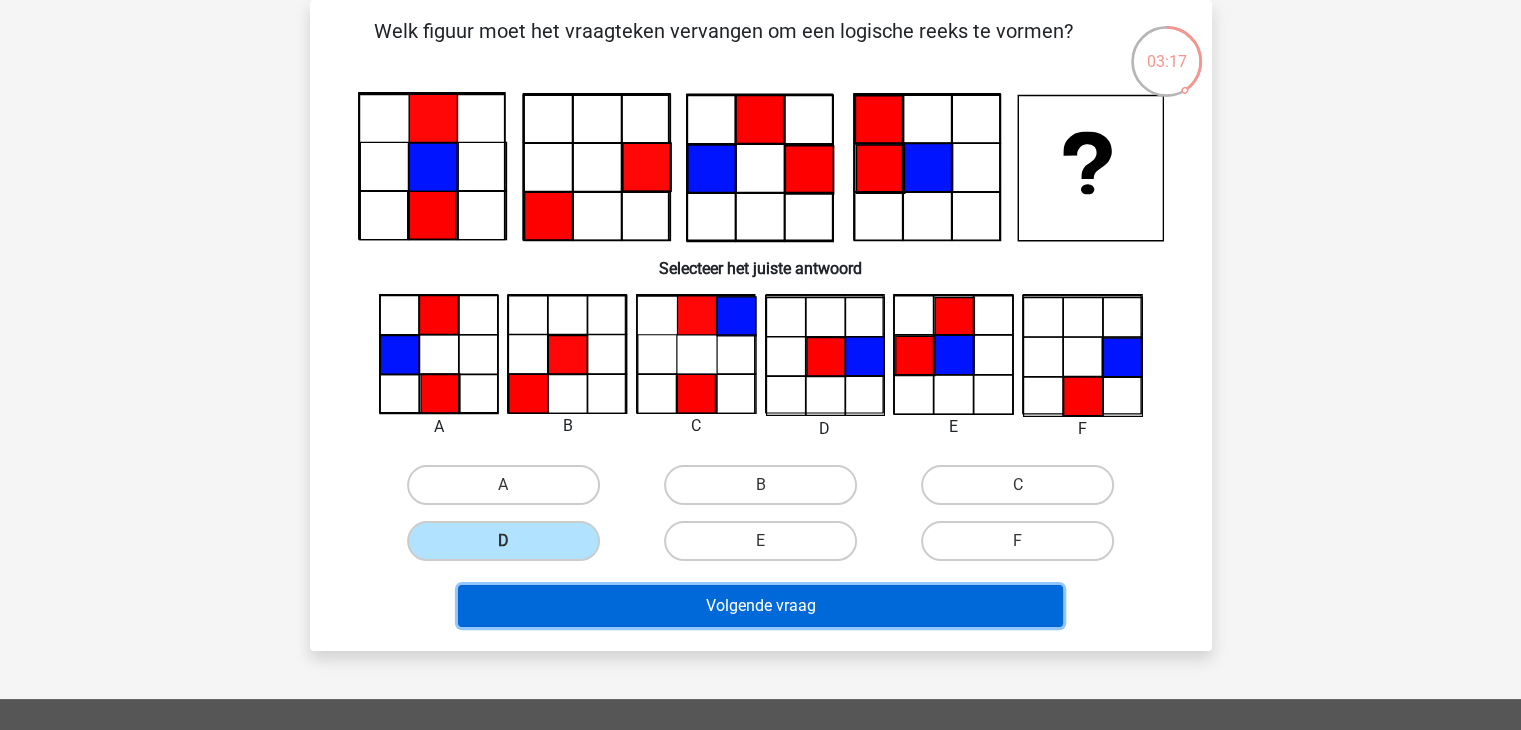 click on "Volgende vraag" at bounding box center [760, 606] 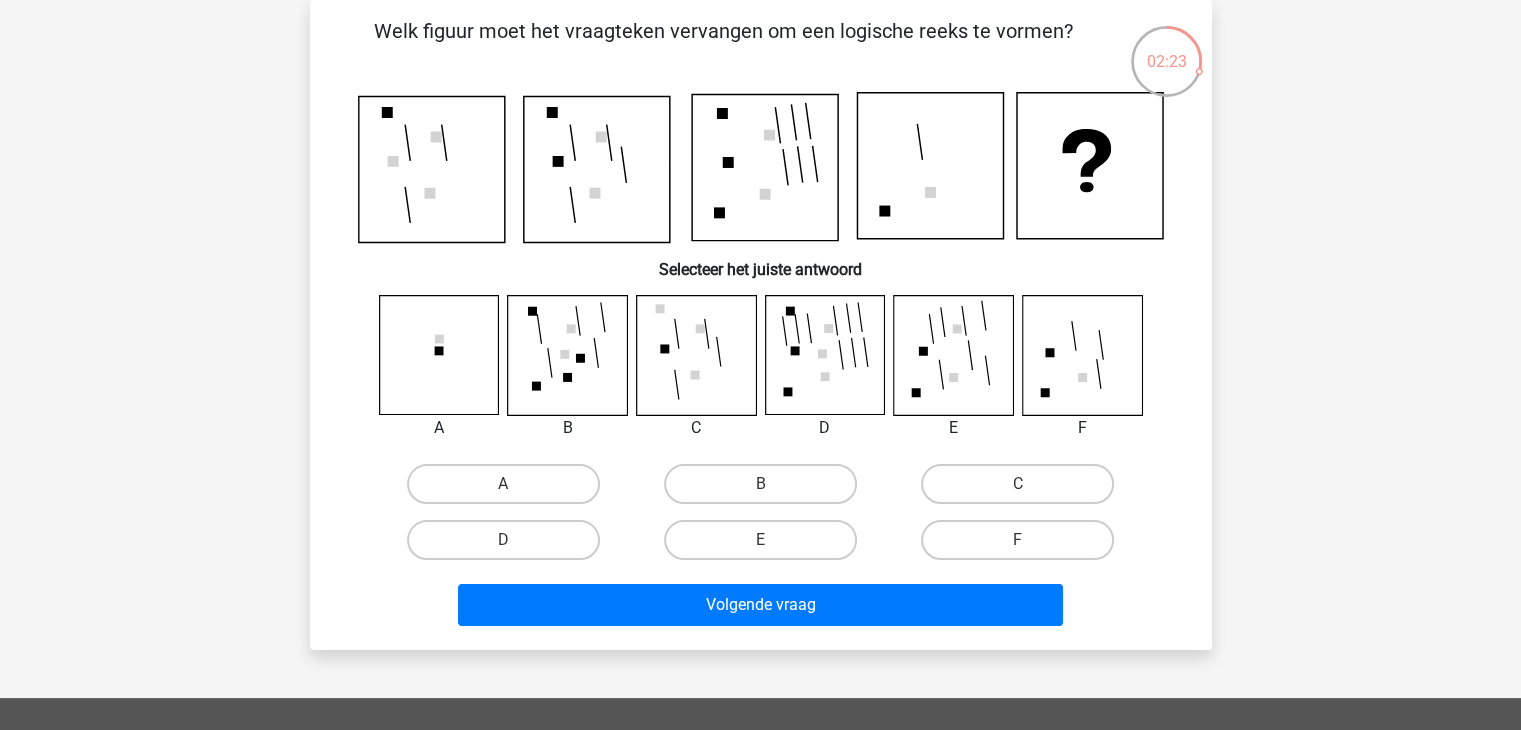 click 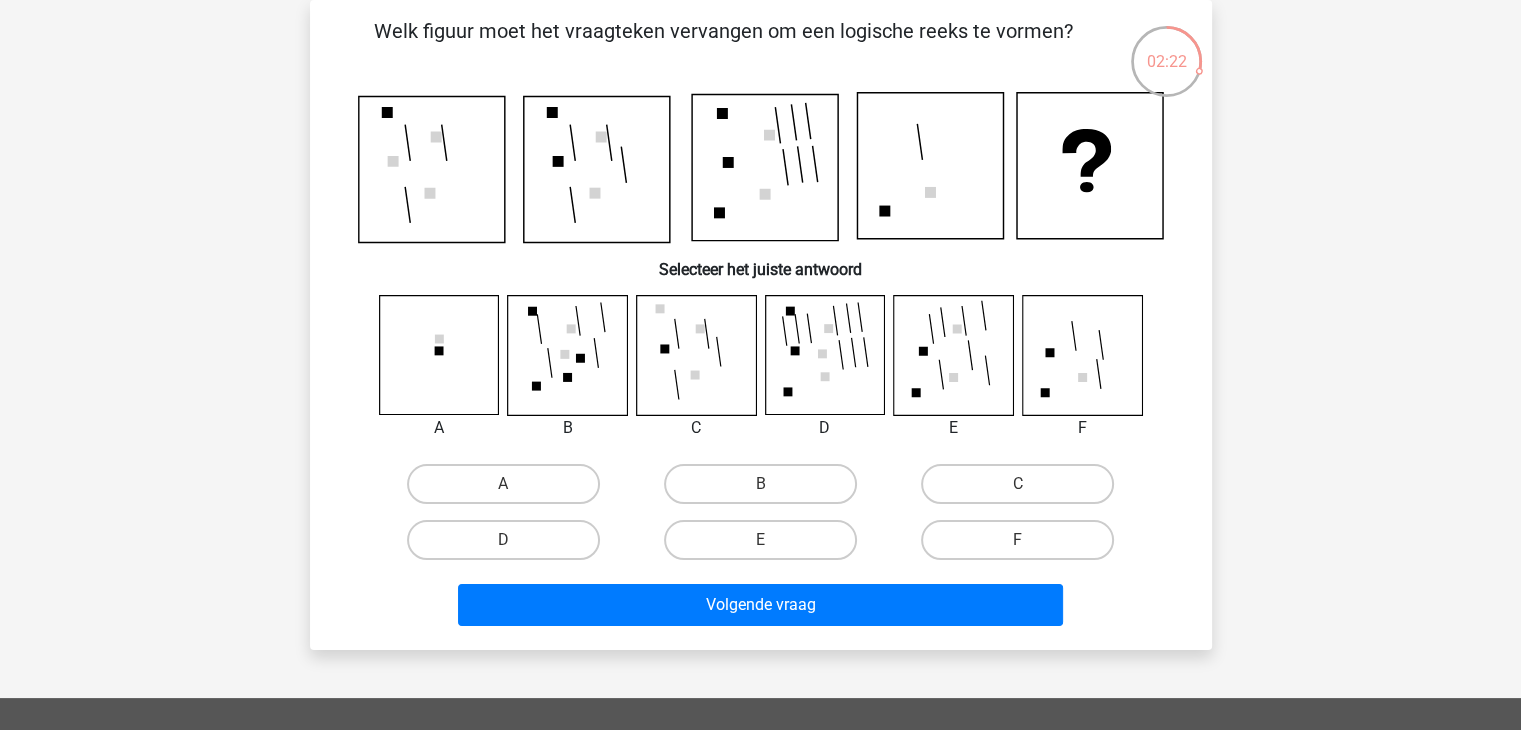 click 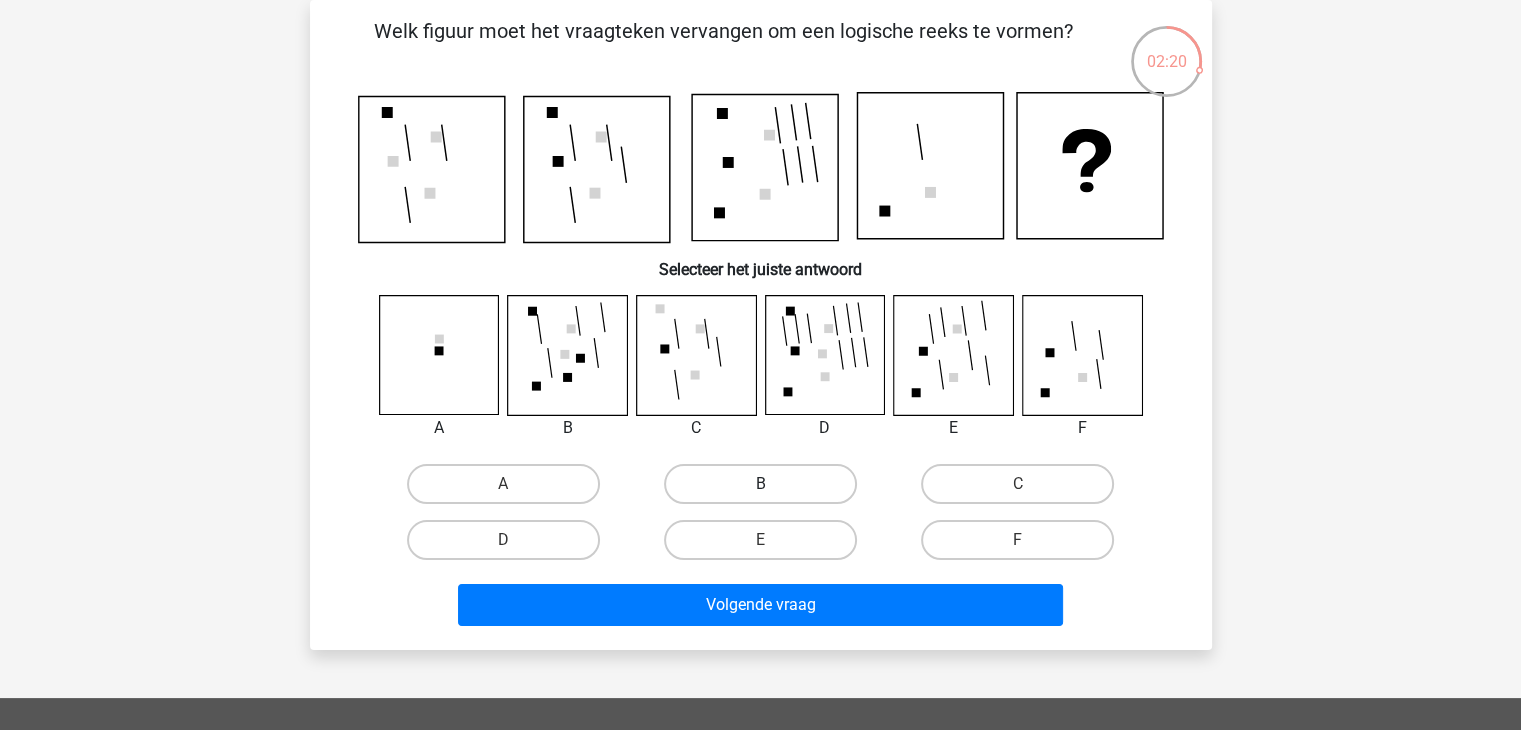 click on "B" at bounding box center (760, 484) 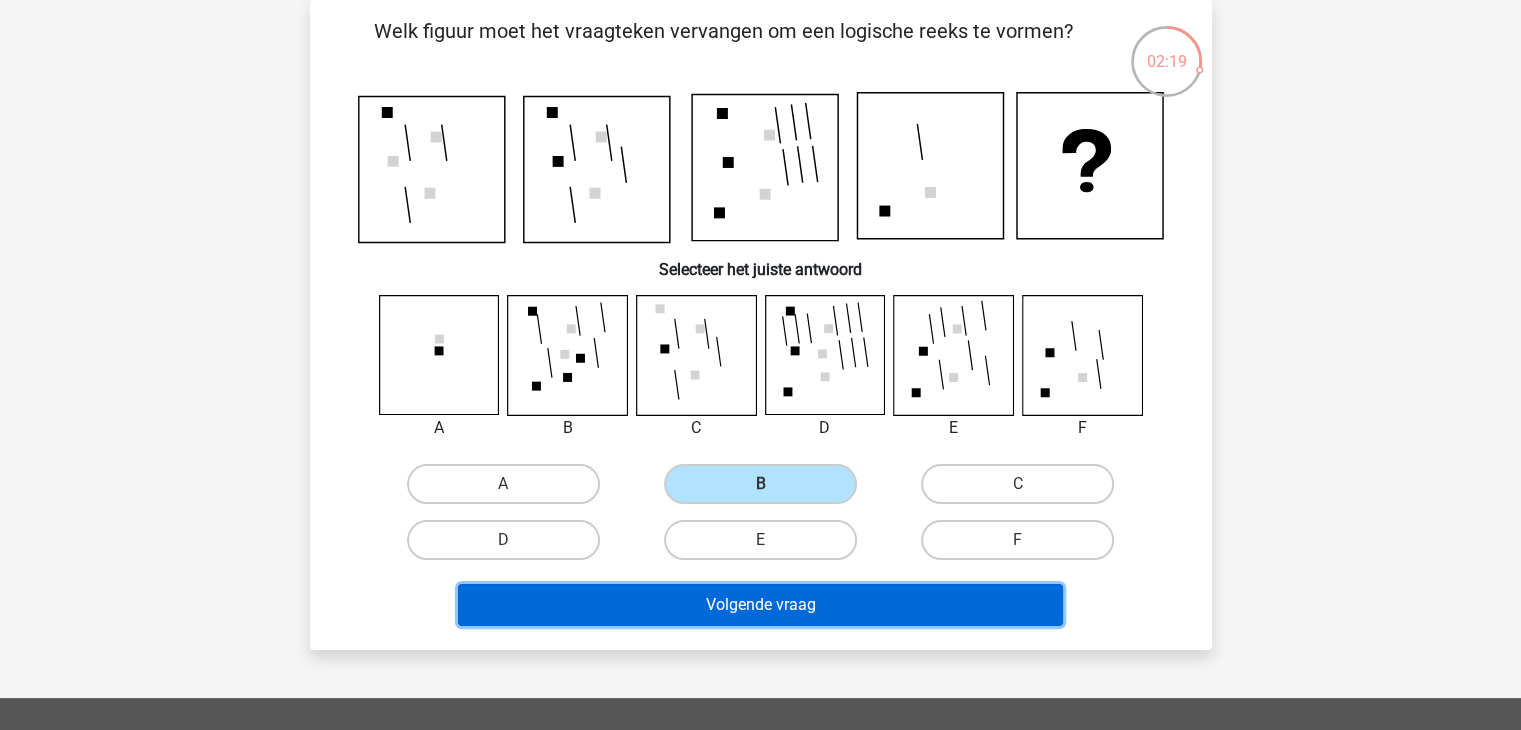 click on "Volgende vraag" at bounding box center (760, 605) 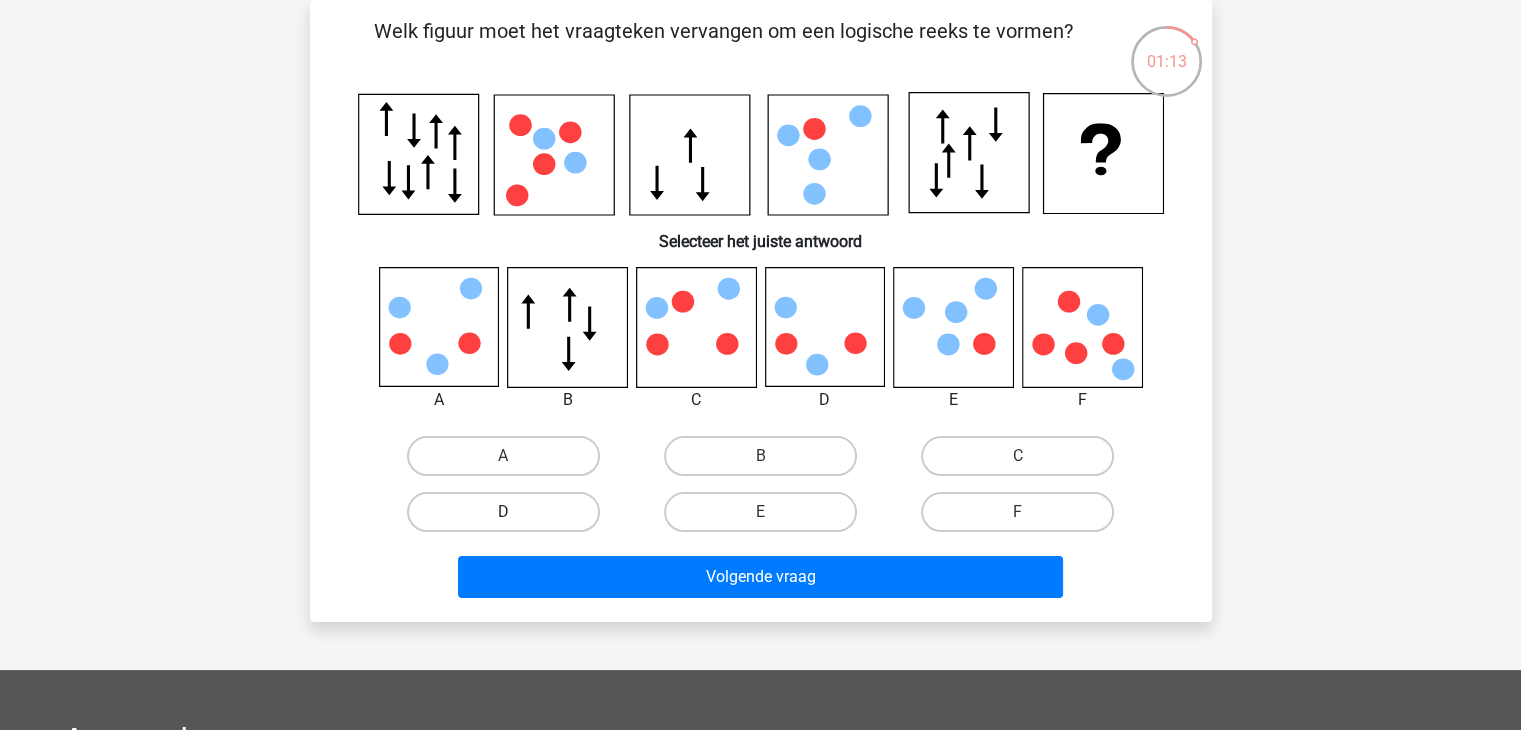 click on "D" at bounding box center [503, 512] 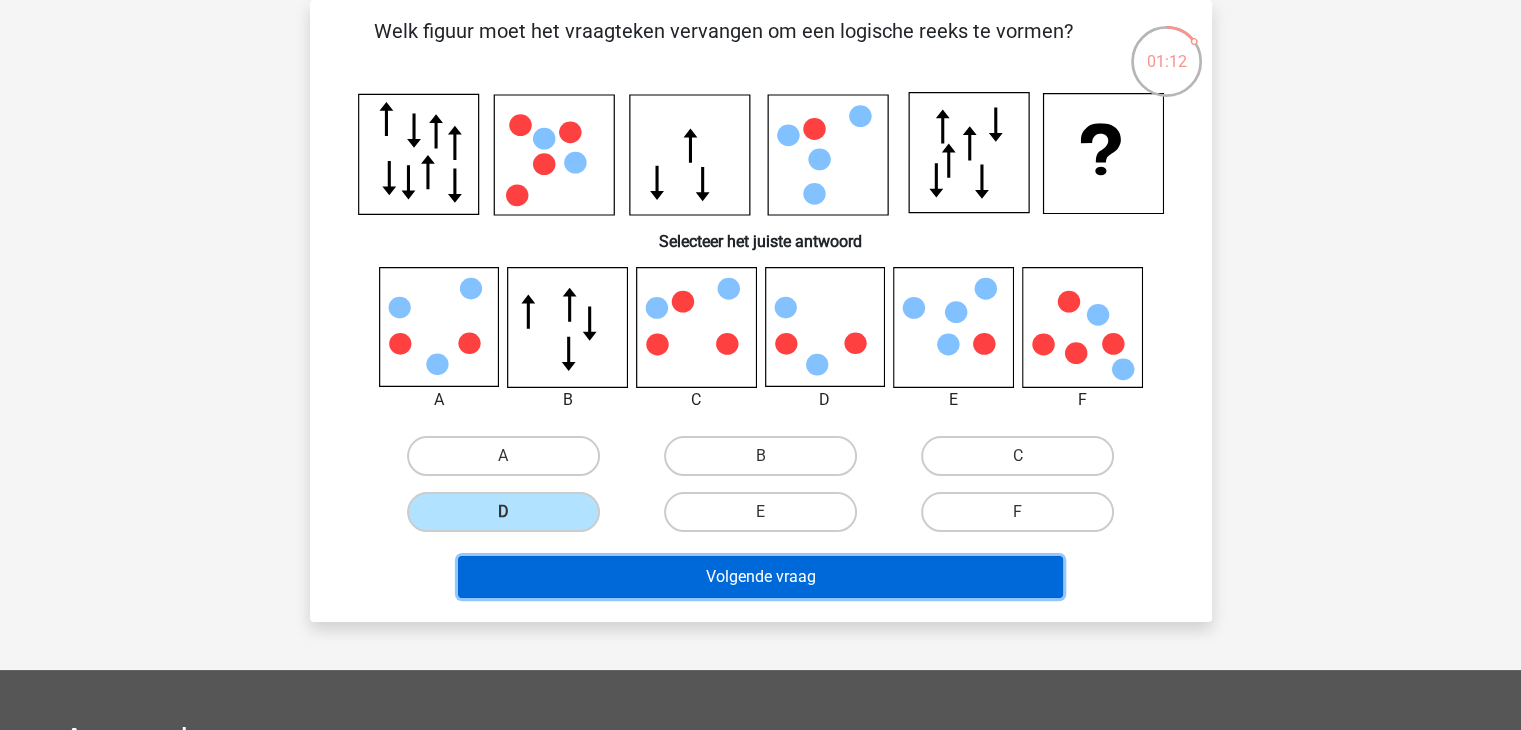 click on "Volgende vraag" at bounding box center (760, 577) 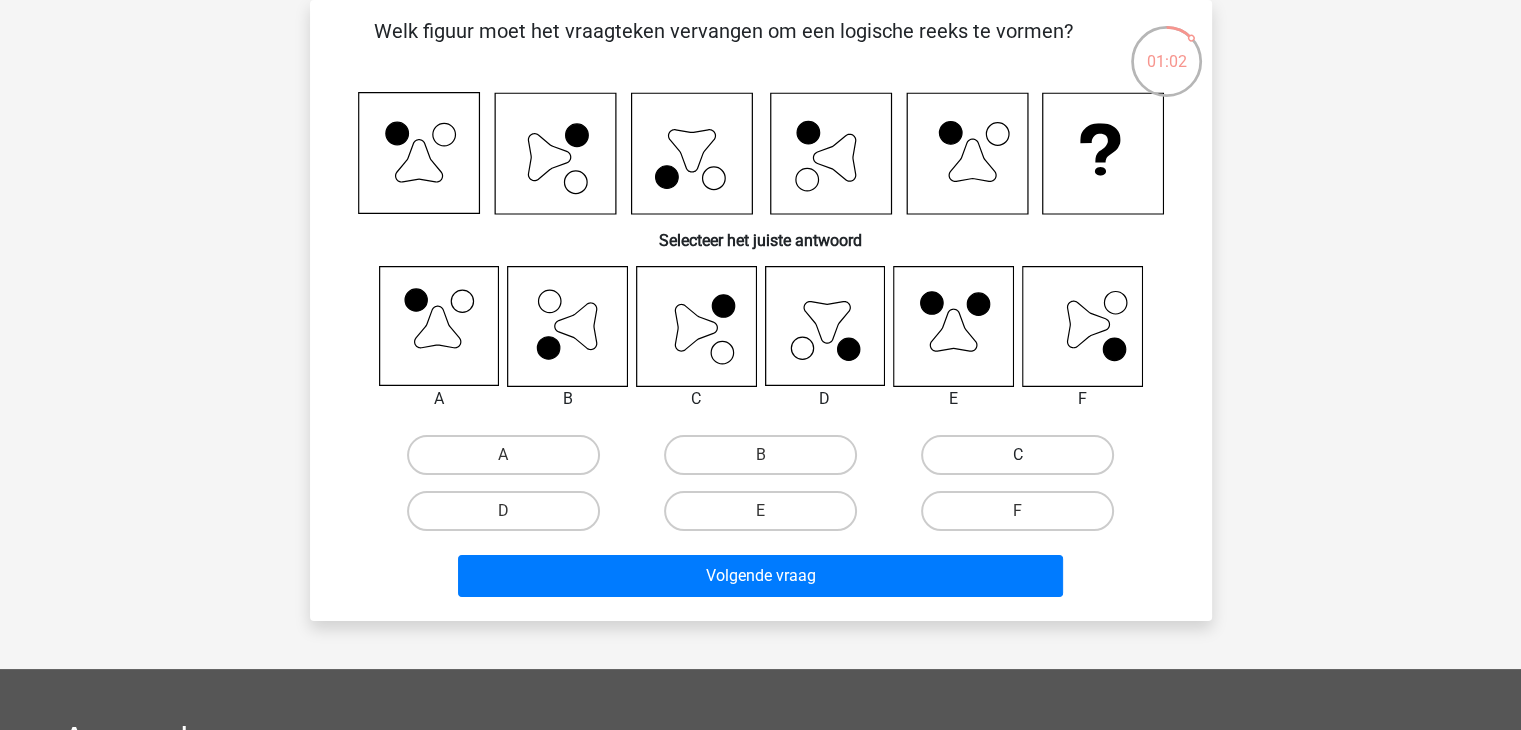 click on "C" at bounding box center (1017, 455) 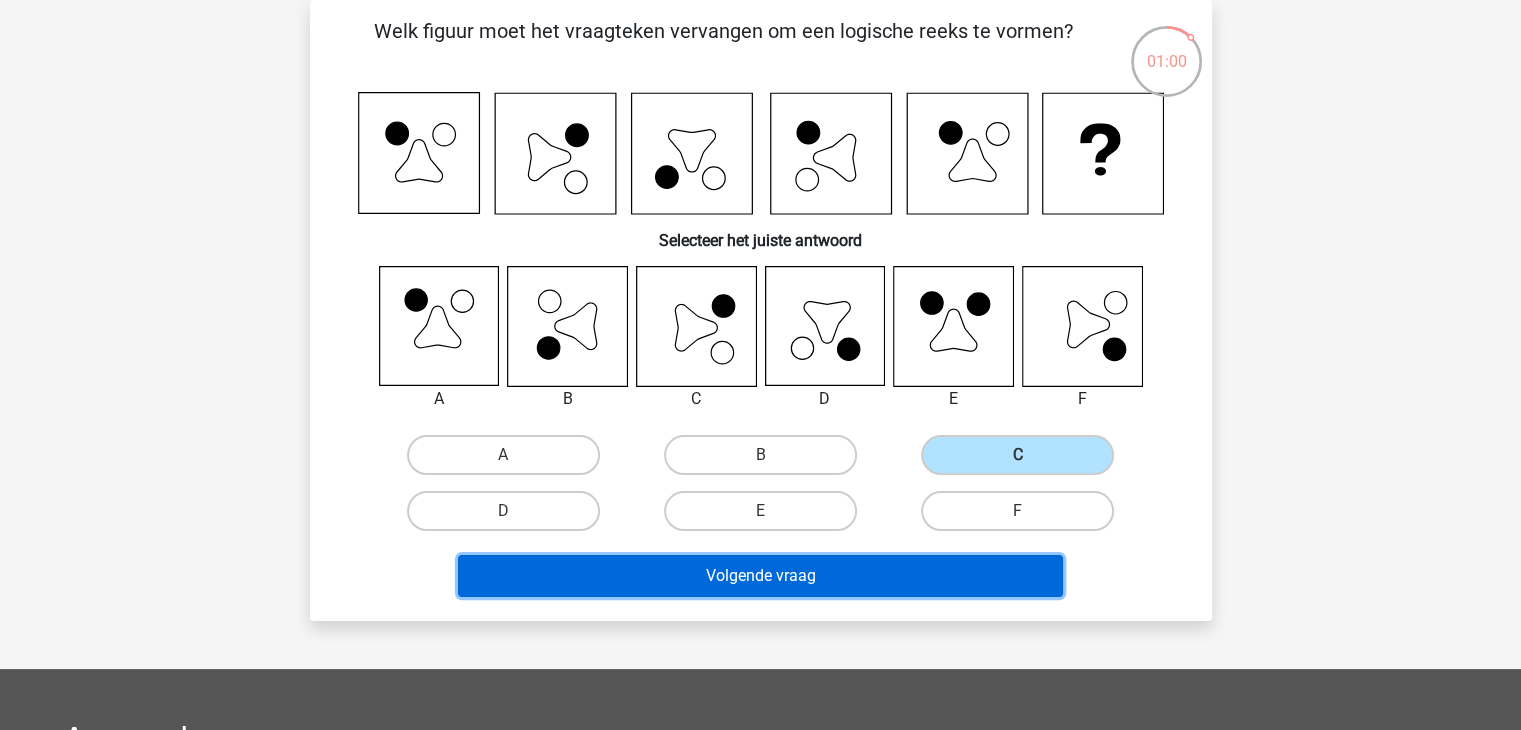 click on "Volgende vraag" at bounding box center (760, 576) 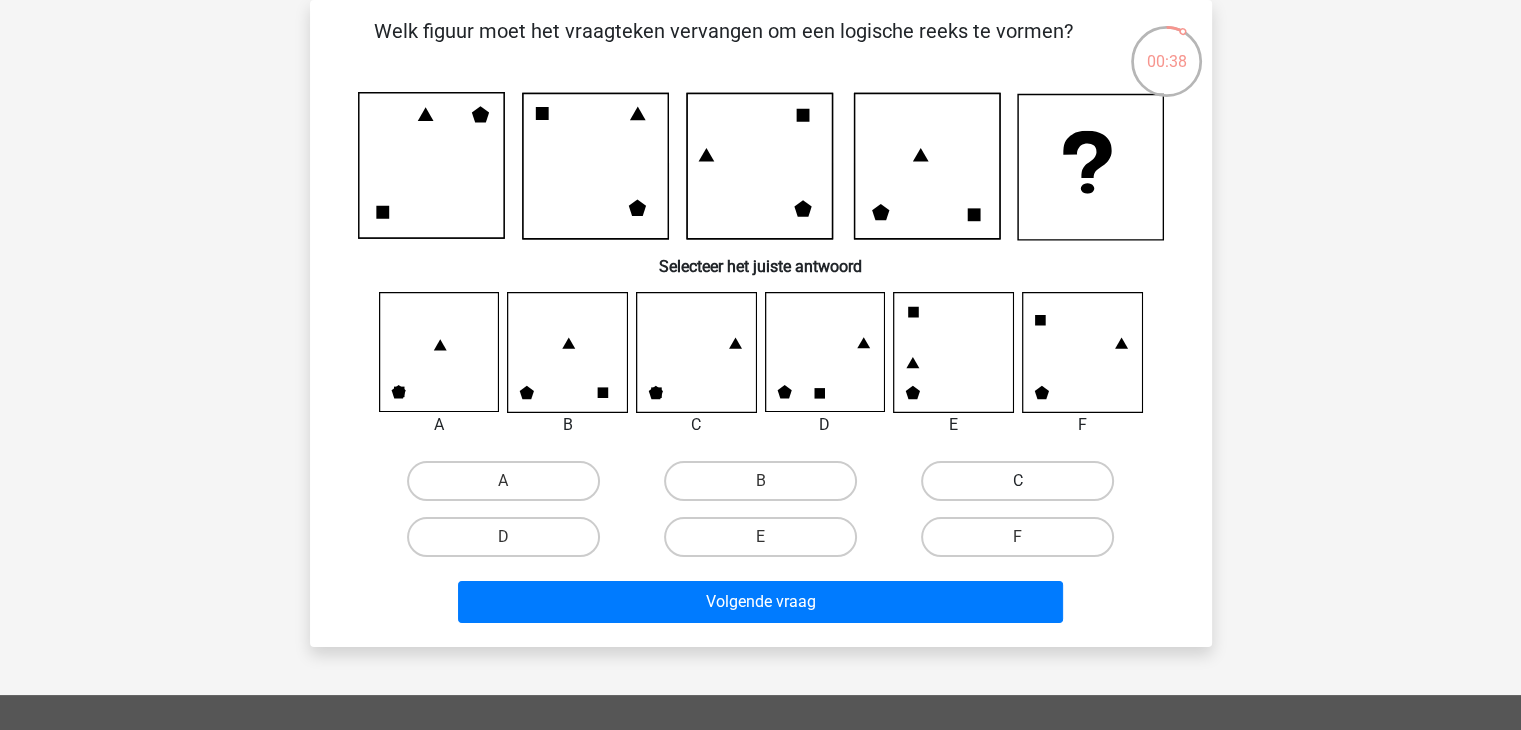 click on "C" at bounding box center [1017, 481] 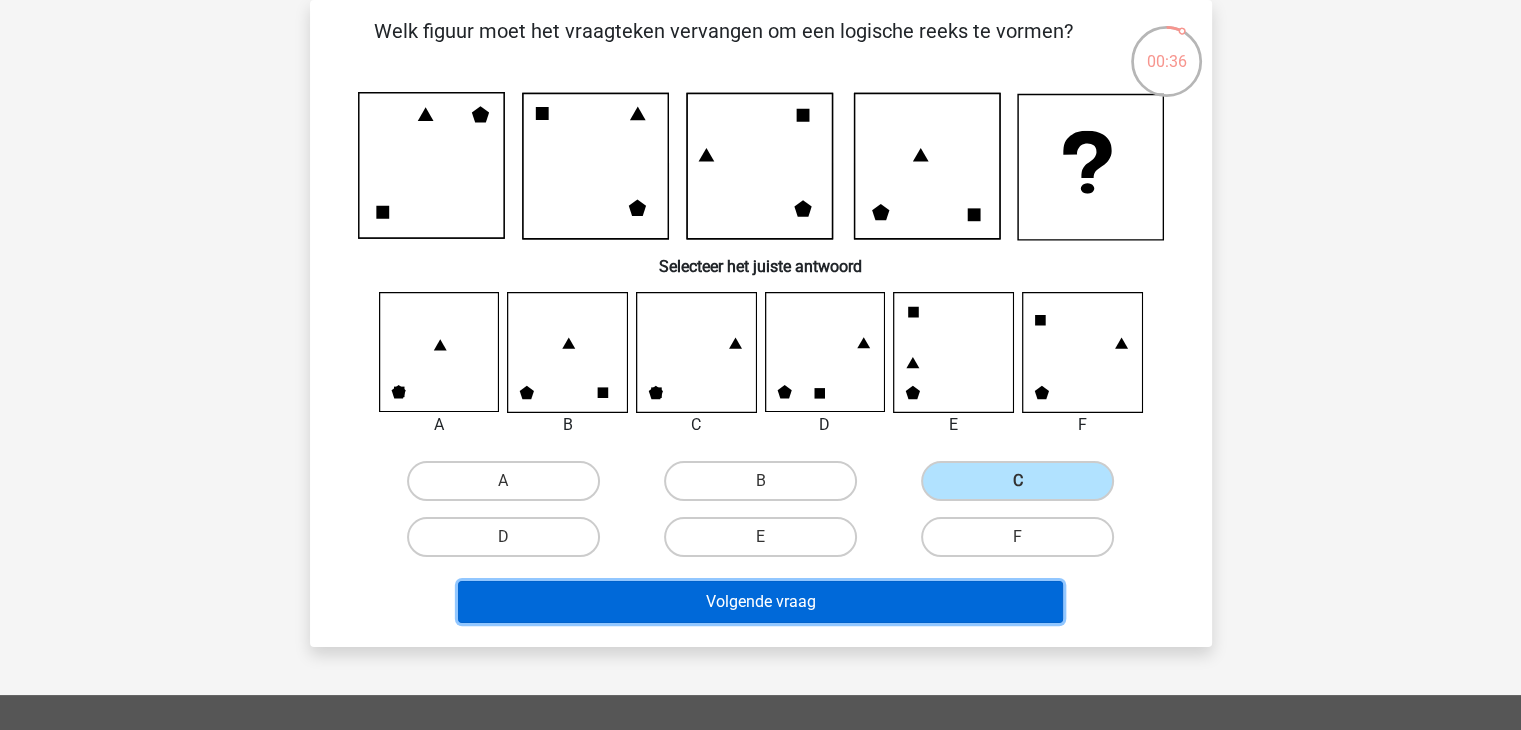 click on "Volgende vraag" at bounding box center [760, 602] 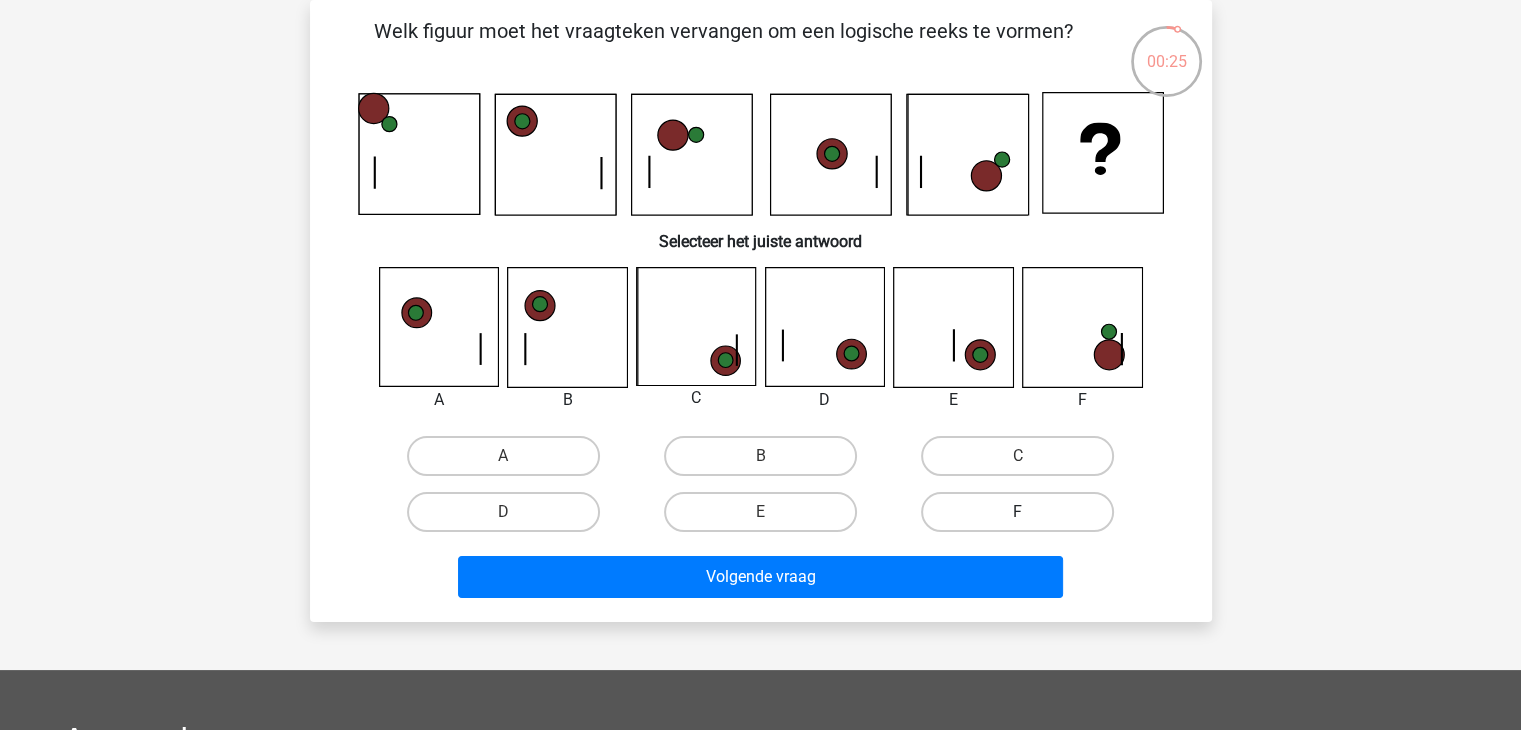 click on "F" at bounding box center [1017, 512] 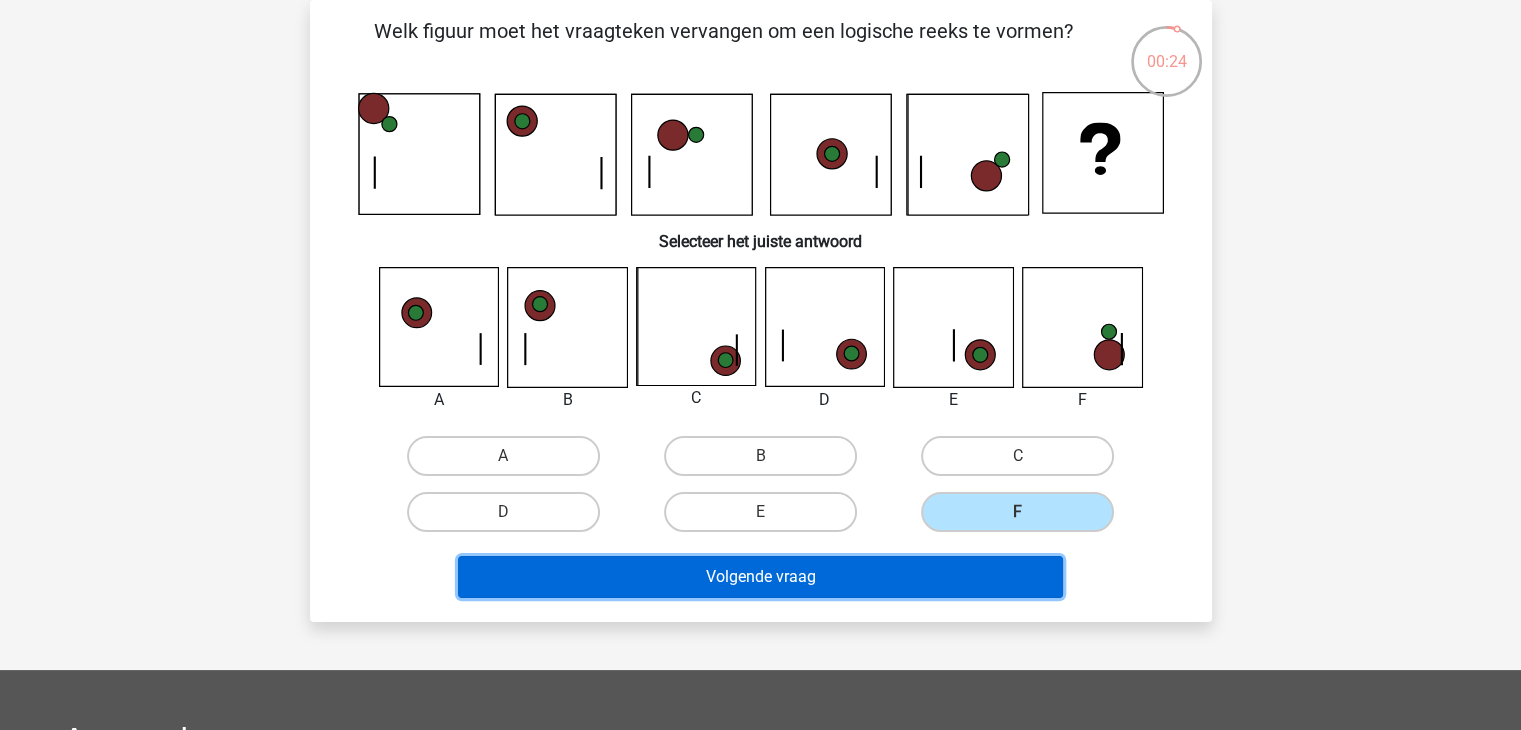 click on "Volgende vraag" at bounding box center [760, 577] 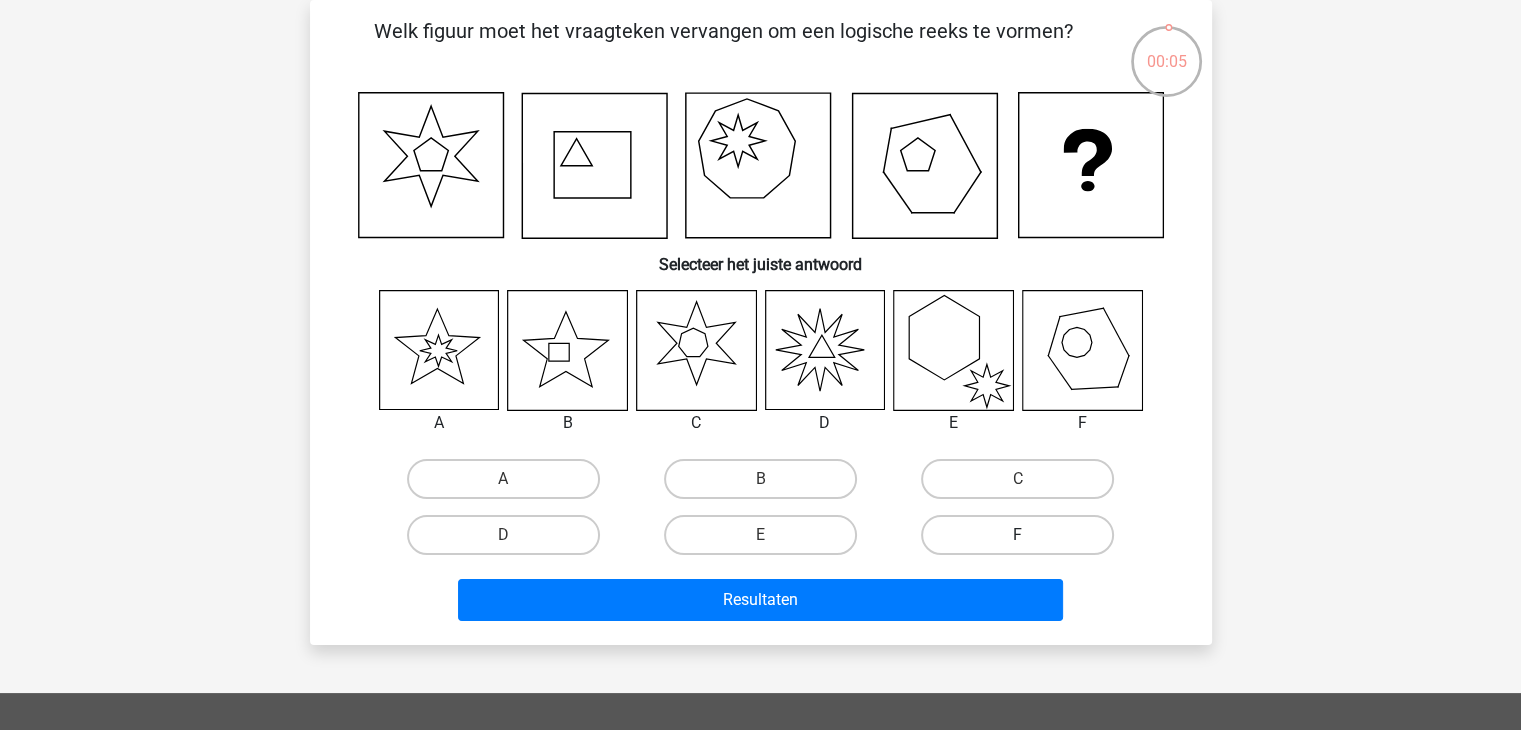 click on "F" at bounding box center [1017, 535] 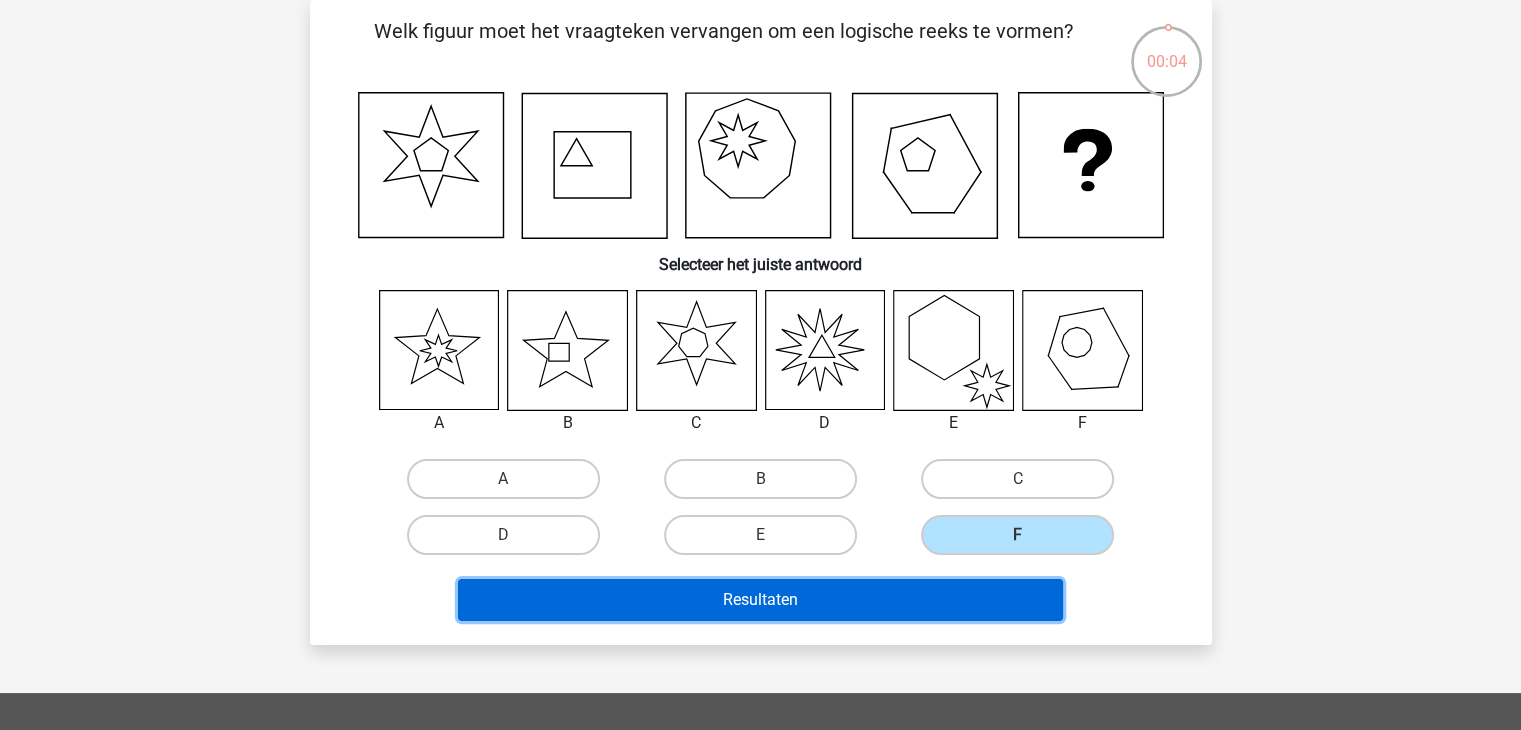 click on "Resultaten" at bounding box center (760, 600) 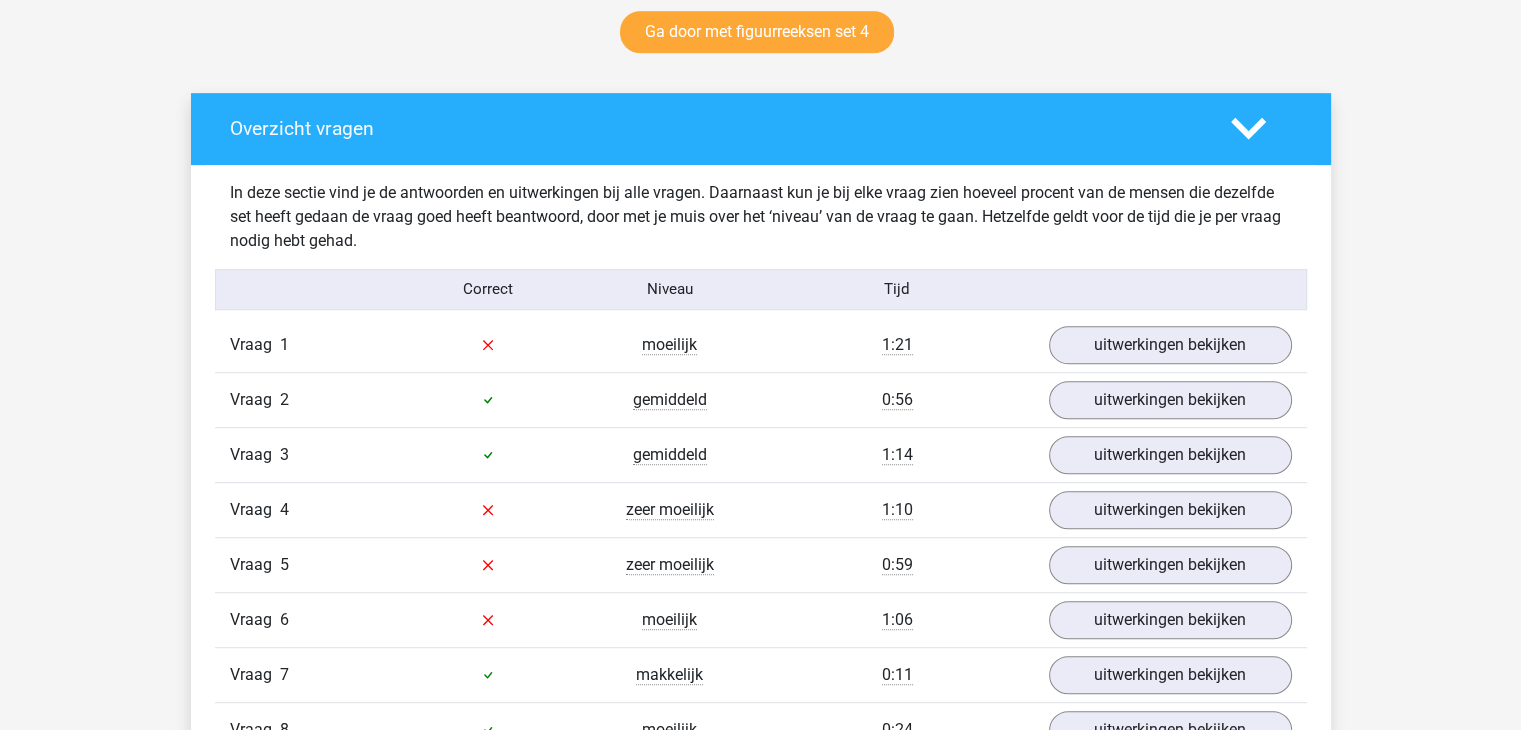 scroll, scrollTop: 1062, scrollLeft: 0, axis: vertical 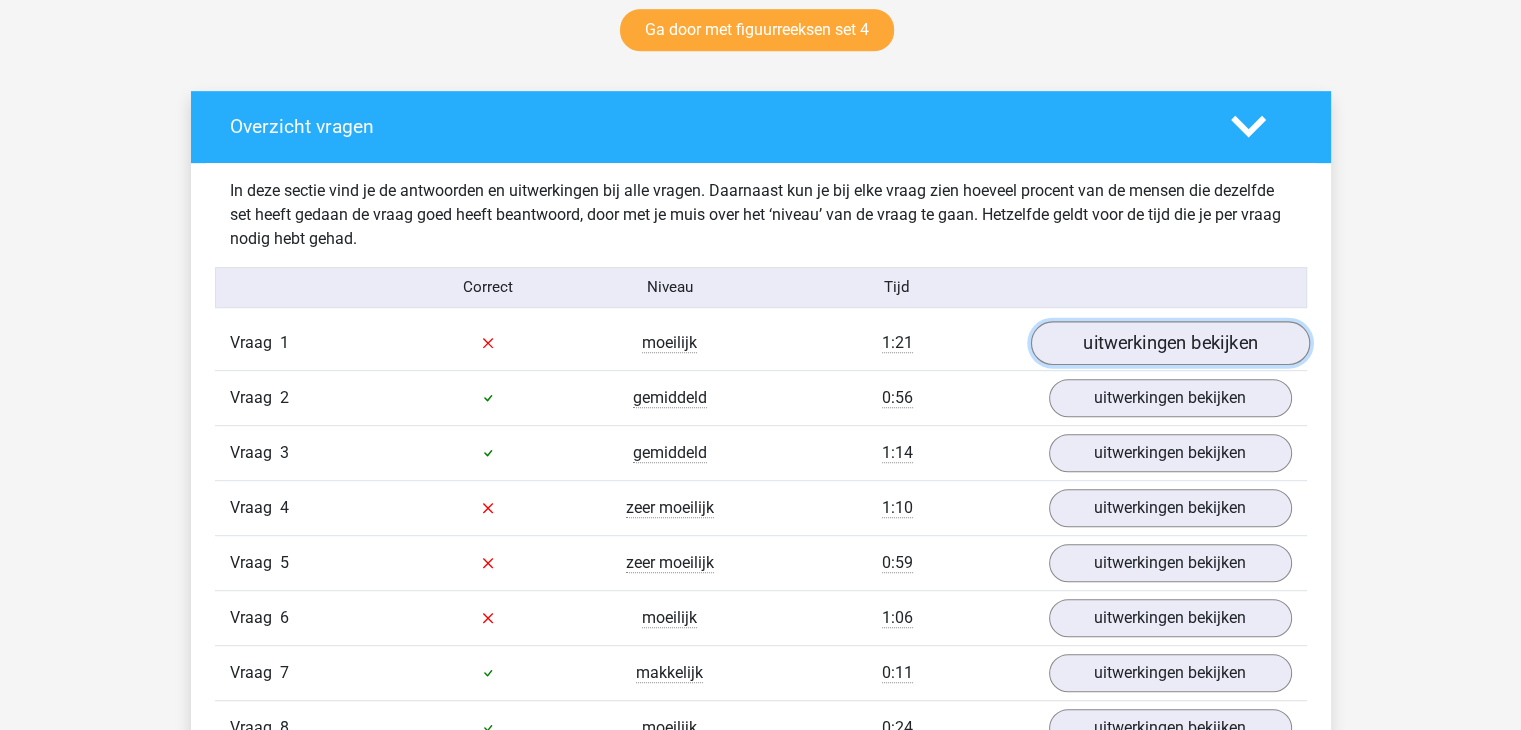 click on "uitwerkingen bekijken" at bounding box center (1169, 343) 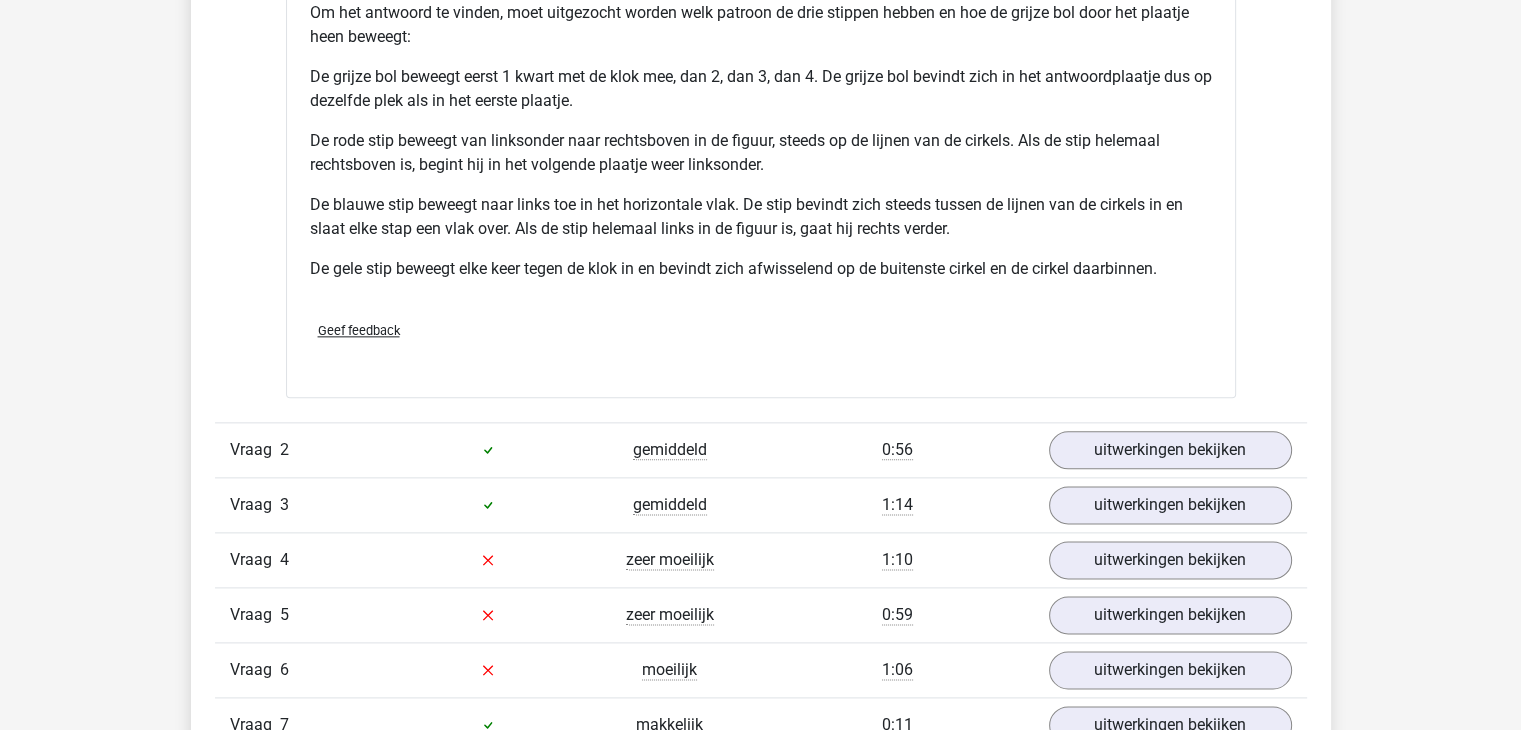 scroll, scrollTop: 2384, scrollLeft: 0, axis: vertical 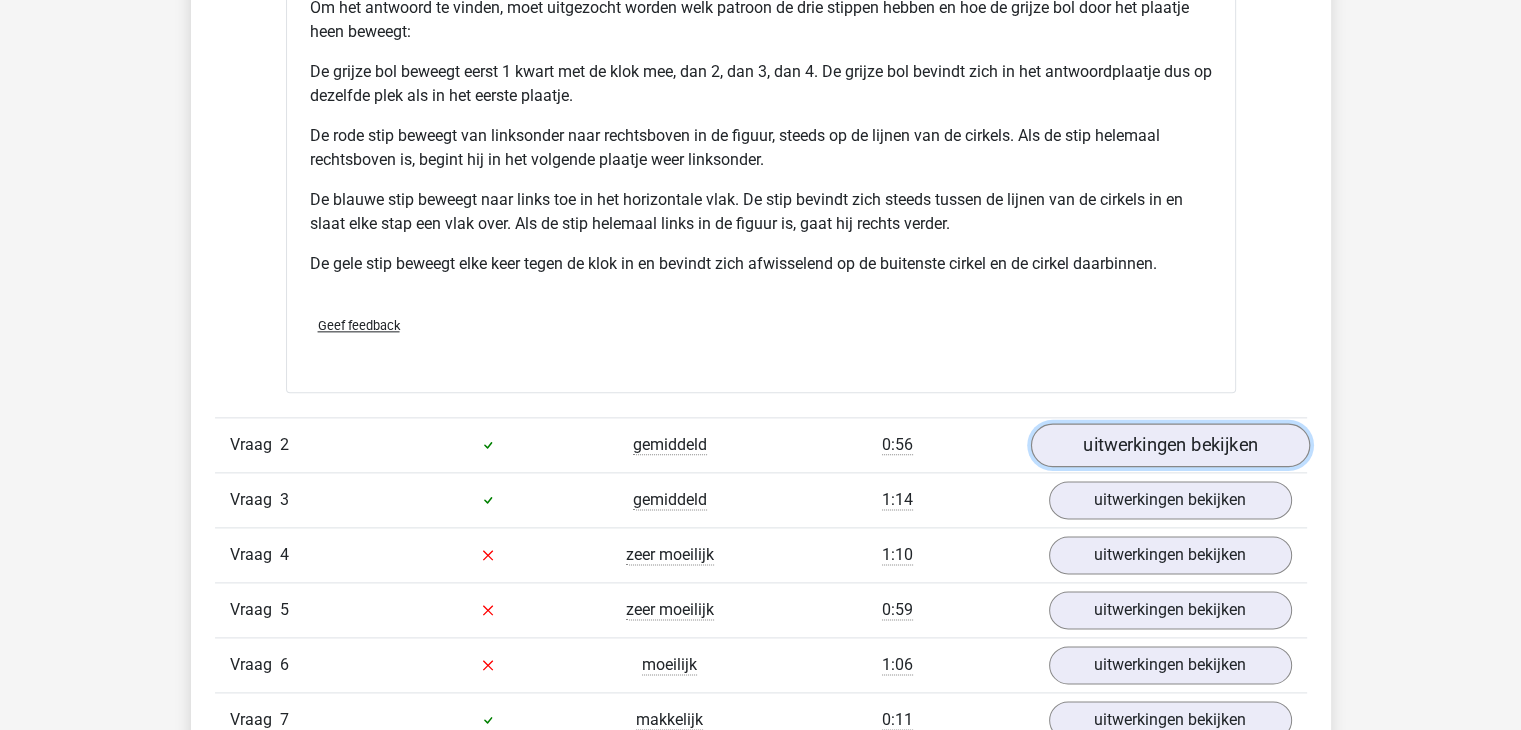 click on "uitwerkingen bekijken" at bounding box center (1169, 445) 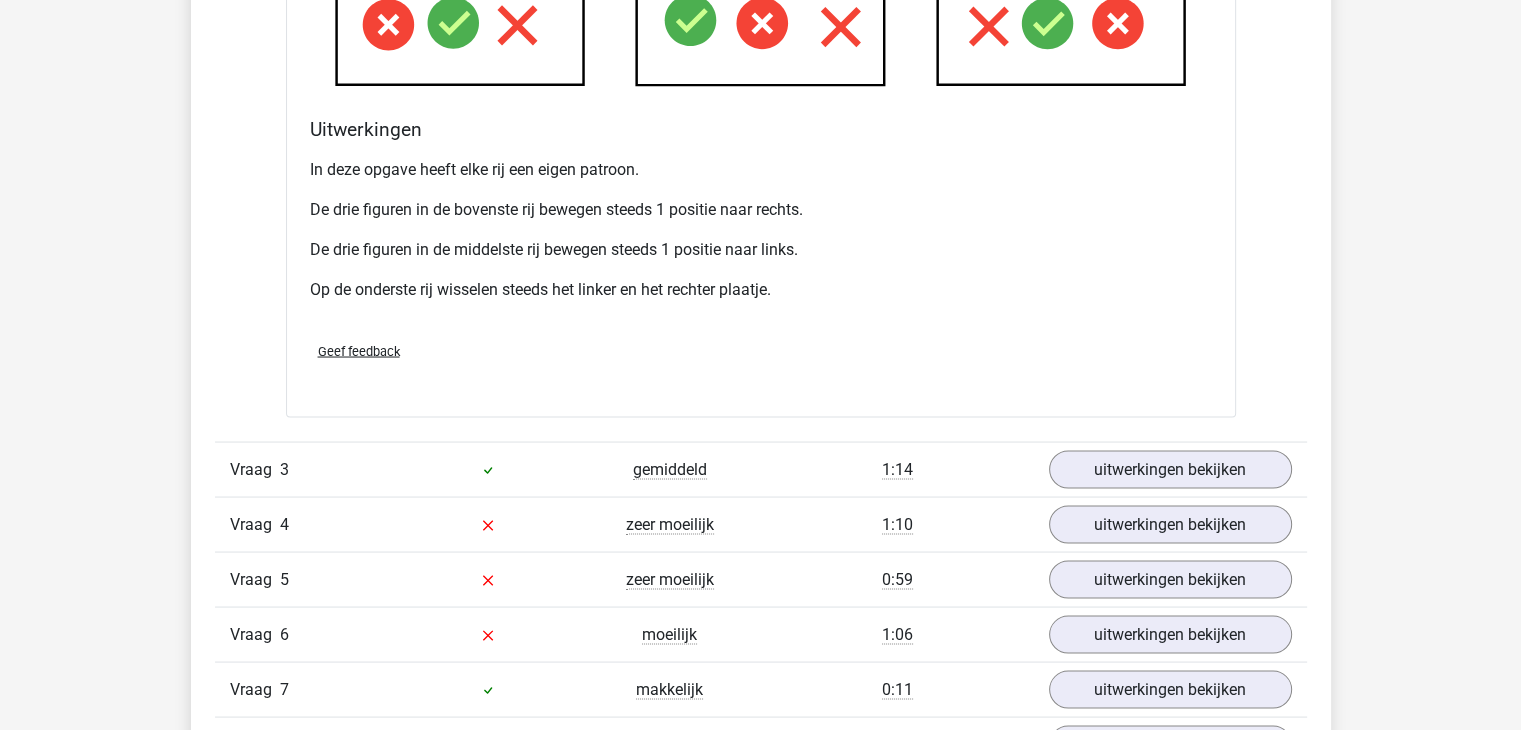 scroll, scrollTop: 3672, scrollLeft: 0, axis: vertical 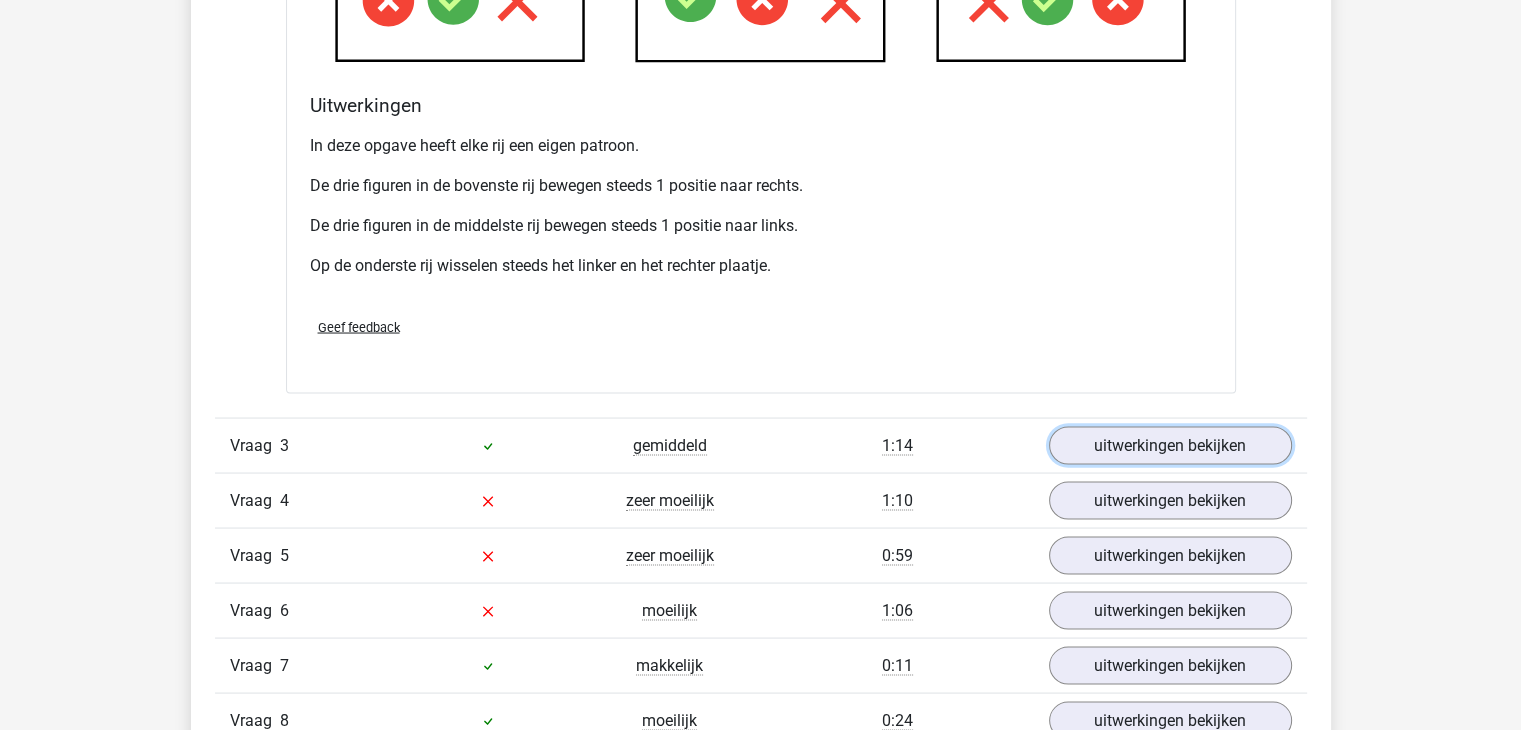 click on "uitwerkingen bekijken" at bounding box center (1170, 445) 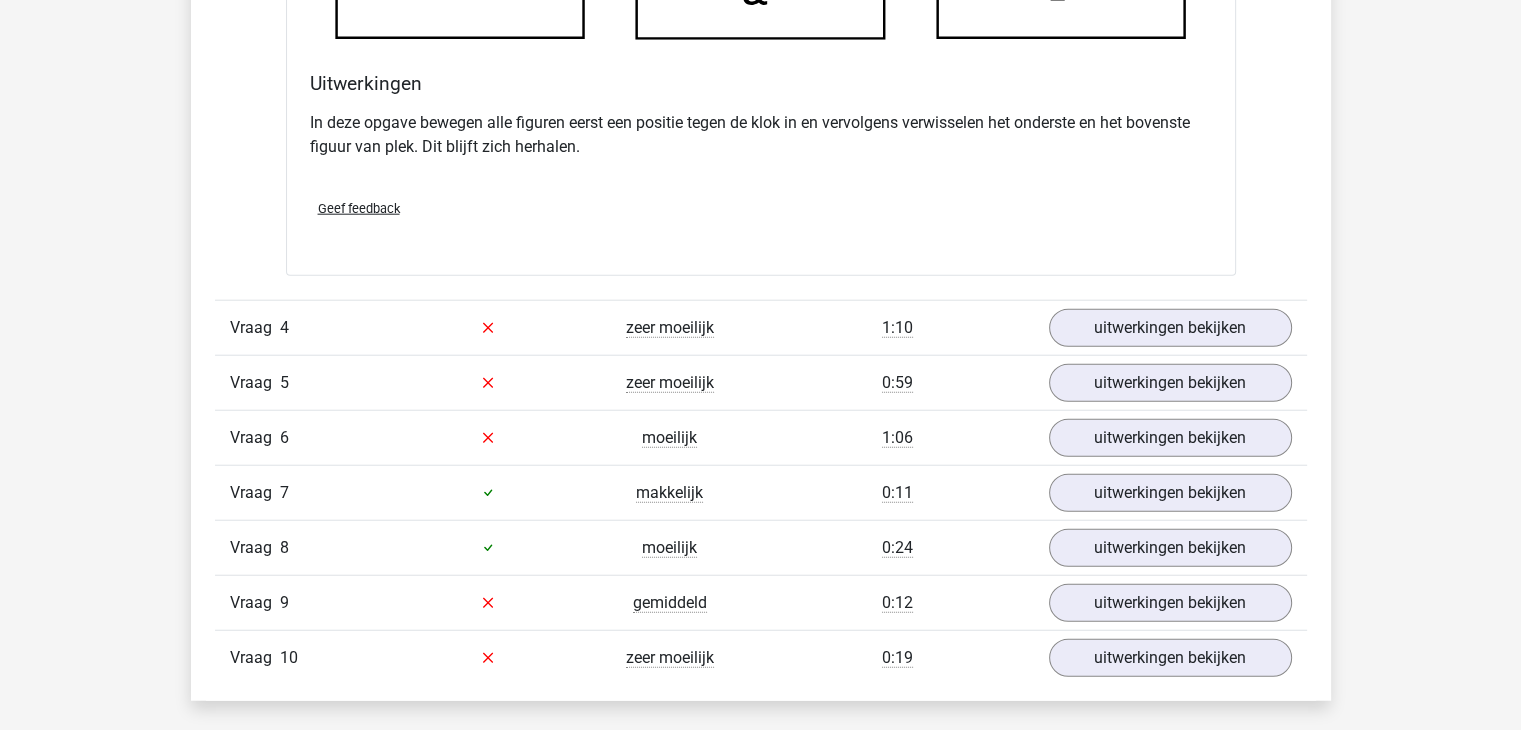 scroll, scrollTop: 4988, scrollLeft: 0, axis: vertical 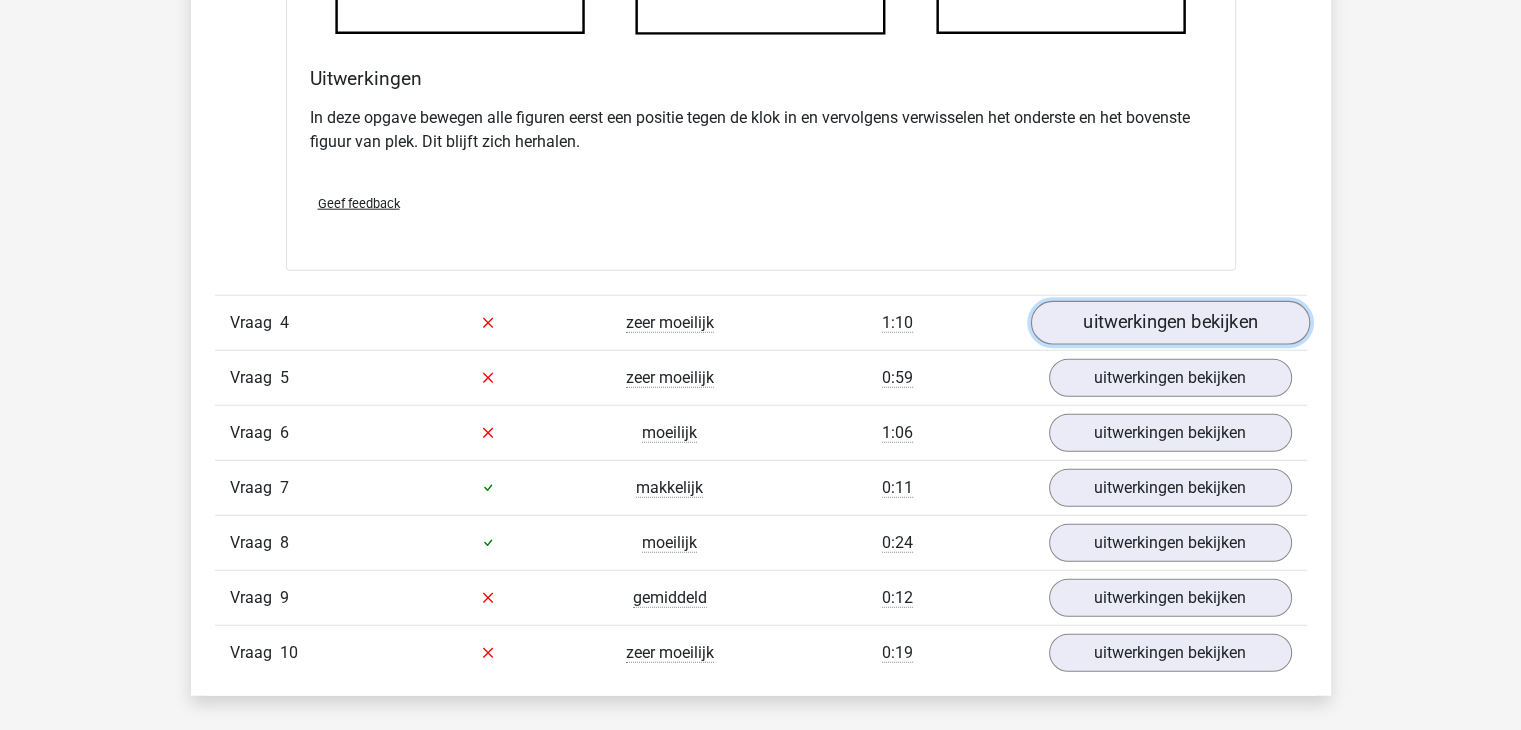 click on "uitwerkingen bekijken" at bounding box center (1169, 323) 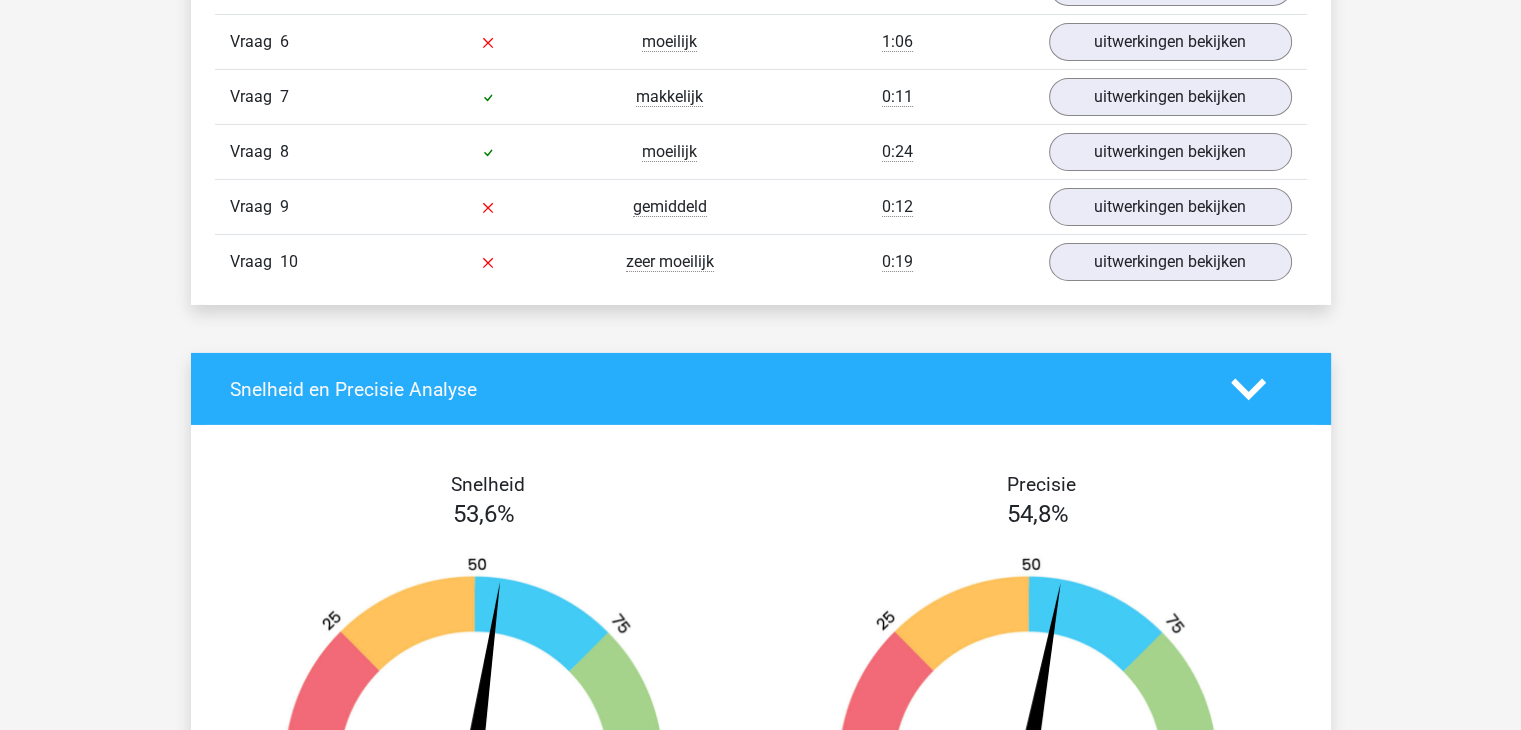 scroll, scrollTop: 6364, scrollLeft: 0, axis: vertical 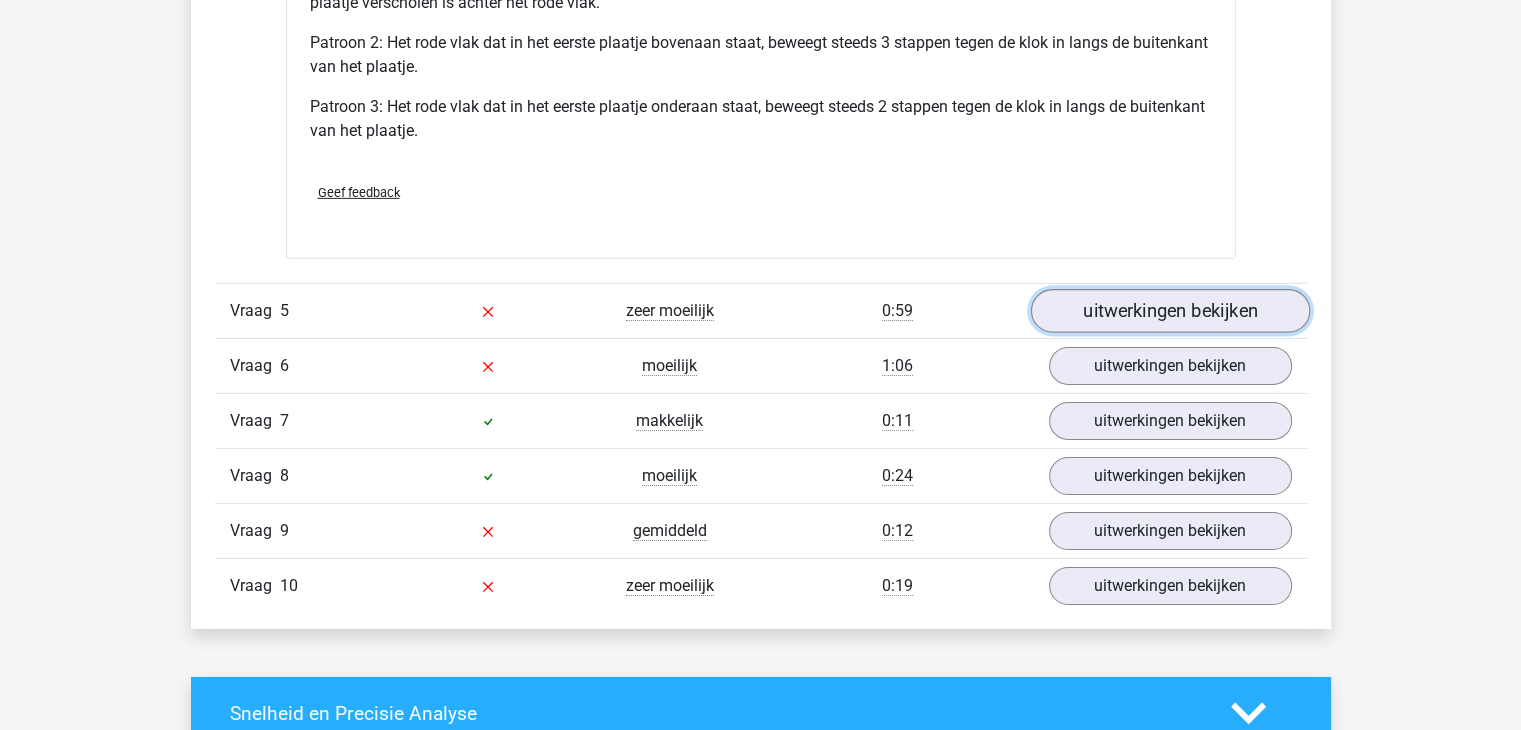 click on "uitwerkingen bekijken" at bounding box center (1169, 311) 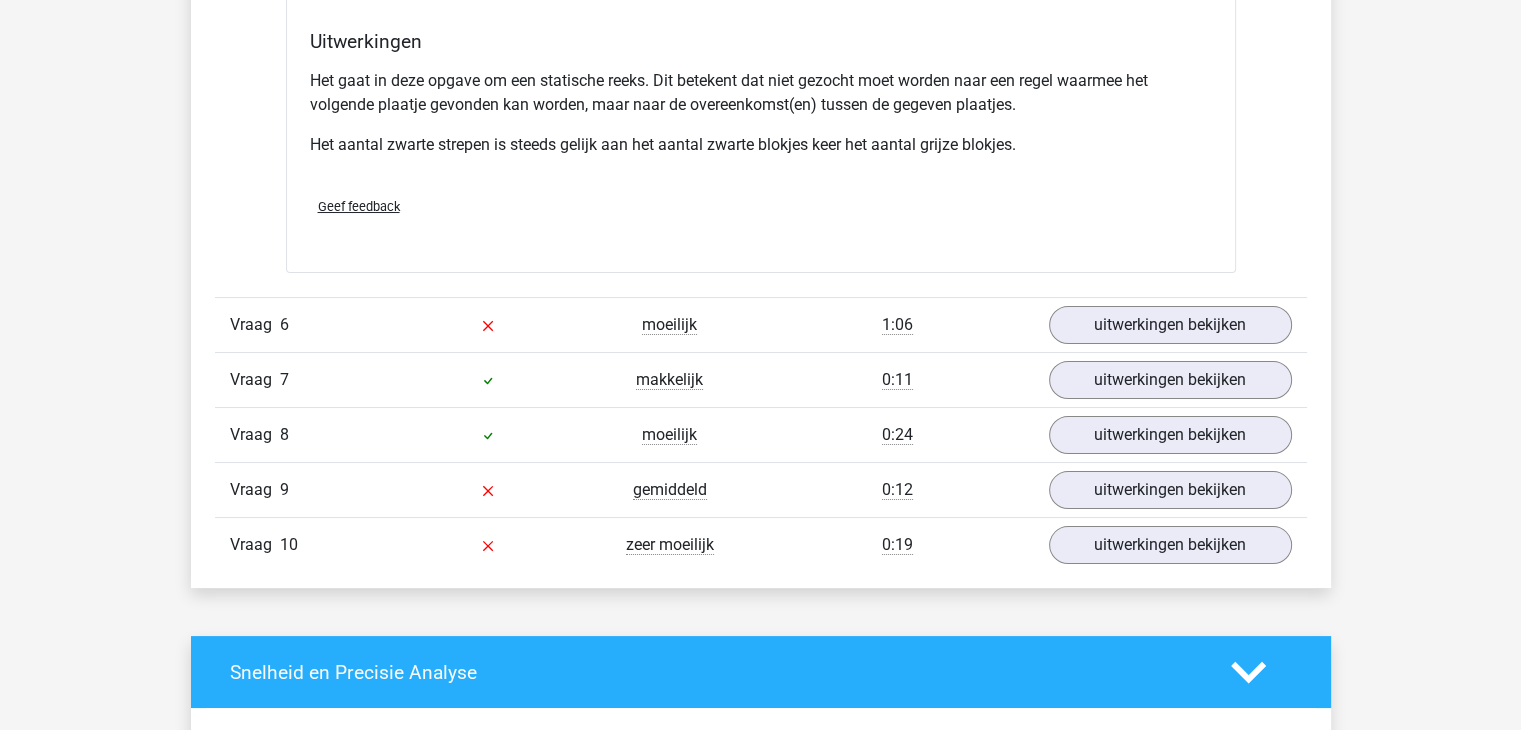 scroll, scrollTop: 7626, scrollLeft: 0, axis: vertical 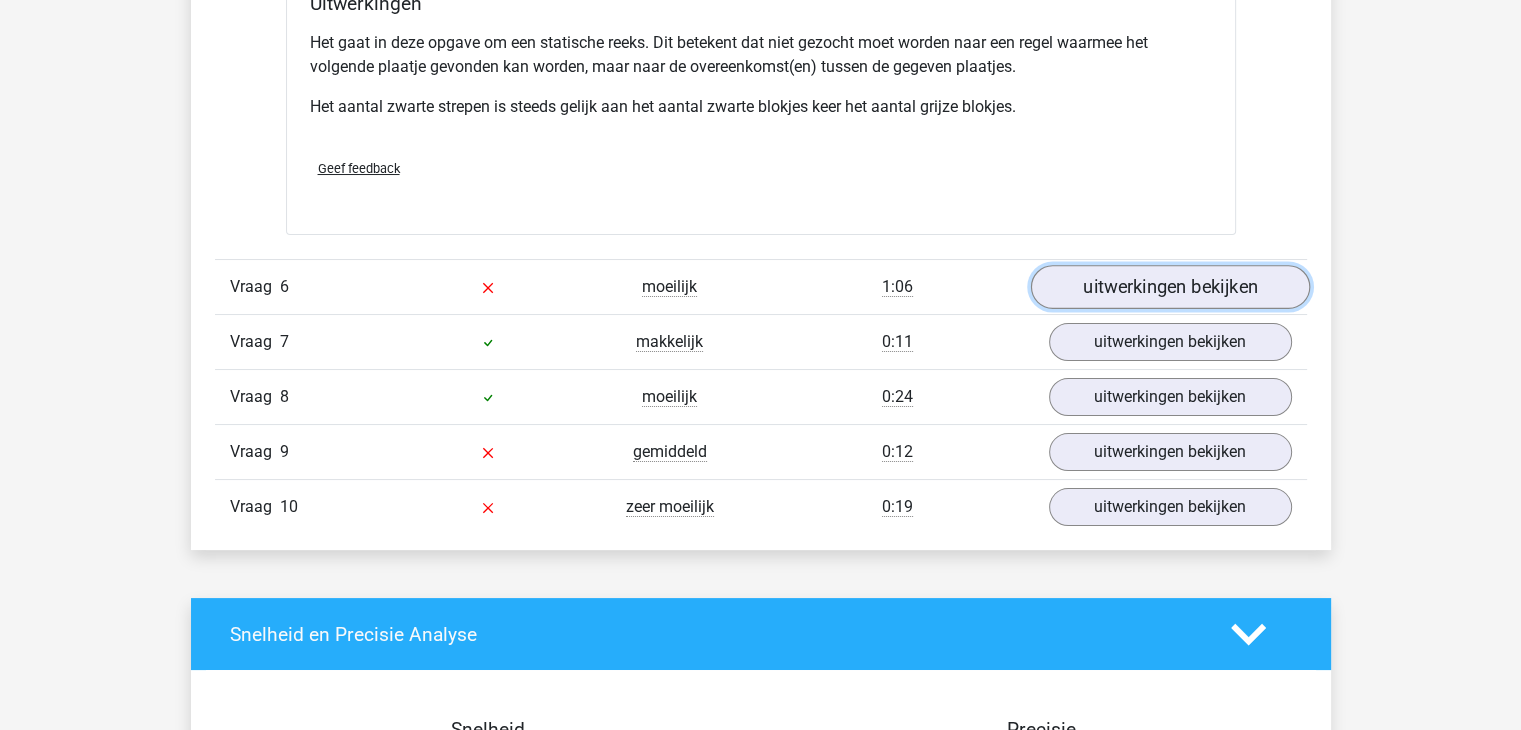 click on "uitwerkingen bekijken" at bounding box center [1169, 287] 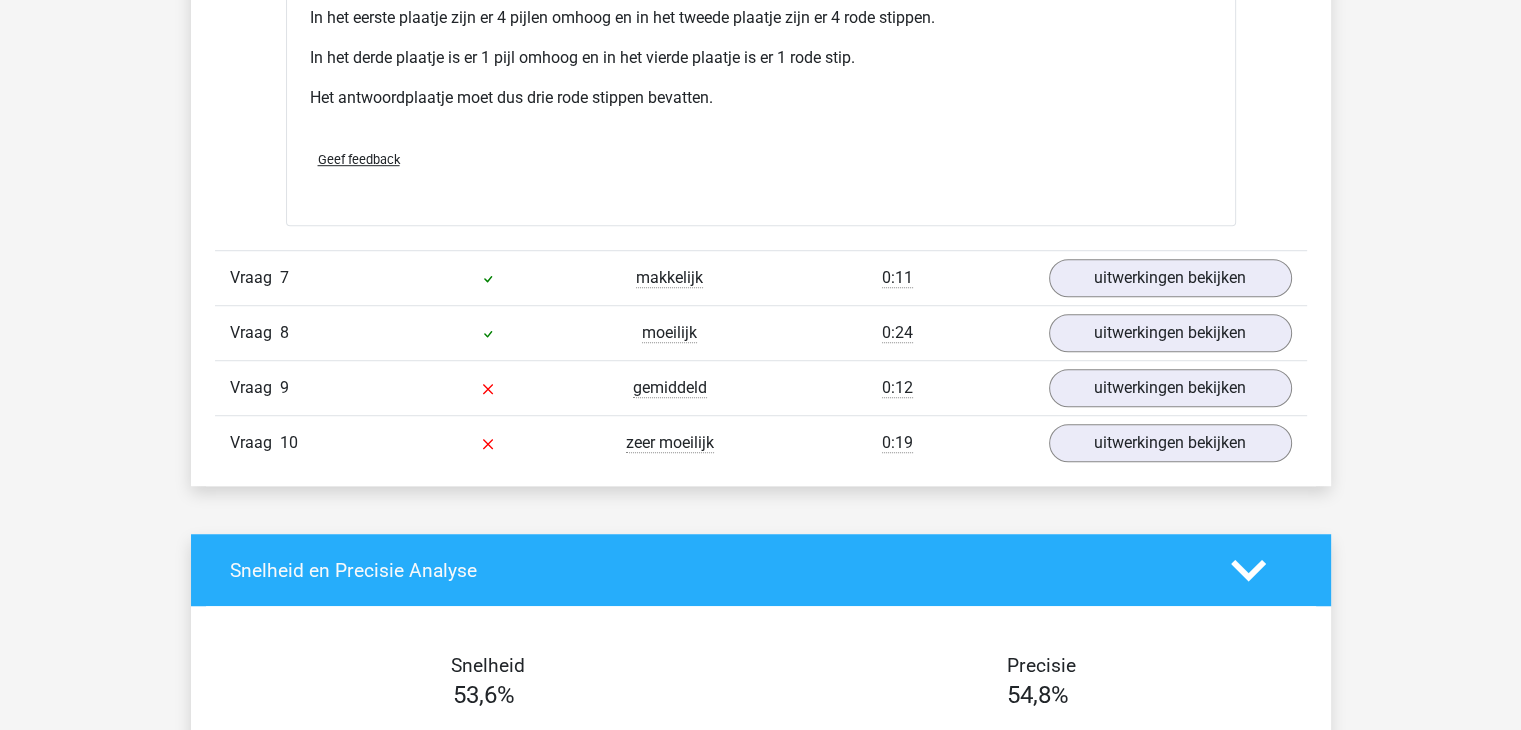 scroll, scrollTop: 8884, scrollLeft: 0, axis: vertical 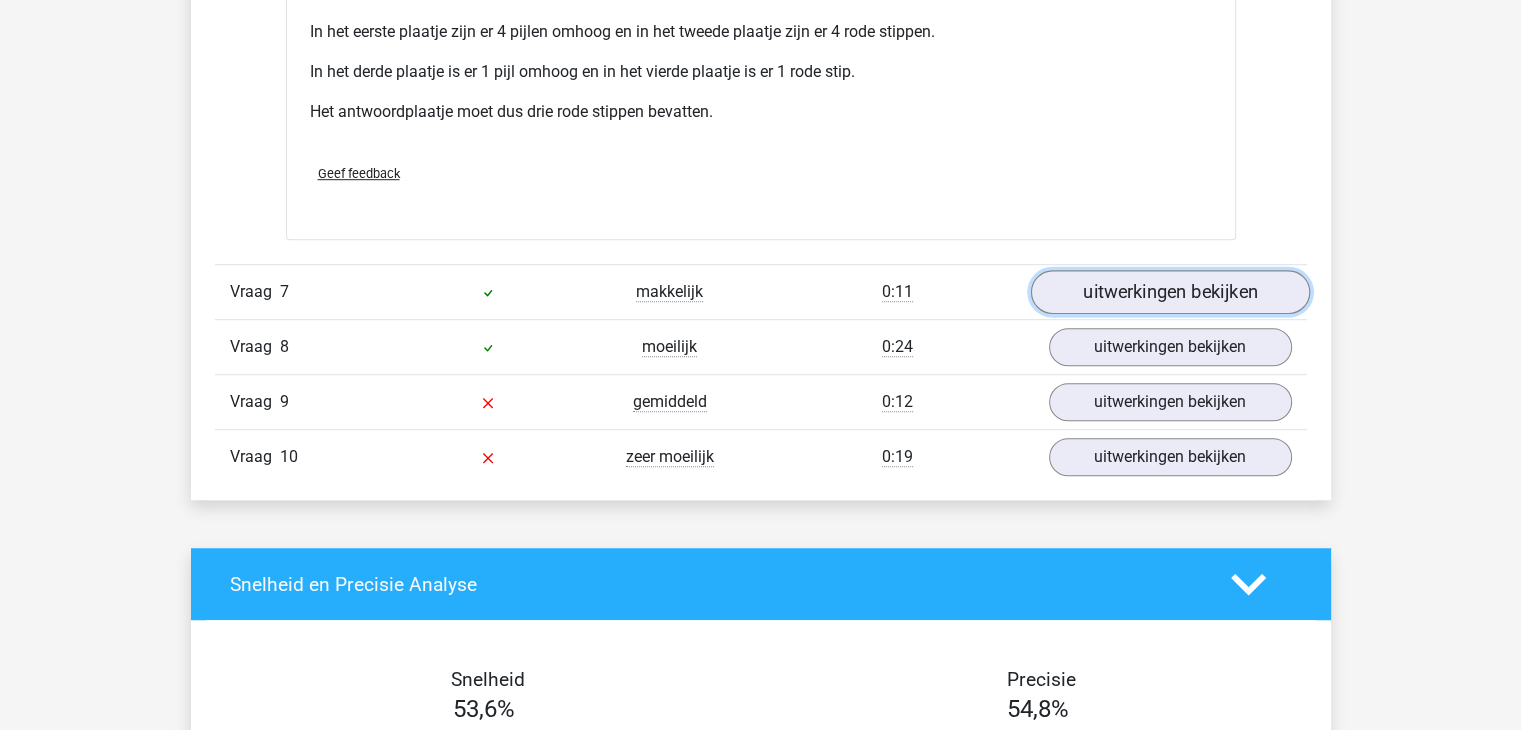 click on "uitwerkingen bekijken" at bounding box center [1169, 292] 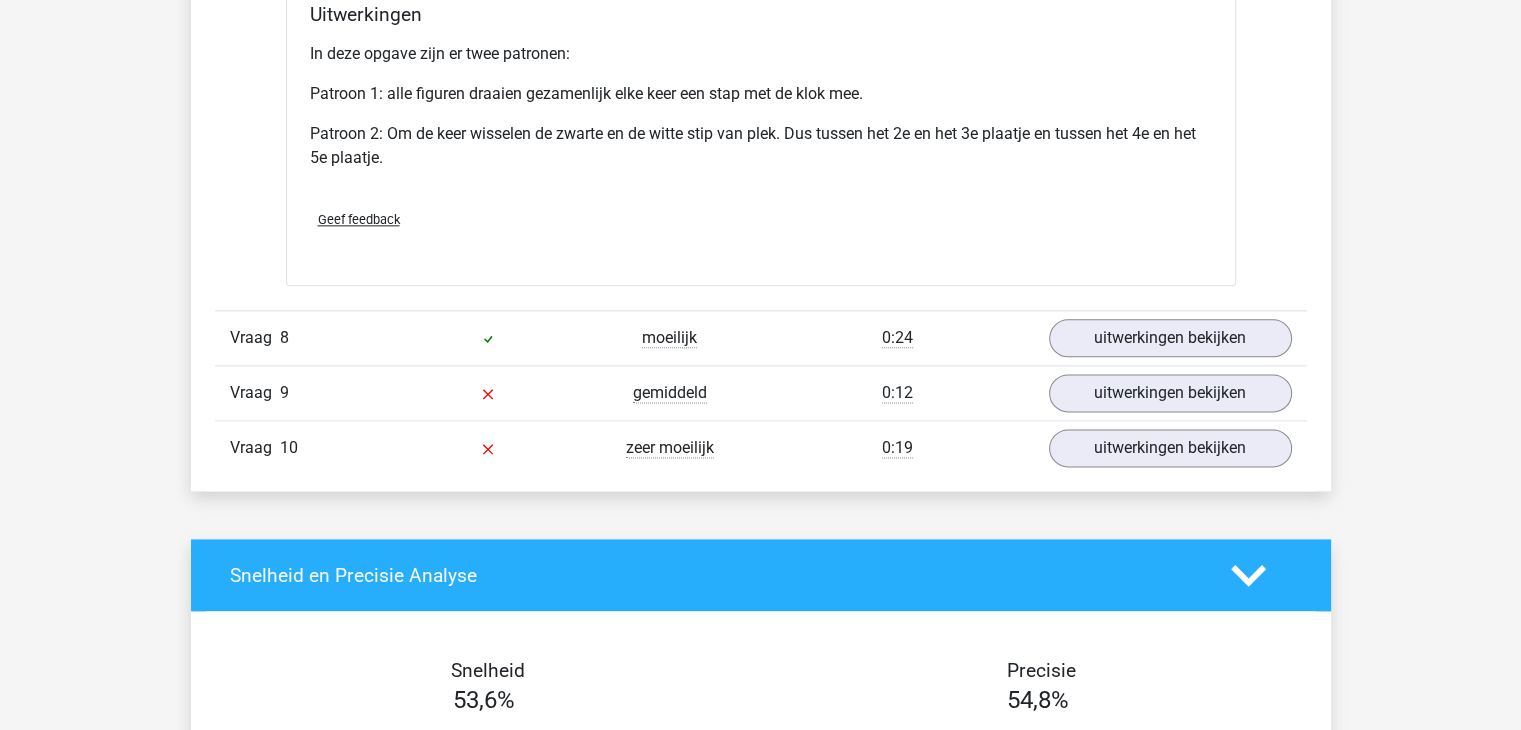 scroll, scrollTop: 10086, scrollLeft: 0, axis: vertical 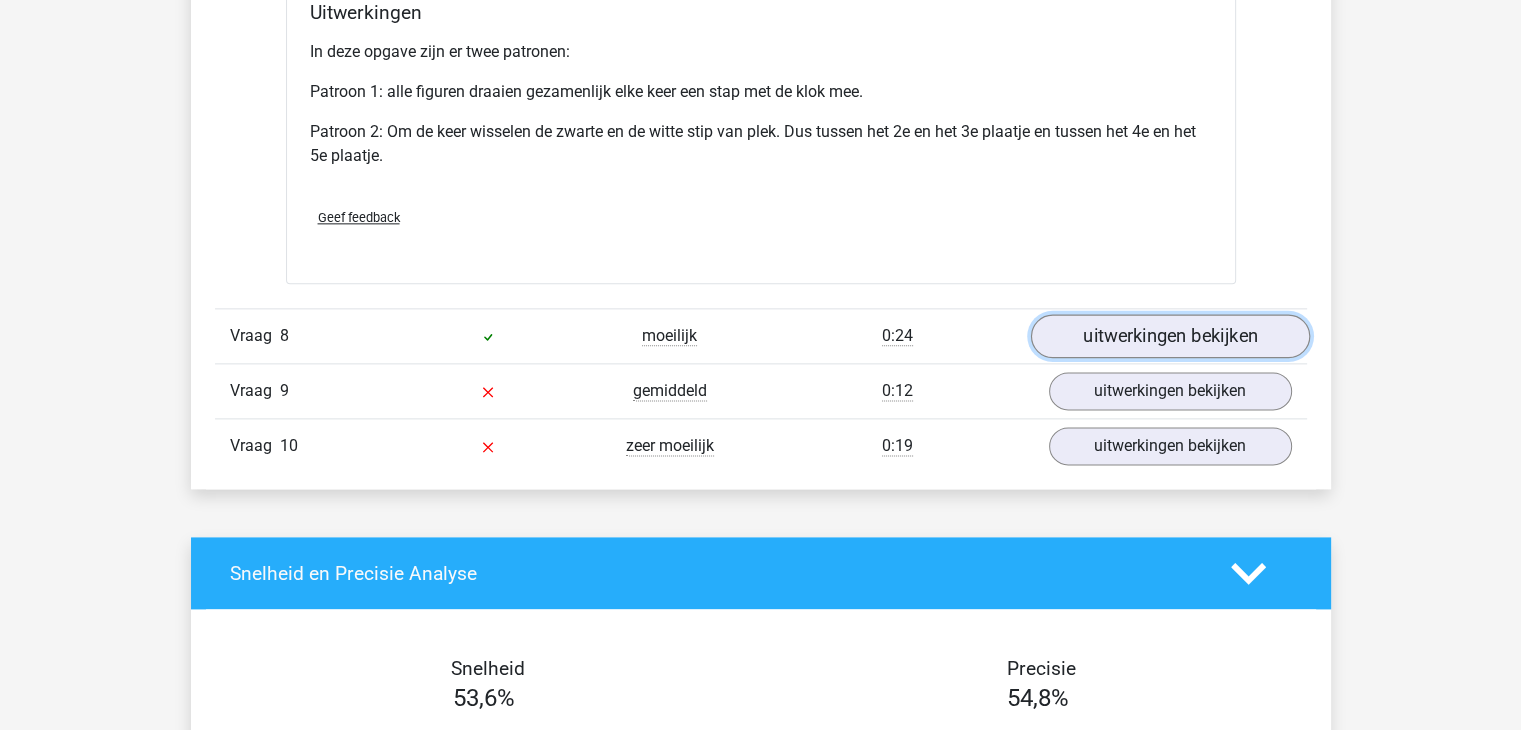 click on "uitwerkingen bekijken" at bounding box center [1169, 336] 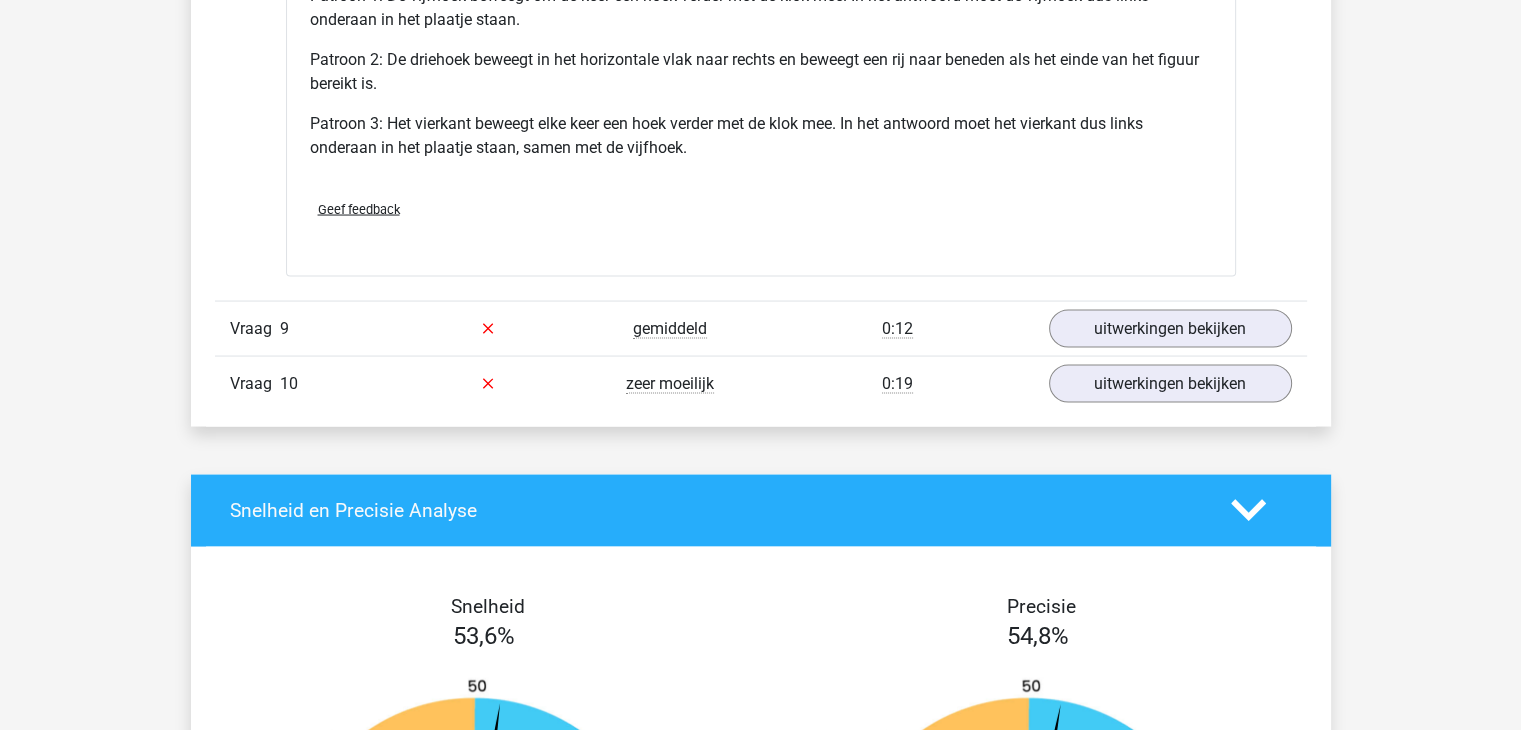 scroll, scrollTop: 11456, scrollLeft: 0, axis: vertical 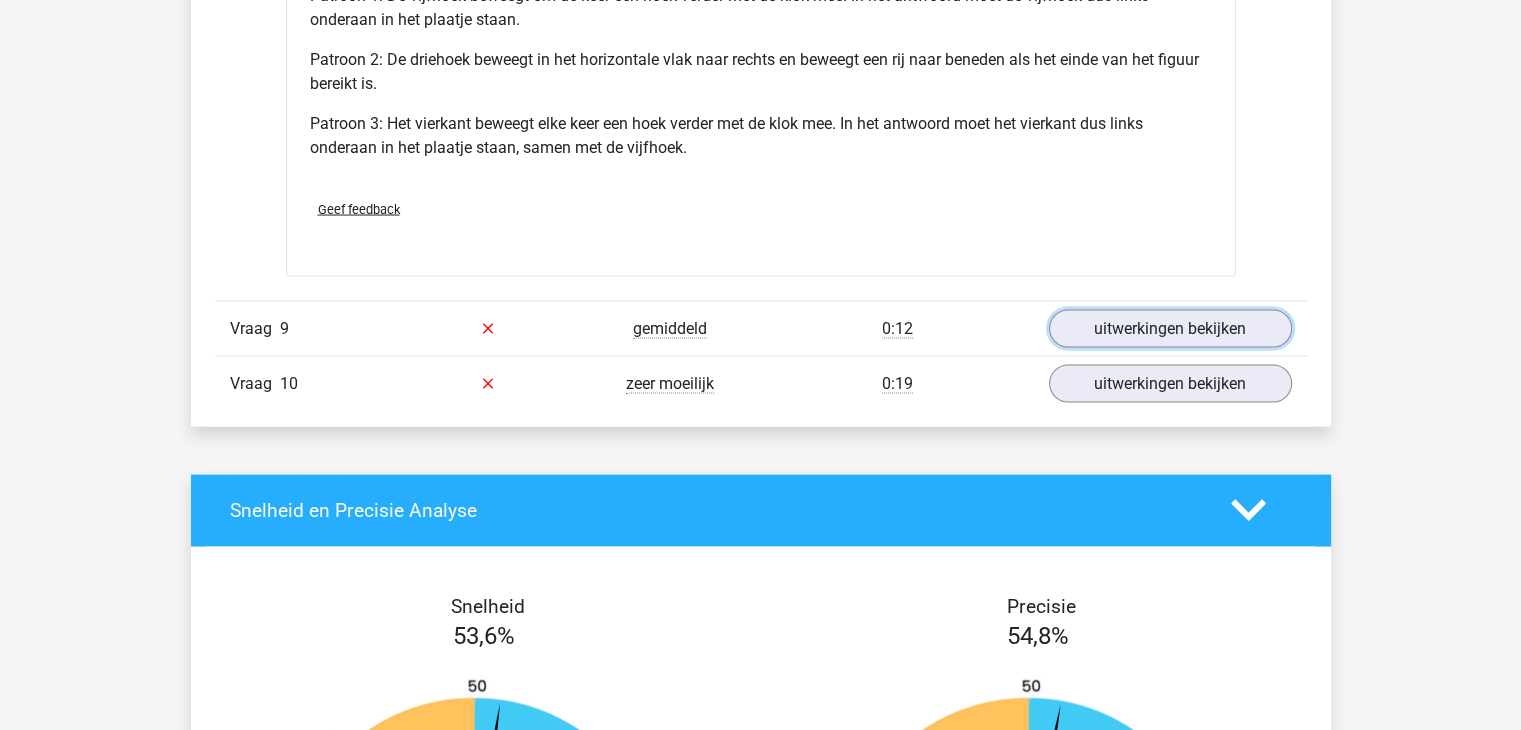 click on "uitwerkingen bekijken" at bounding box center [1170, 329] 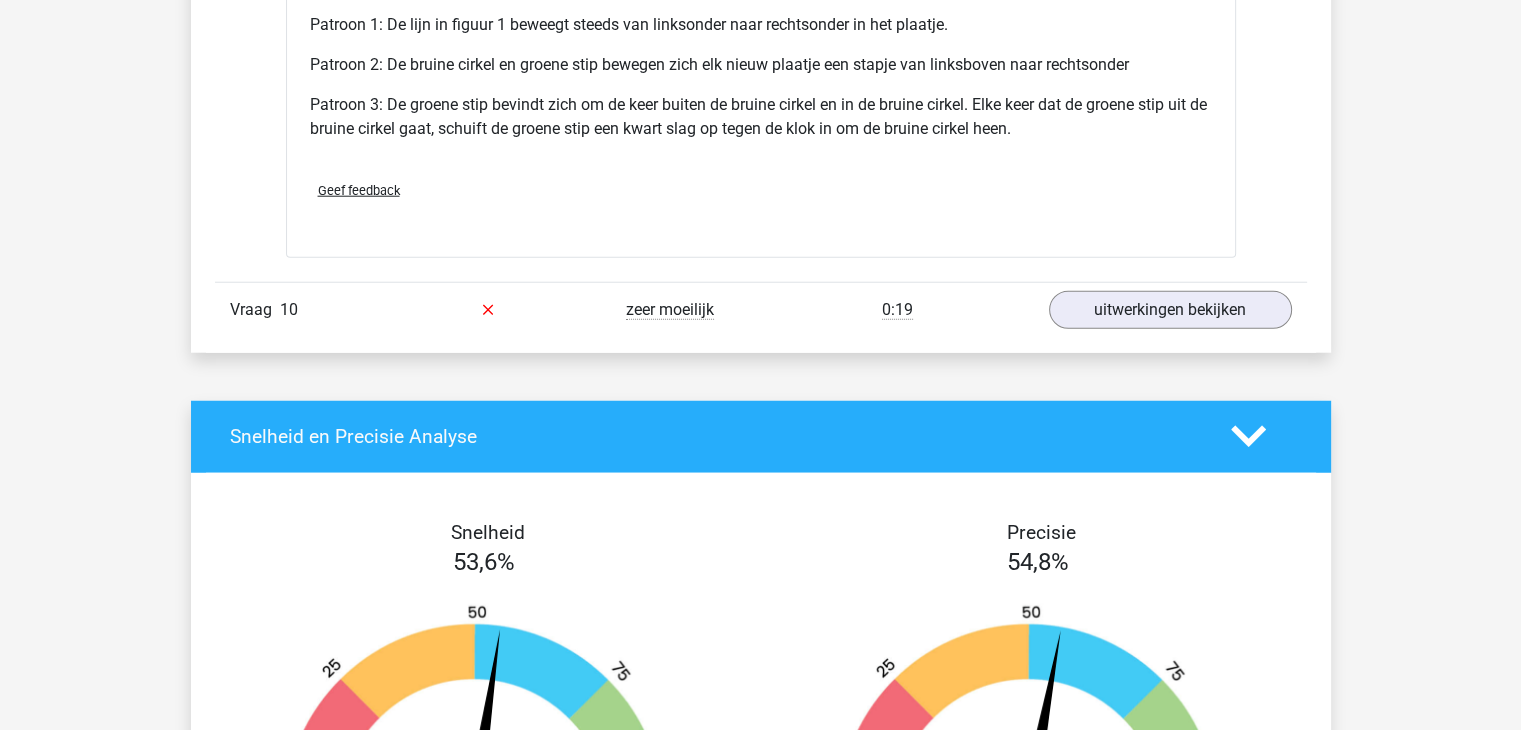 scroll, scrollTop: 12719, scrollLeft: 0, axis: vertical 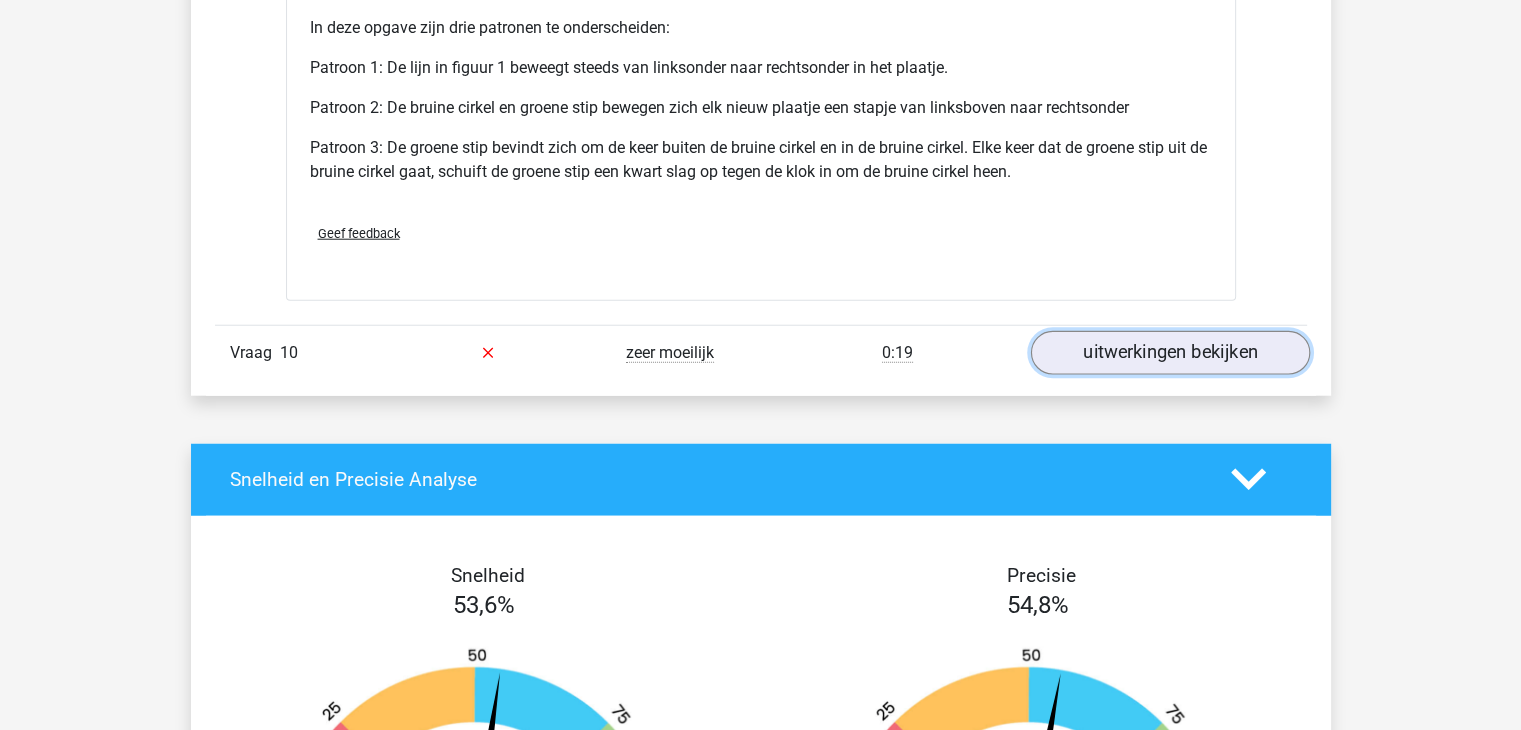 click on "uitwerkingen bekijken" at bounding box center (1169, 353) 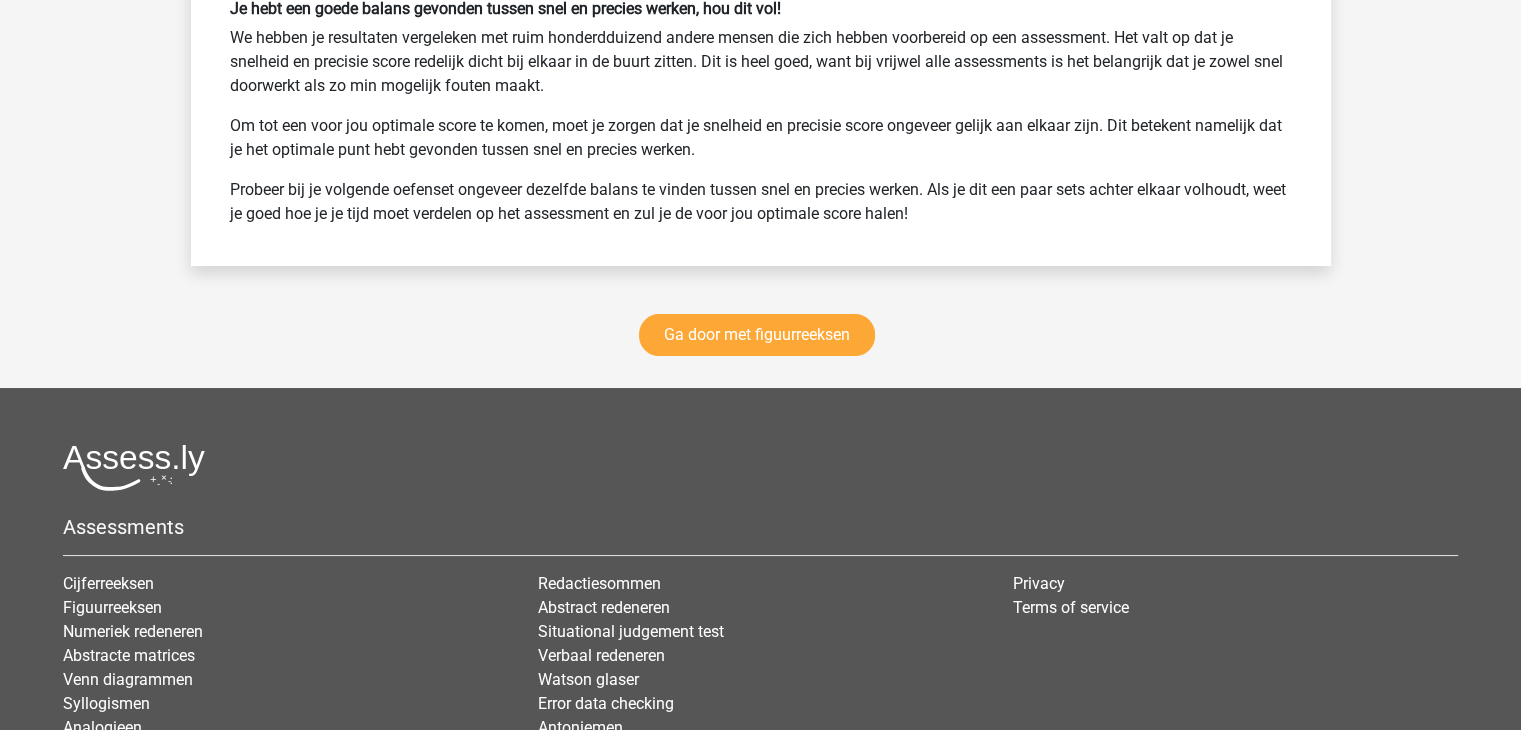 scroll, scrollTop: 15133, scrollLeft: 0, axis: vertical 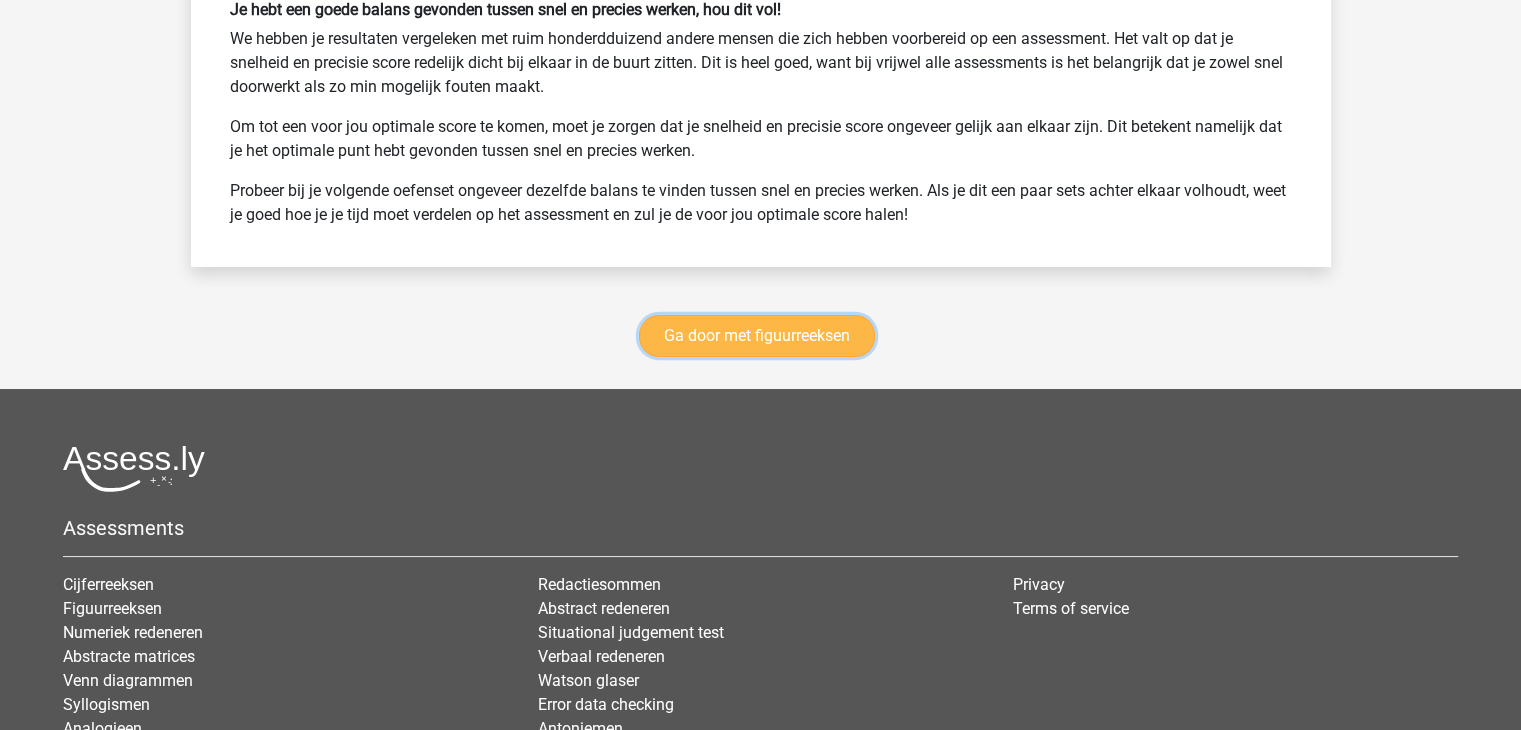 click on "Ga door met figuurreeksen" at bounding box center [757, 336] 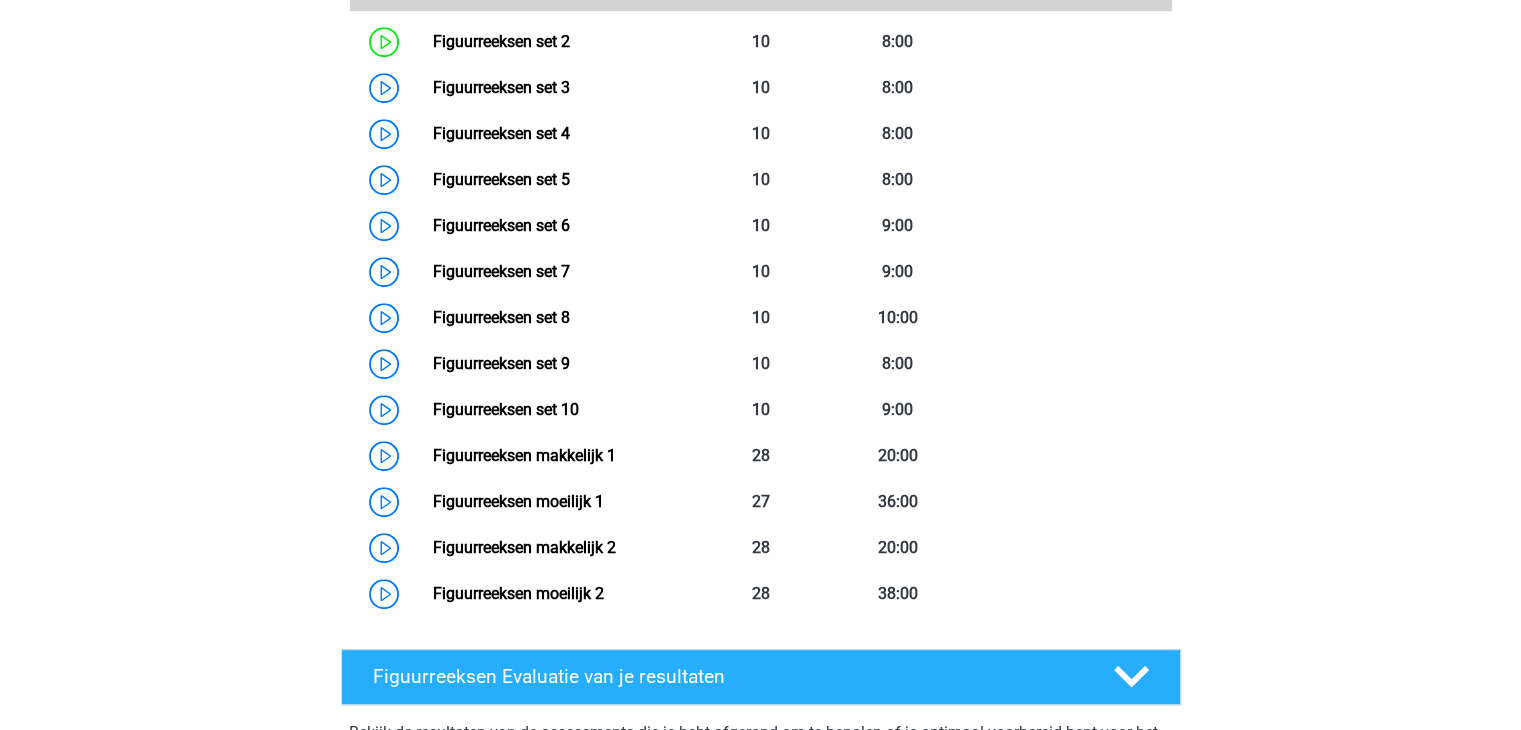 scroll, scrollTop: 1088, scrollLeft: 0, axis: vertical 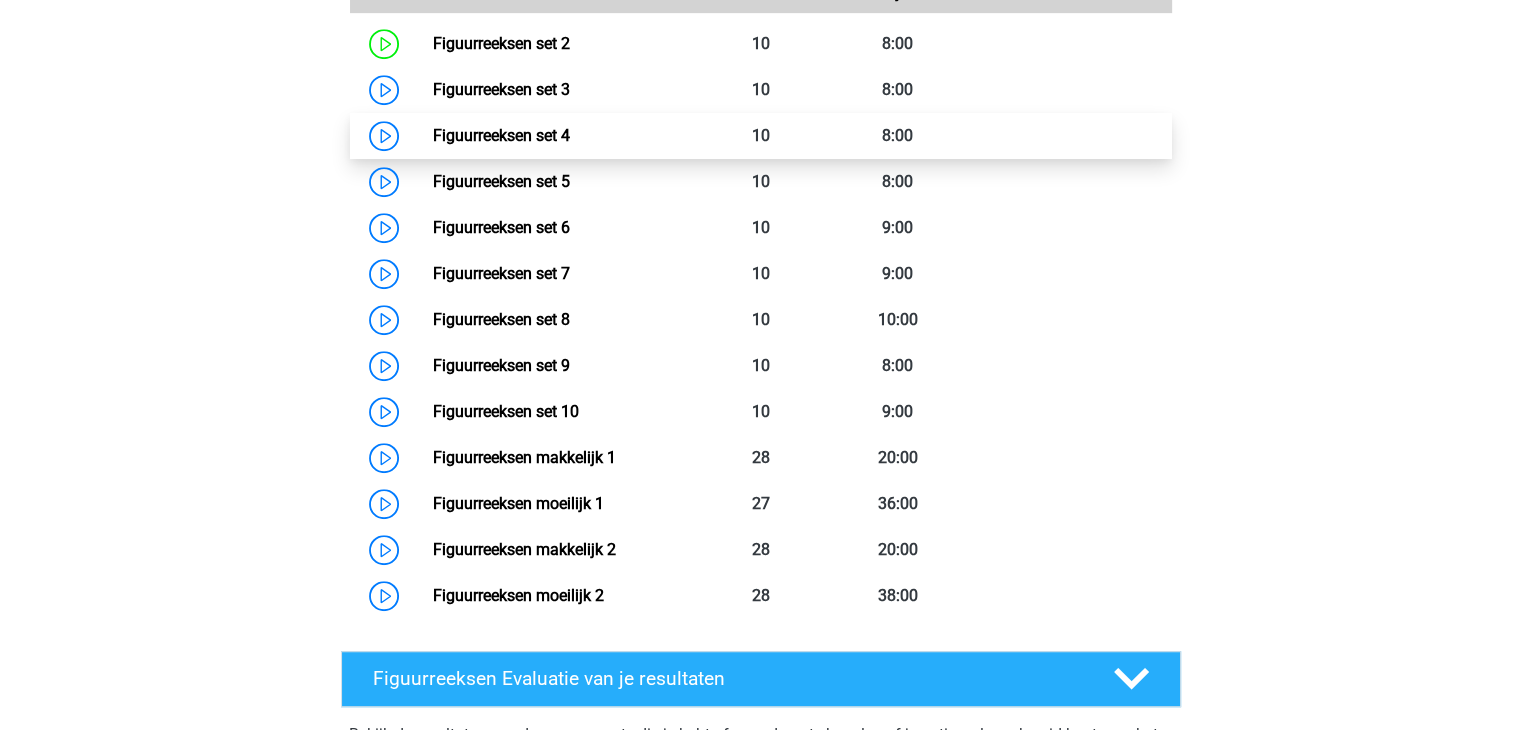 click on "Figuurreeksen
set 4" at bounding box center (501, 135) 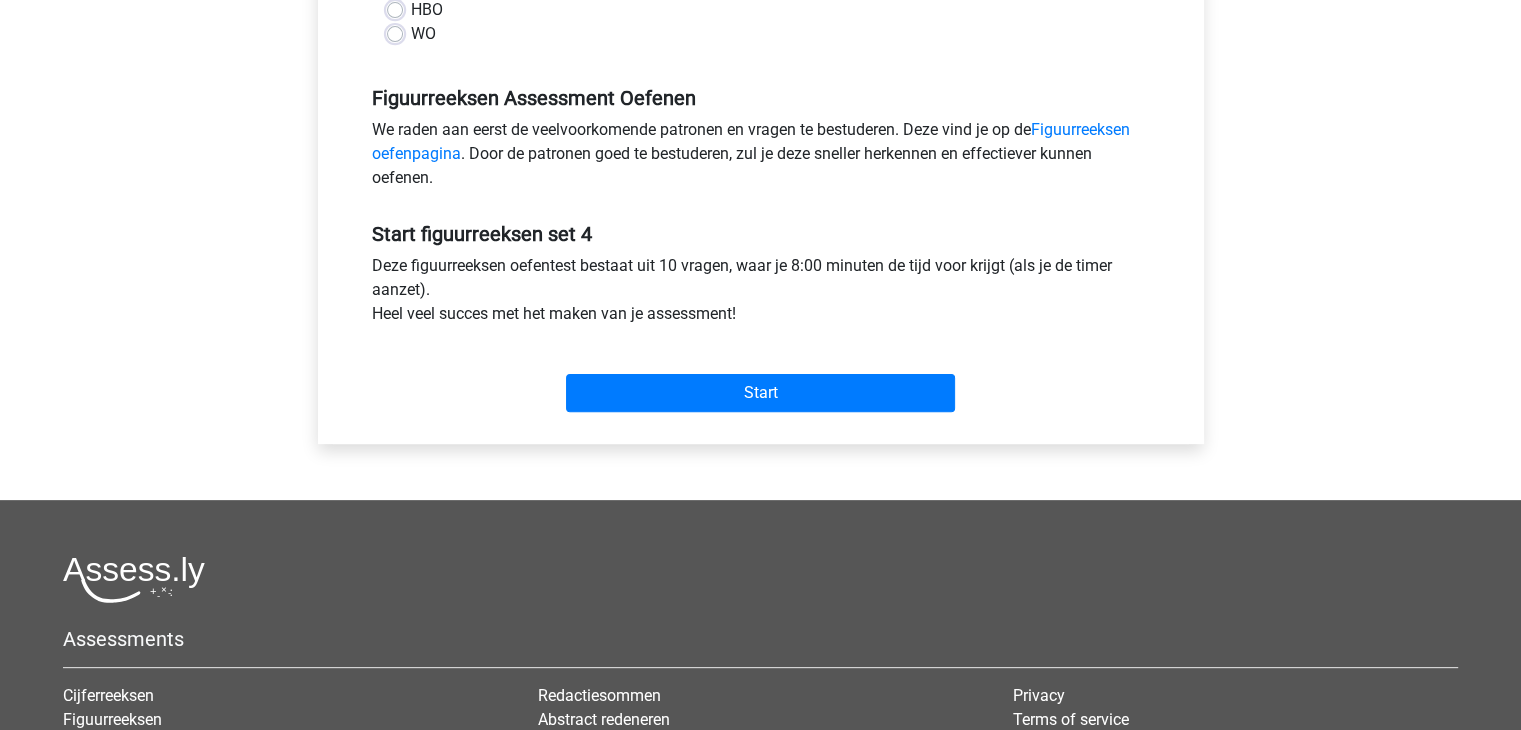 scroll, scrollTop: 560, scrollLeft: 0, axis: vertical 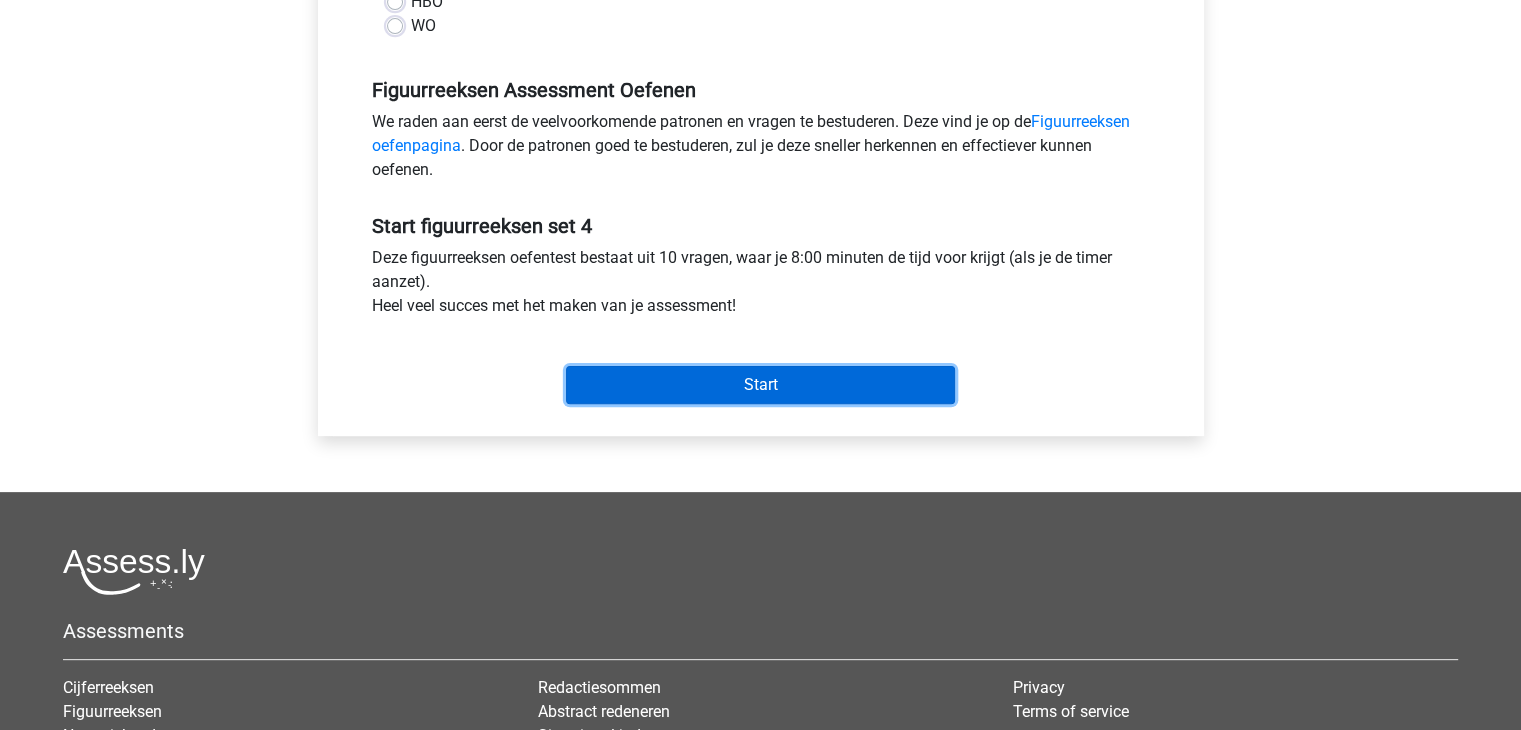click on "Start" at bounding box center (760, 385) 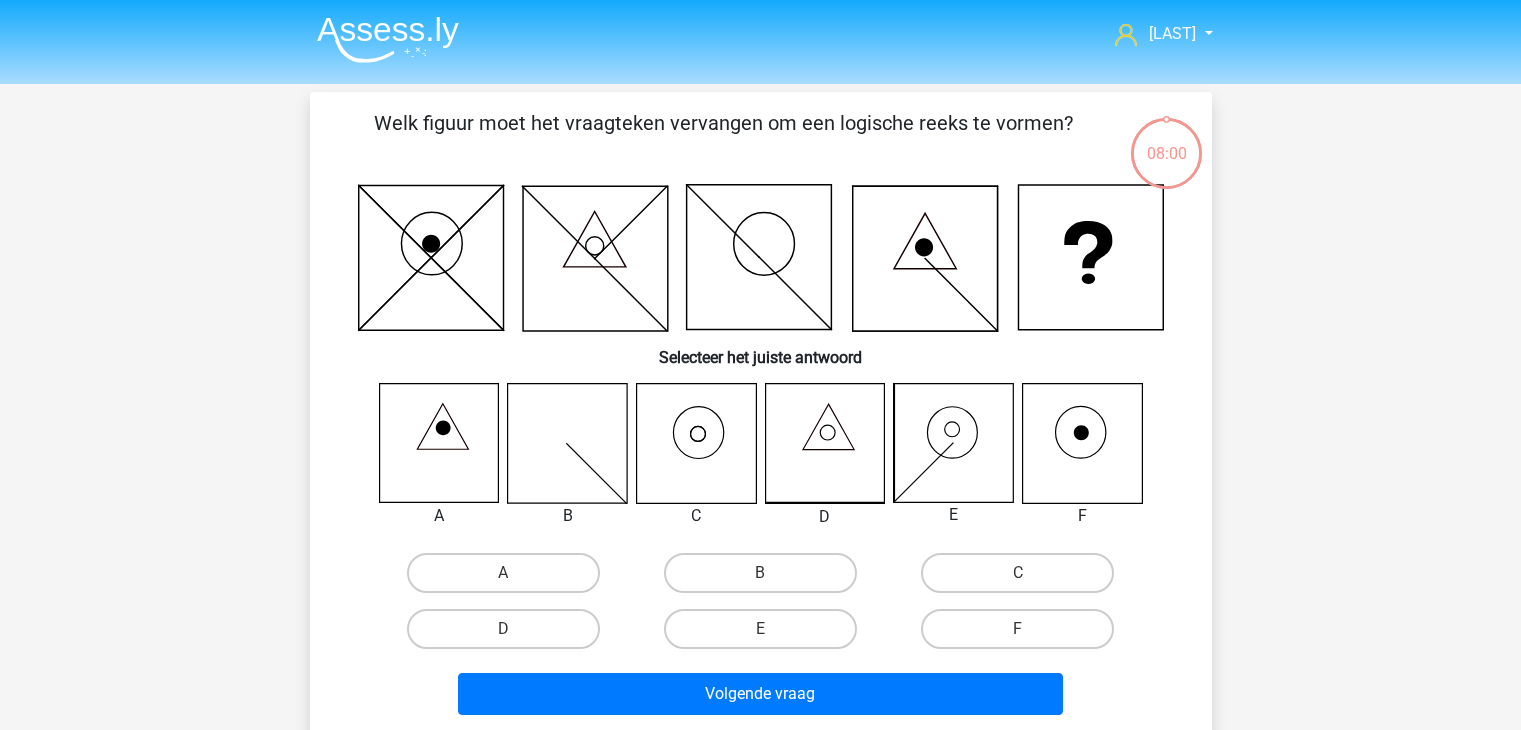 scroll, scrollTop: 0, scrollLeft: 0, axis: both 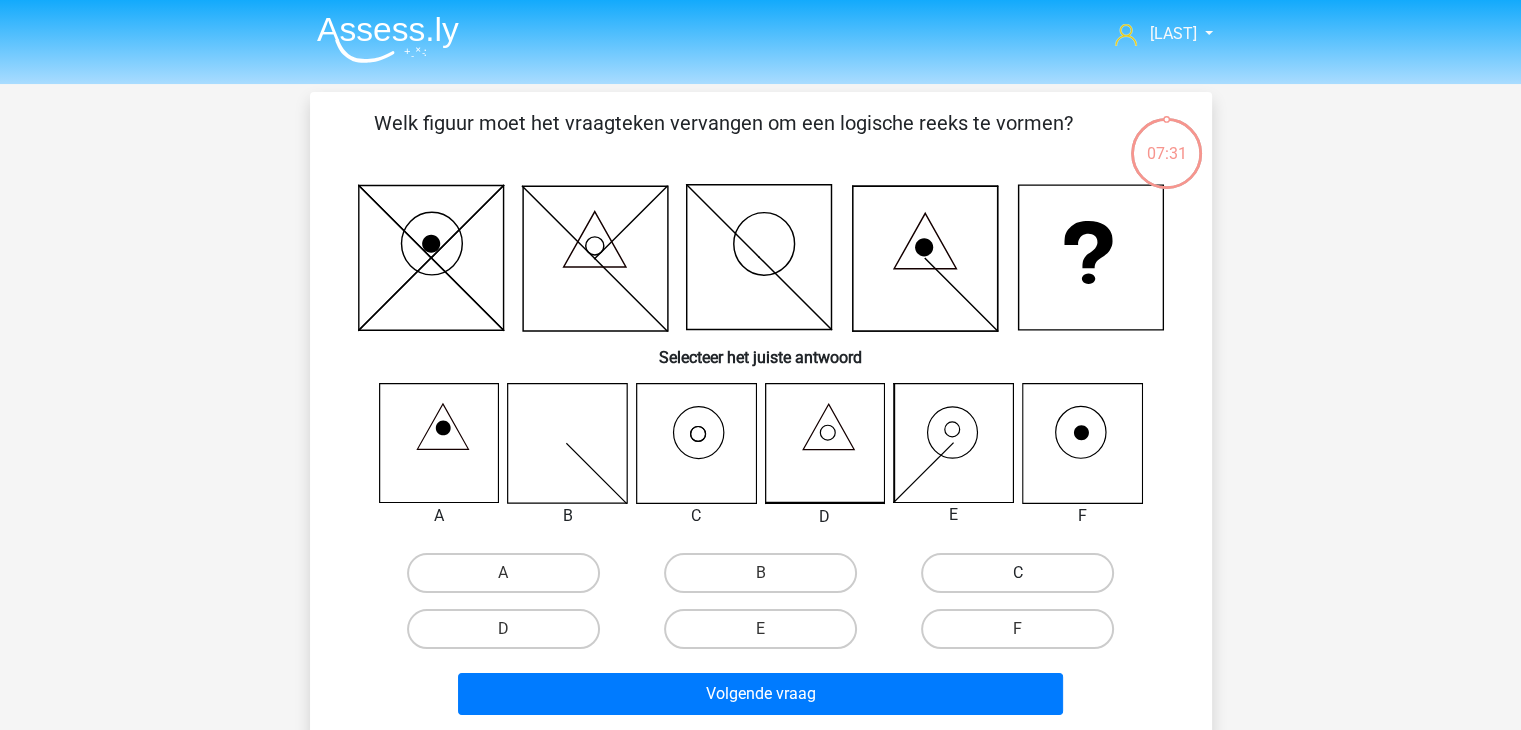 click on "C" at bounding box center [1017, 573] 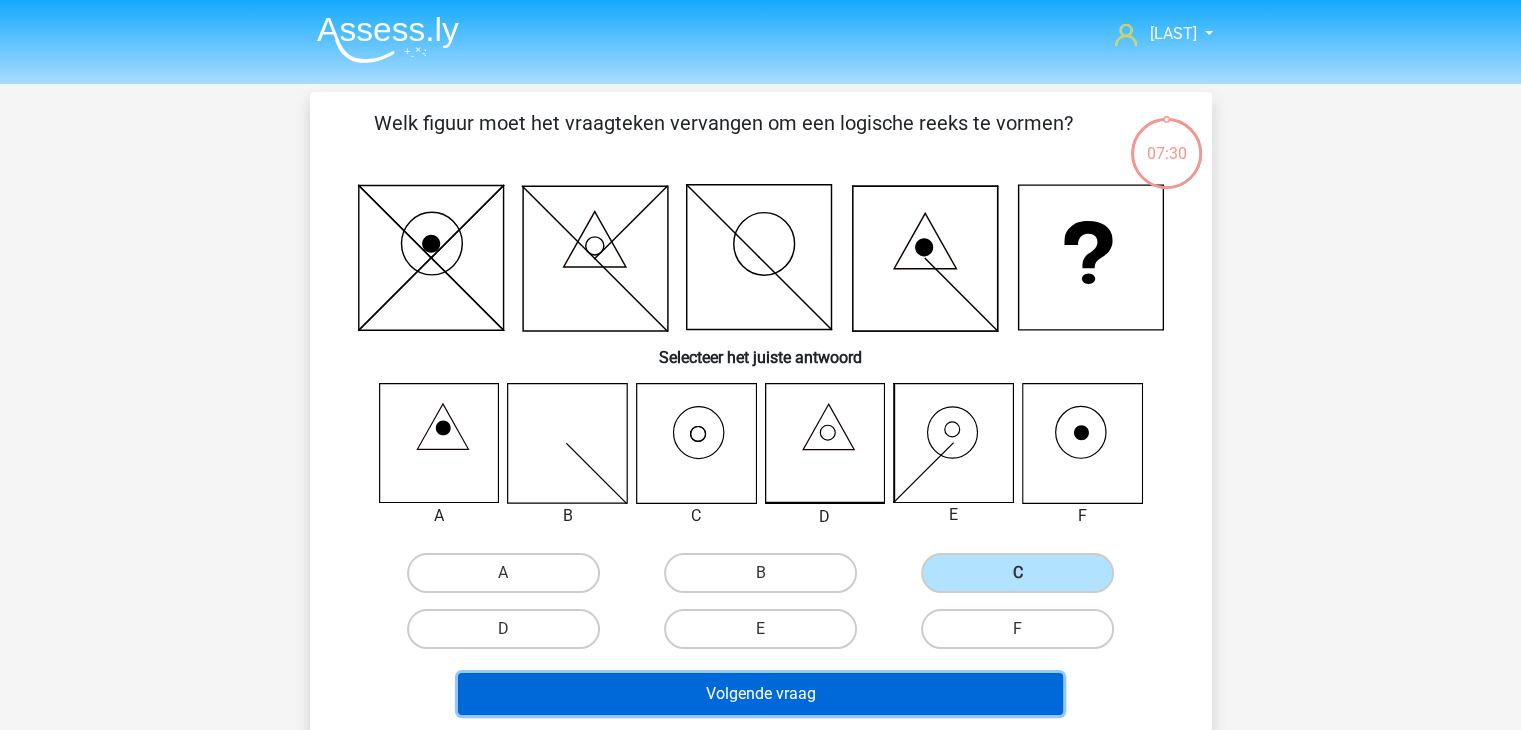 click on "Volgende vraag" at bounding box center (760, 694) 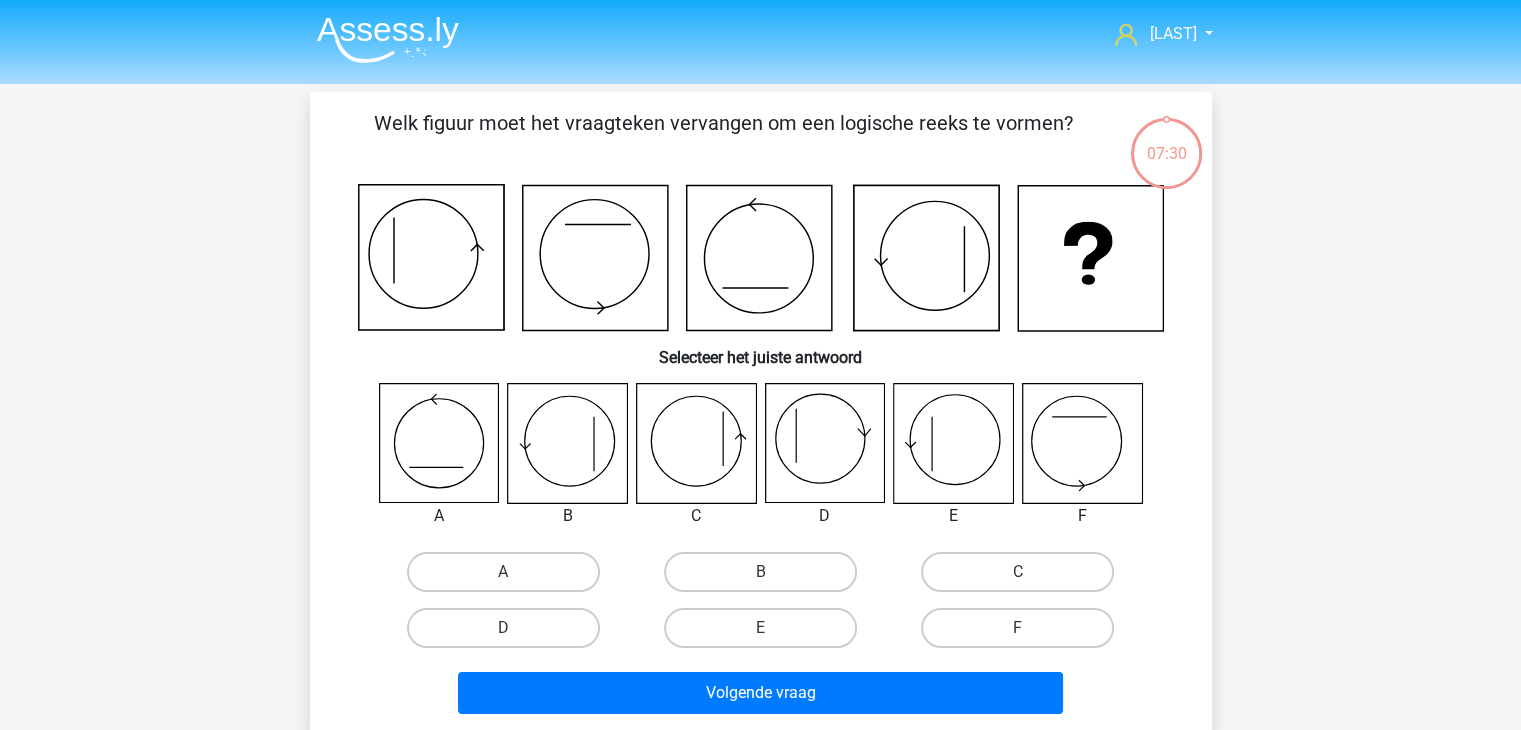 scroll, scrollTop: 92, scrollLeft: 0, axis: vertical 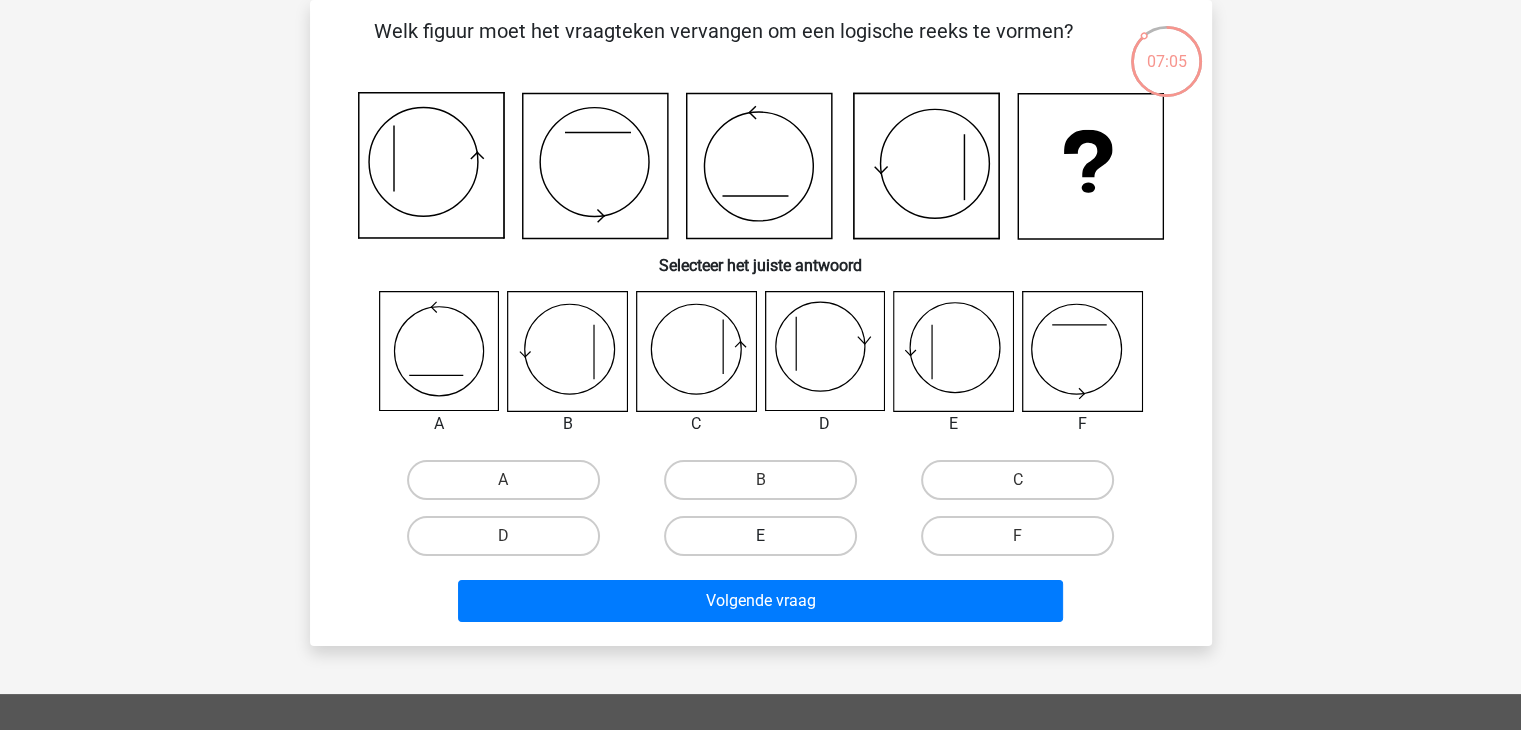 click on "E" at bounding box center (760, 536) 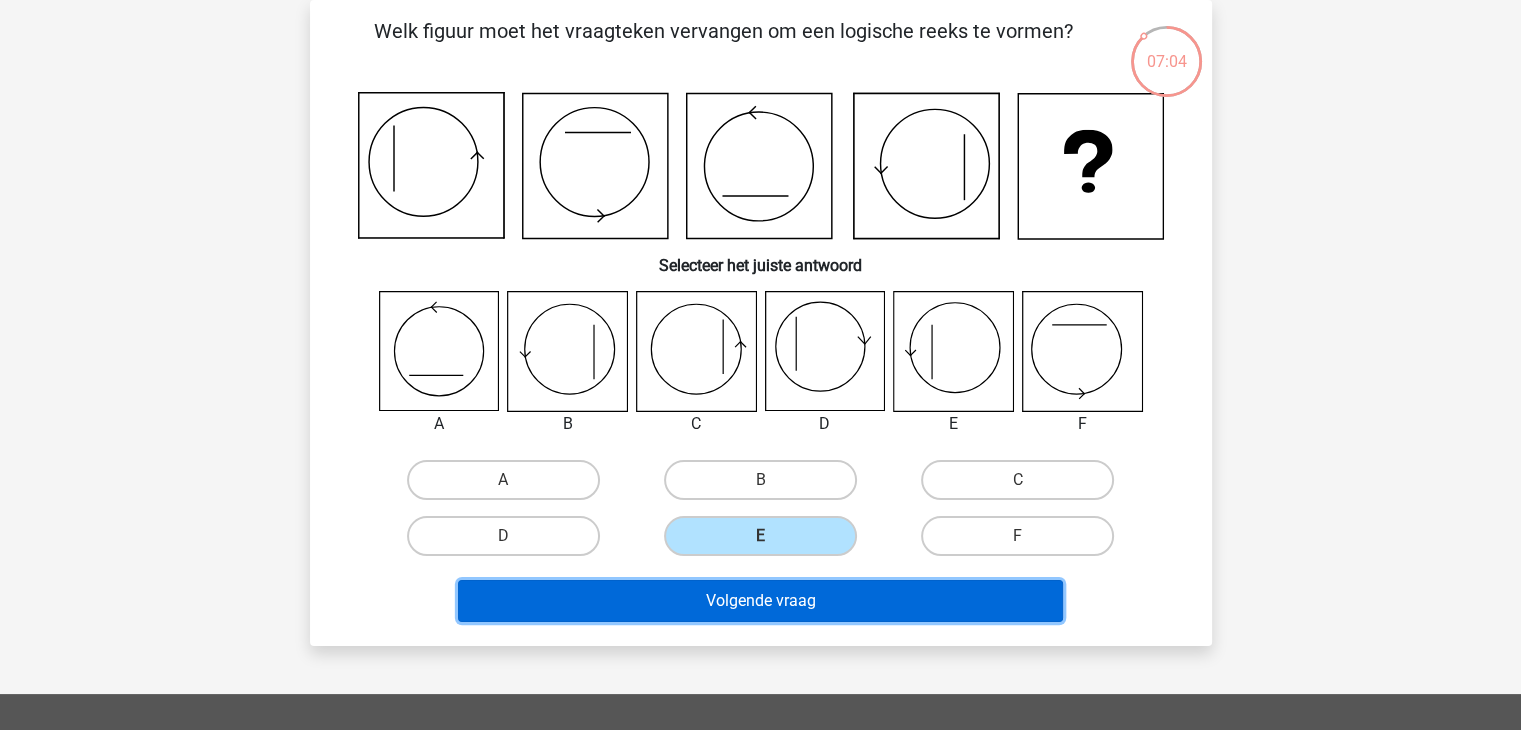 click on "Volgende vraag" at bounding box center [760, 601] 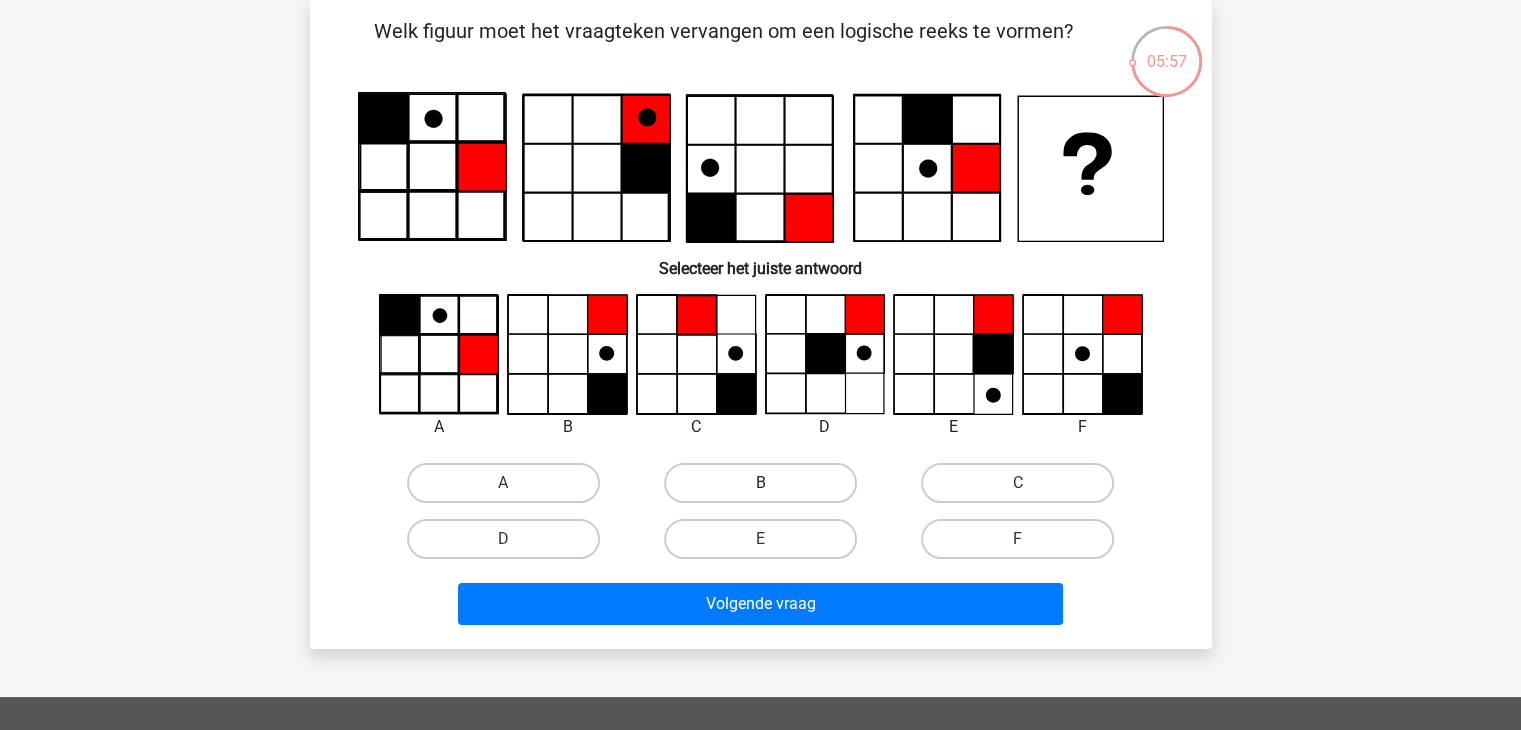 click on "B" at bounding box center [760, 483] 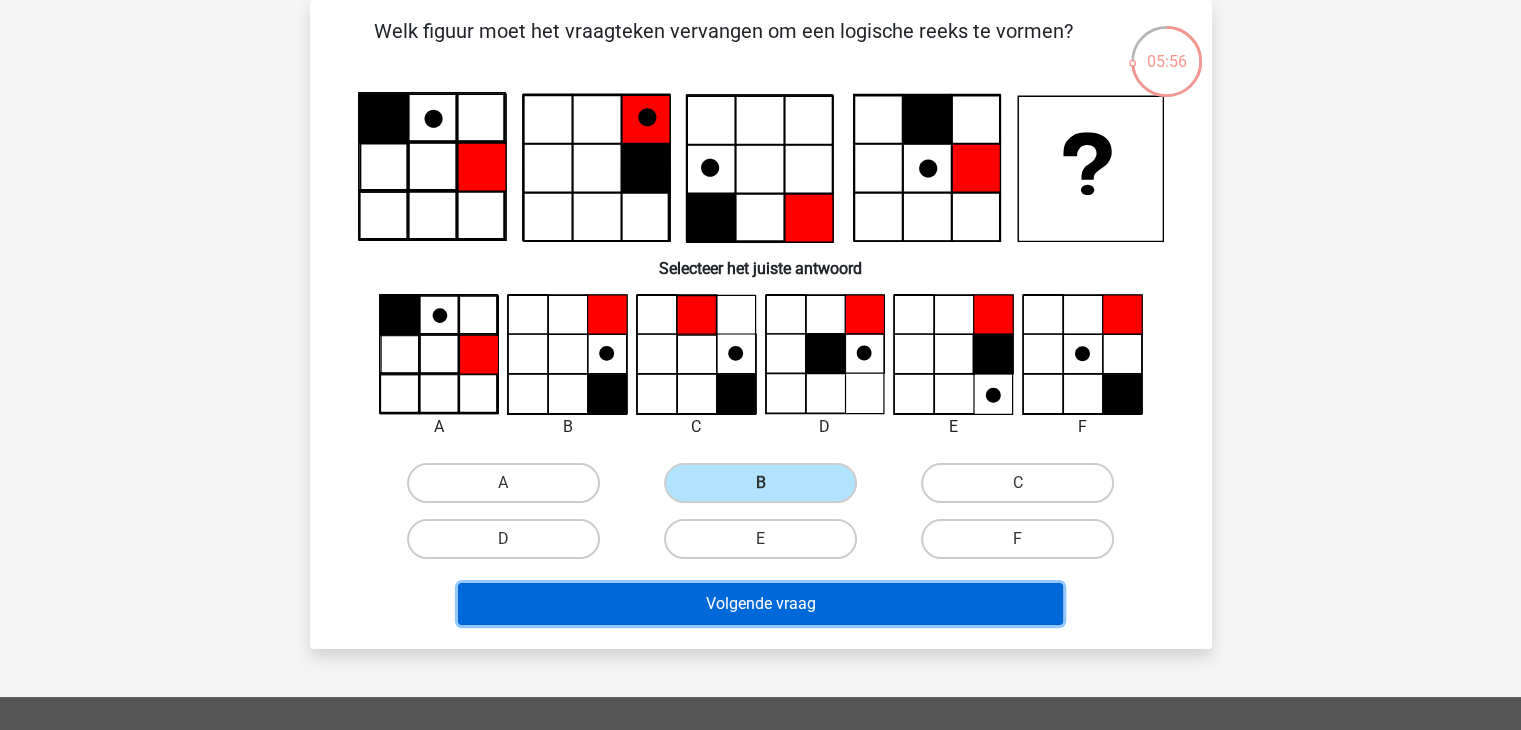 click on "Volgende vraag" at bounding box center (760, 604) 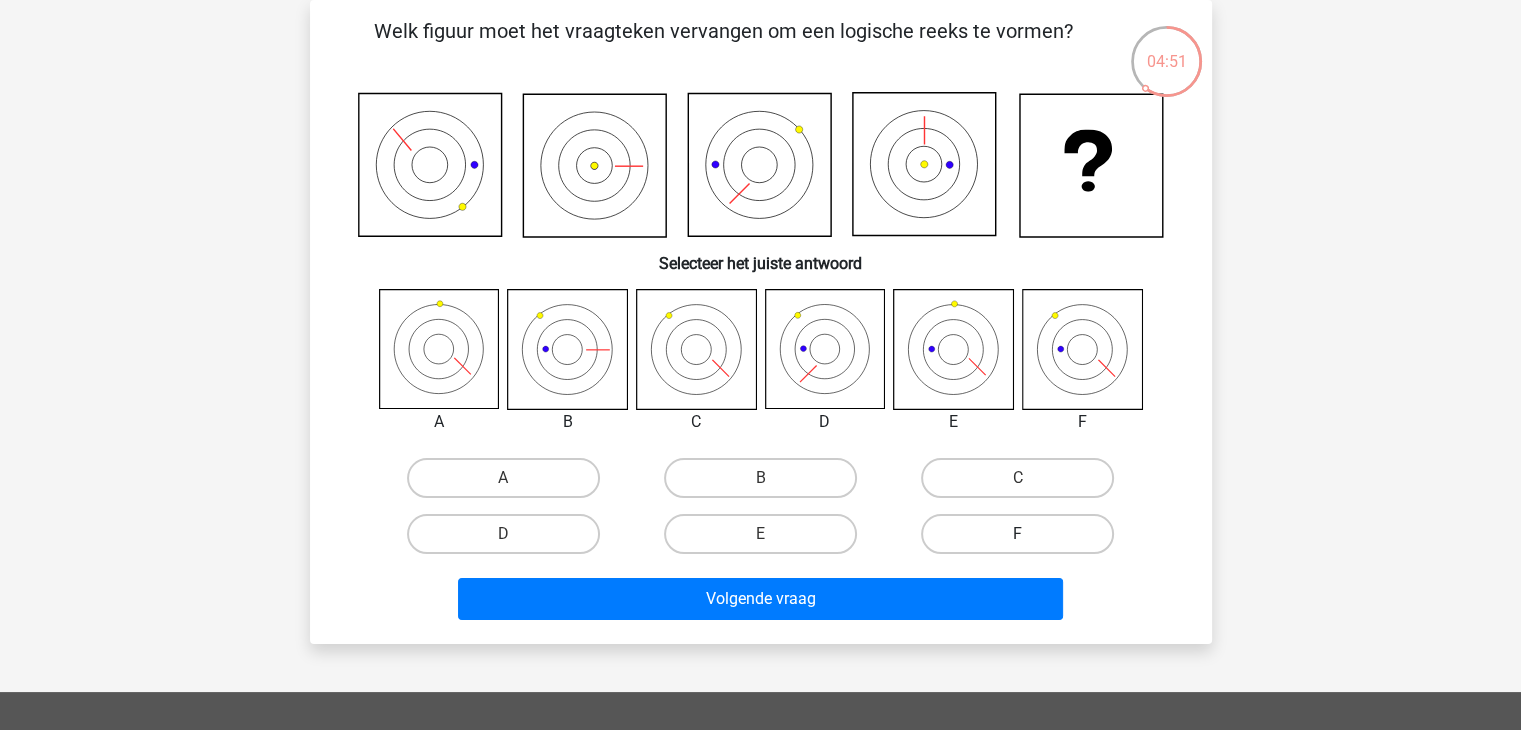 click on "F" at bounding box center (1017, 534) 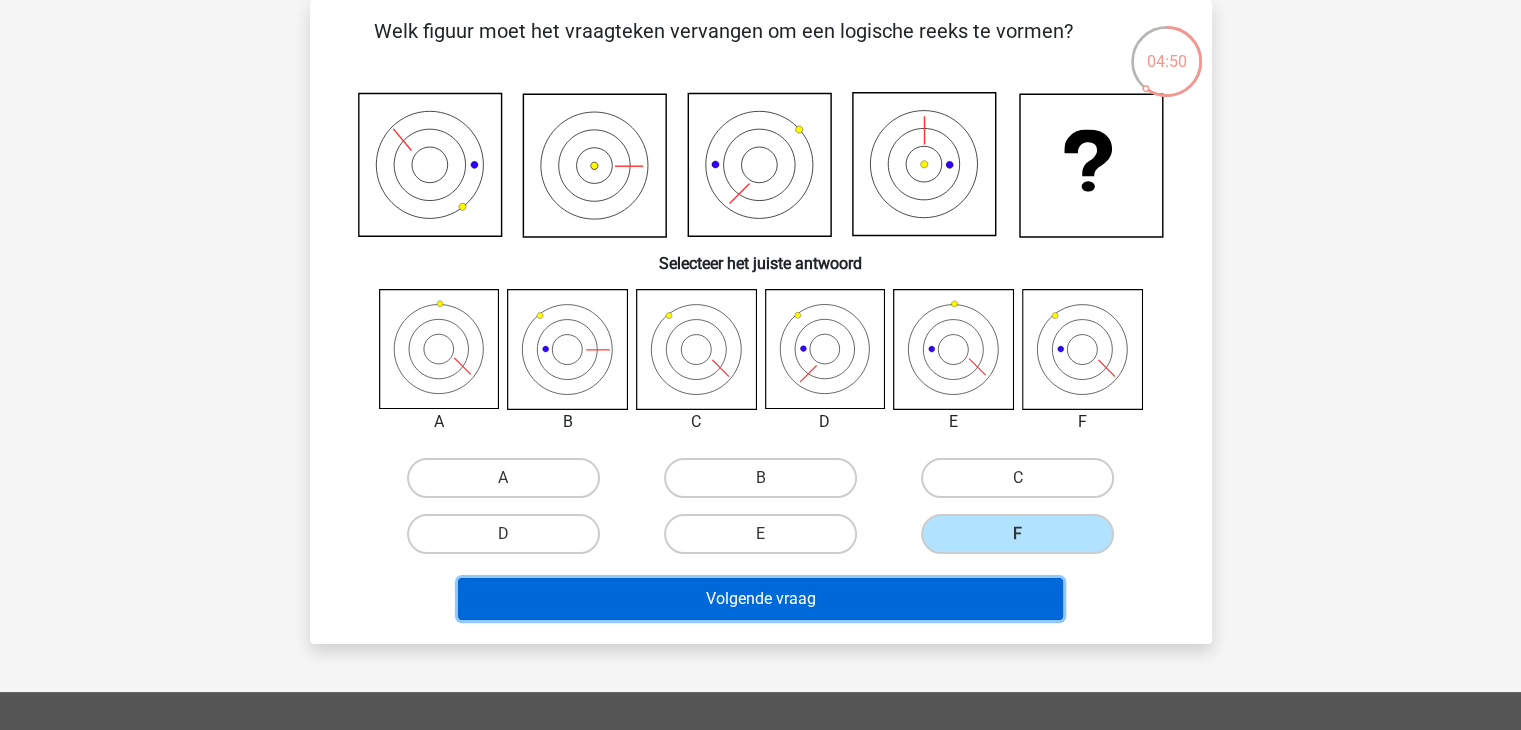 click on "Volgende vraag" at bounding box center (760, 599) 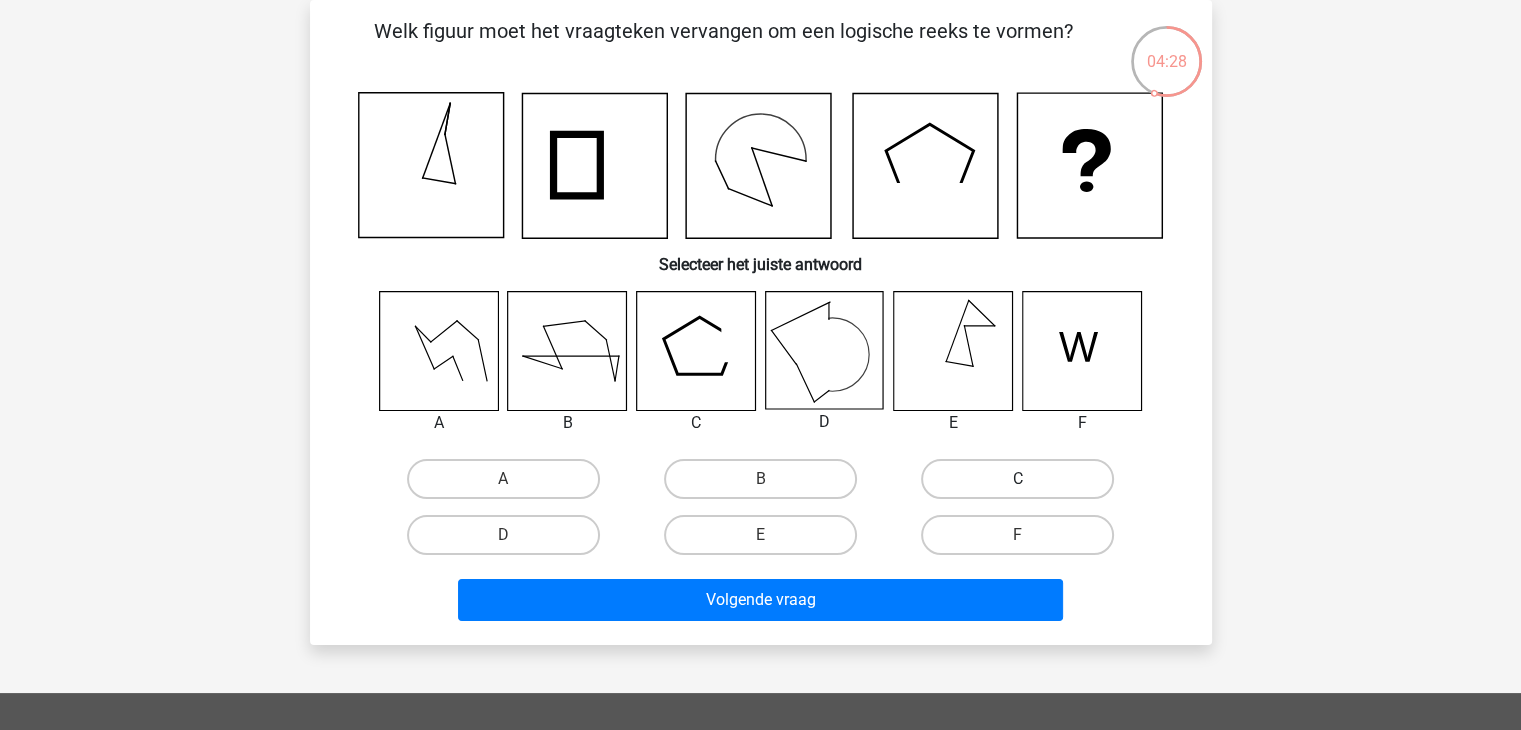 click on "C" at bounding box center (1017, 479) 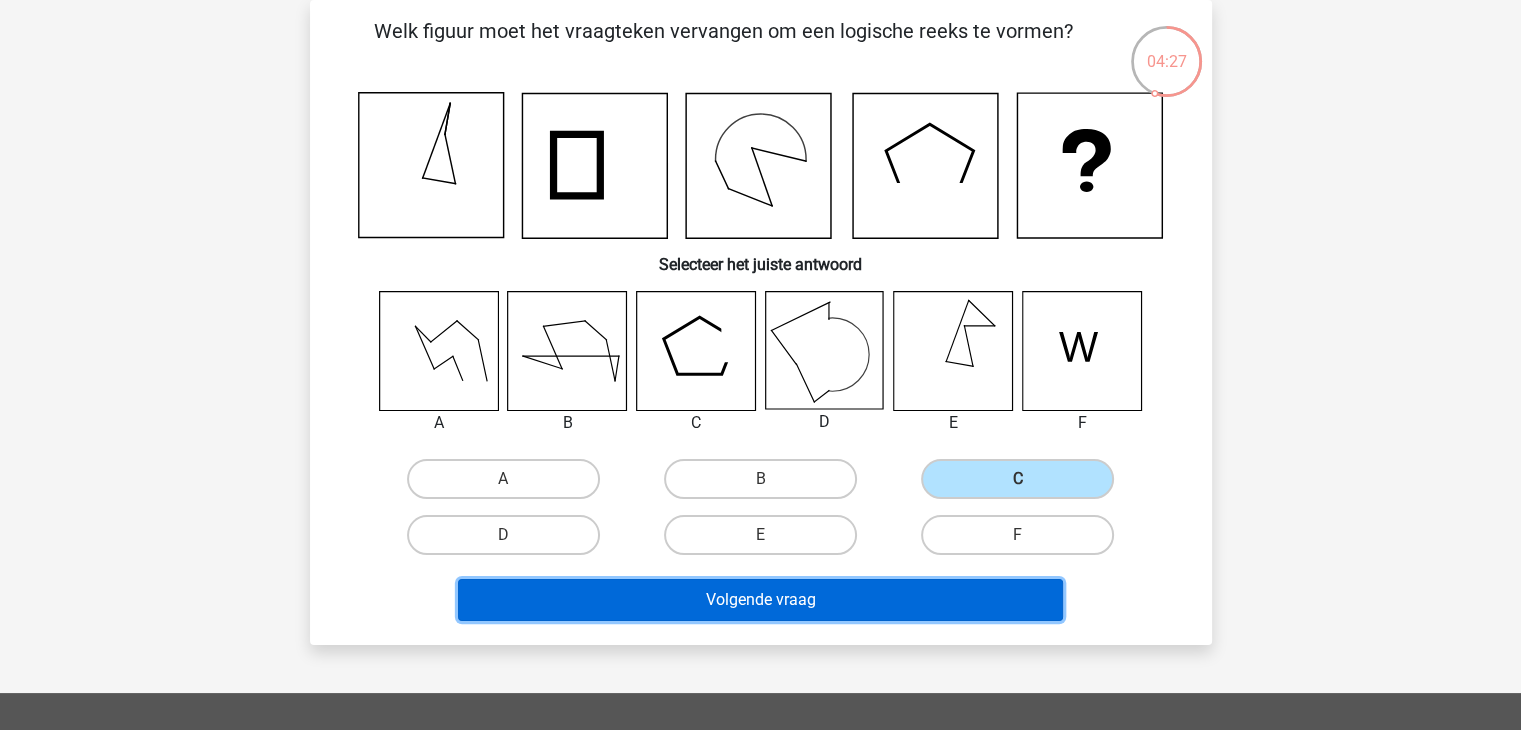 click on "Volgende vraag" at bounding box center [760, 600] 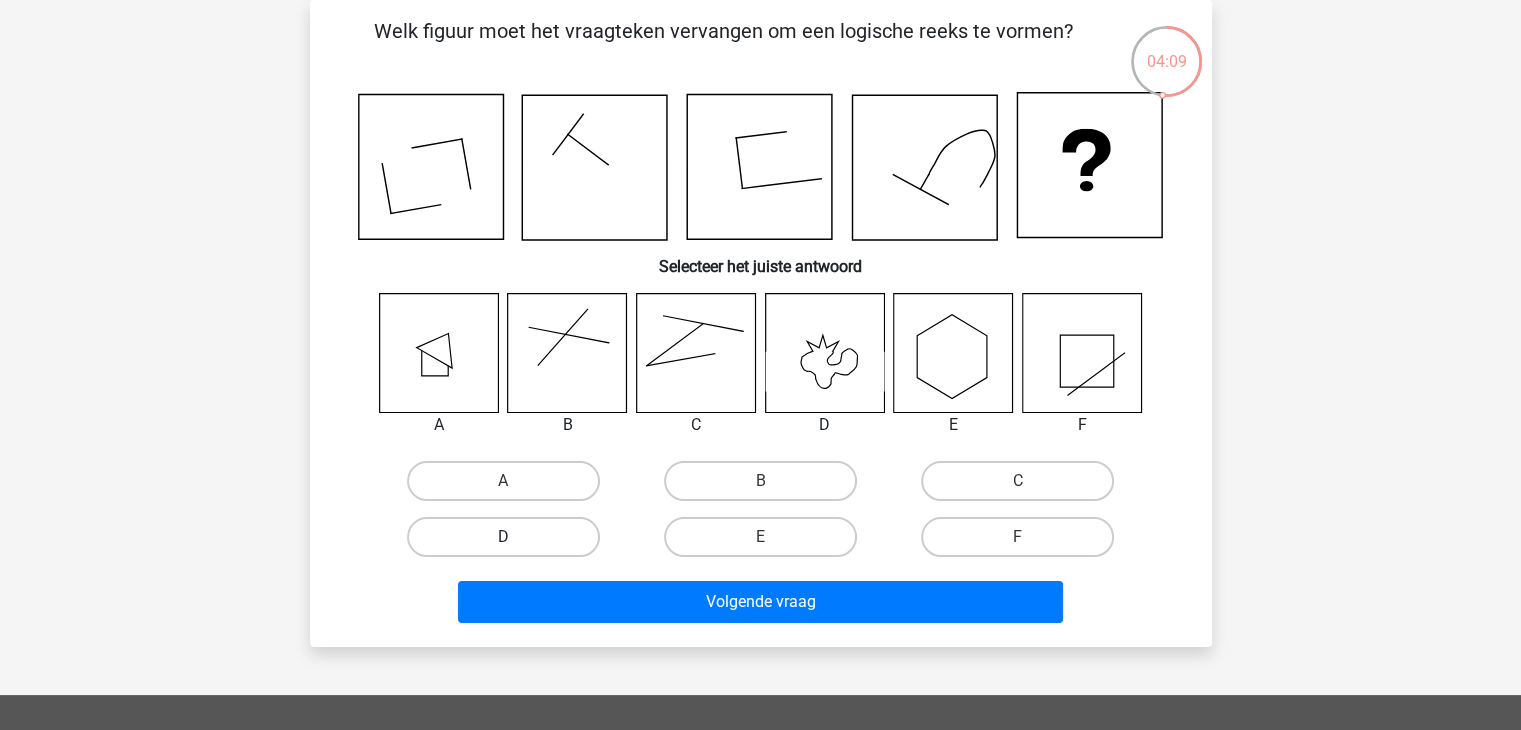 click on "D" at bounding box center [503, 537] 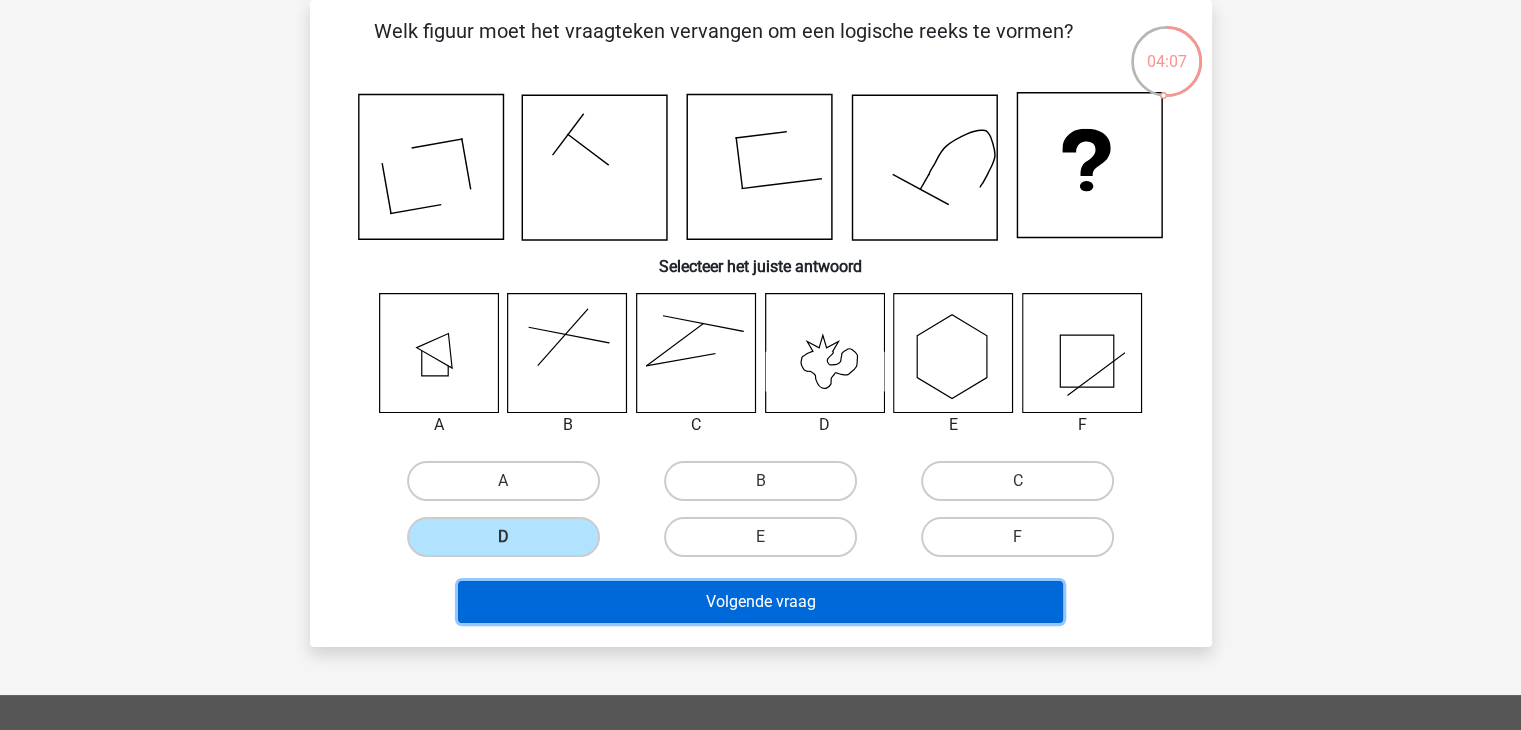click on "Volgende vraag" at bounding box center [760, 602] 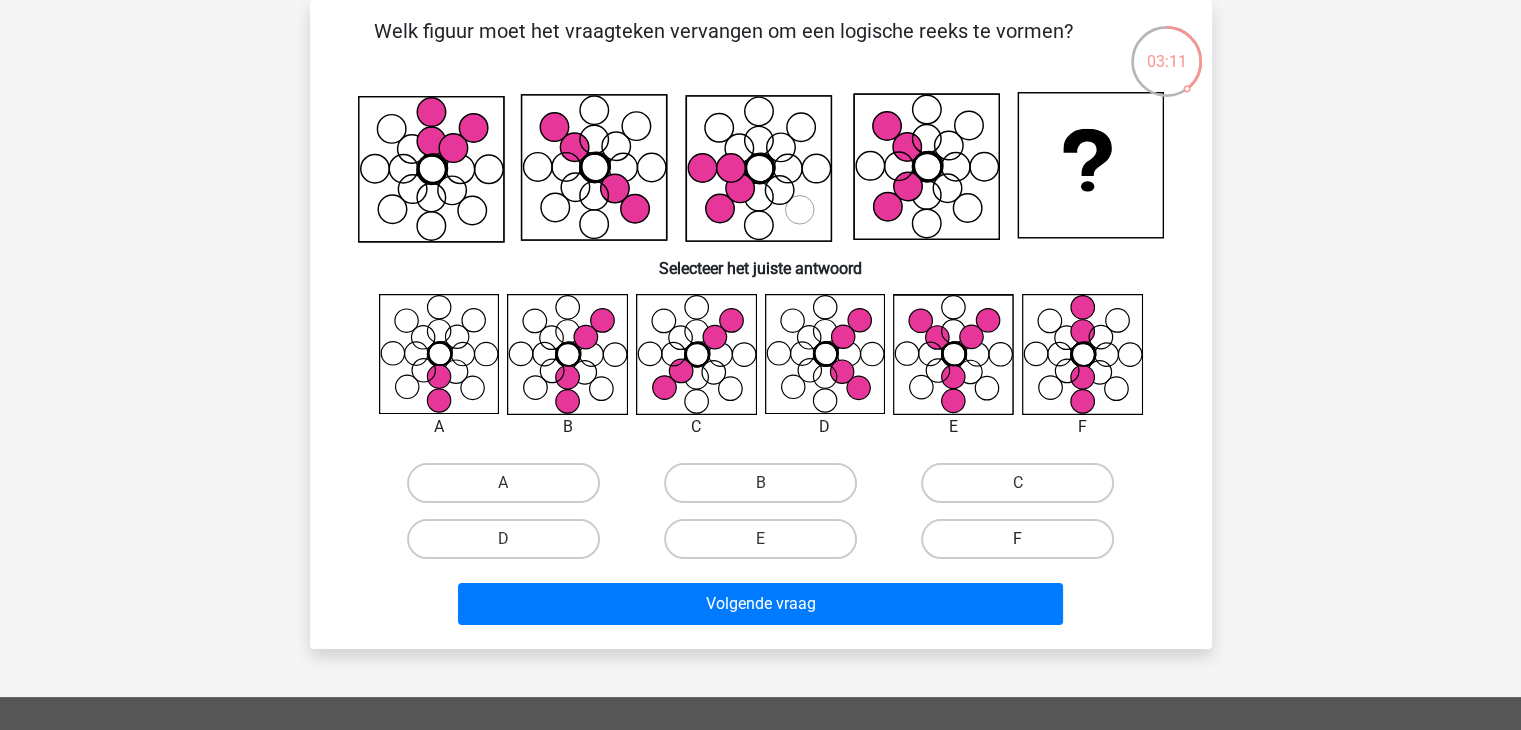 click on "F" at bounding box center [1017, 539] 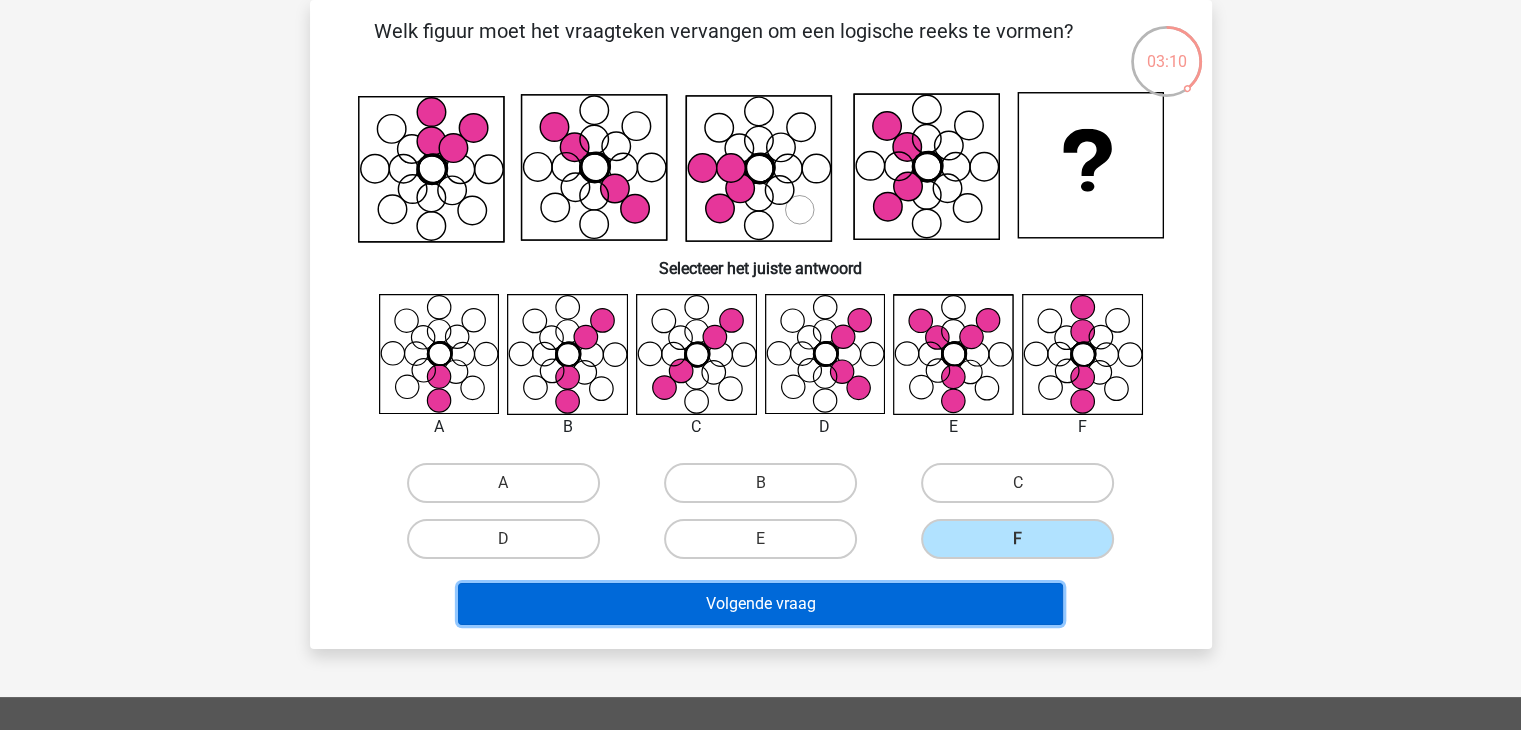 click on "Volgende vraag" at bounding box center [760, 604] 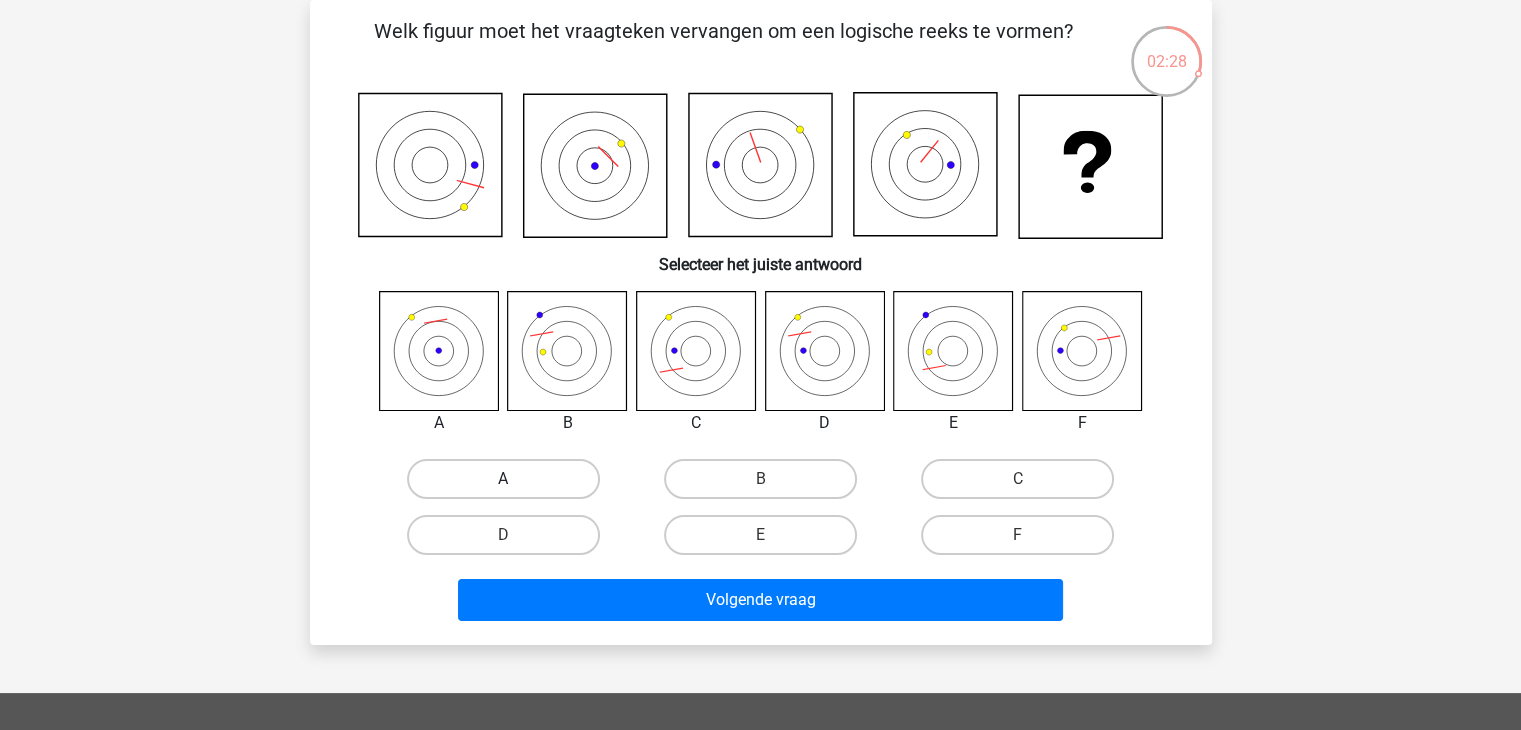 click on "A" at bounding box center (503, 479) 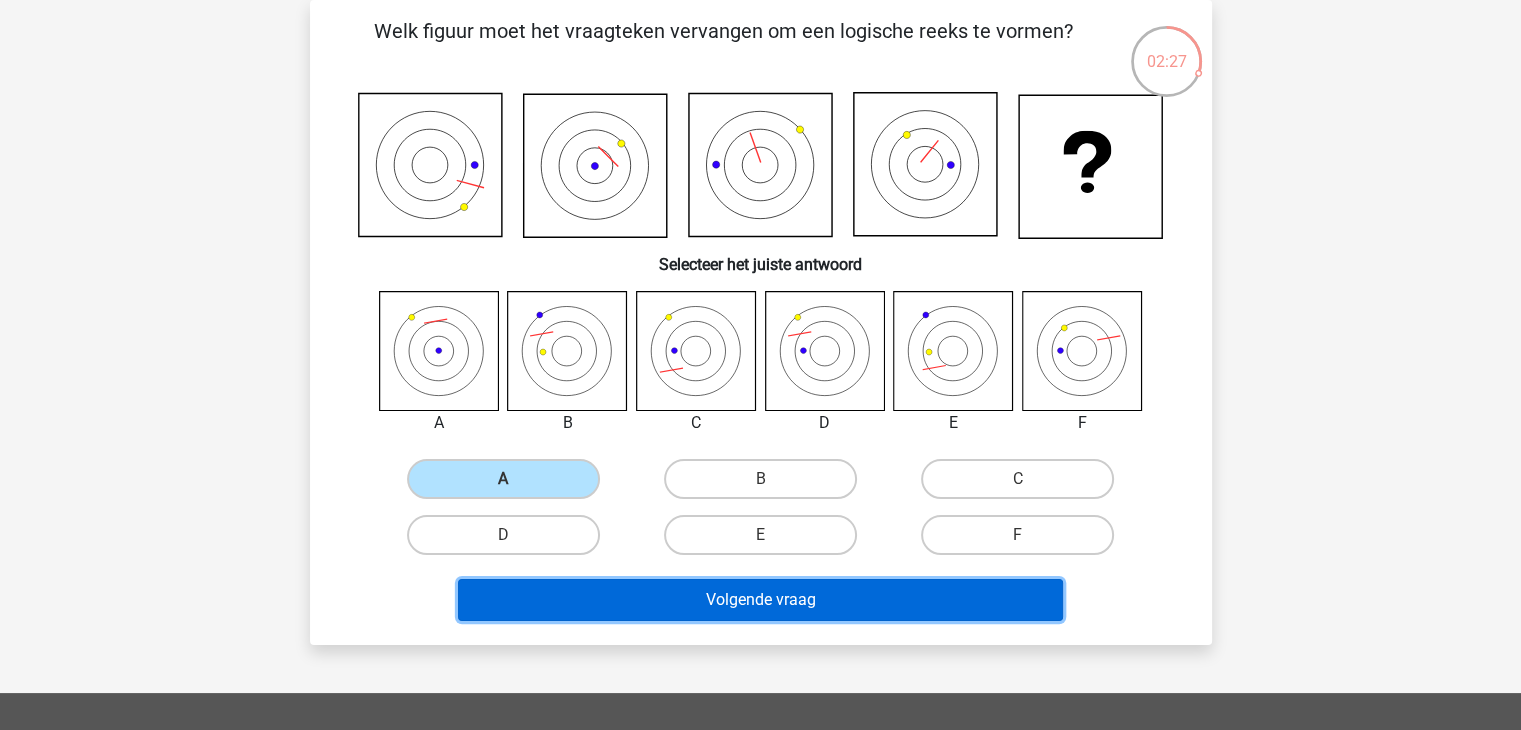 click on "Volgende vraag" at bounding box center (760, 600) 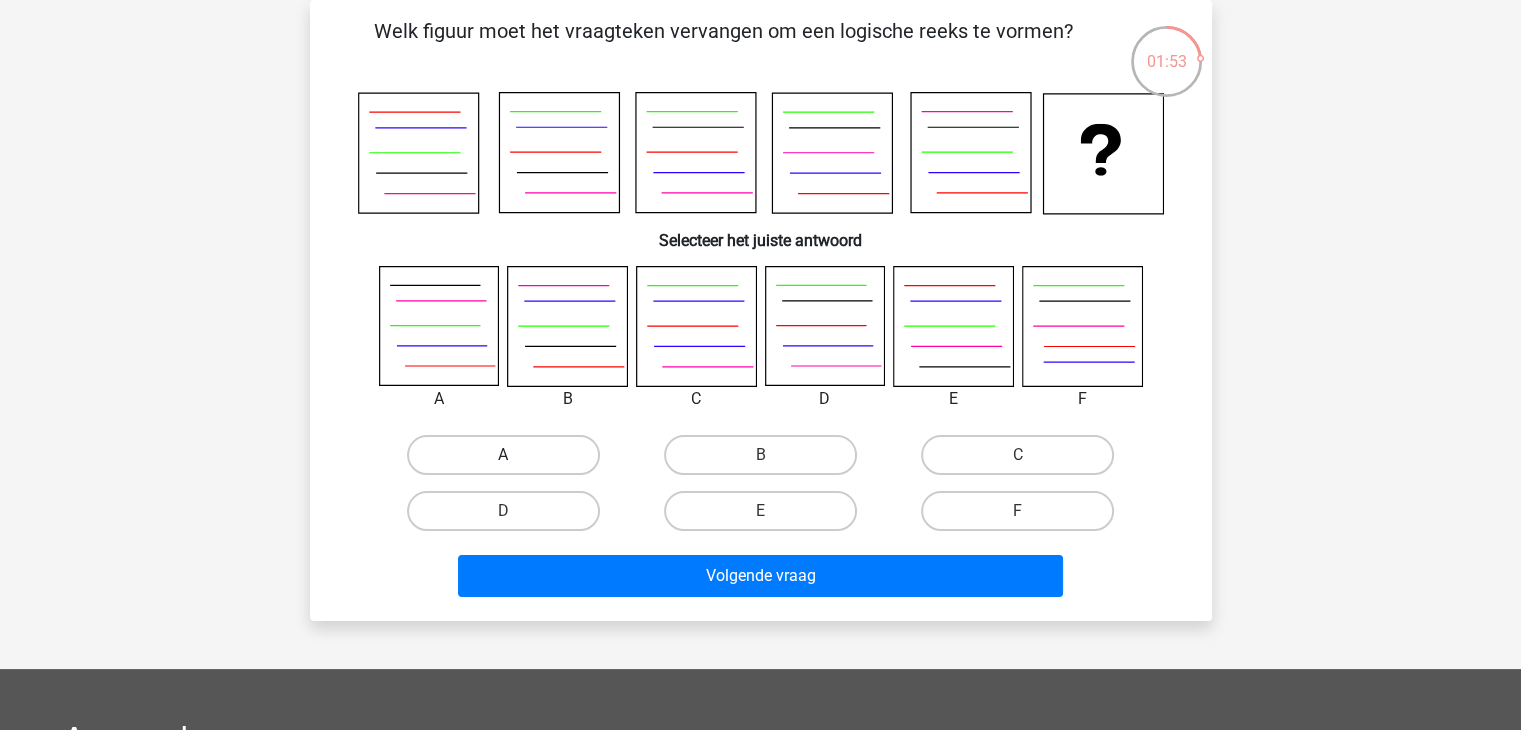click on "A" at bounding box center [503, 455] 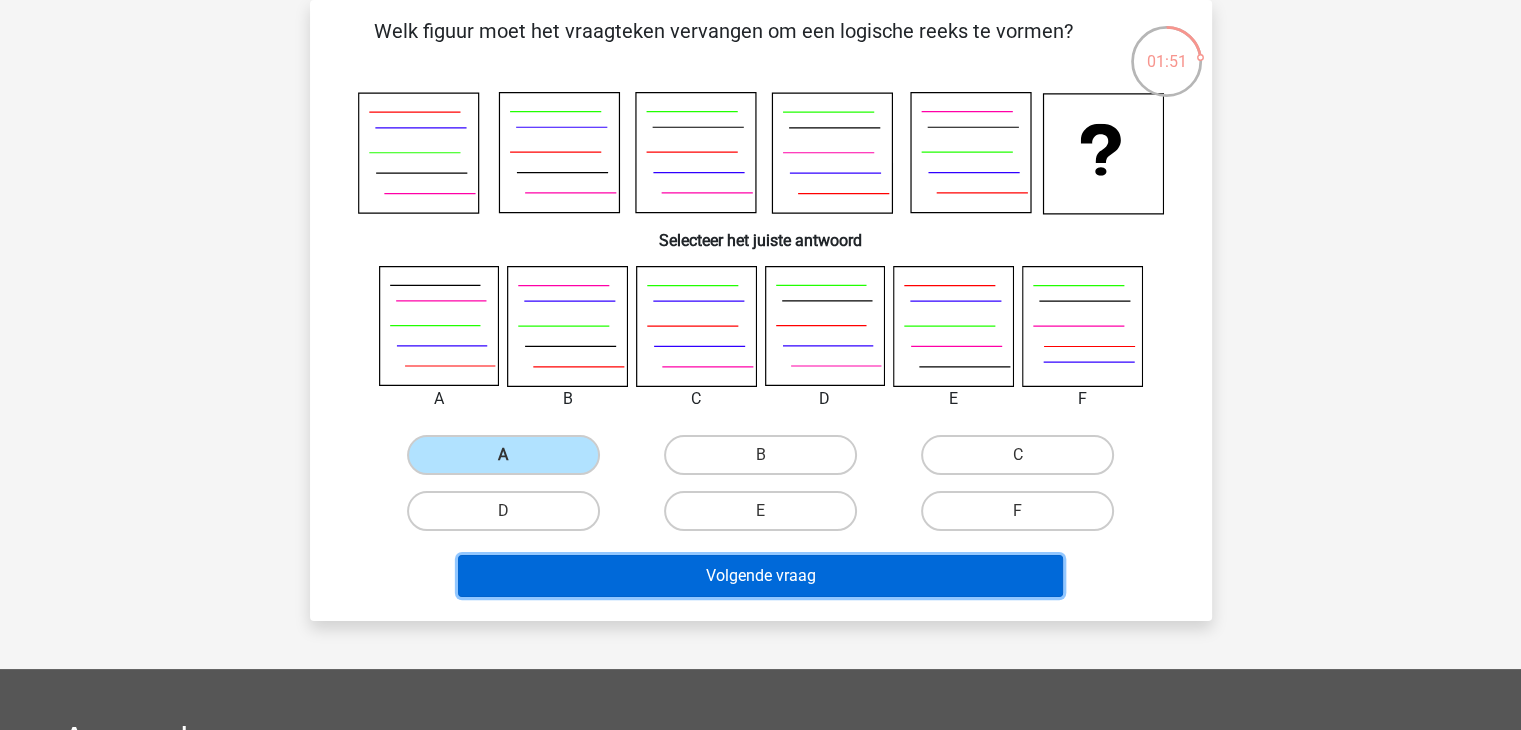 click on "Volgende vraag" at bounding box center (760, 576) 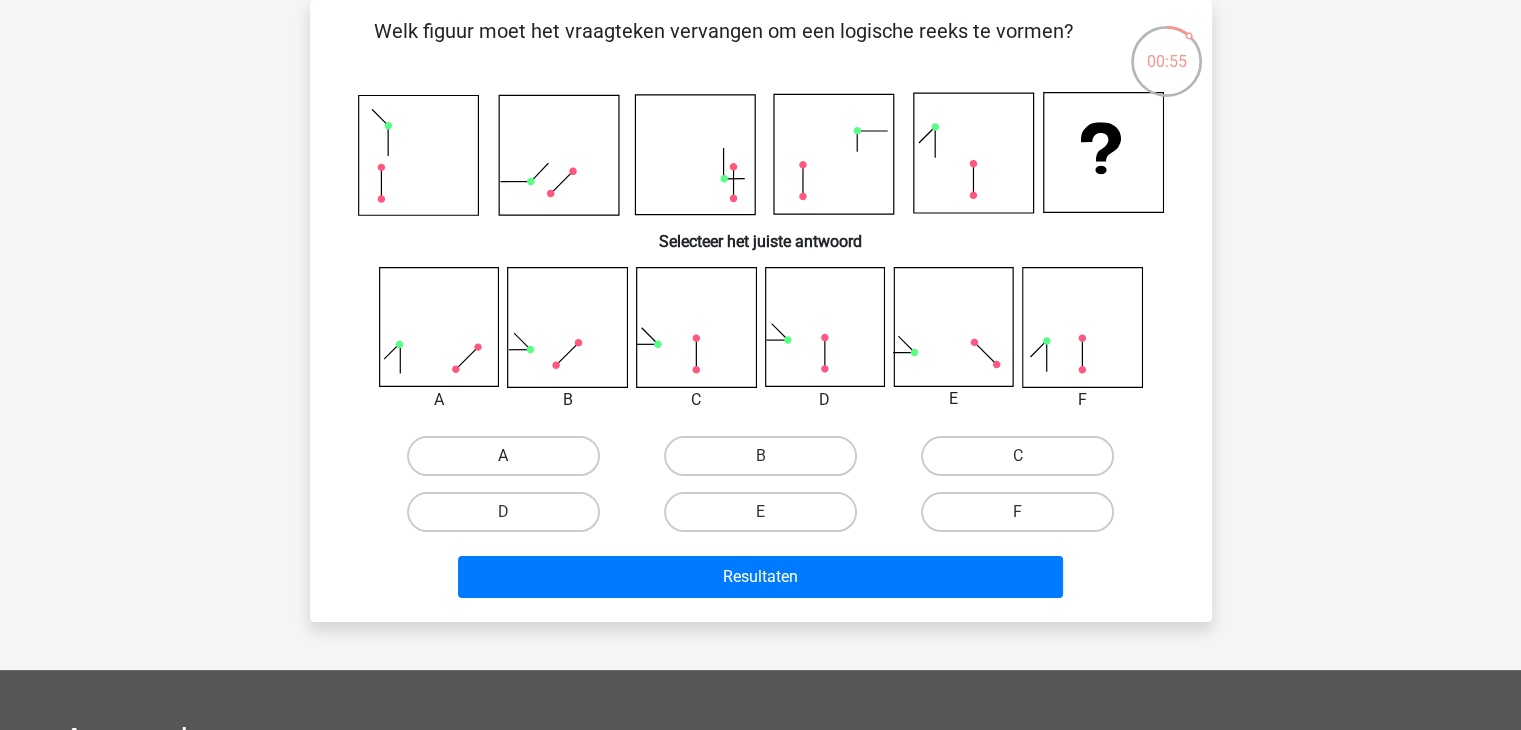 click on "A" at bounding box center [503, 456] 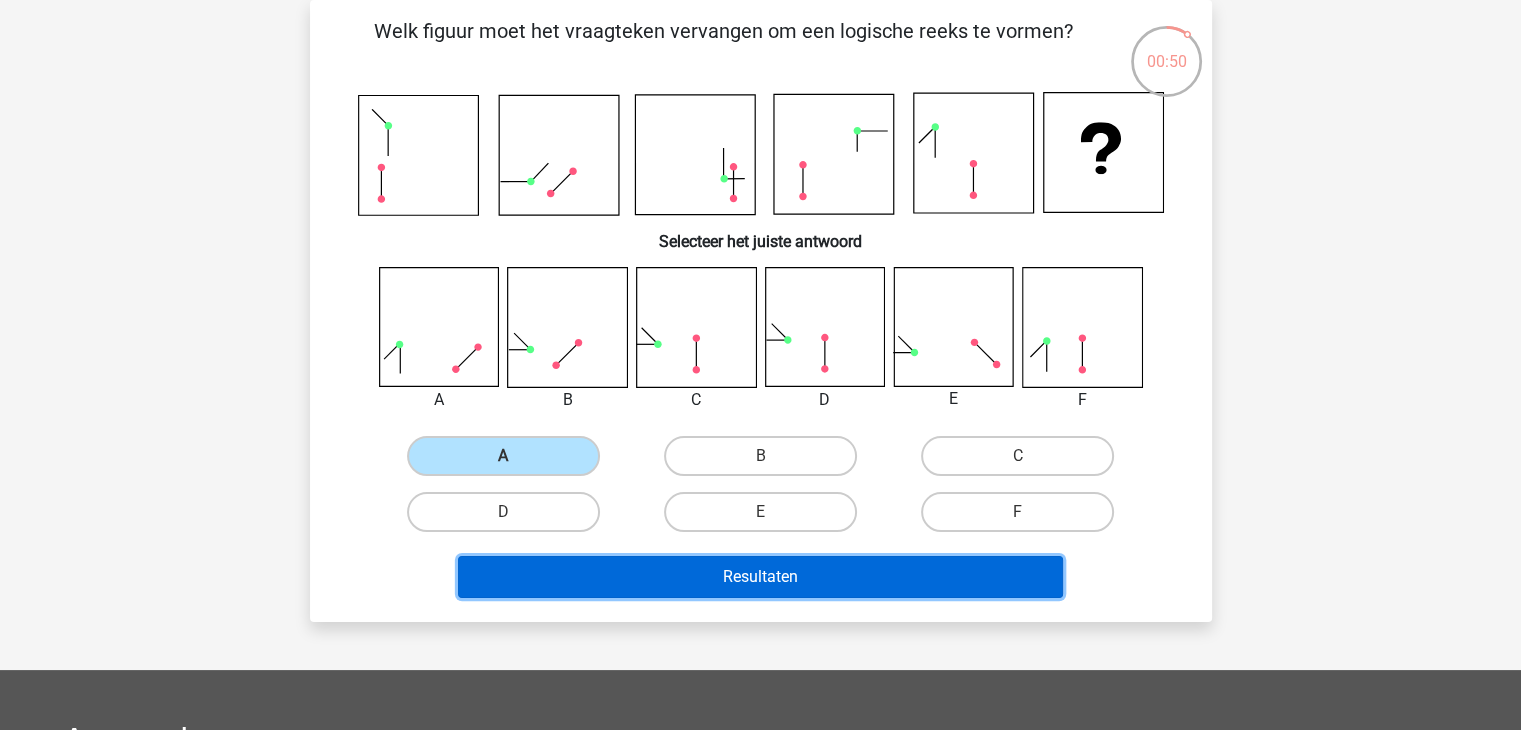 click on "Resultaten" at bounding box center [760, 577] 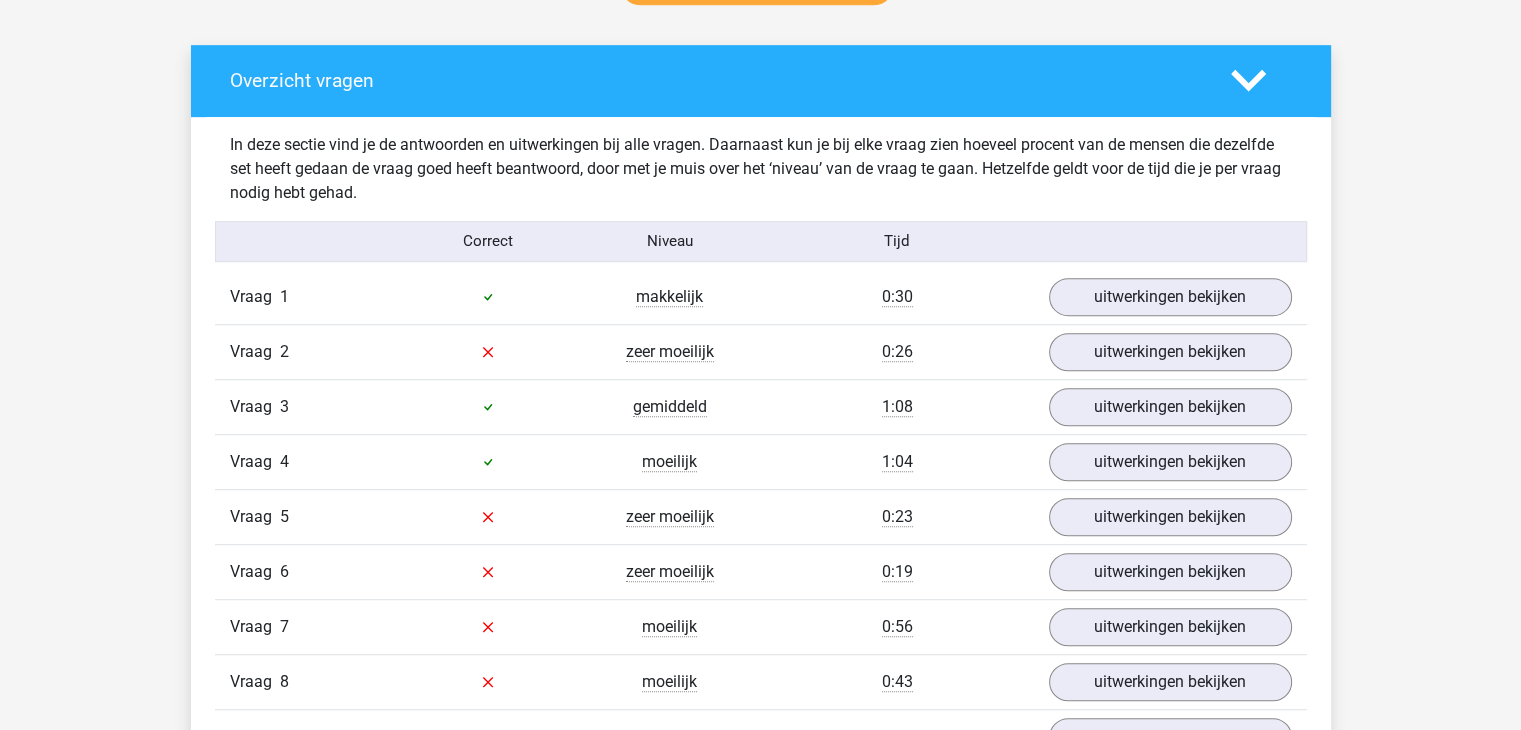 scroll, scrollTop: 1112, scrollLeft: 0, axis: vertical 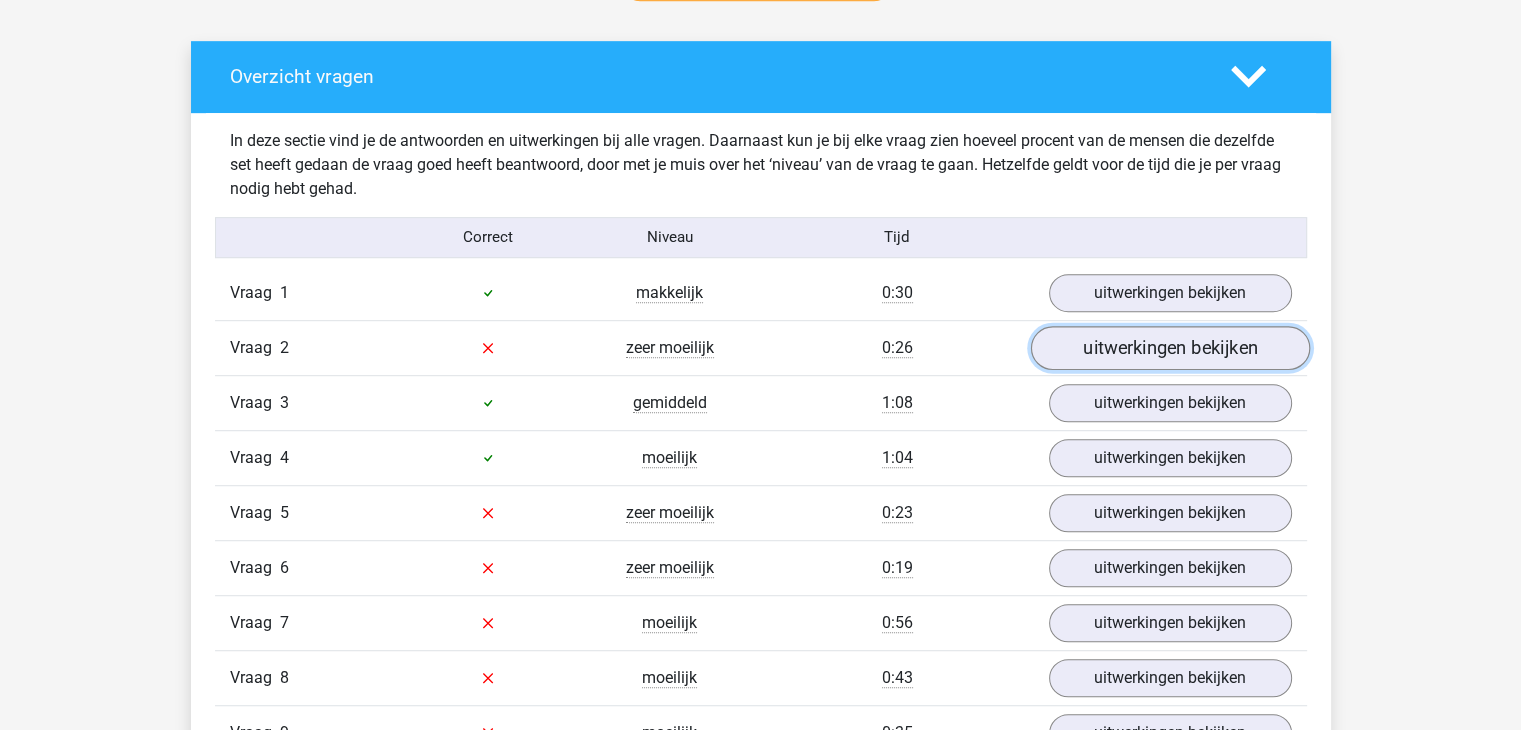 click on "uitwerkingen bekijken" at bounding box center (1169, 348) 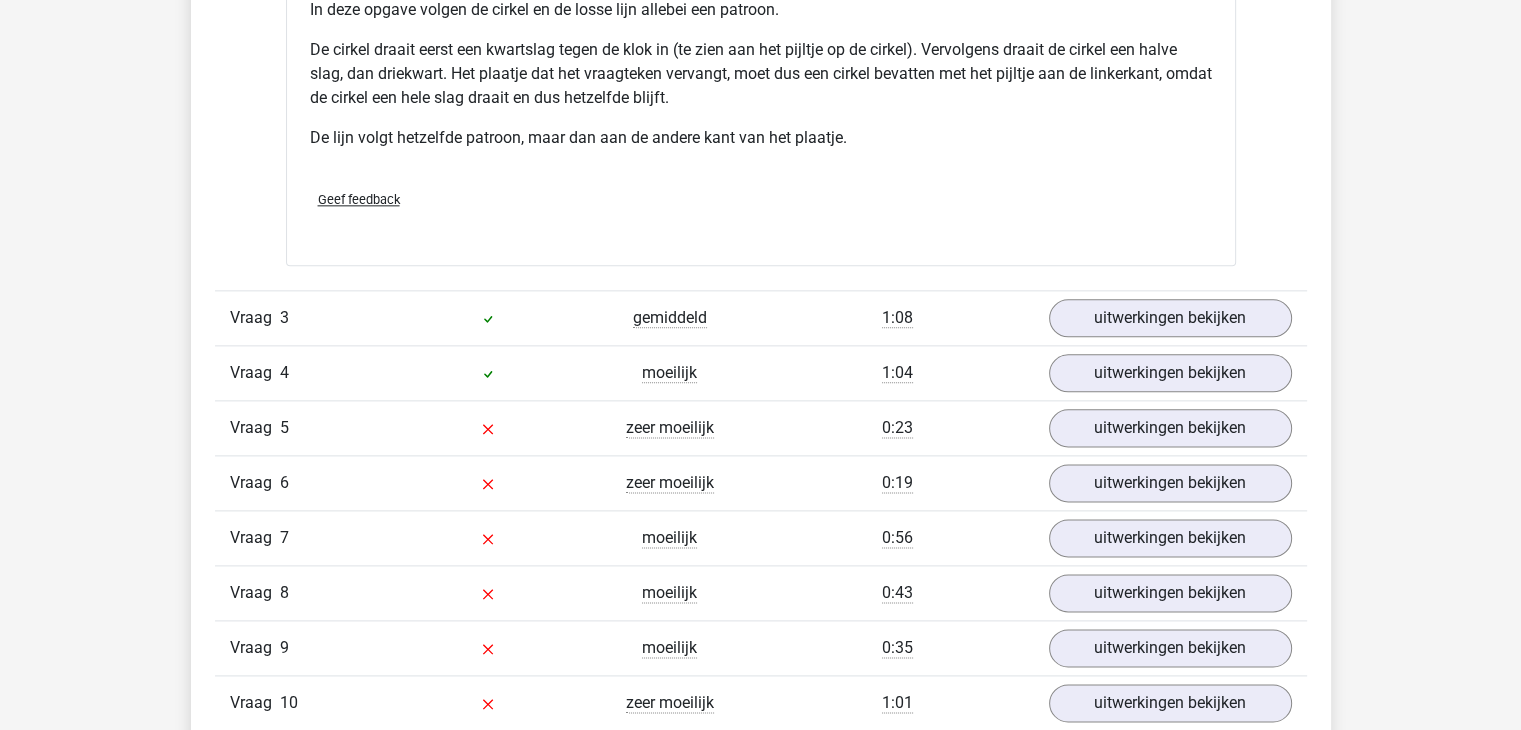 scroll, scrollTop: 2448, scrollLeft: 0, axis: vertical 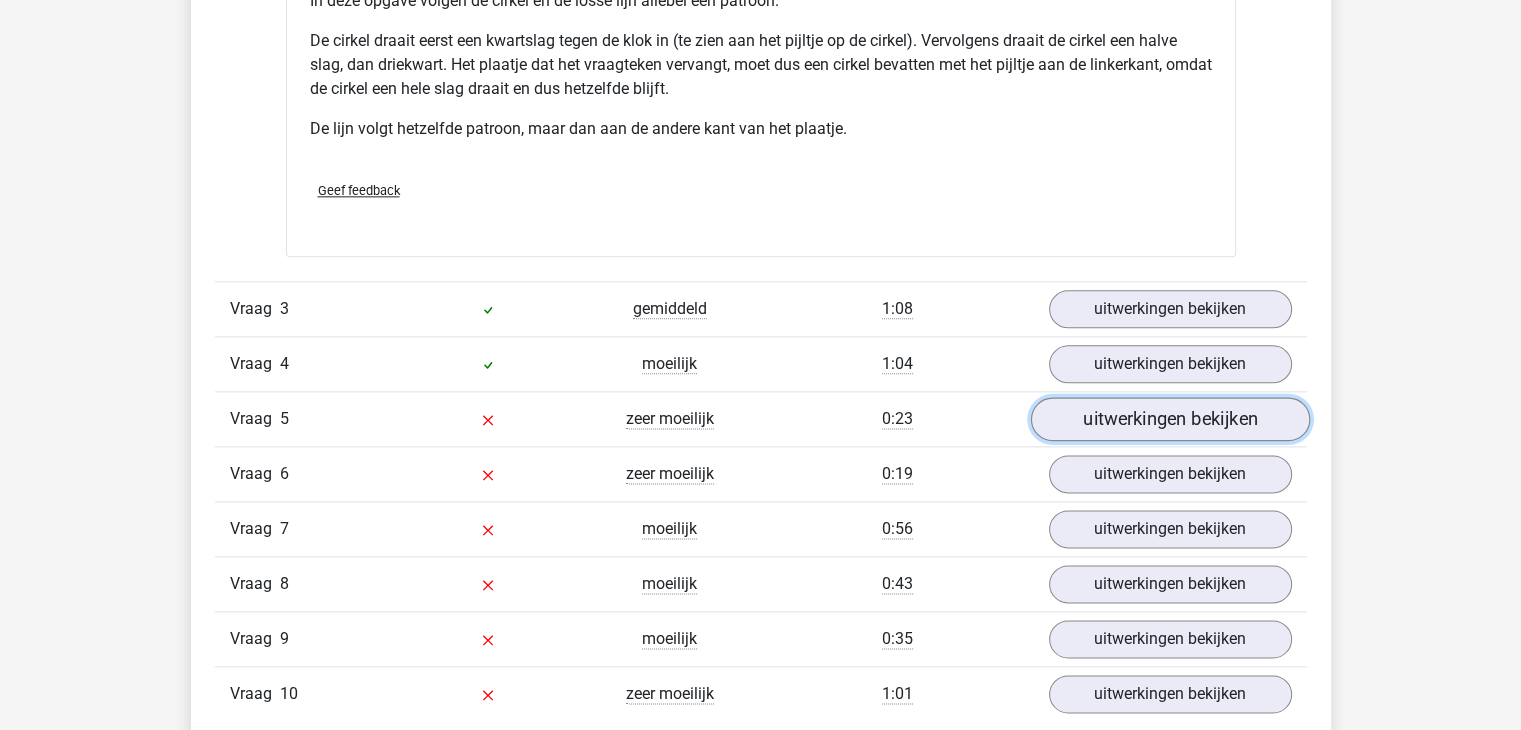 click on "uitwerkingen bekijken" at bounding box center [1169, 419] 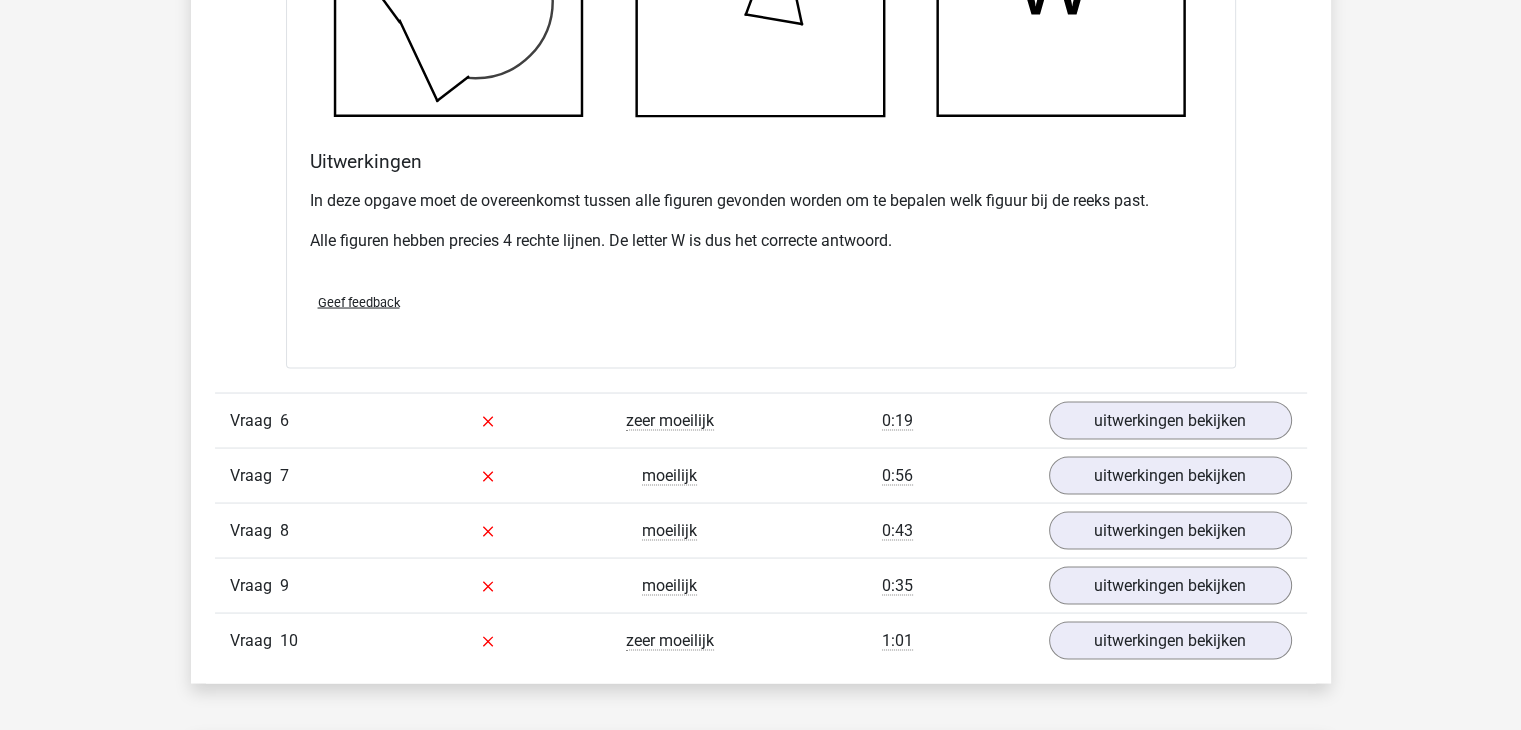 scroll, scrollTop: 3656, scrollLeft: 0, axis: vertical 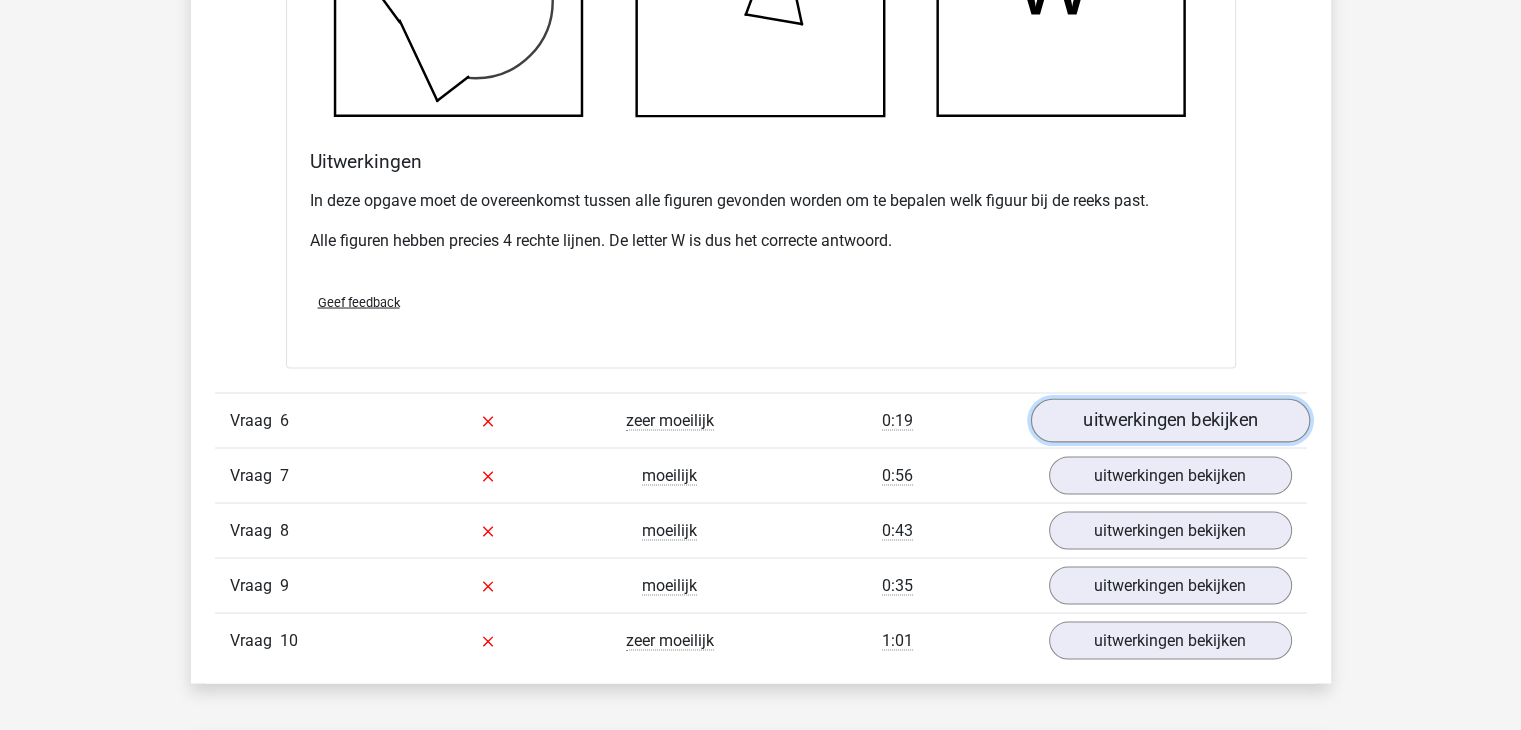 click on "uitwerkingen bekijken" at bounding box center [1169, 420] 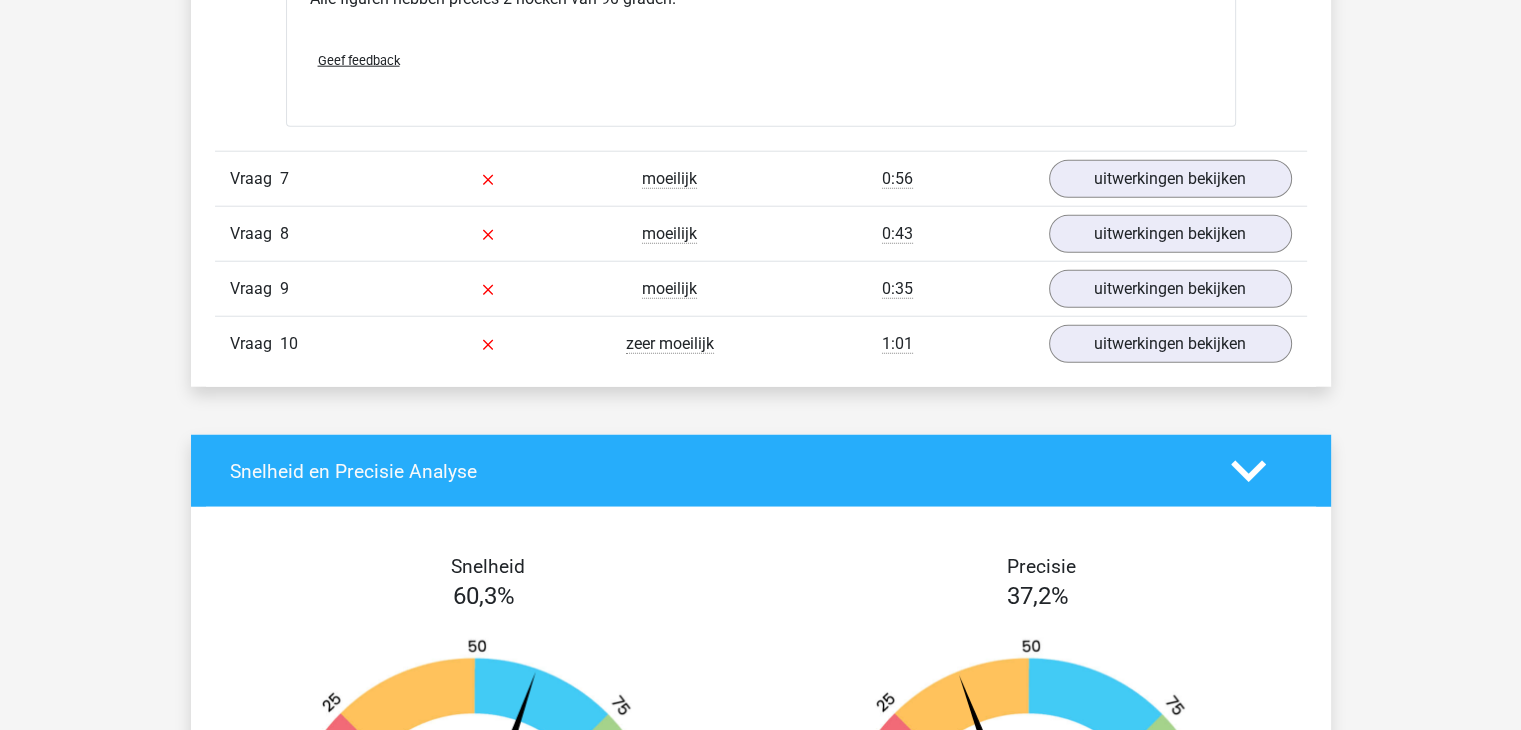 scroll, scrollTop: 5108, scrollLeft: 0, axis: vertical 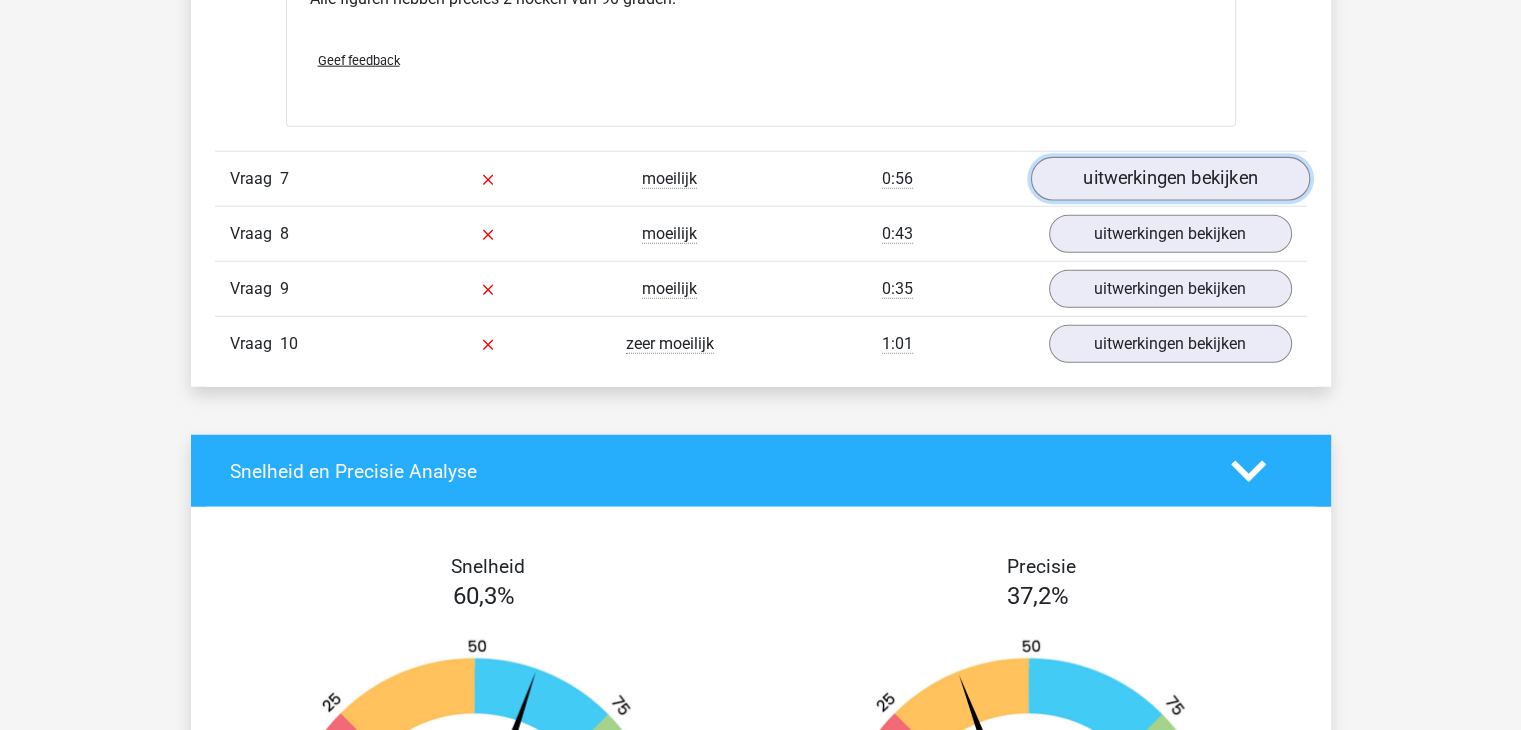 click on "uitwerkingen bekijken" at bounding box center (1169, 180) 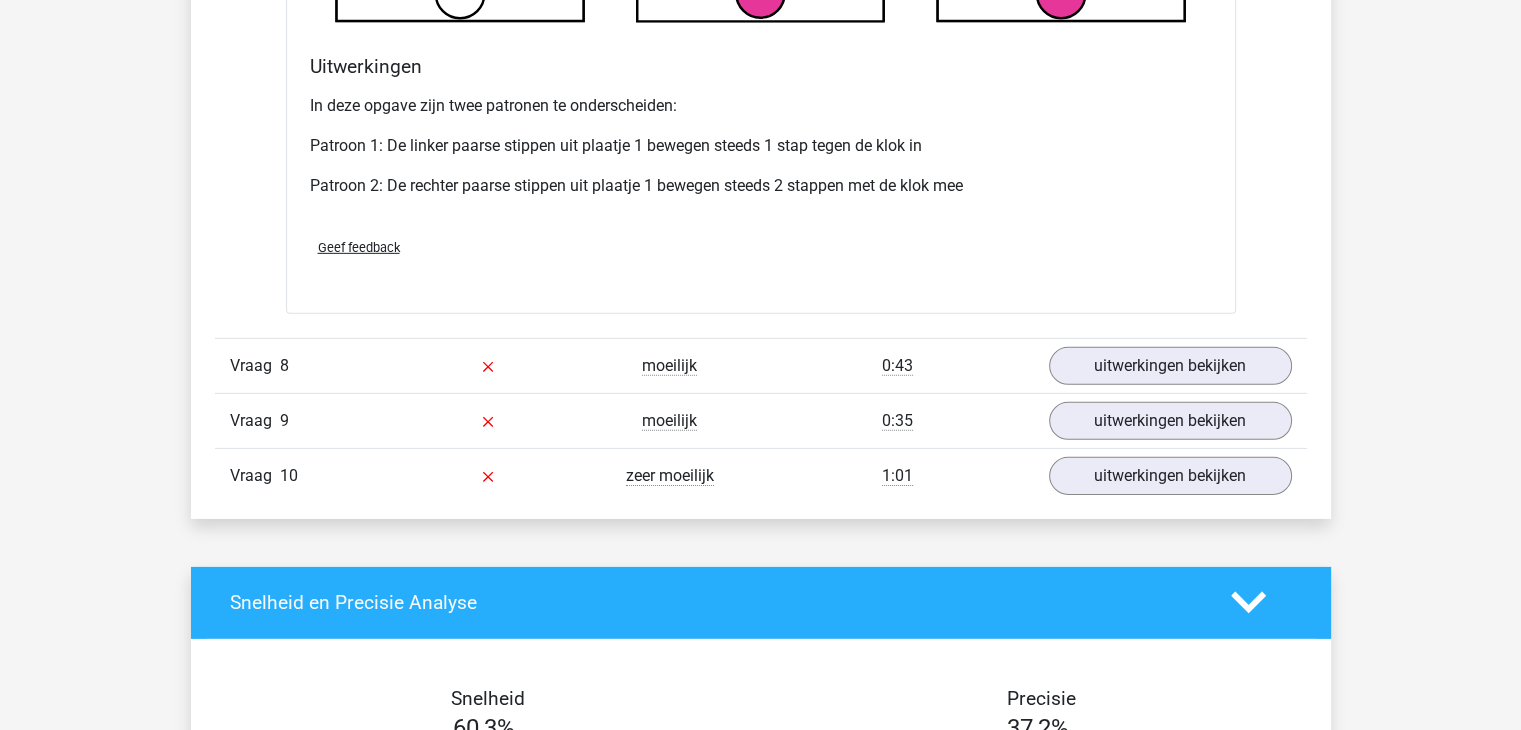 scroll, scrollTop: 6196, scrollLeft: 0, axis: vertical 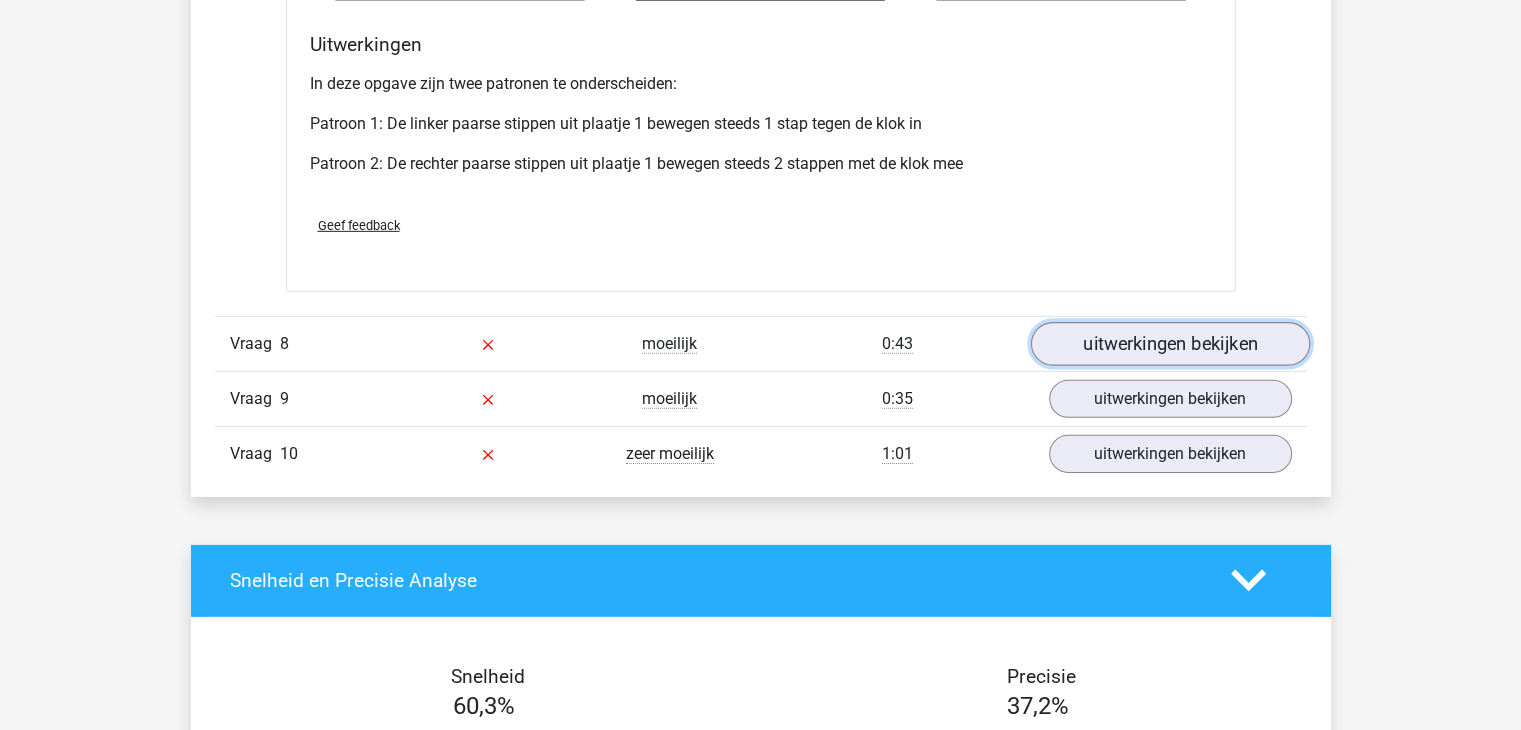 click on "uitwerkingen bekijken" at bounding box center (1169, 344) 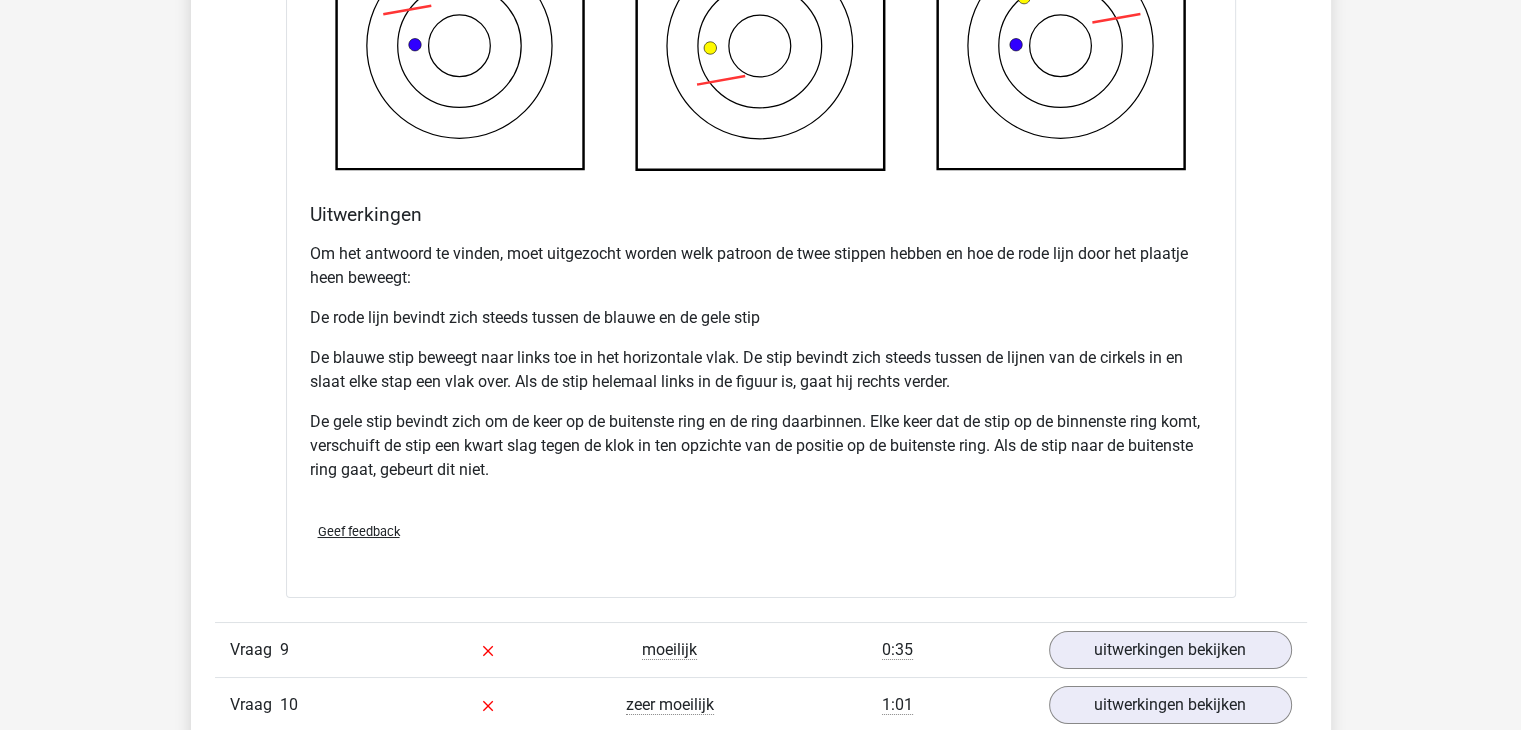 scroll, scrollTop: 7559, scrollLeft: 0, axis: vertical 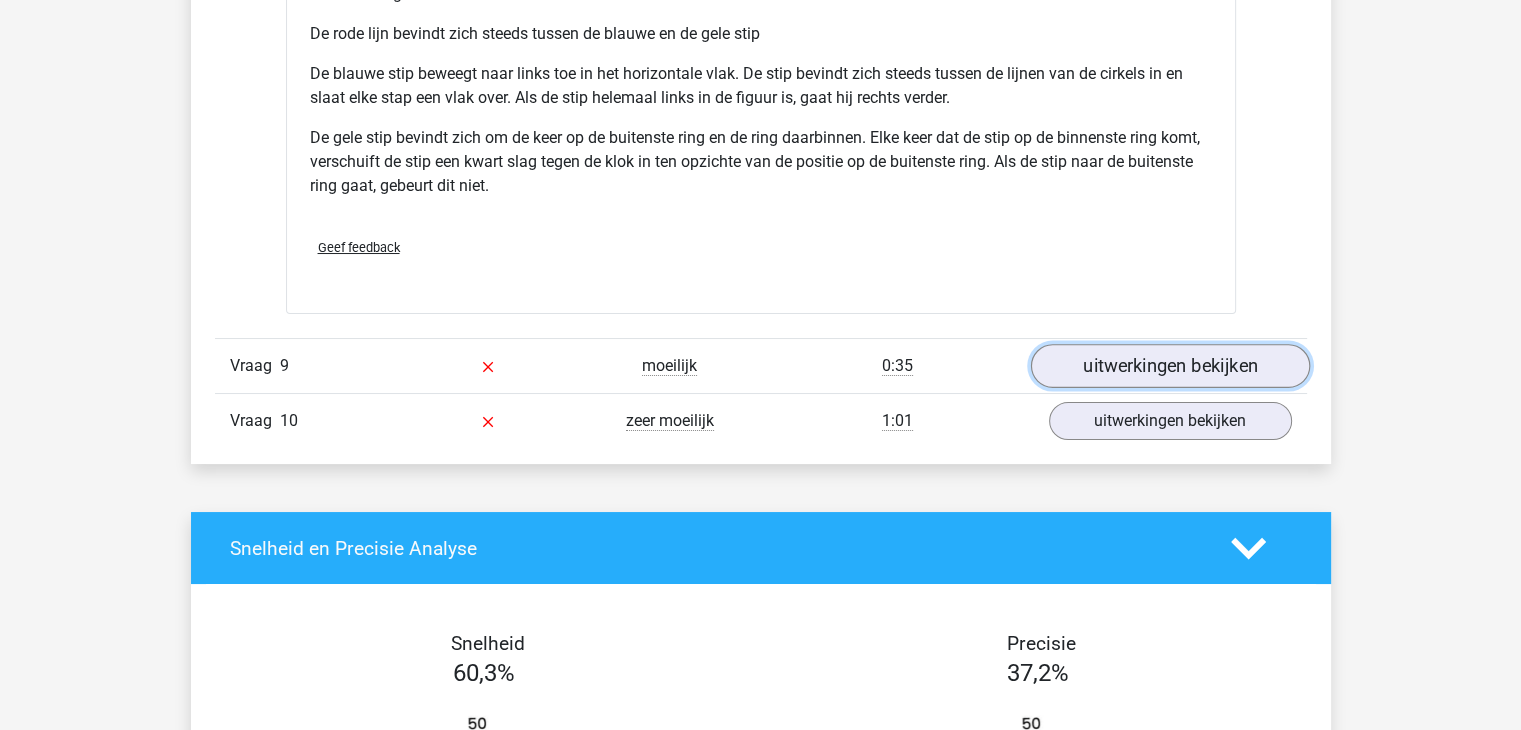 click on "uitwerkingen bekijken" at bounding box center (1169, 366) 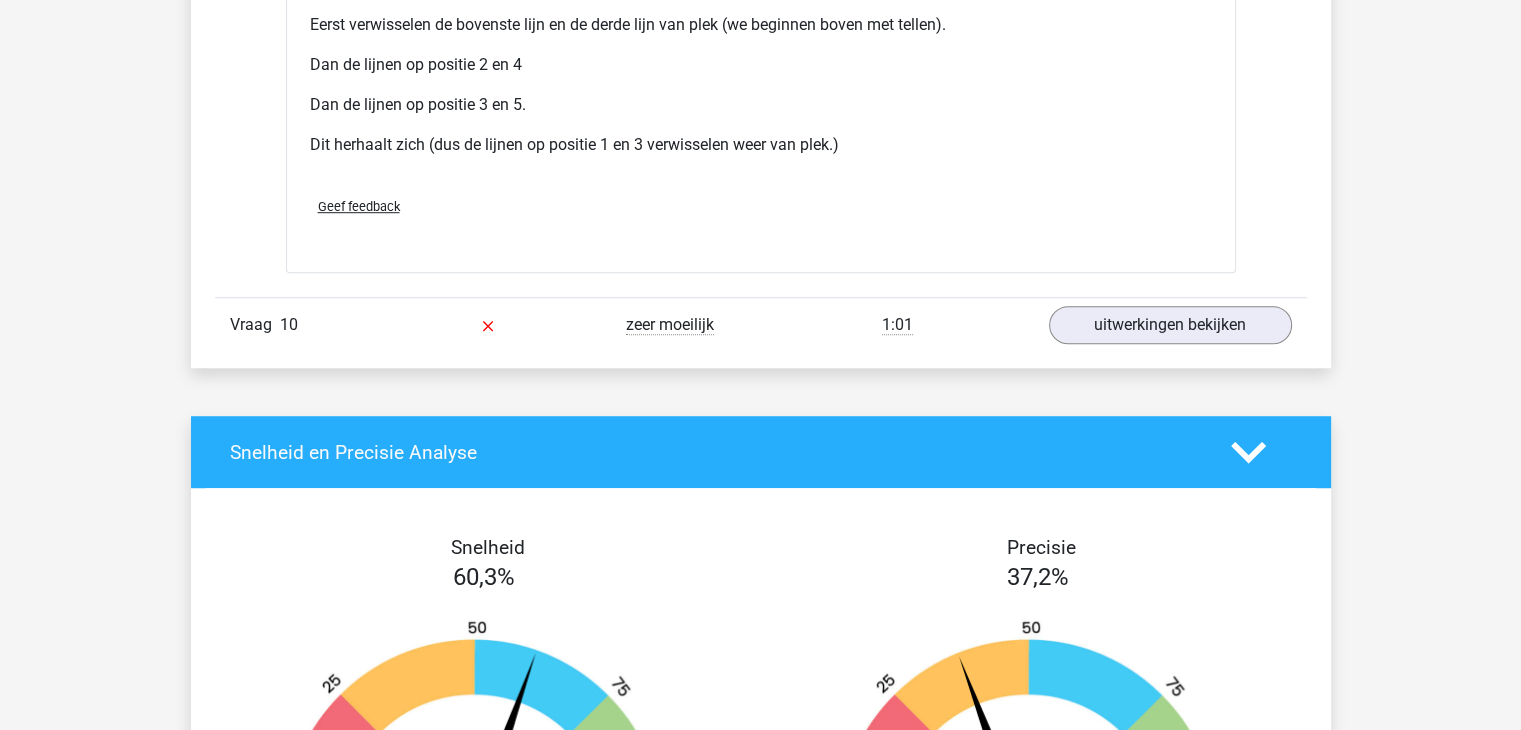 scroll, scrollTop: 8866, scrollLeft: 0, axis: vertical 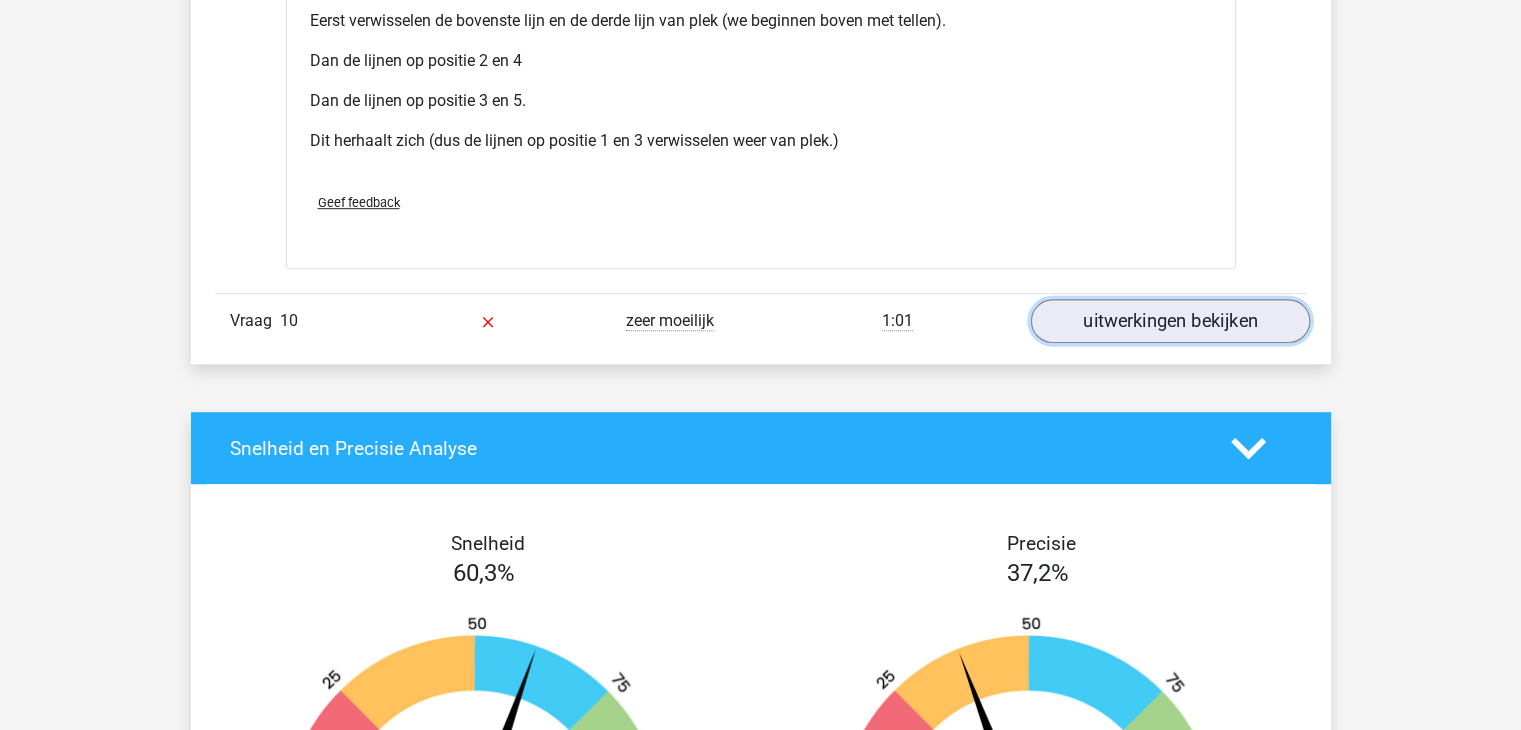 click on "uitwerkingen bekijken" at bounding box center (1169, 321) 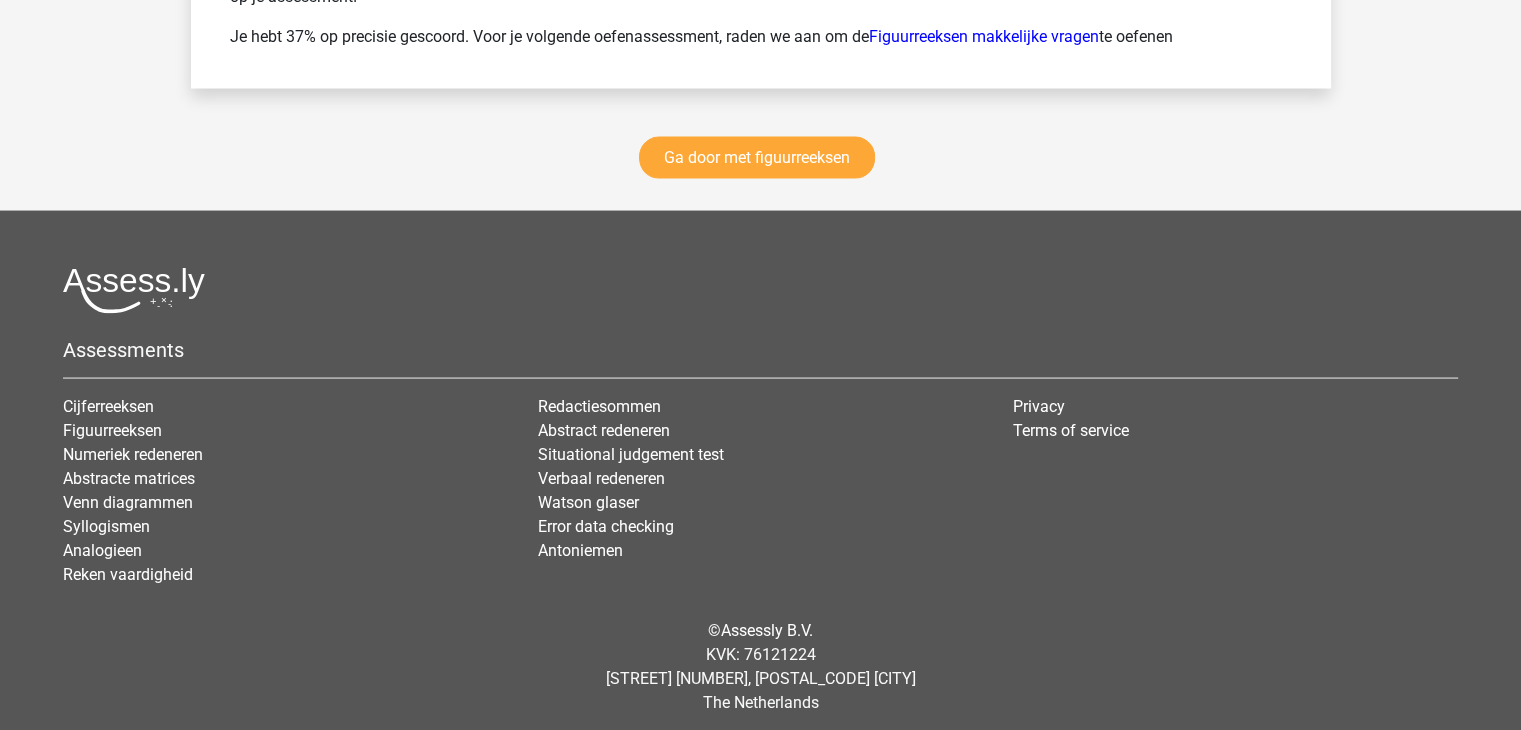 scroll, scrollTop: 11358, scrollLeft: 0, axis: vertical 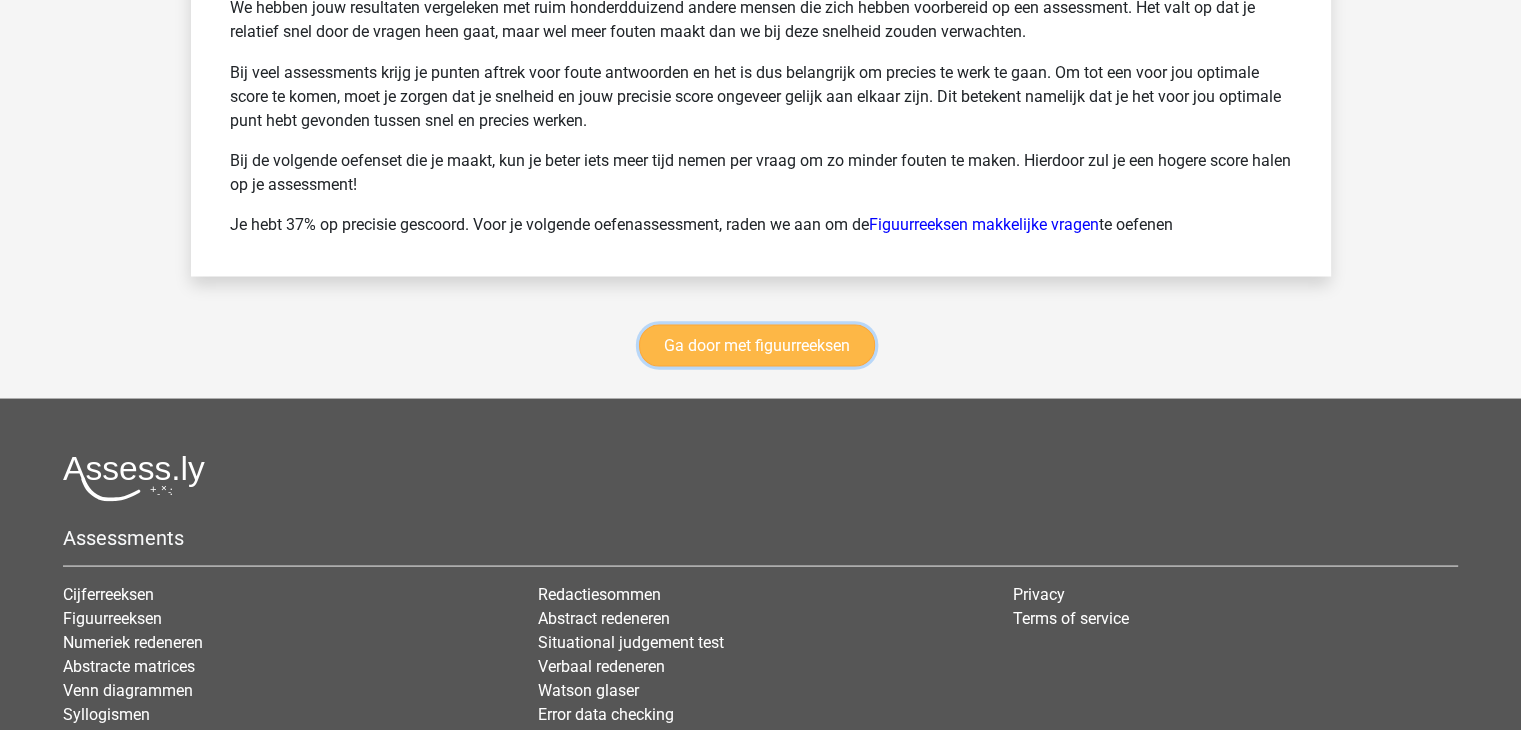 click on "Ga door met figuurreeksen" at bounding box center (757, 345) 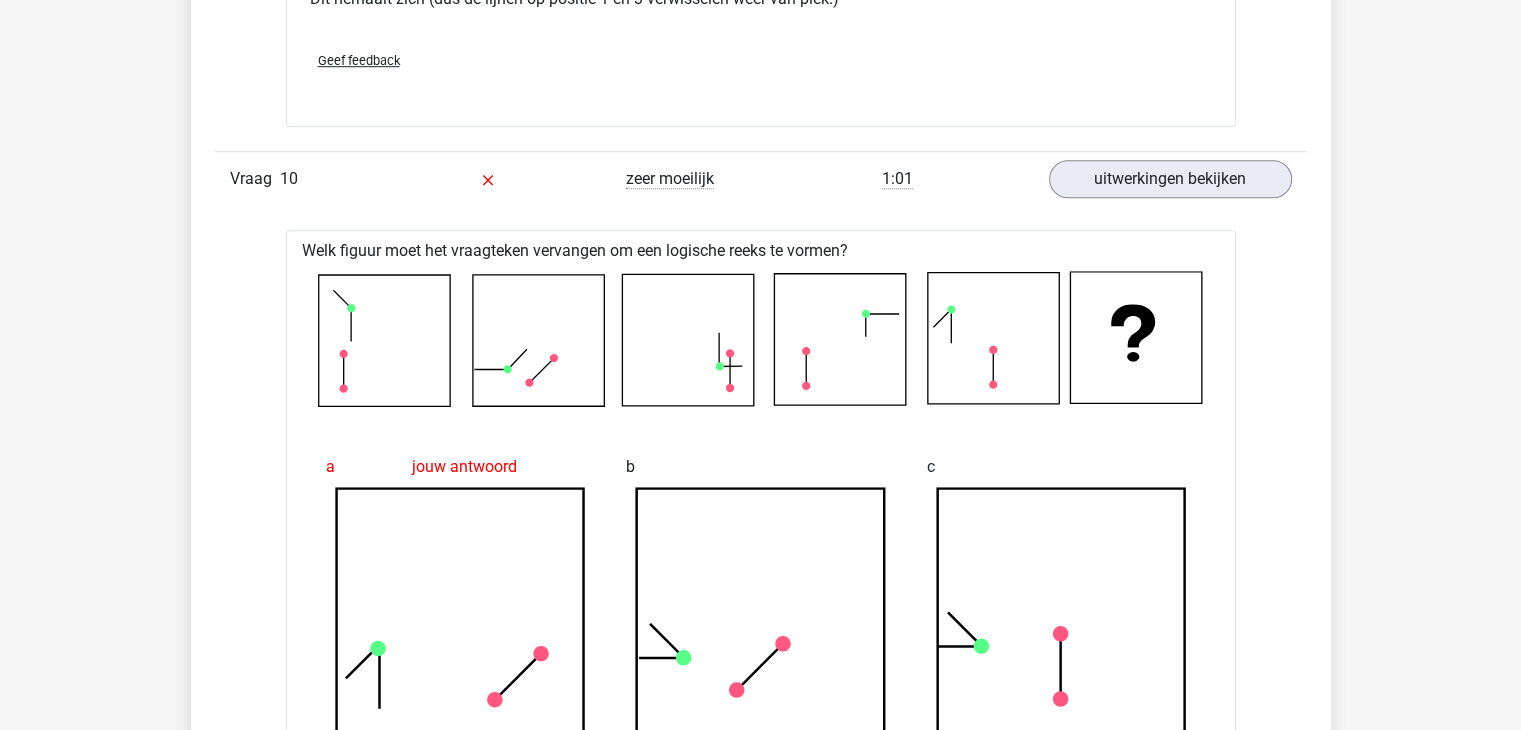 scroll, scrollTop: 8953, scrollLeft: 0, axis: vertical 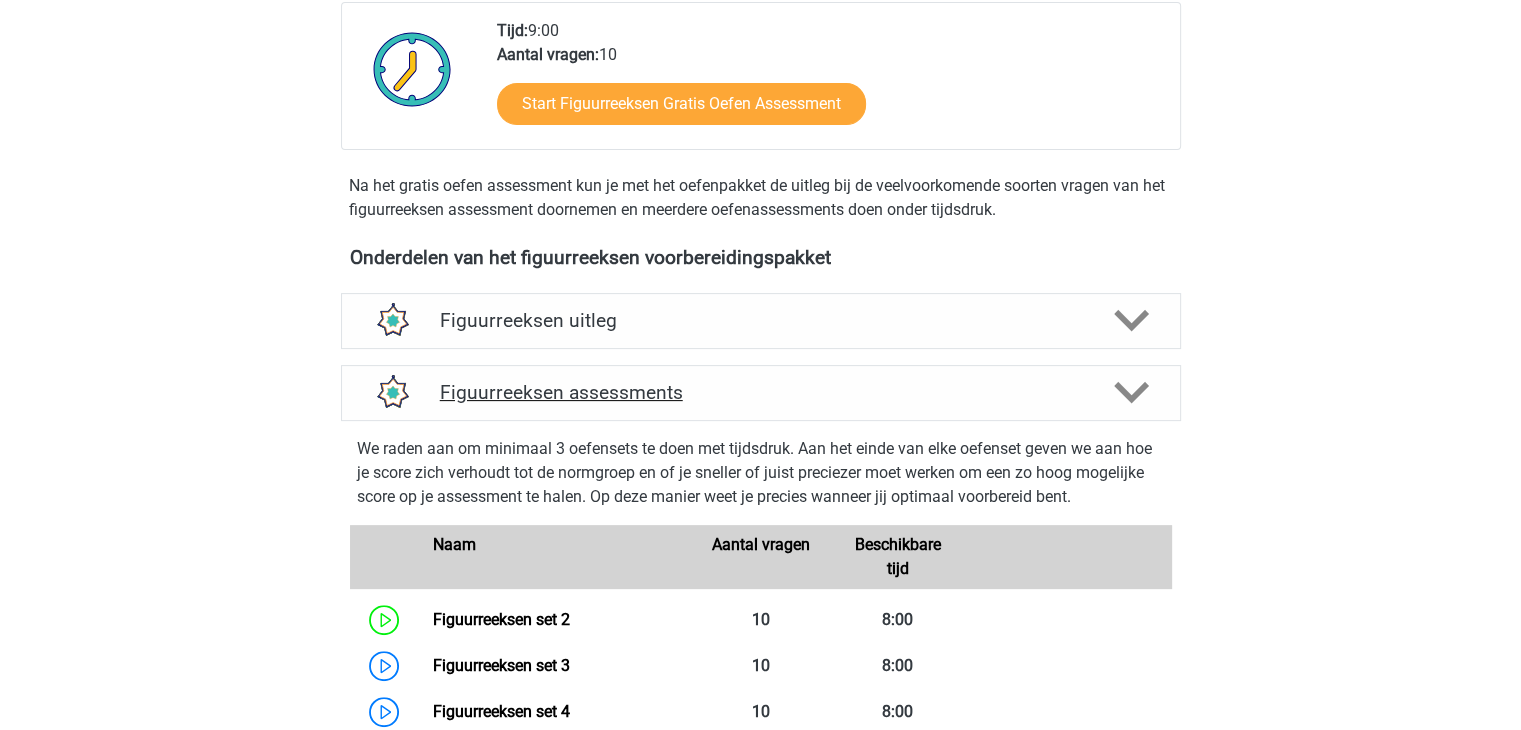 click on "Figuurreeksen assessments" at bounding box center [761, 392] 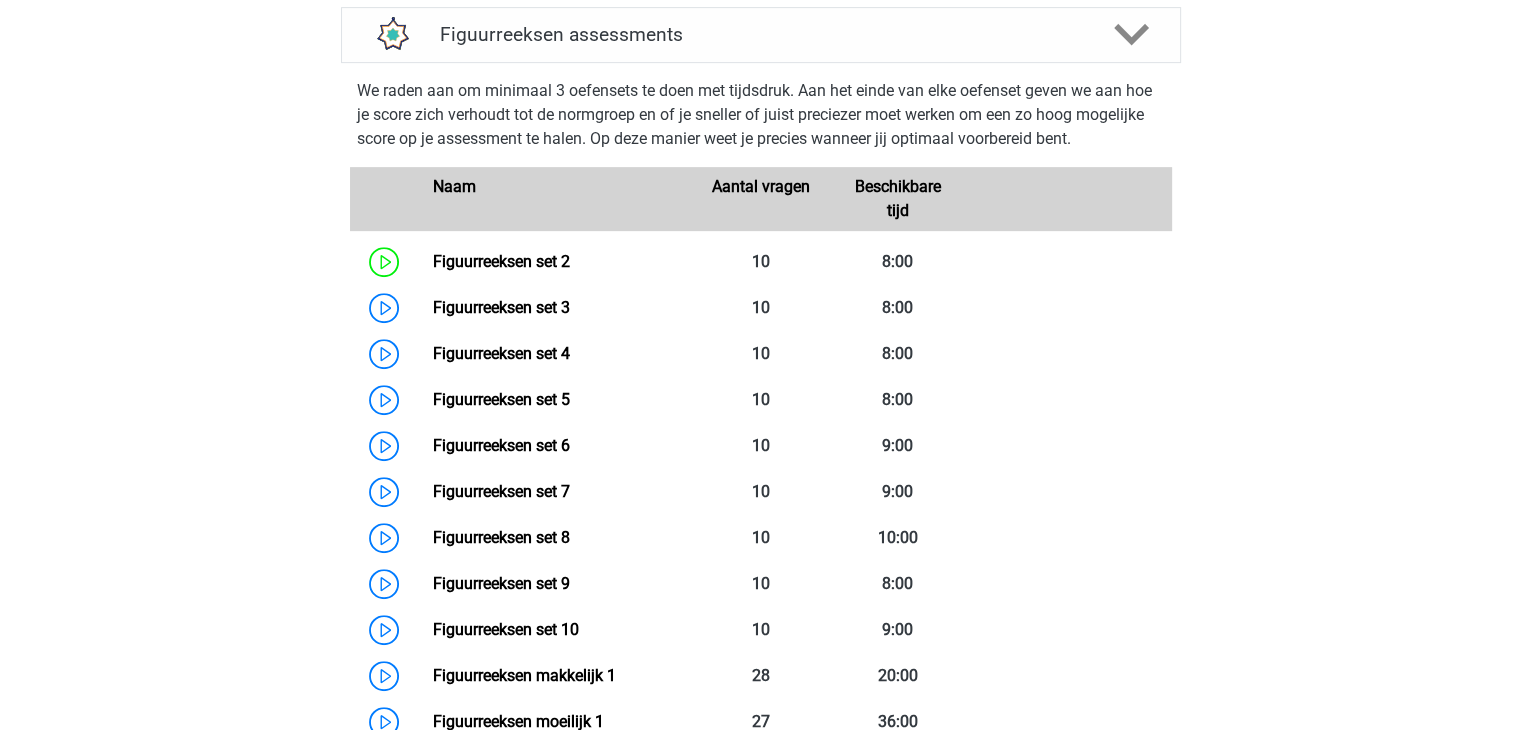 scroll, scrollTop: 872, scrollLeft: 0, axis: vertical 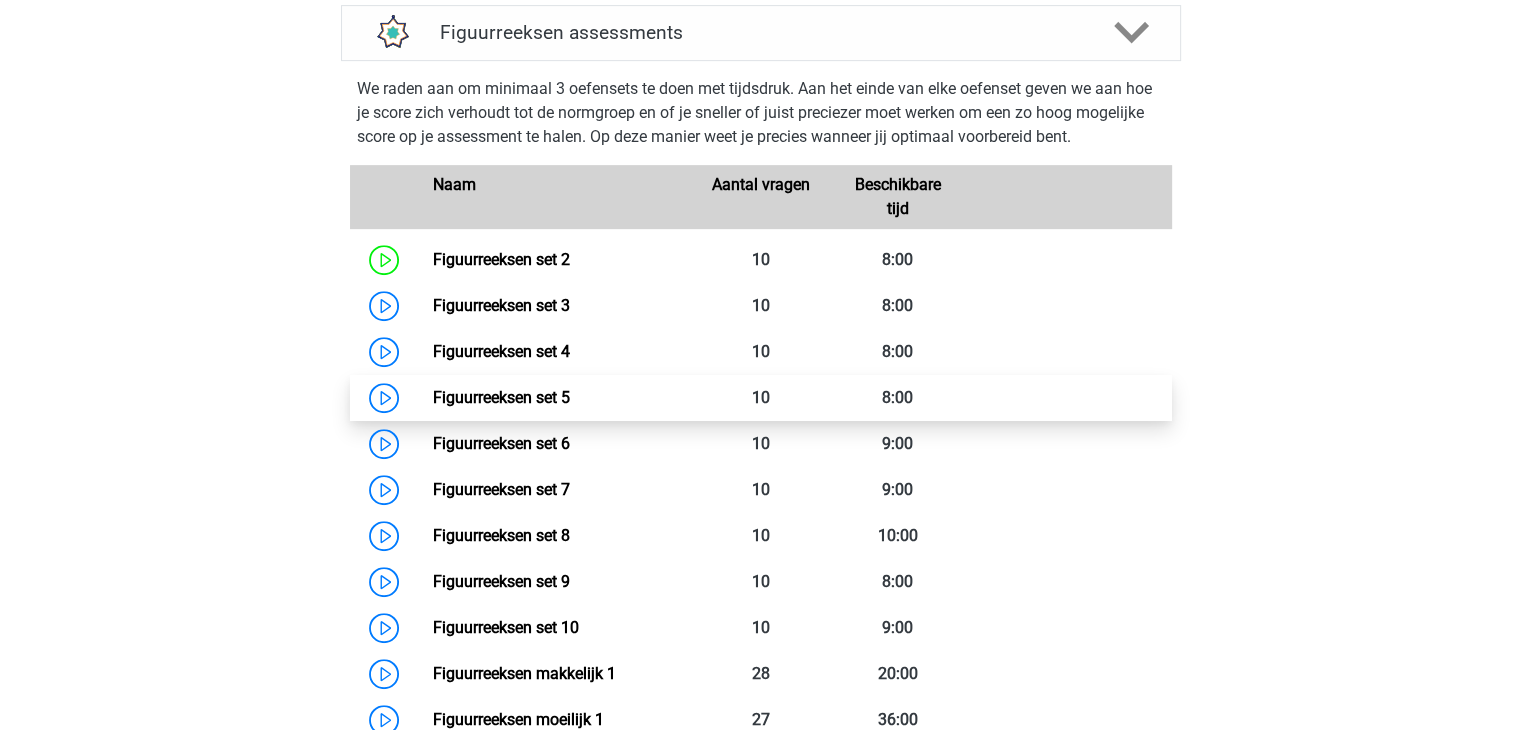 click on "Figuurreeksen
set 5" at bounding box center [501, 397] 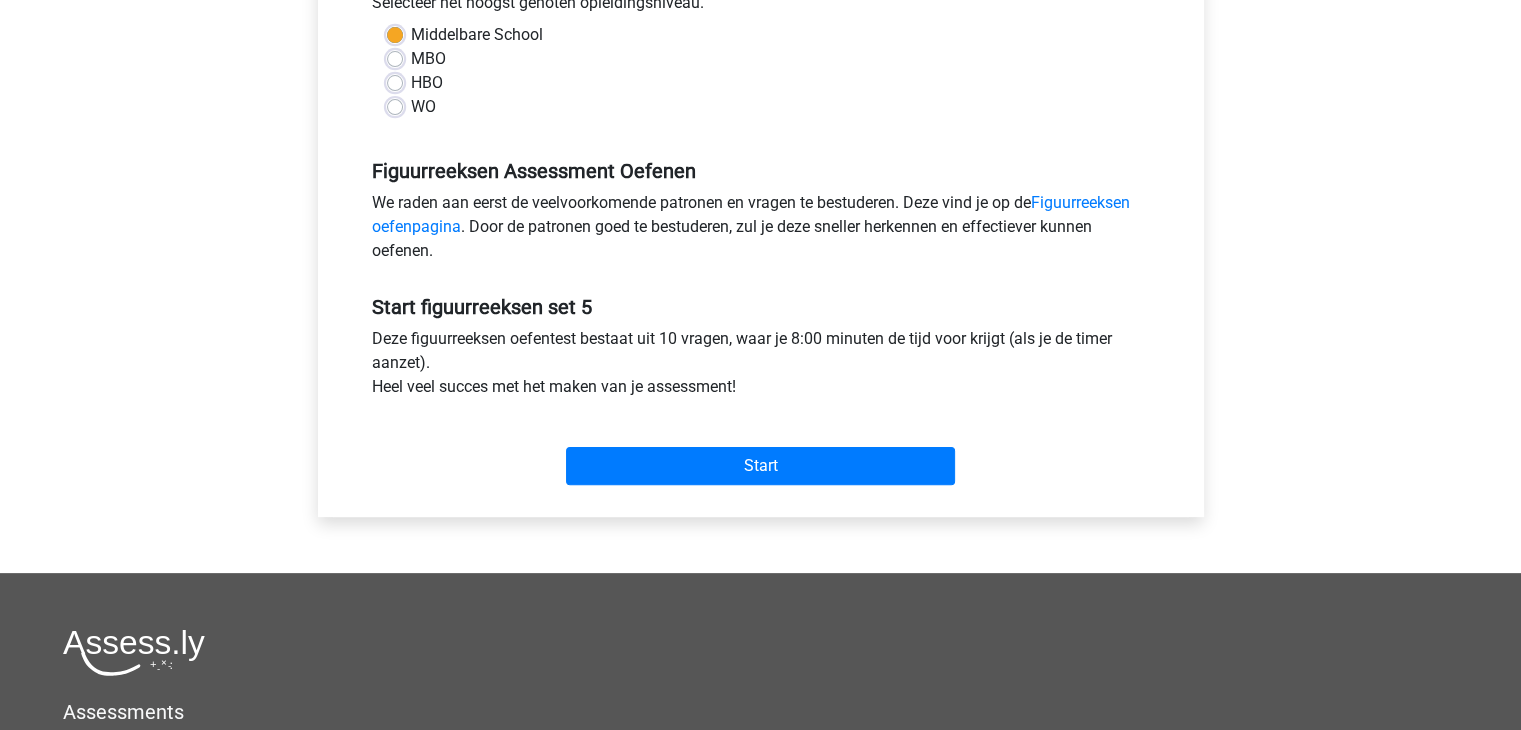 scroll, scrollTop: 484, scrollLeft: 0, axis: vertical 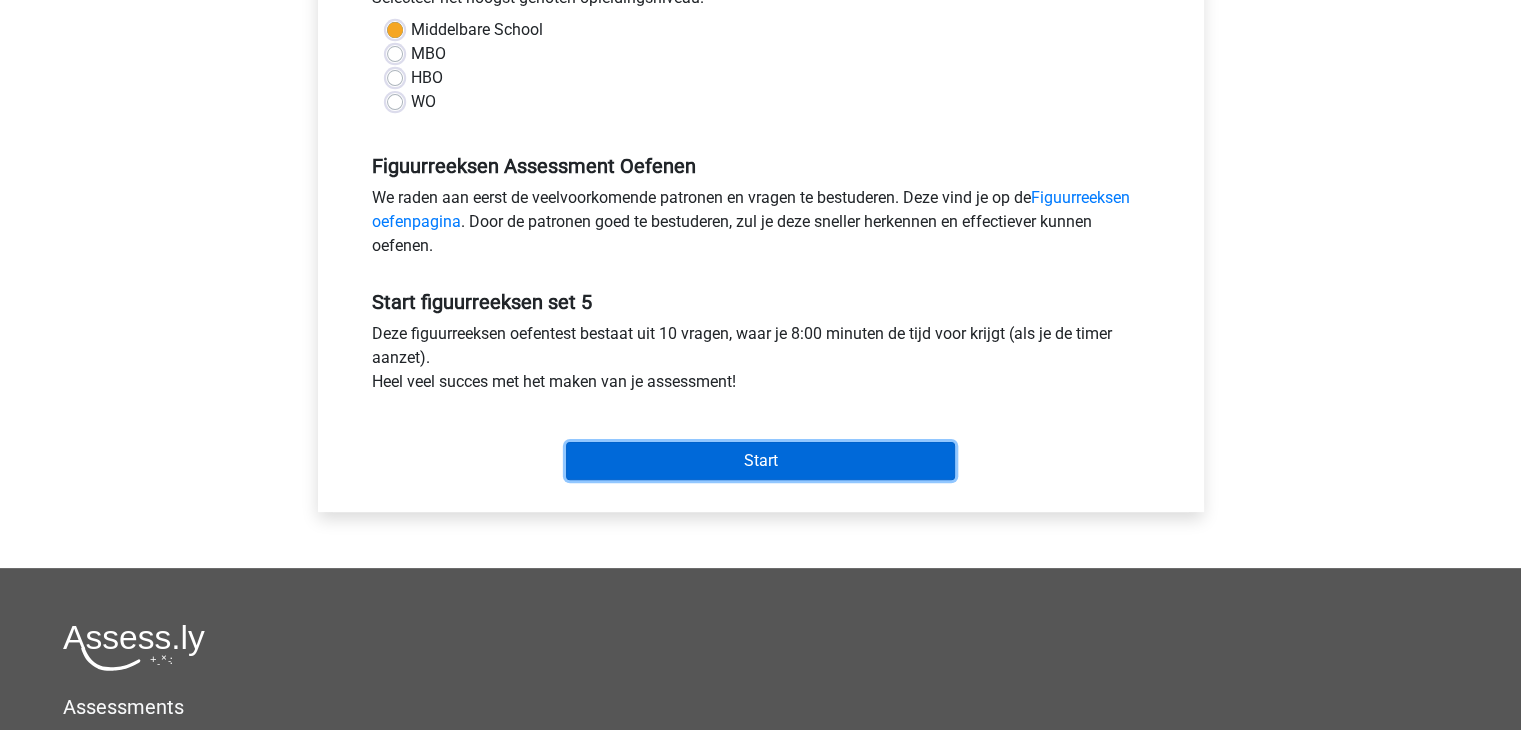 click on "Start" at bounding box center (760, 461) 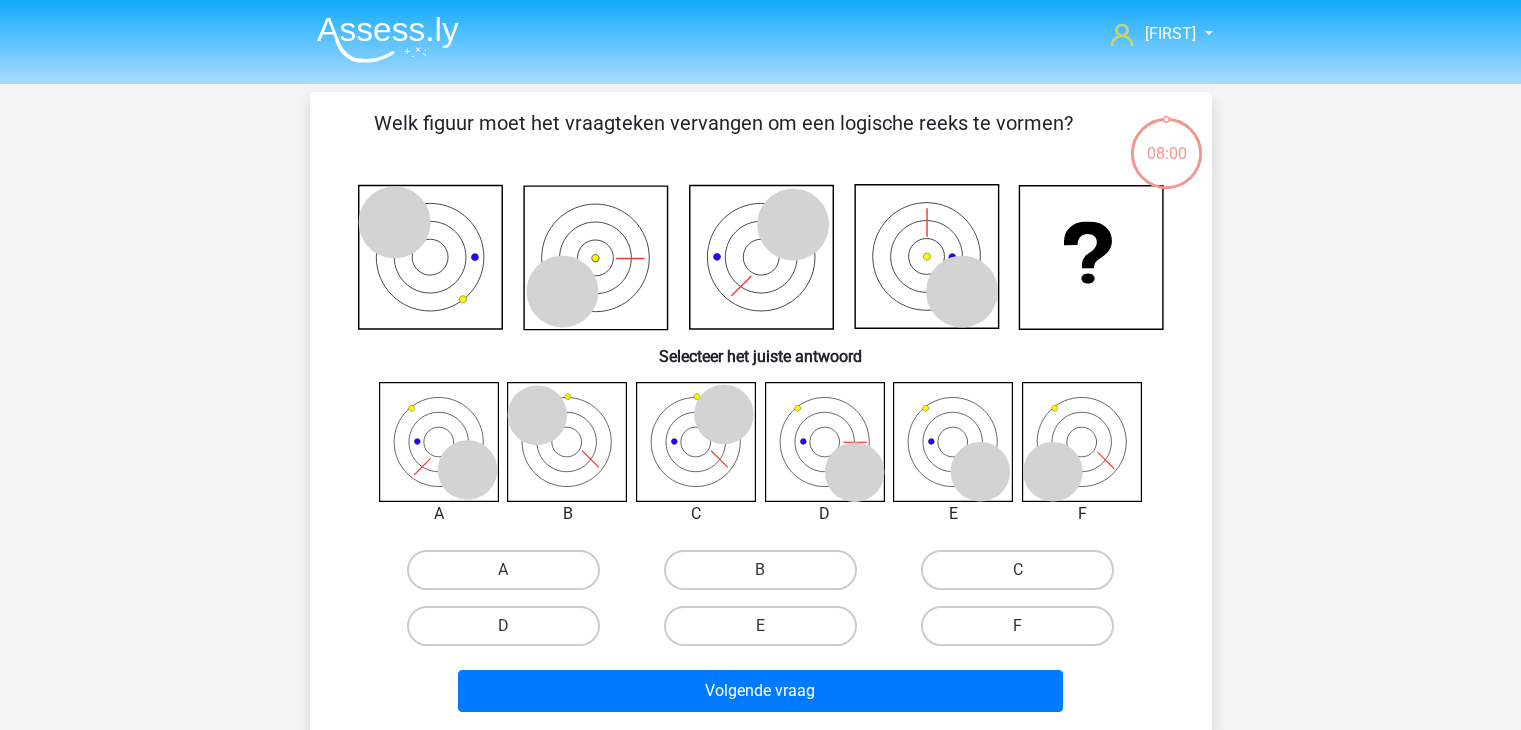 scroll, scrollTop: 0, scrollLeft: 0, axis: both 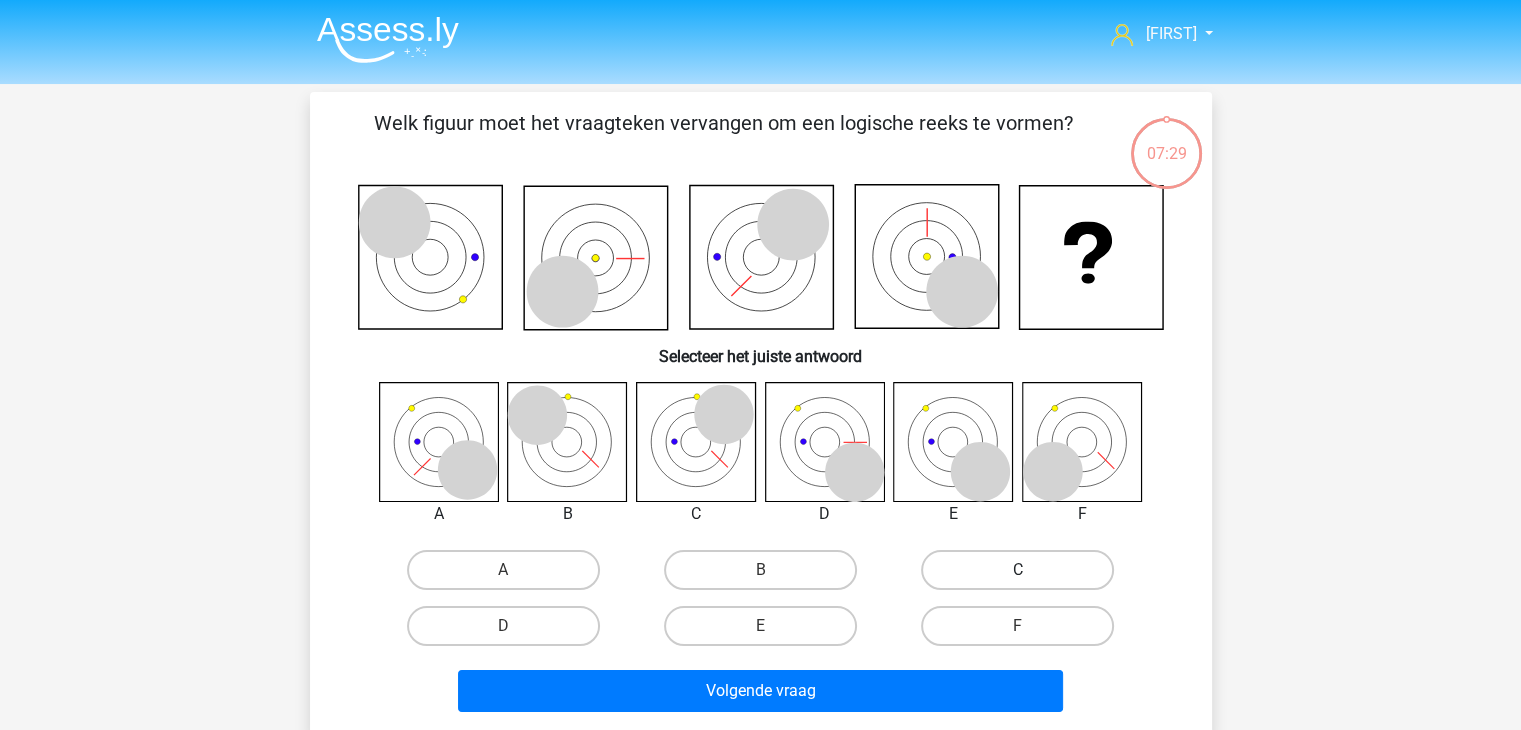 click on "C" at bounding box center [1017, 570] 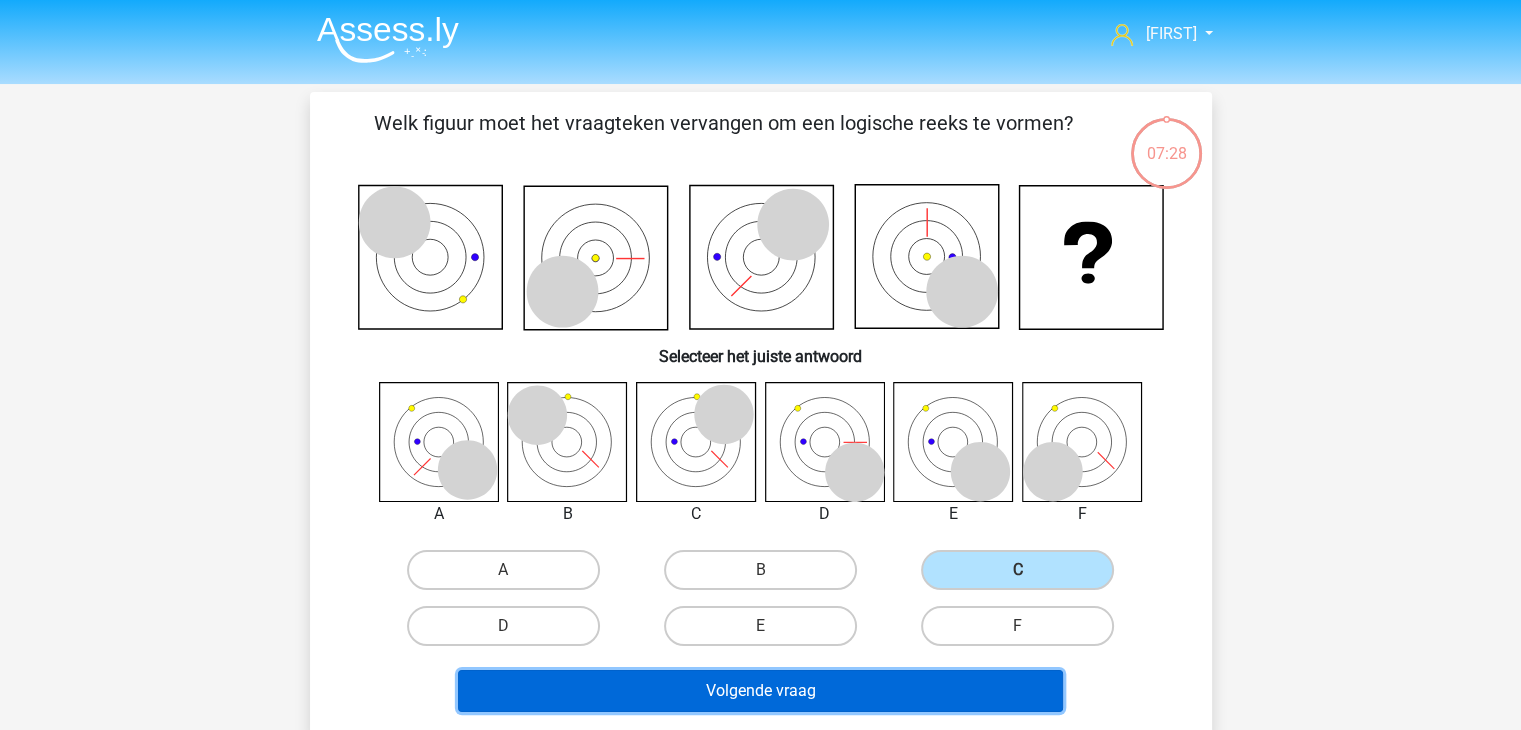 click on "Volgende vraag" at bounding box center (760, 691) 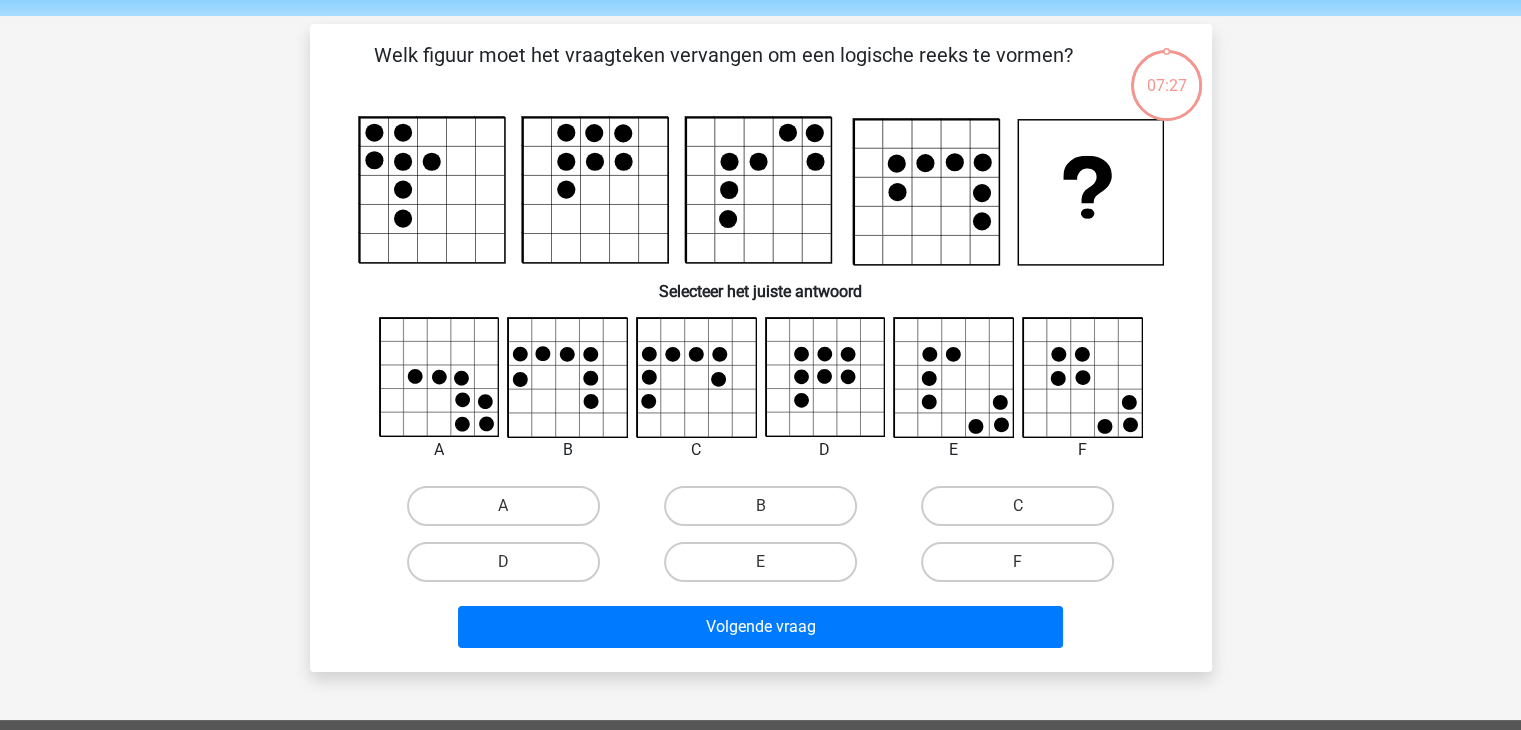 scroll, scrollTop: 92, scrollLeft: 0, axis: vertical 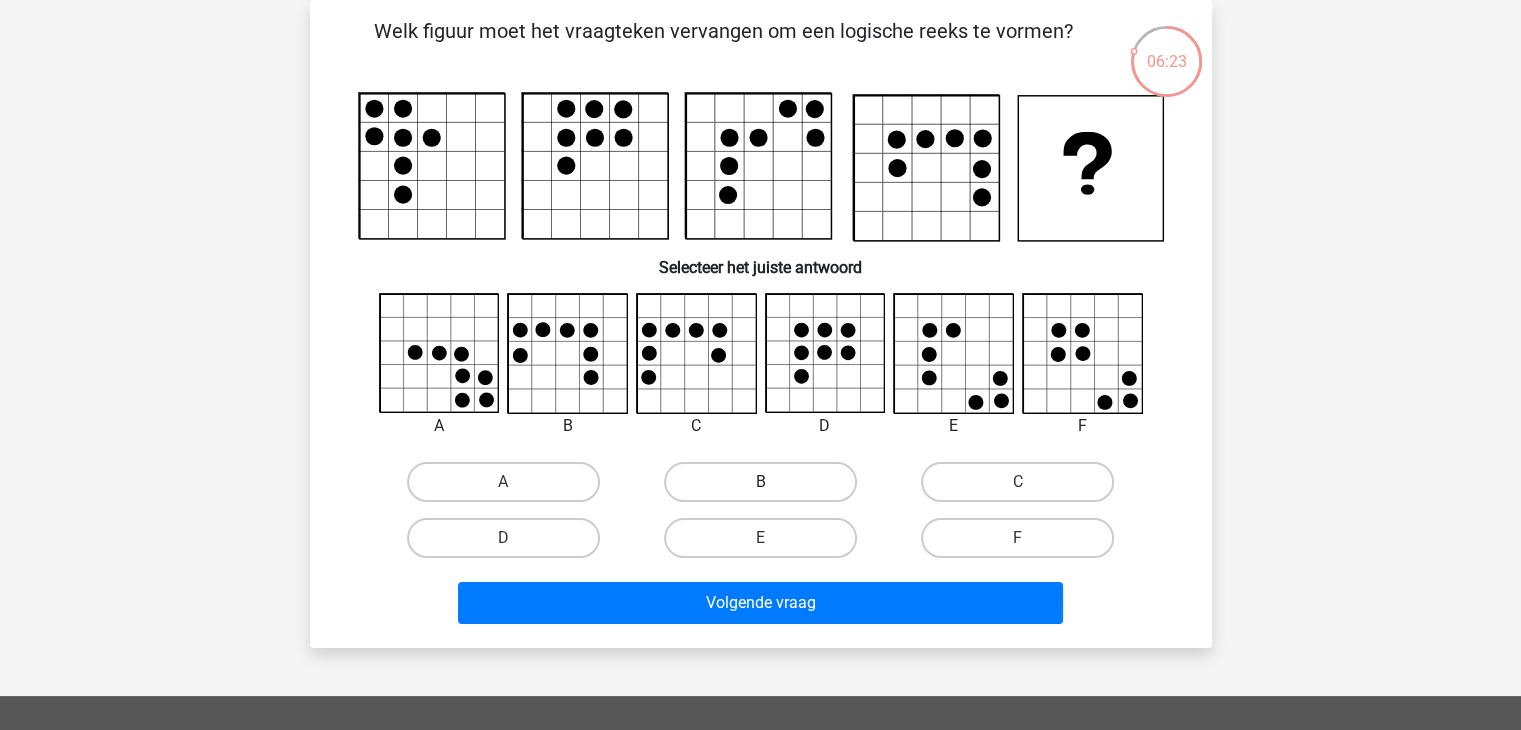 drag, startPoint x: 769, startPoint y: 473, endPoint x: 777, endPoint y: 493, distance: 21.540659 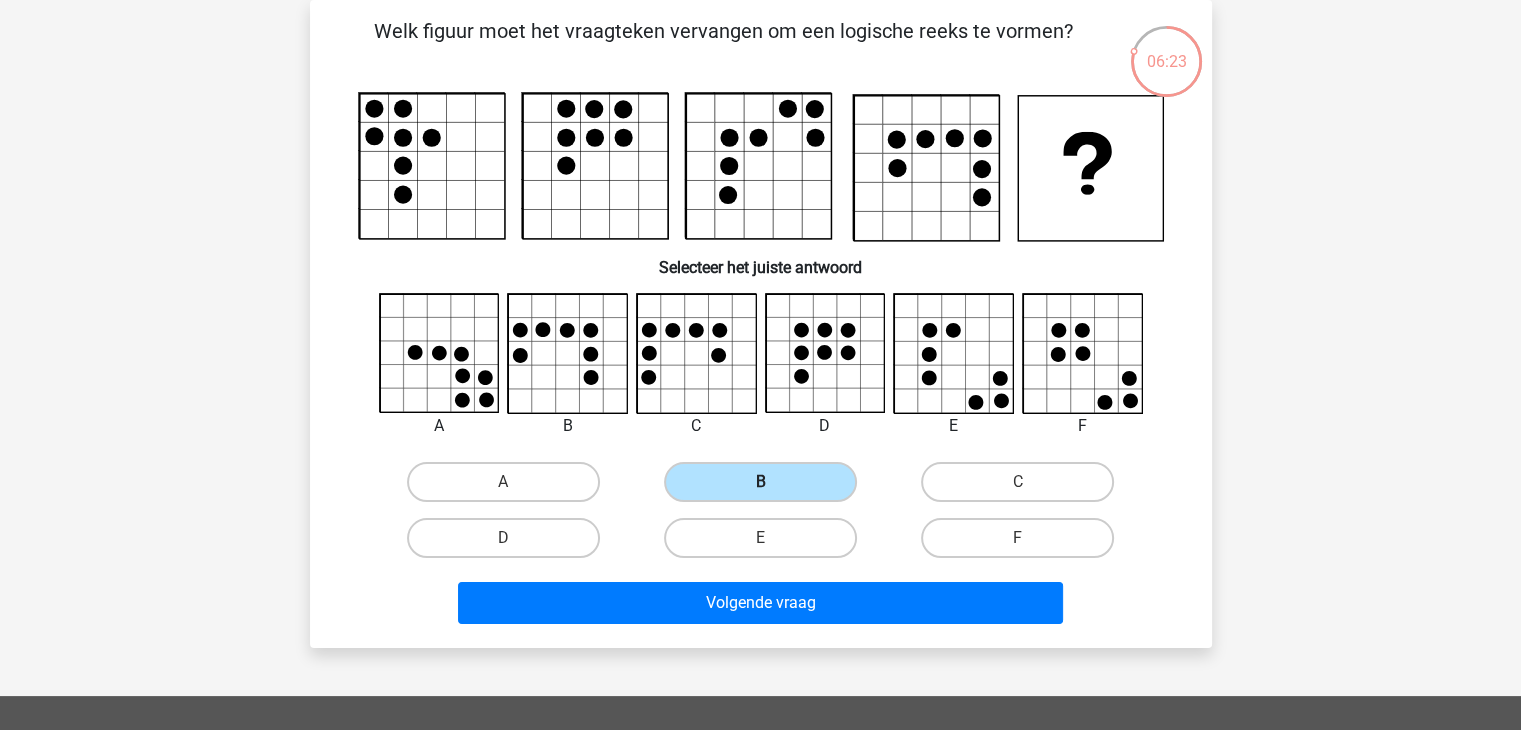 click on "B" at bounding box center (760, 482) 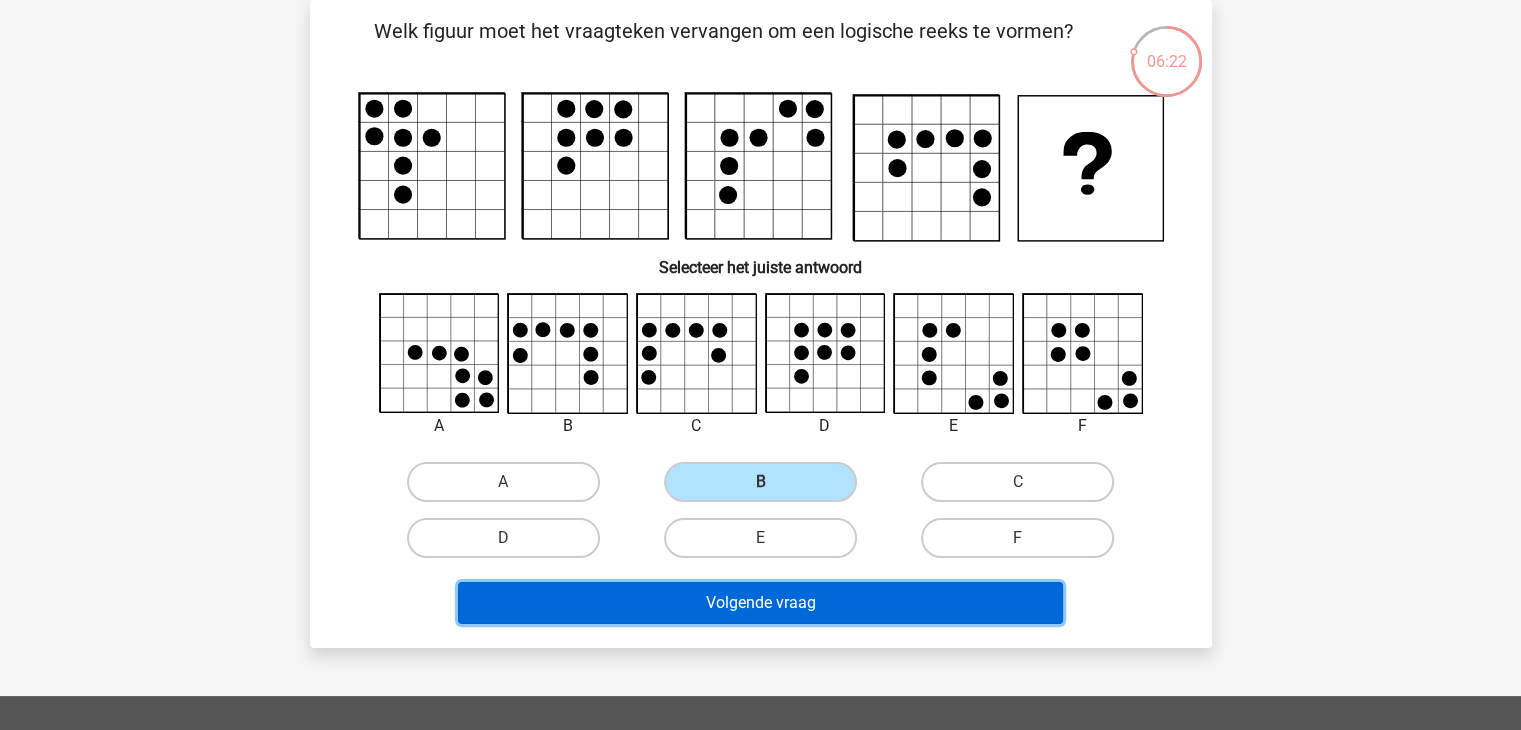click on "Volgende vraag" at bounding box center [760, 603] 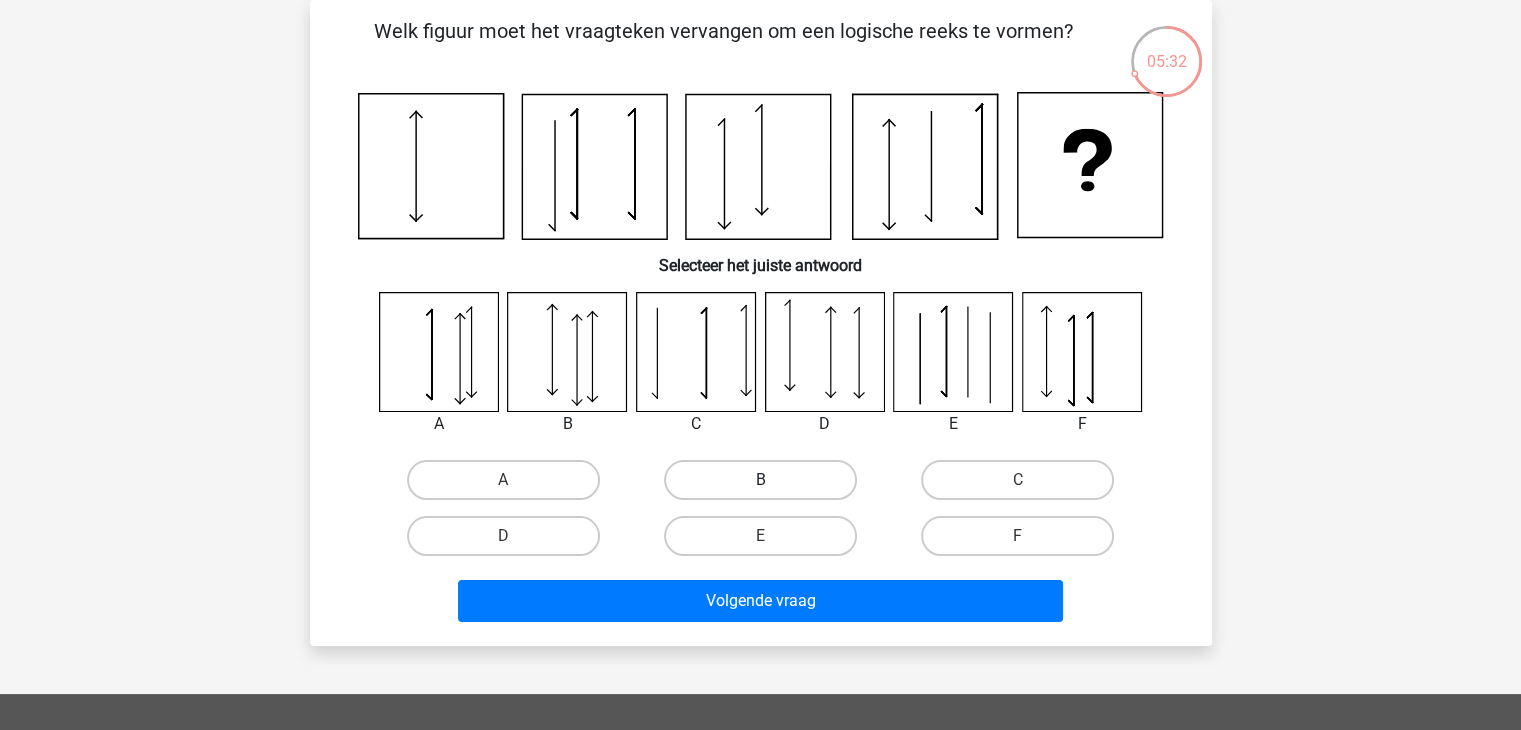click on "B" at bounding box center [760, 480] 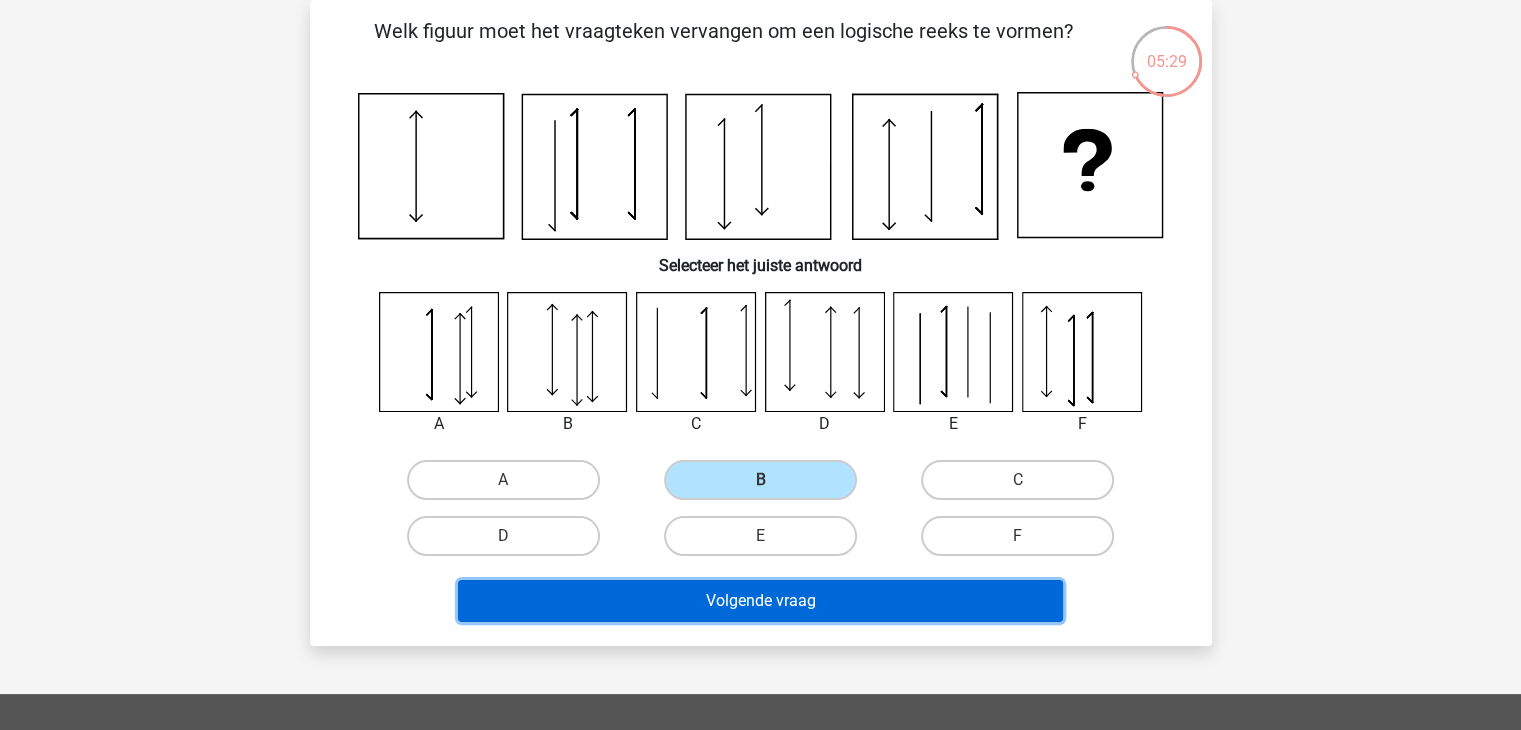 click on "Volgende vraag" at bounding box center [760, 601] 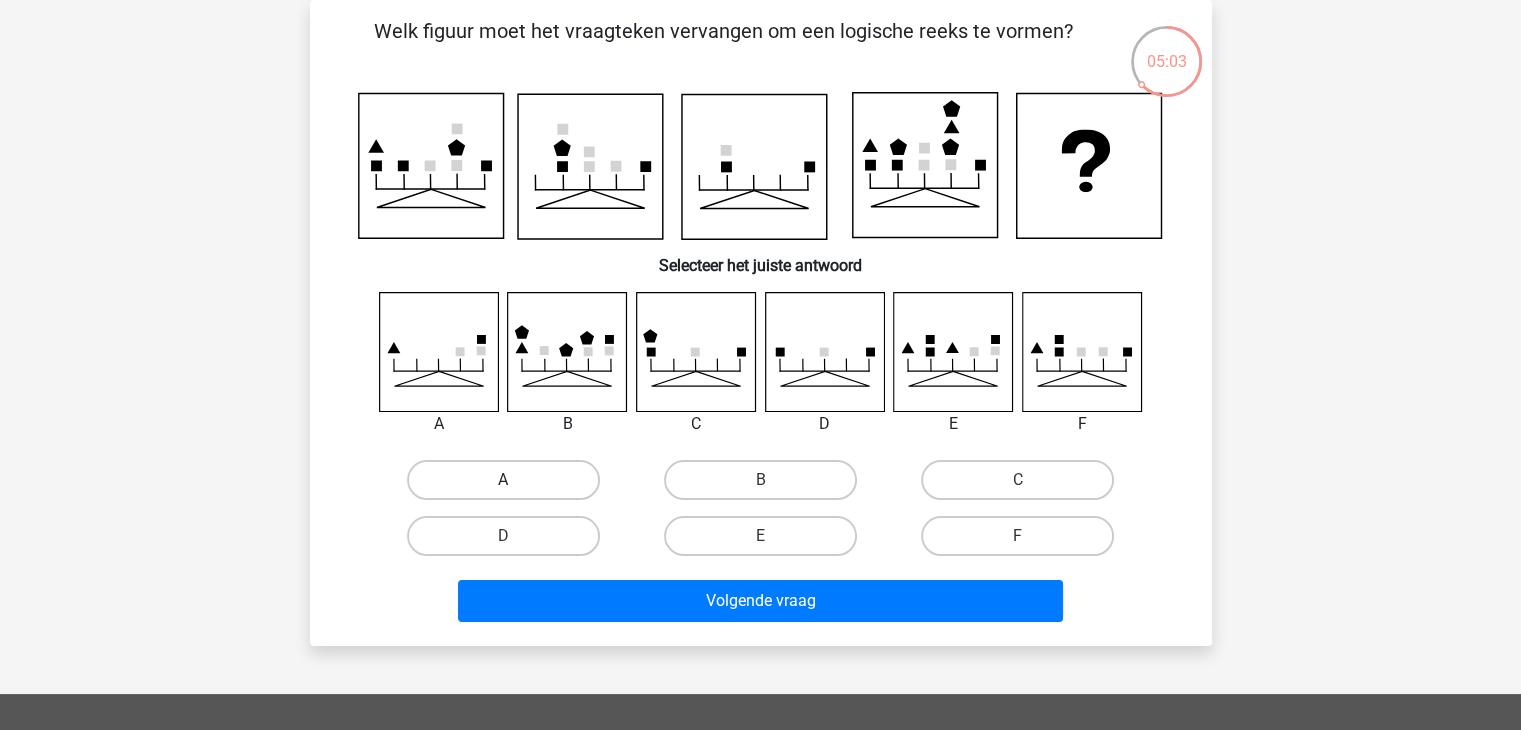 click on "A" at bounding box center (503, 480) 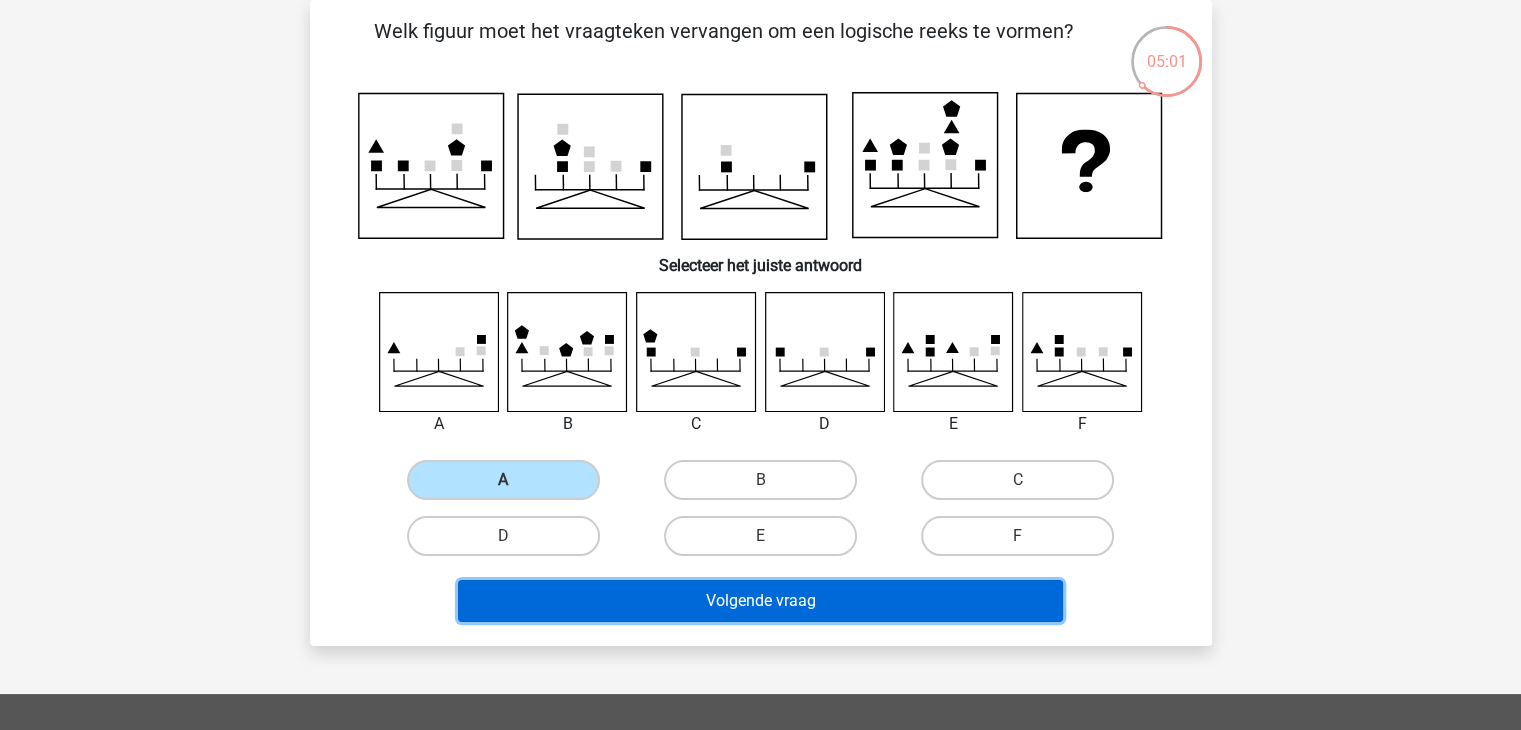 click on "Volgende vraag" at bounding box center [760, 601] 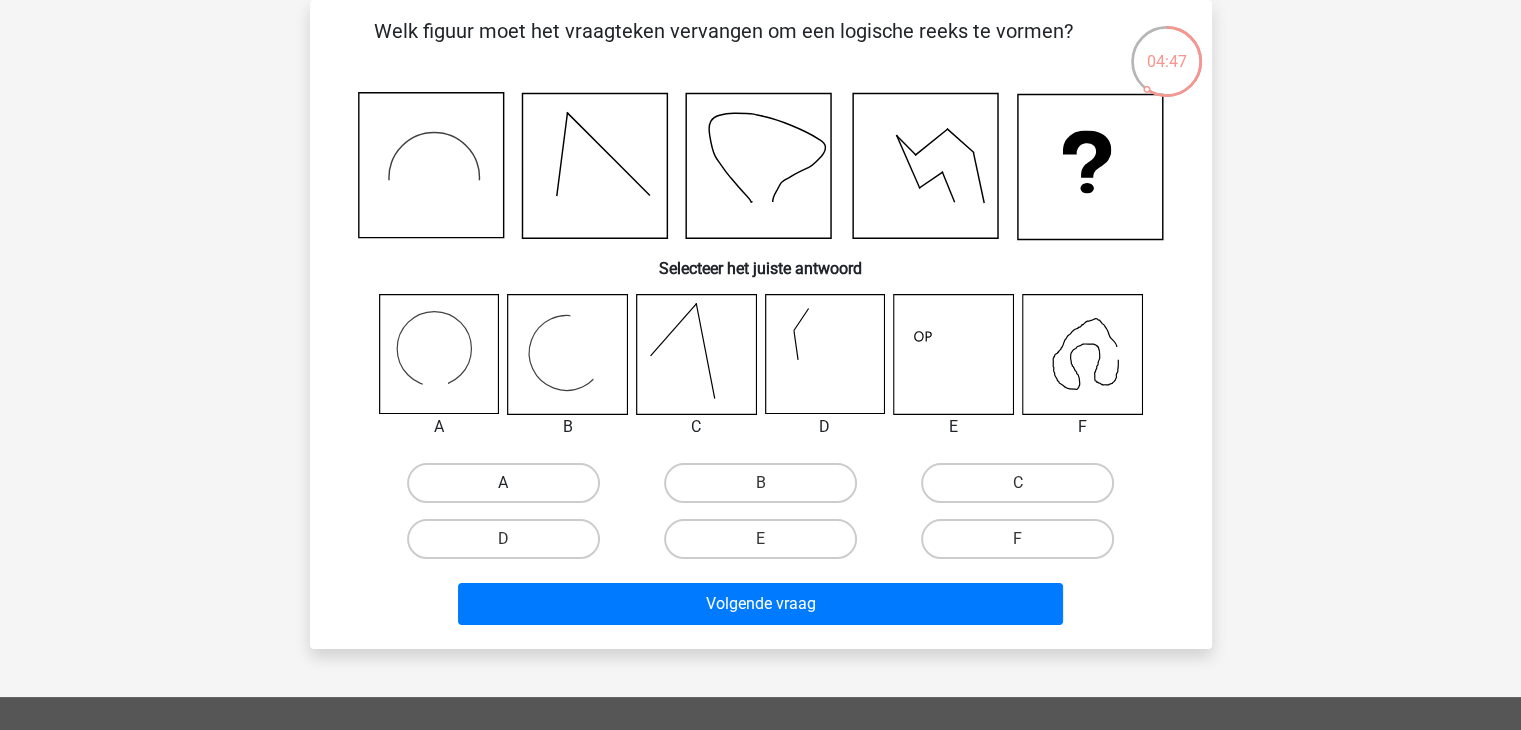 click on "A" at bounding box center [503, 483] 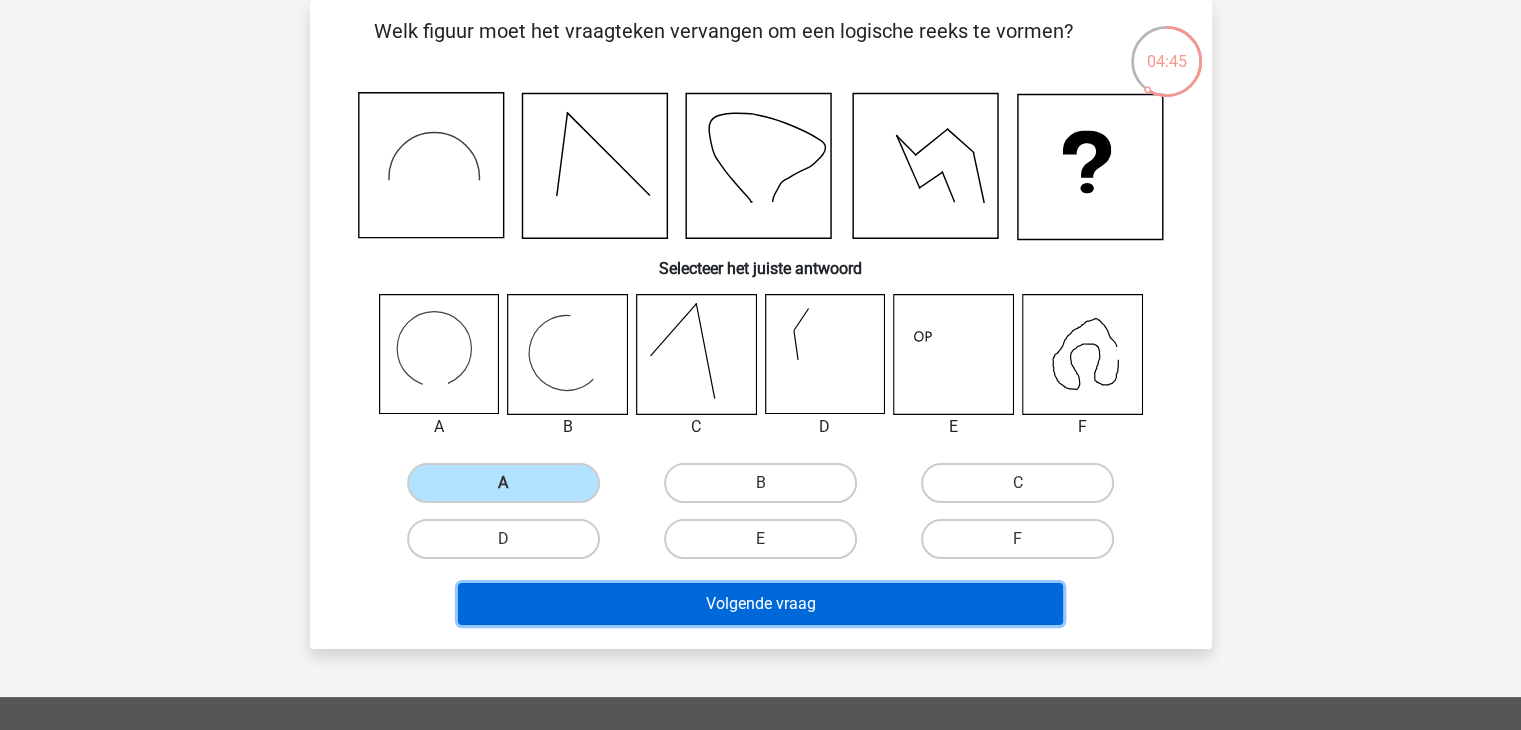 click on "Volgende vraag" at bounding box center (760, 604) 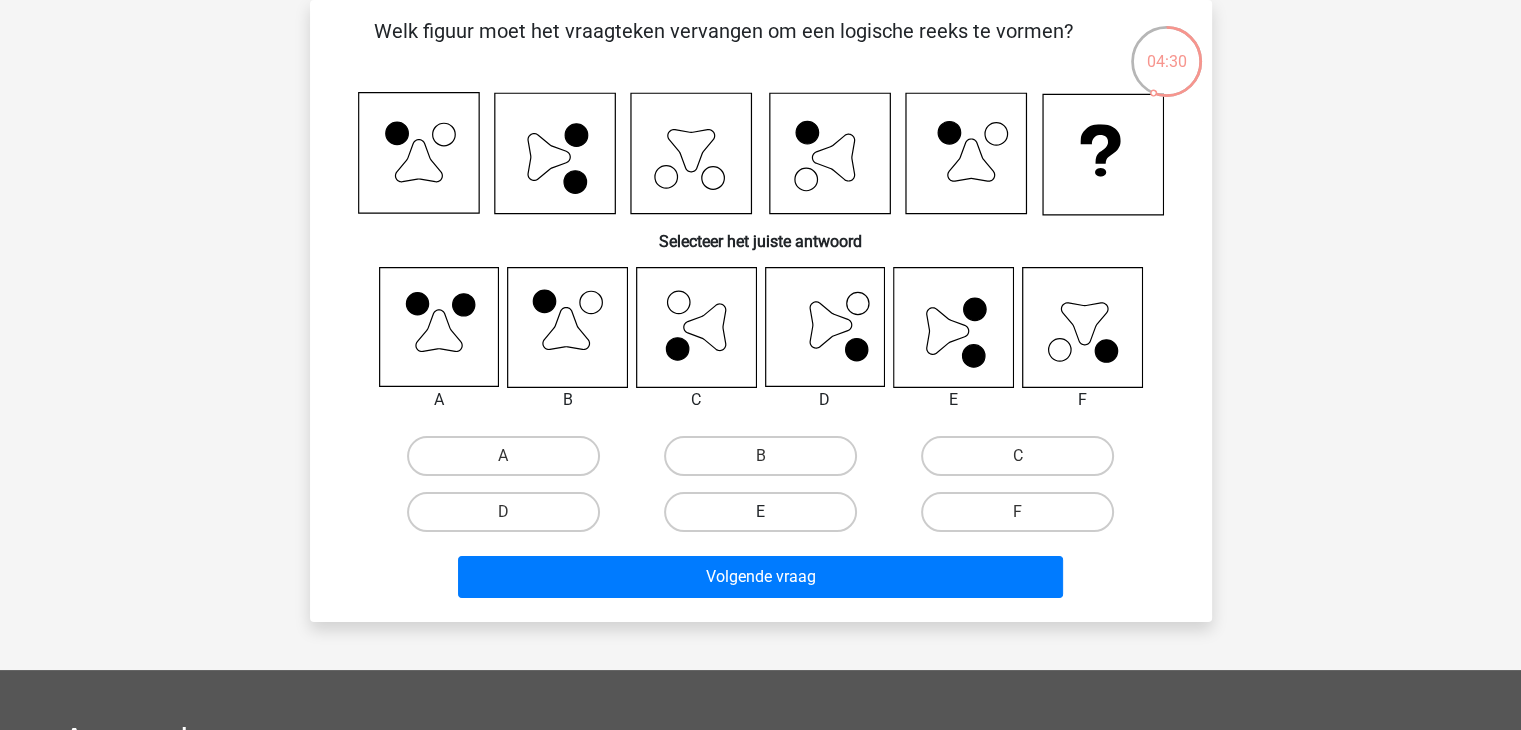 click on "E" at bounding box center [760, 512] 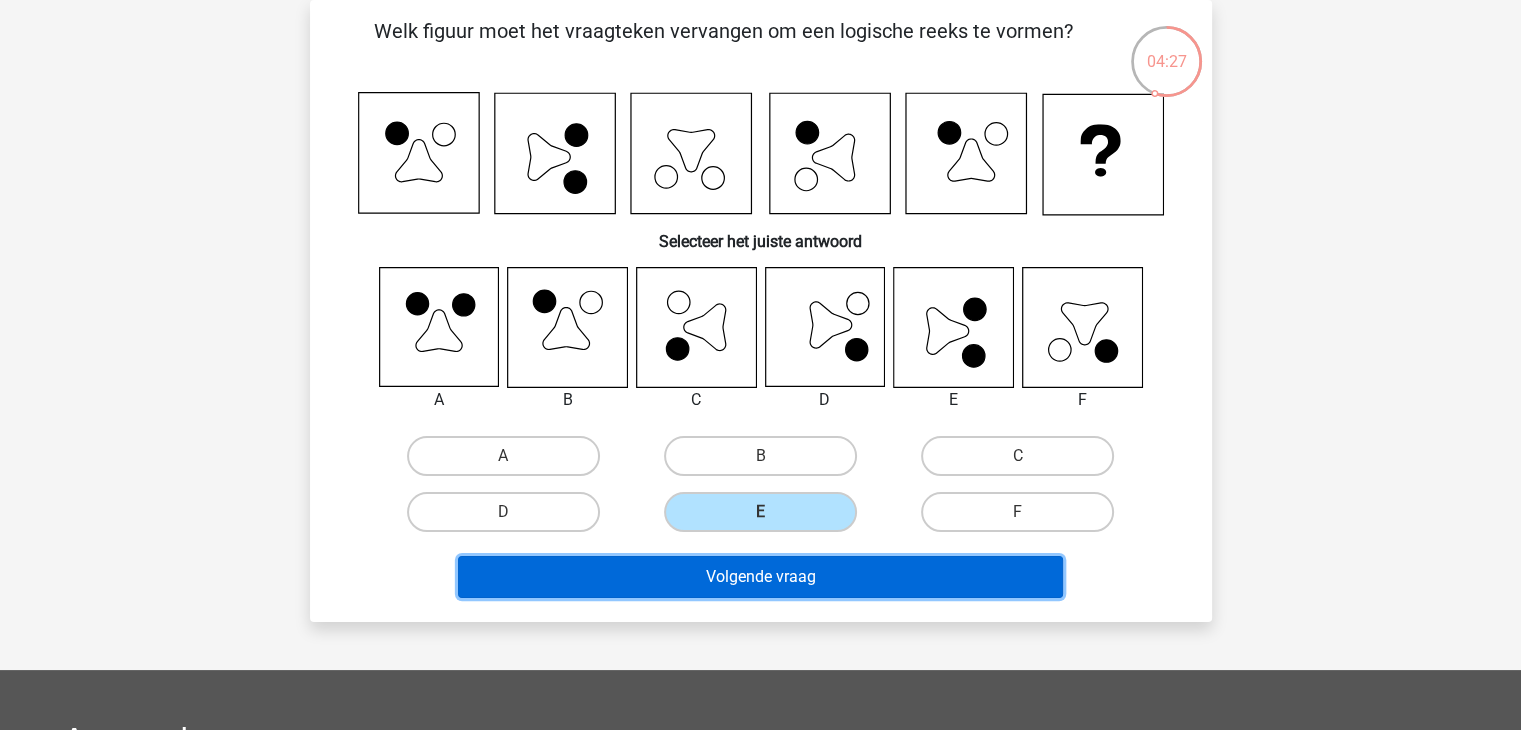 click on "Volgende vraag" at bounding box center (760, 577) 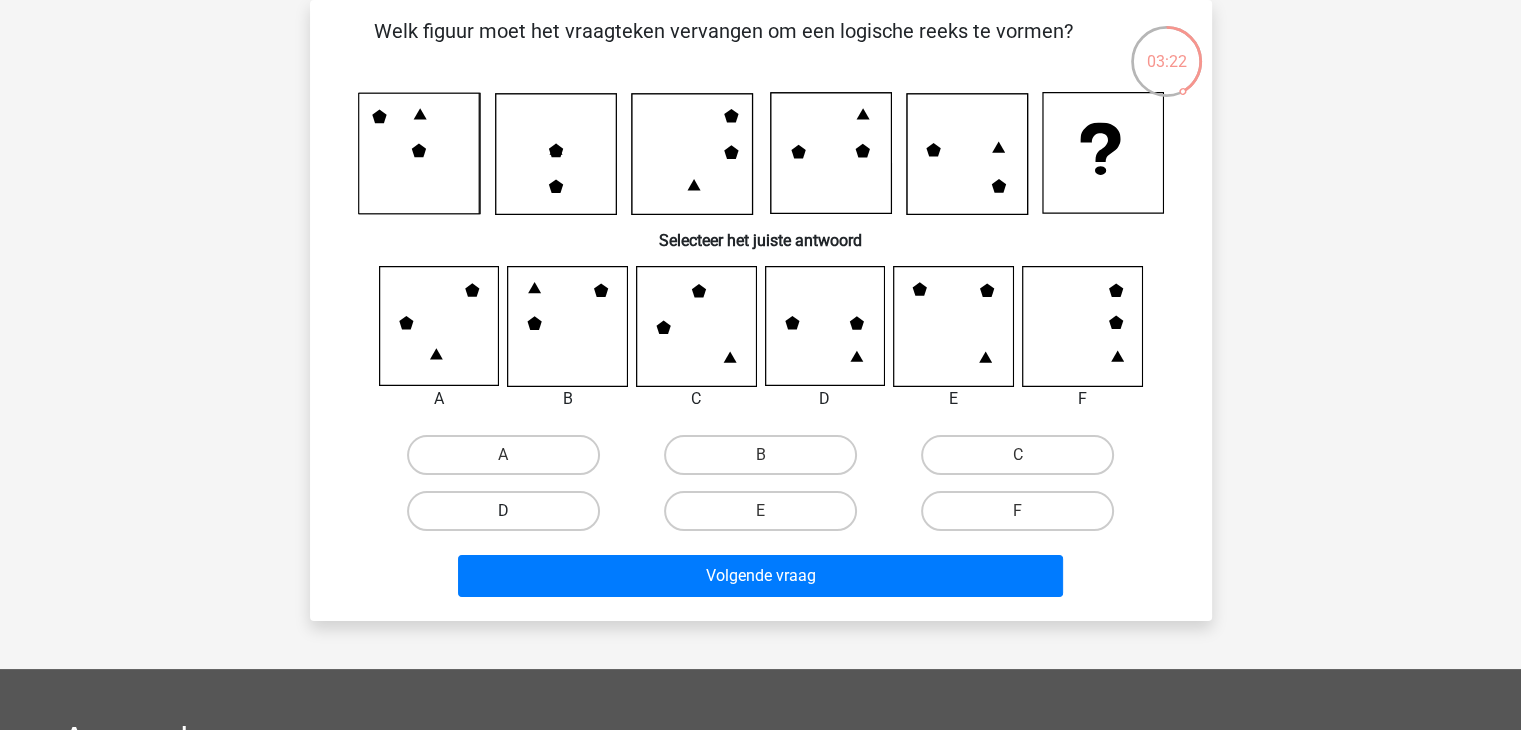 drag, startPoint x: 585, startPoint y: 509, endPoint x: 576, endPoint y: 525, distance: 18.35756 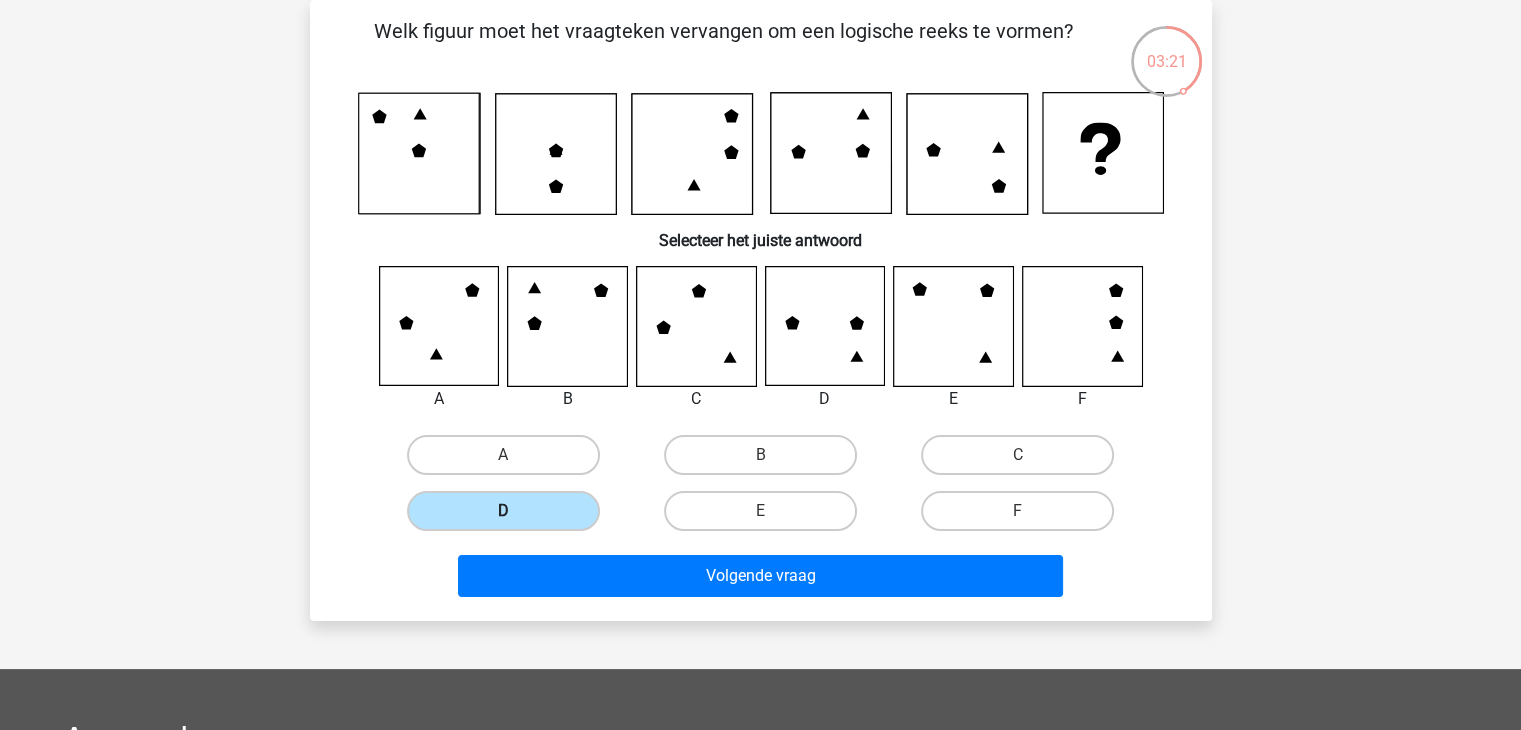 click on "D" at bounding box center [503, 511] 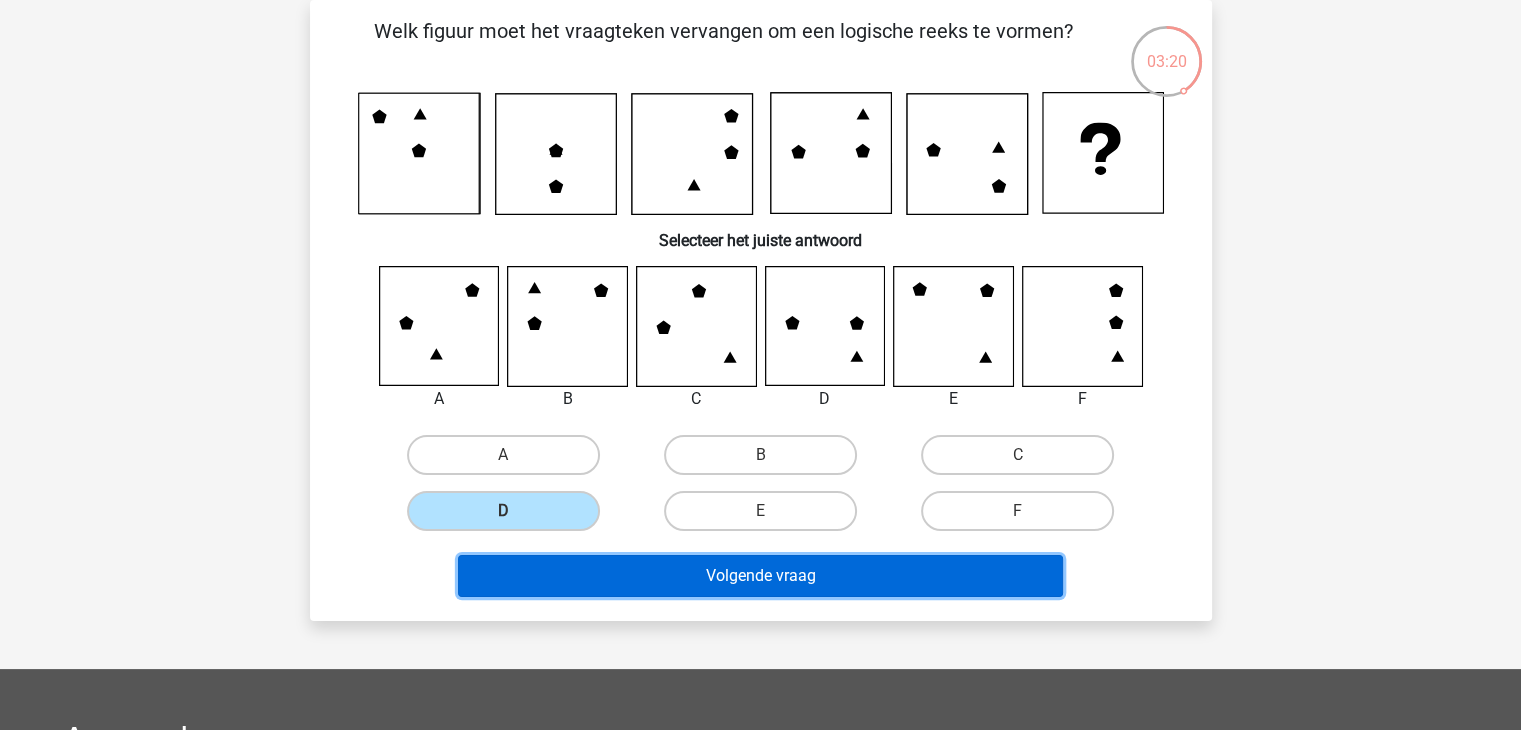 click on "Volgende vraag" at bounding box center (760, 576) 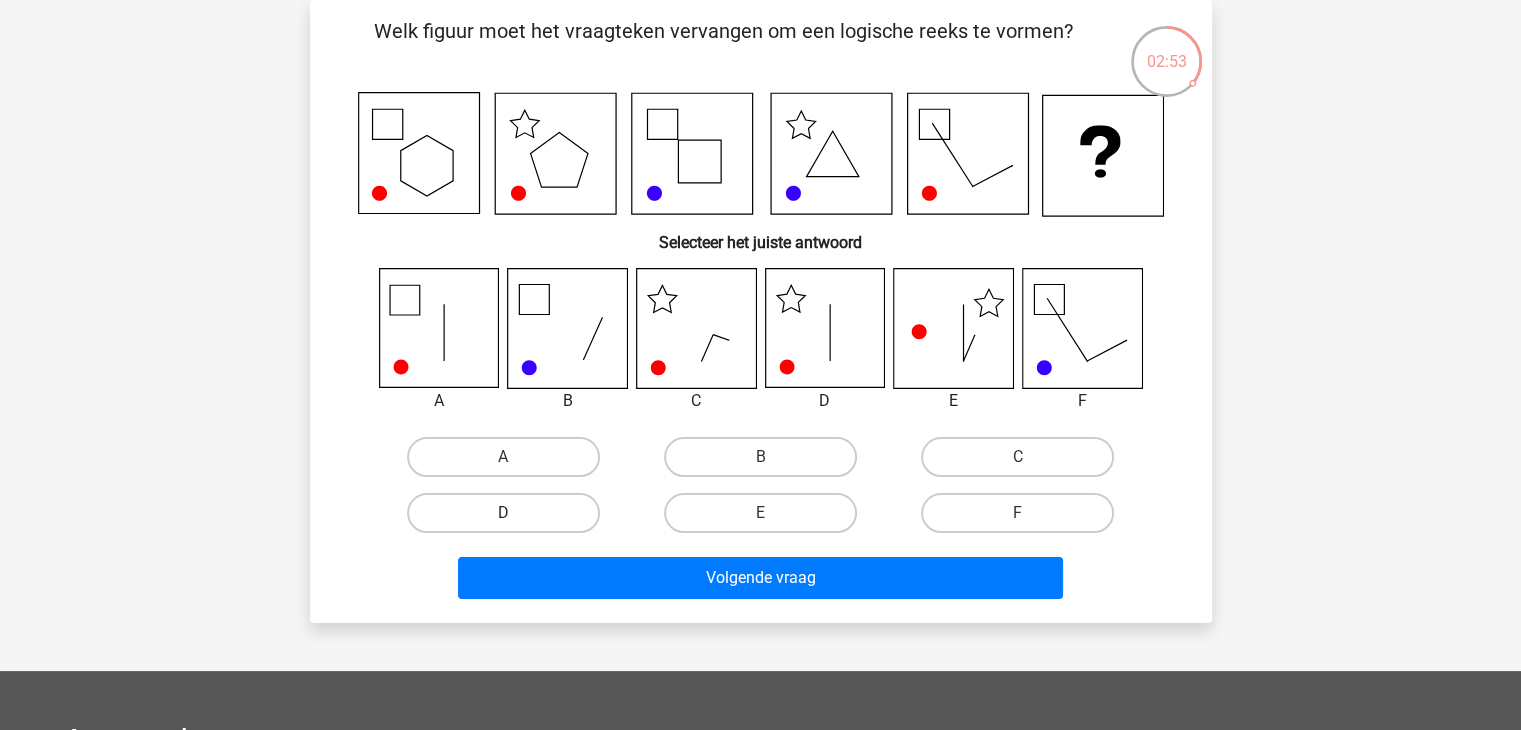 click on "D" at bounding box center (503, 513) 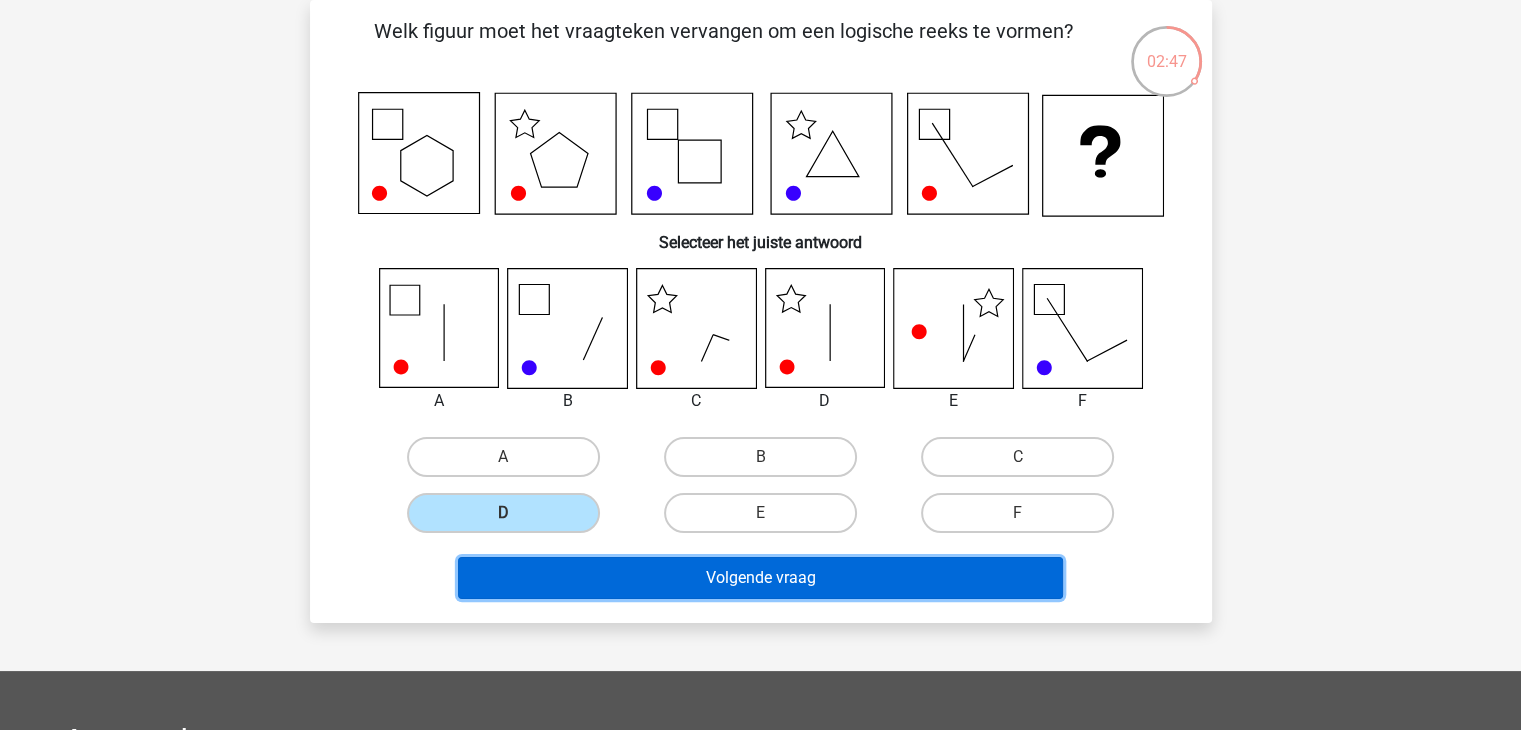 click on "Volgende vraag" at bounding box center [760, 578] 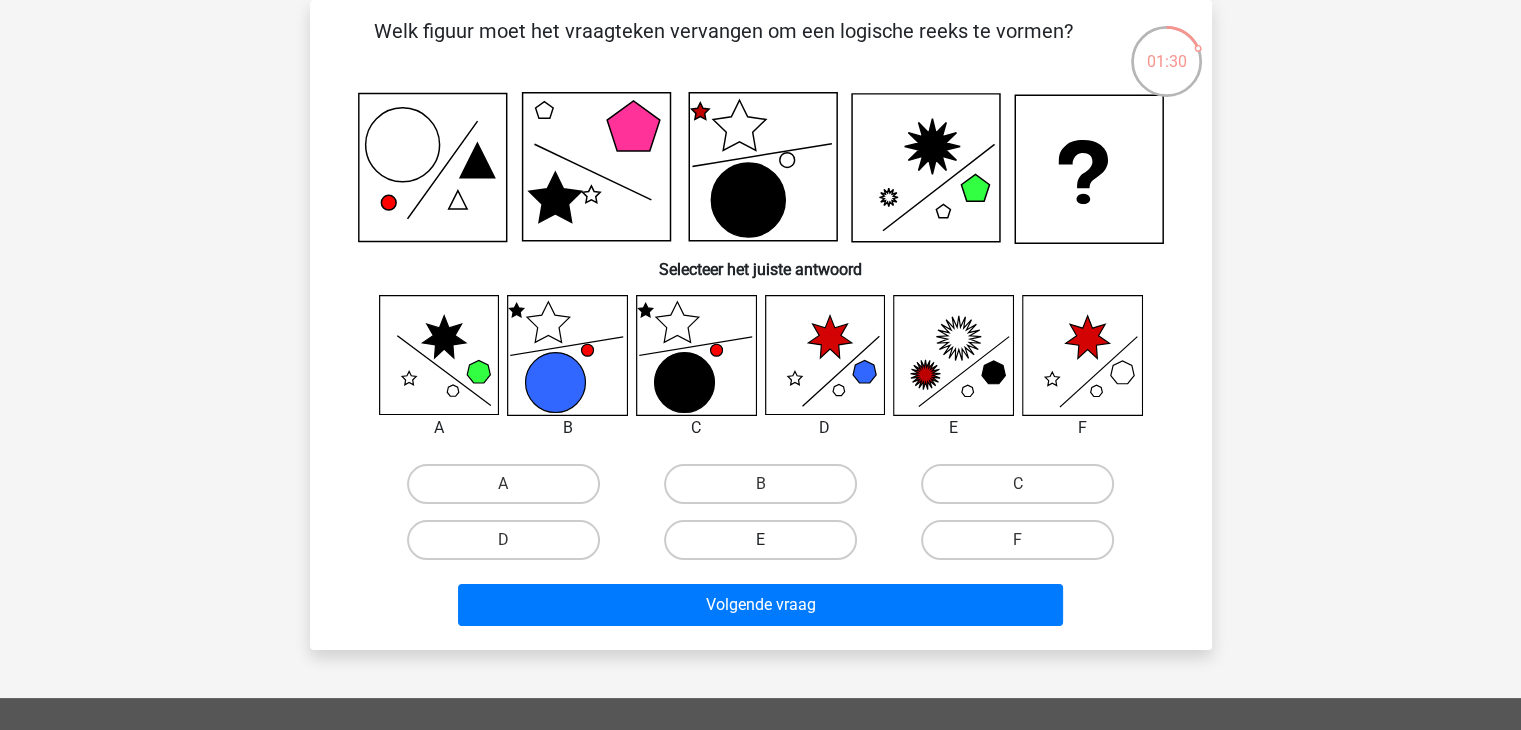 click on "E" at bounding box center [760, 540] 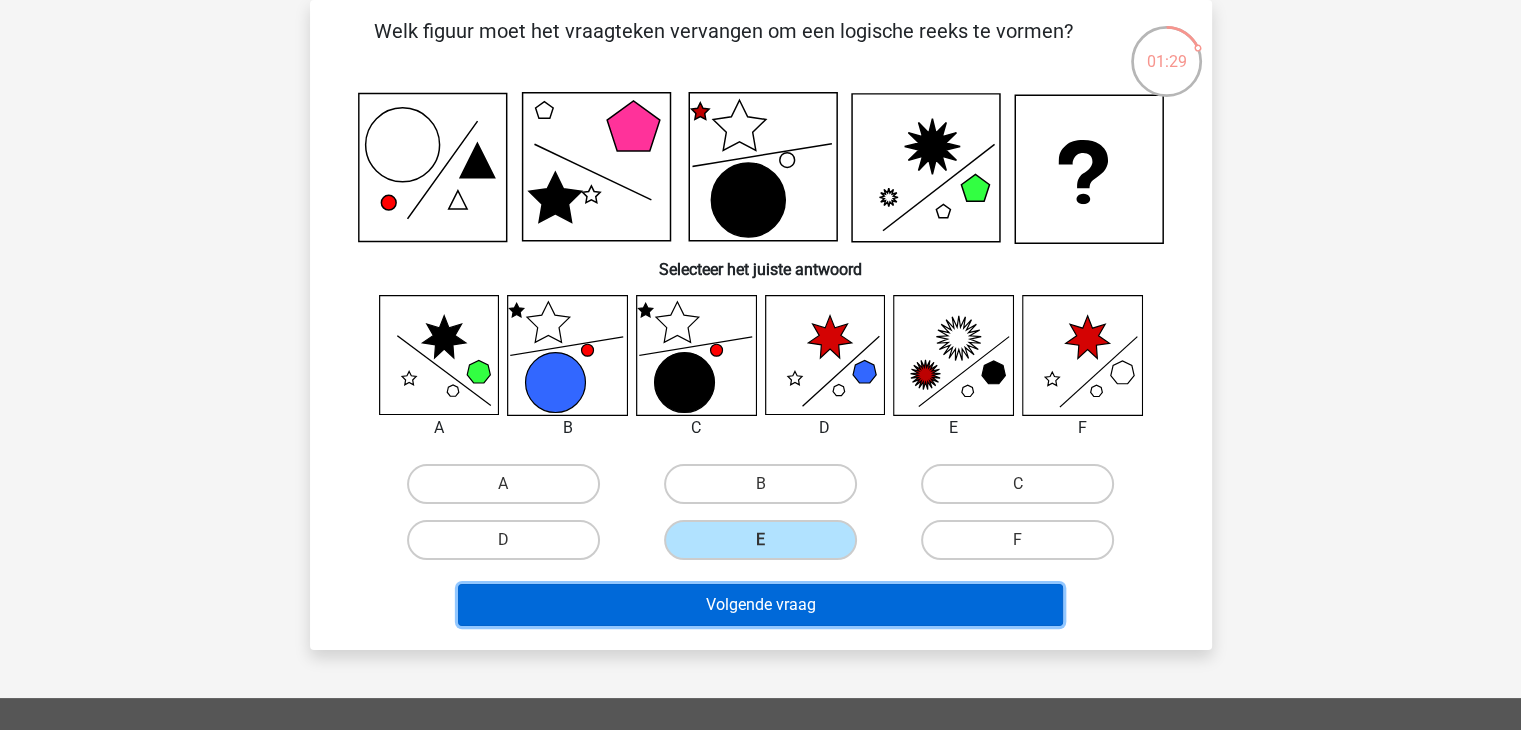 click on "Volgende vraag" at bounding box center (760, 605) 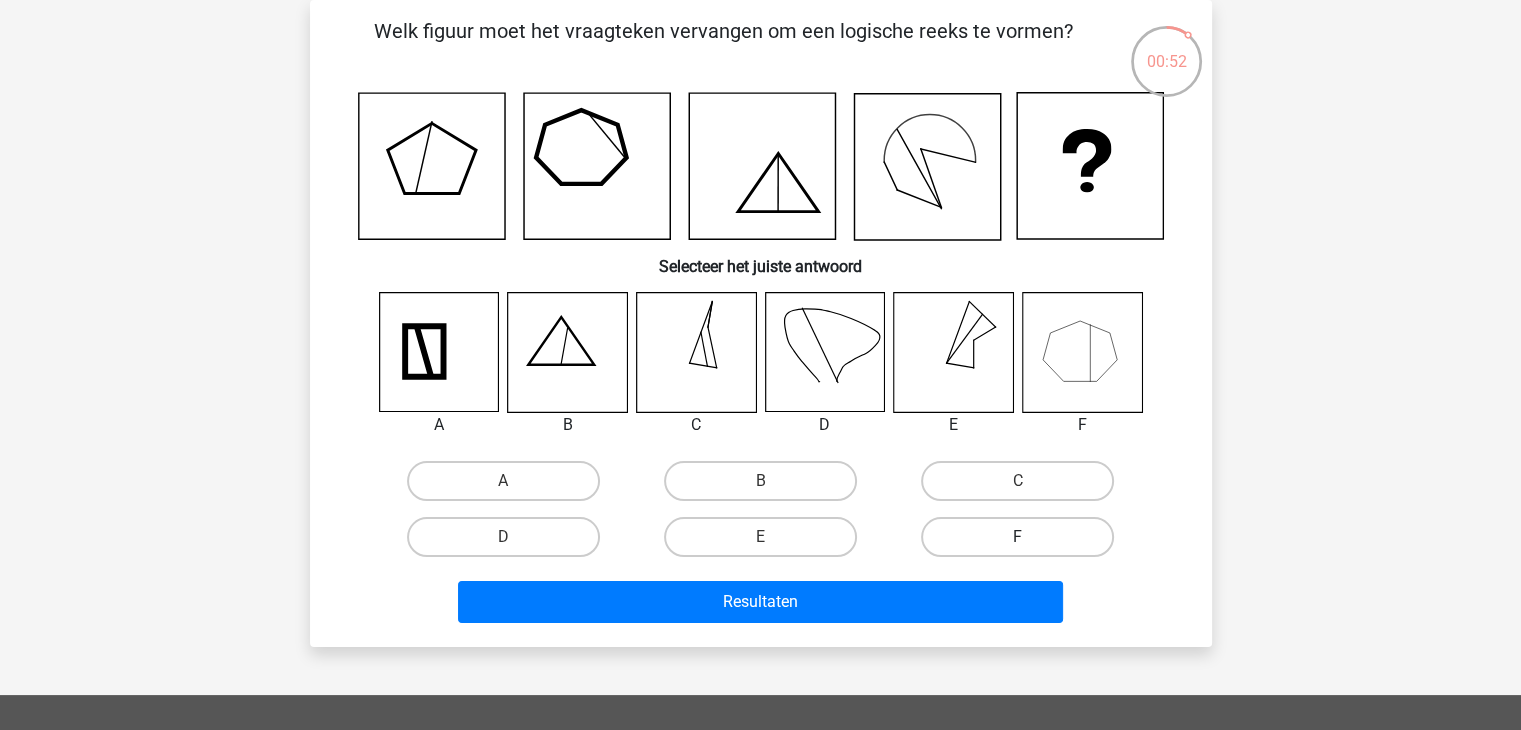 click on "F" at bounding box center [1017, 537] 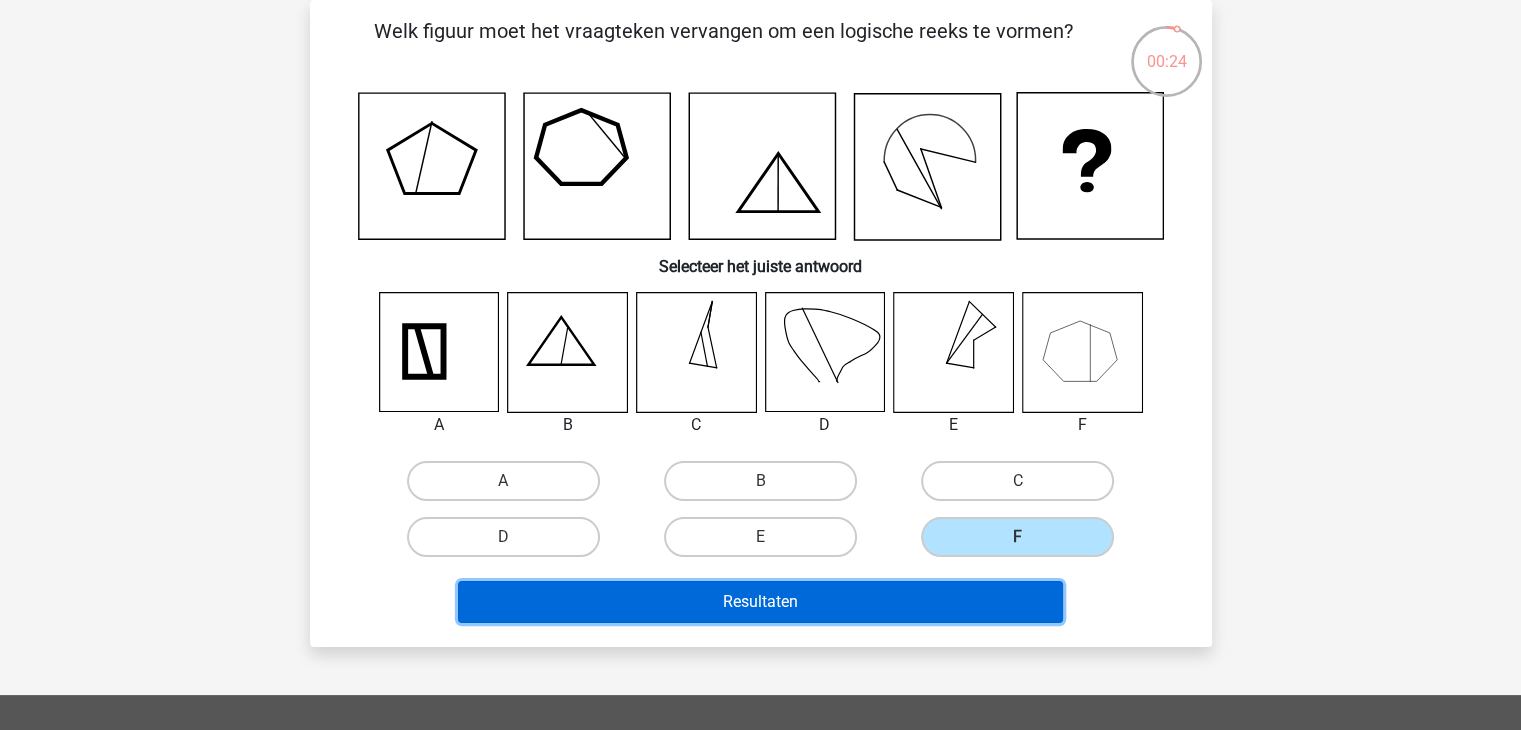 click on "Resultaten" at bounding box center (760, 602) 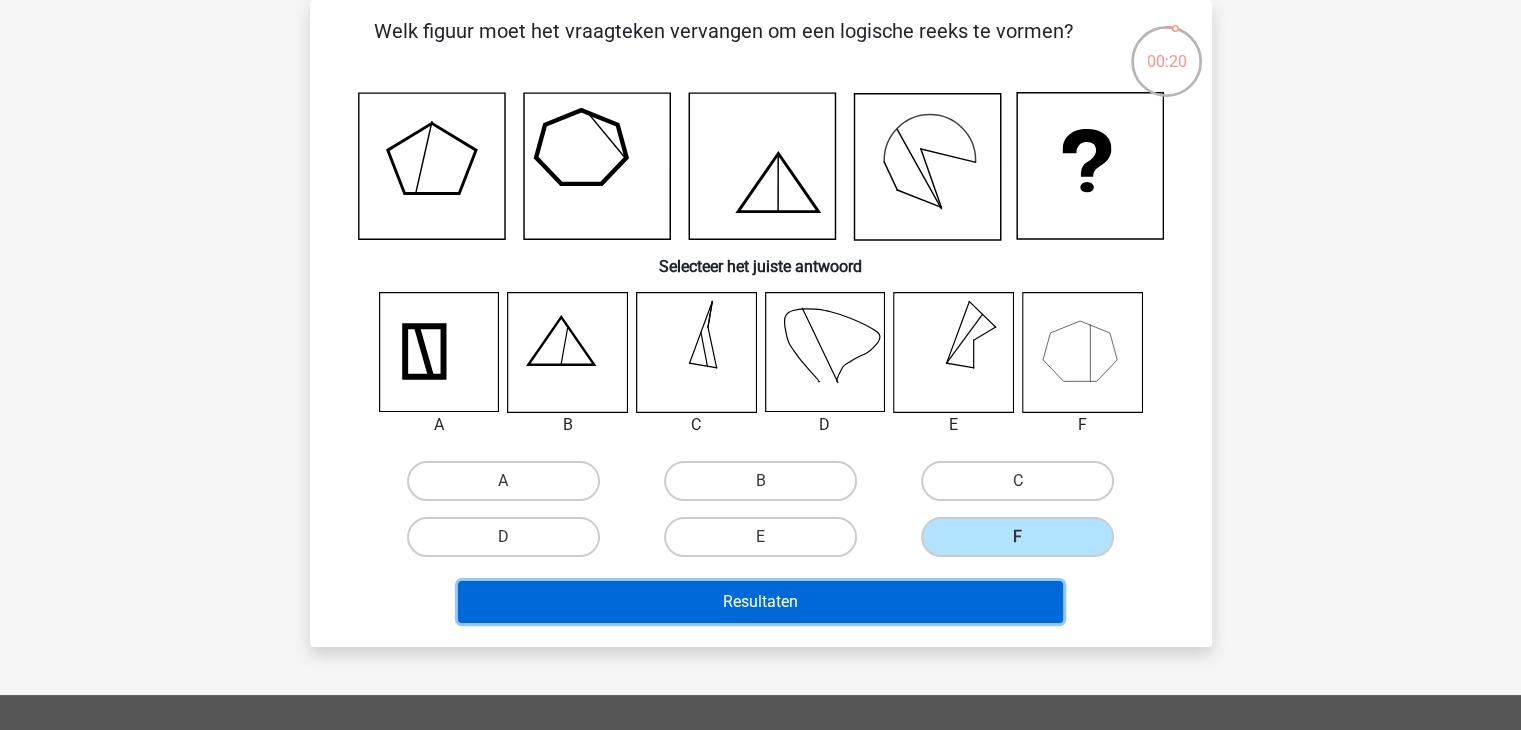 click on "Resultaten" at bounding box center (760, 602) 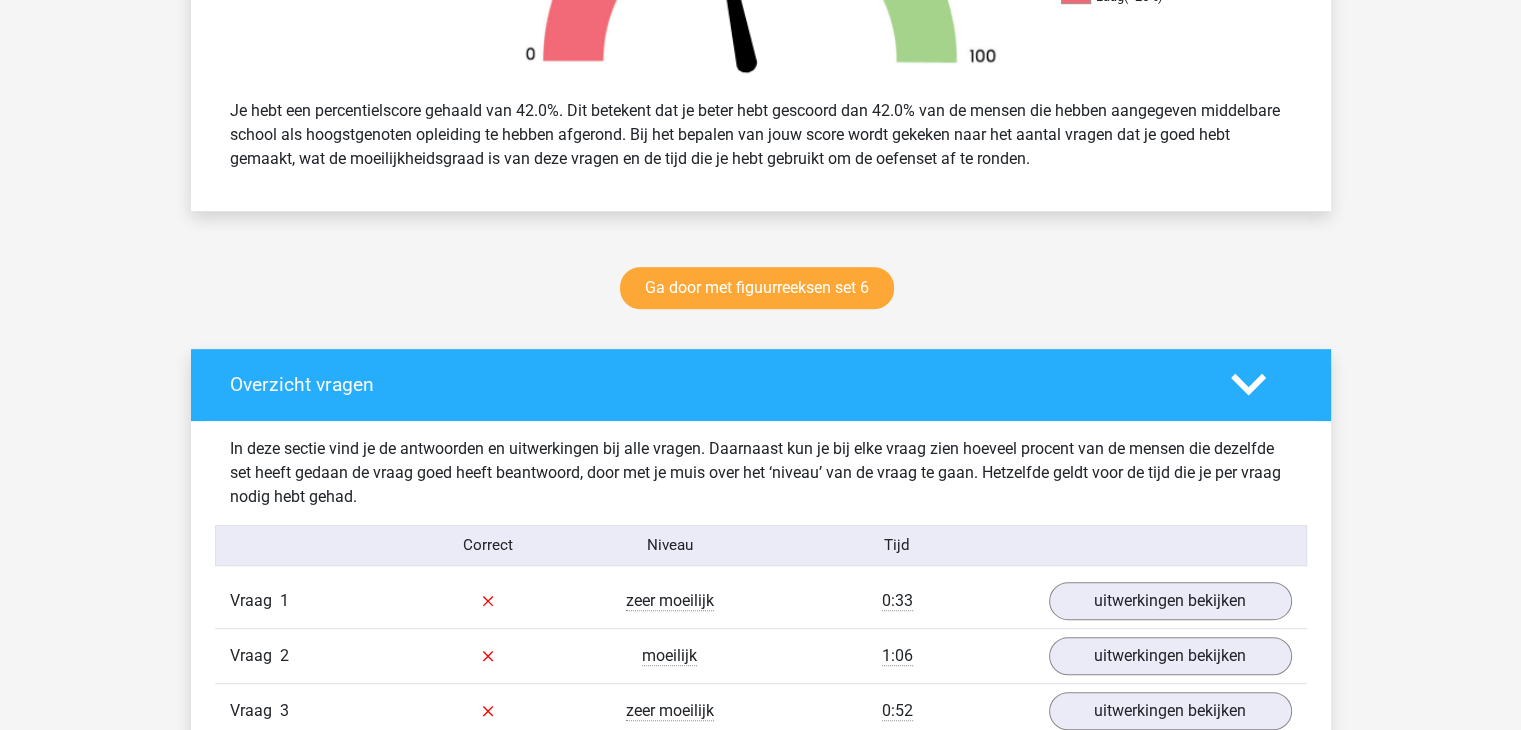 scroll, scrollTop: 803, scrollLeft: 0, axis: vertical 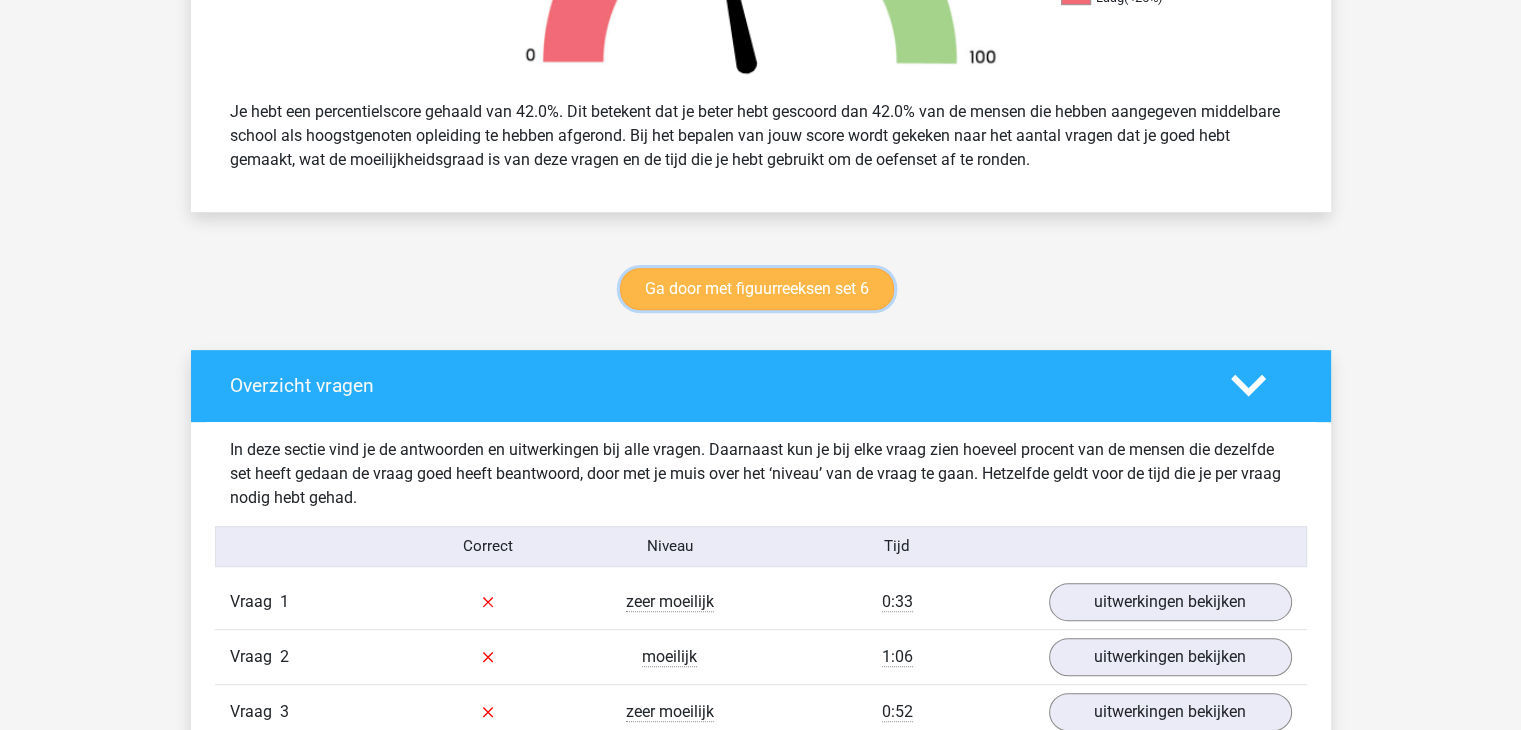 click on "Ga door met figuurreeksen set 6" at bounding box center (757, 289) 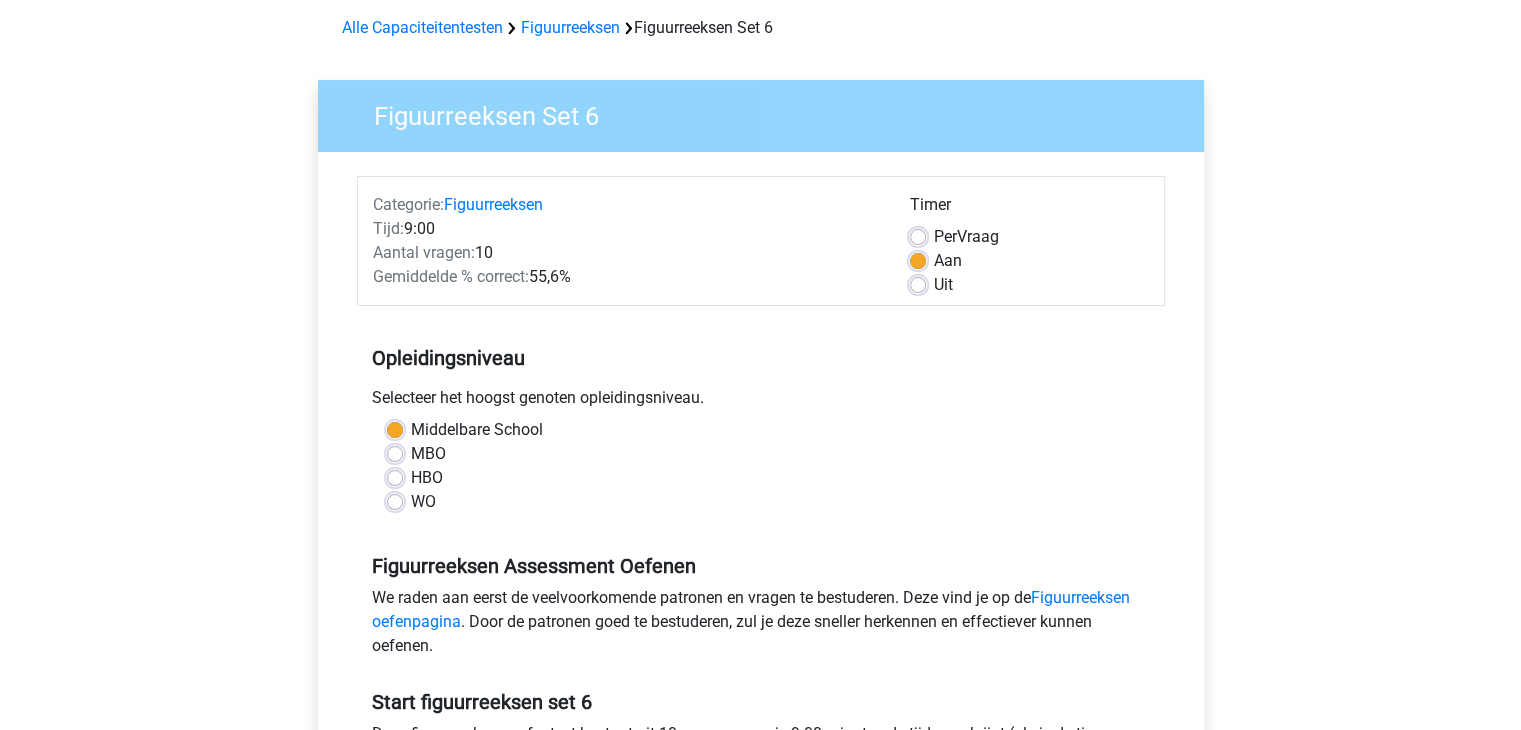 scroll, scrollTop: 84, scrollLeft: 0, axis: vertical 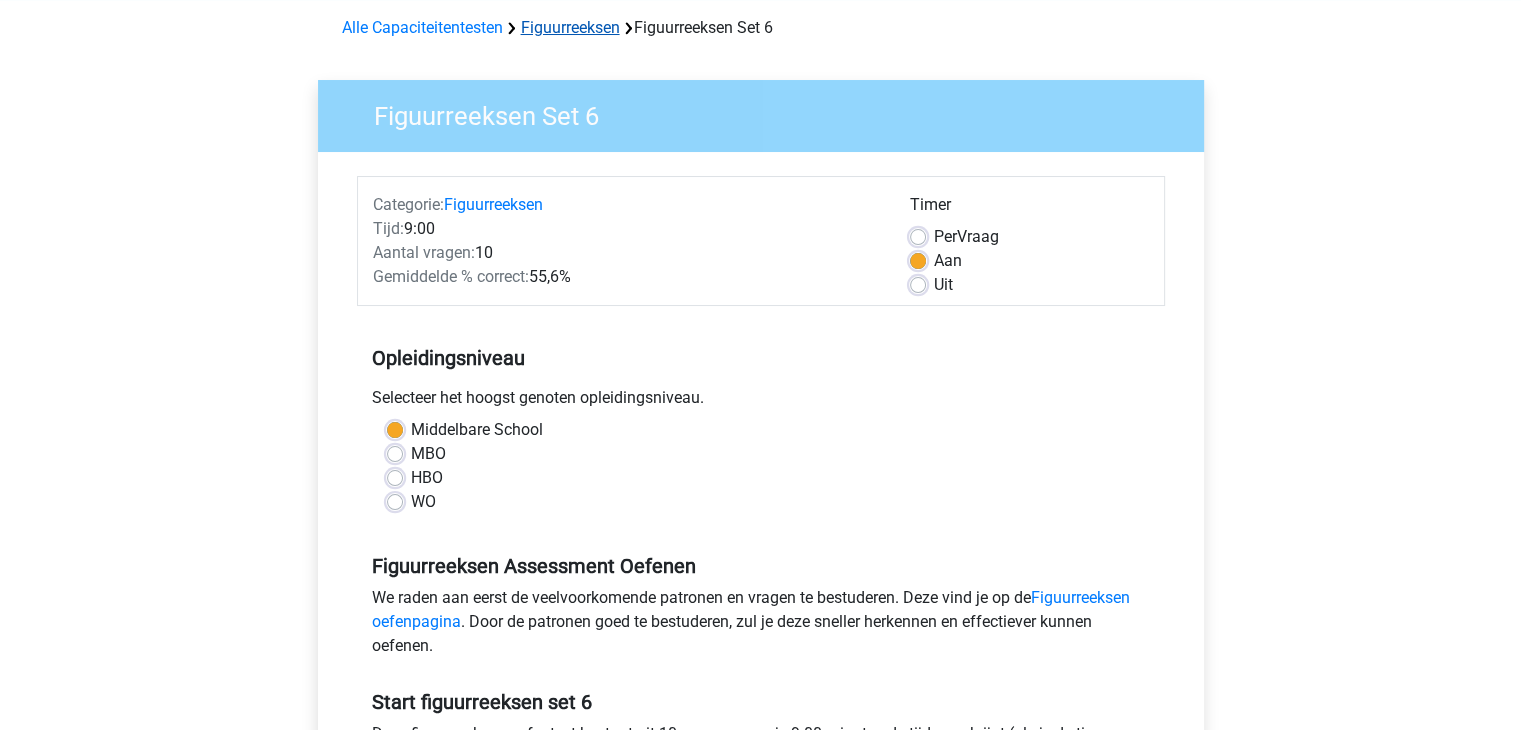 click on "Figuurreeksen" at bounding box center (570, 27) 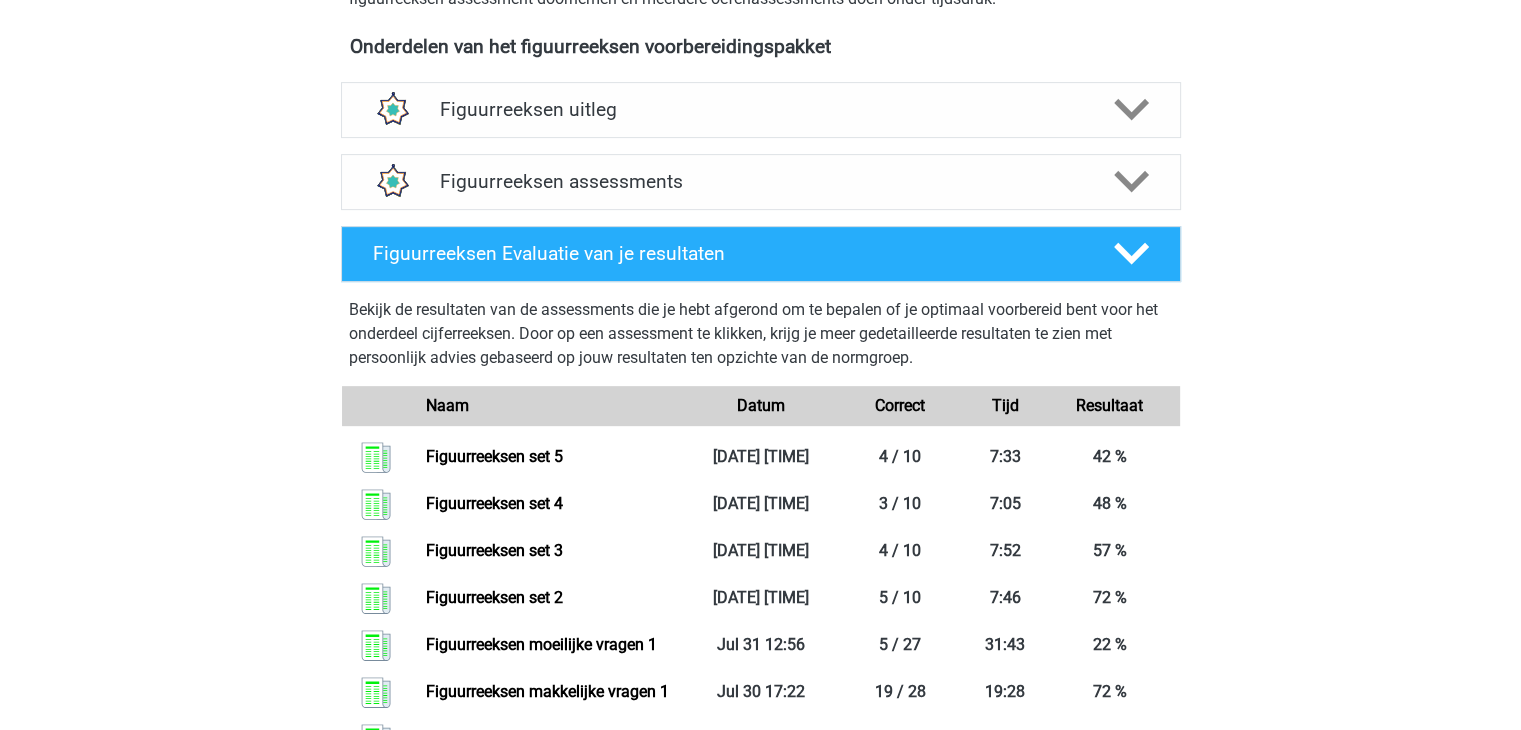 scroll, scrollTop: 722, scrollLeft: 0, axis: vertical 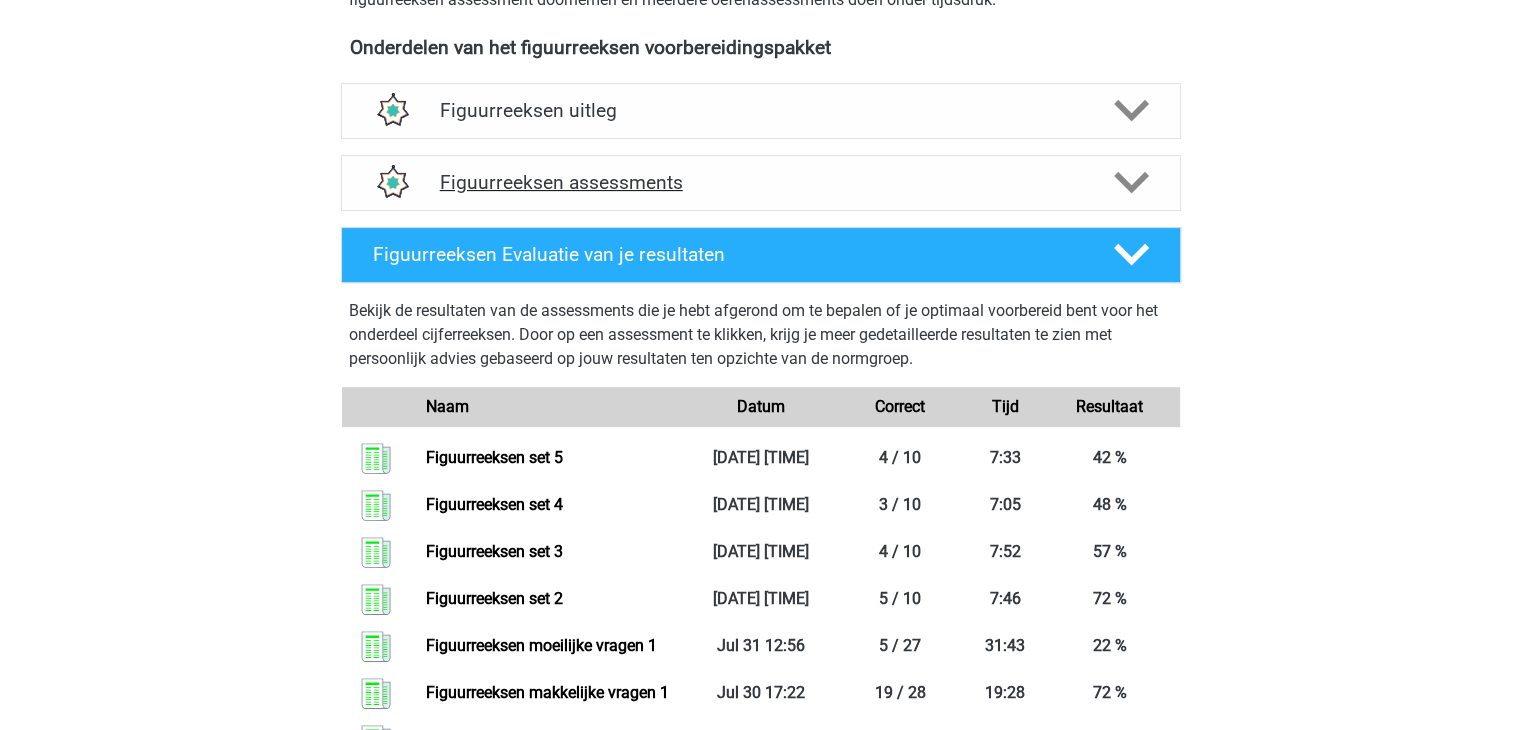 click 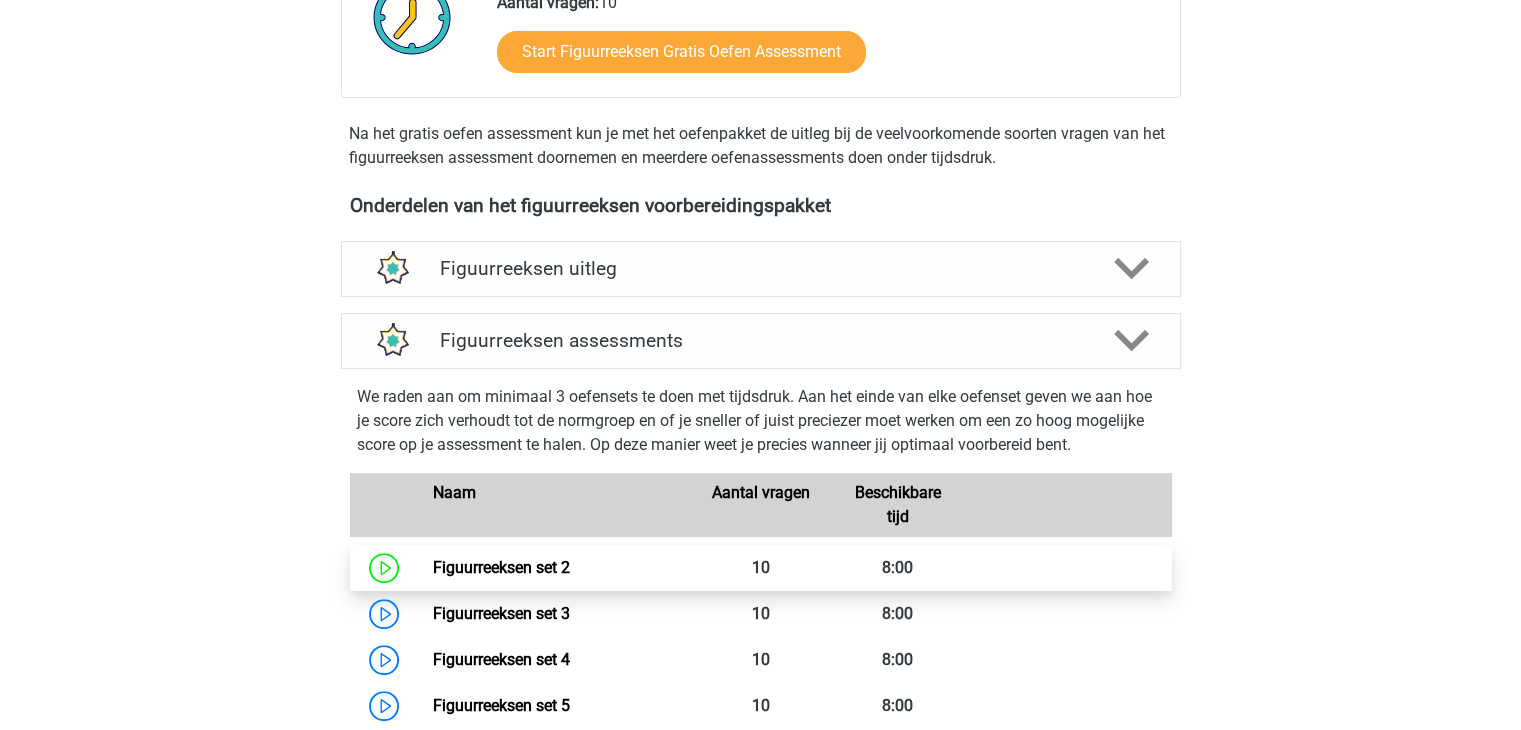 scroll, scrollTop: 503, scrollLeft: 0, axis: vertical 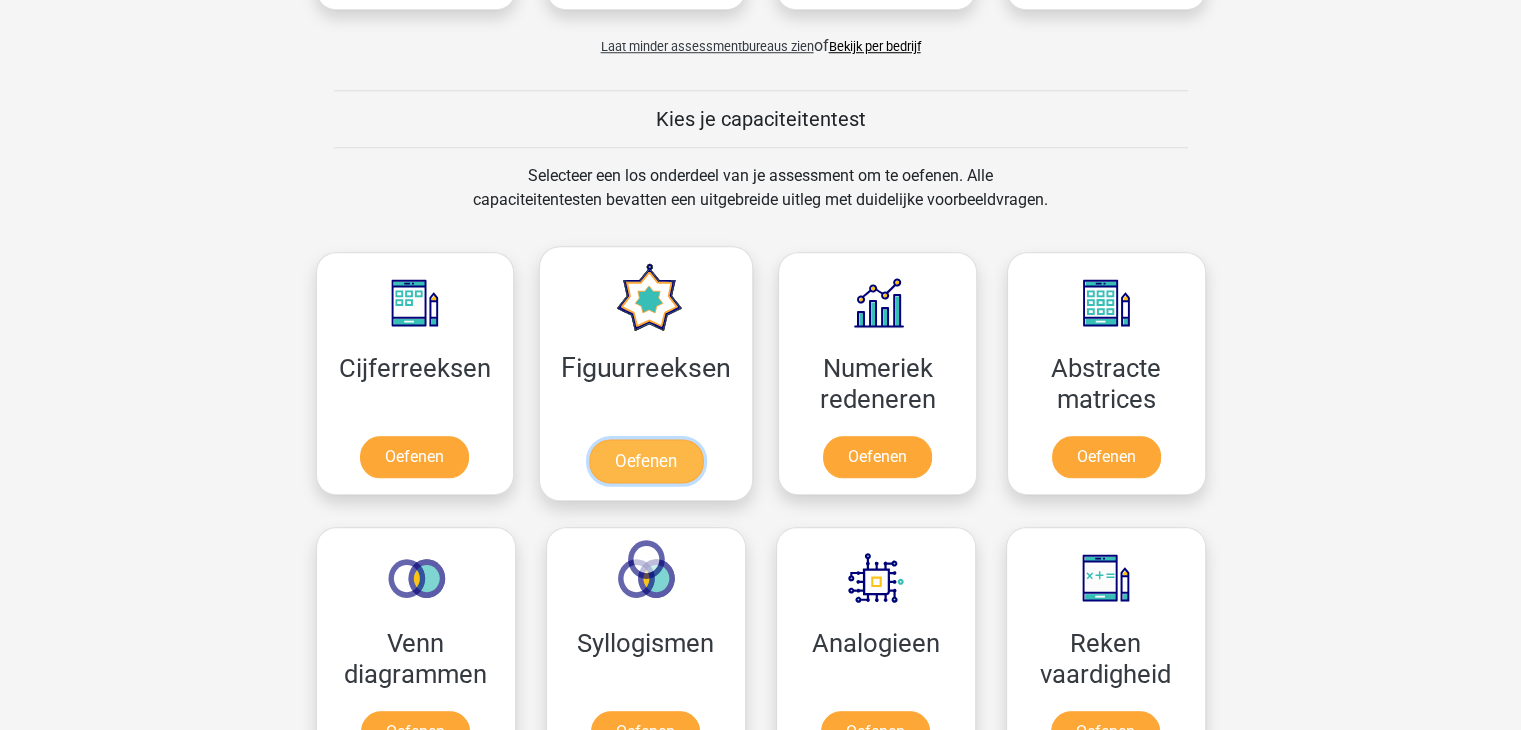 click on "Oefenen" at bounding box center (646, 461) 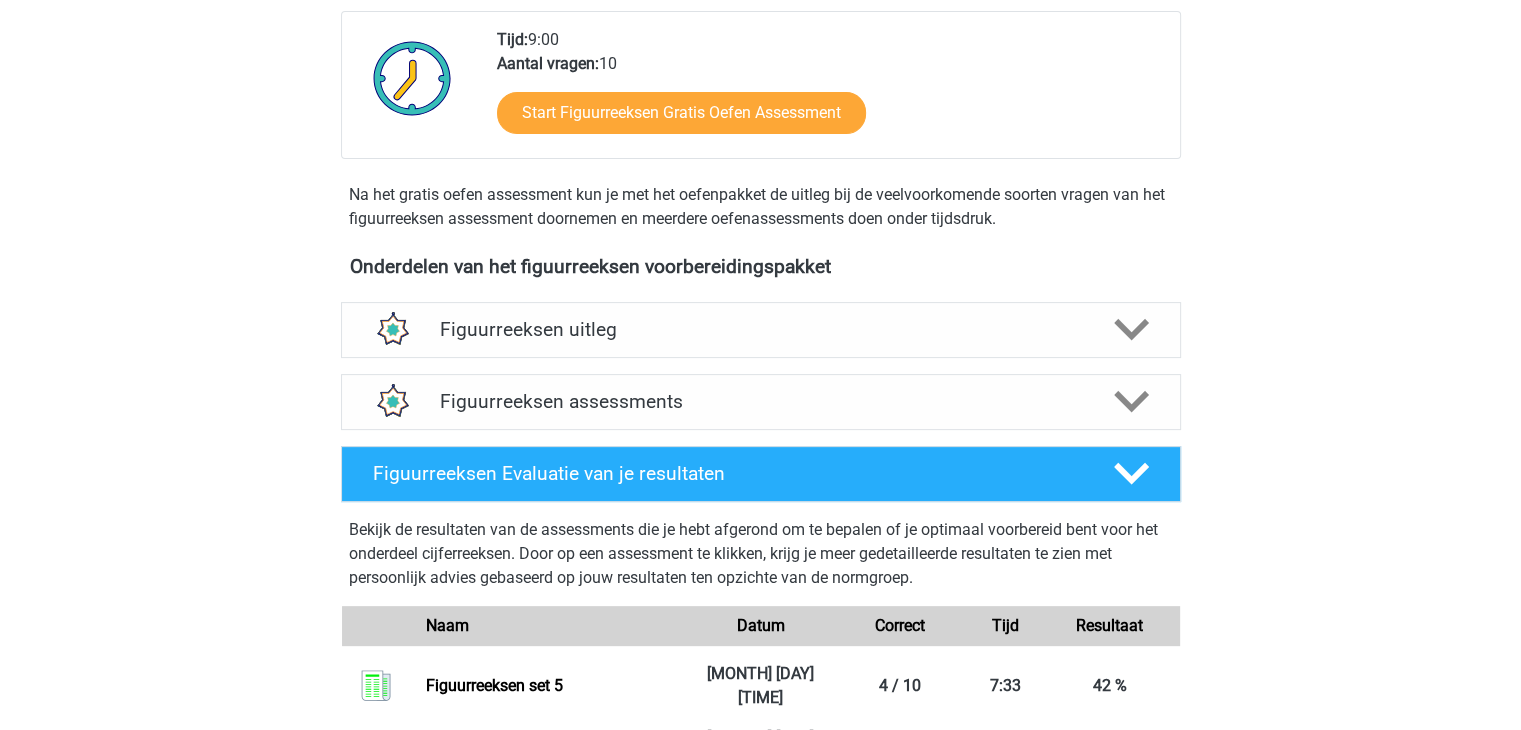 scroll, scrollTop: 504, scrollLeft: 0, axis: vertical 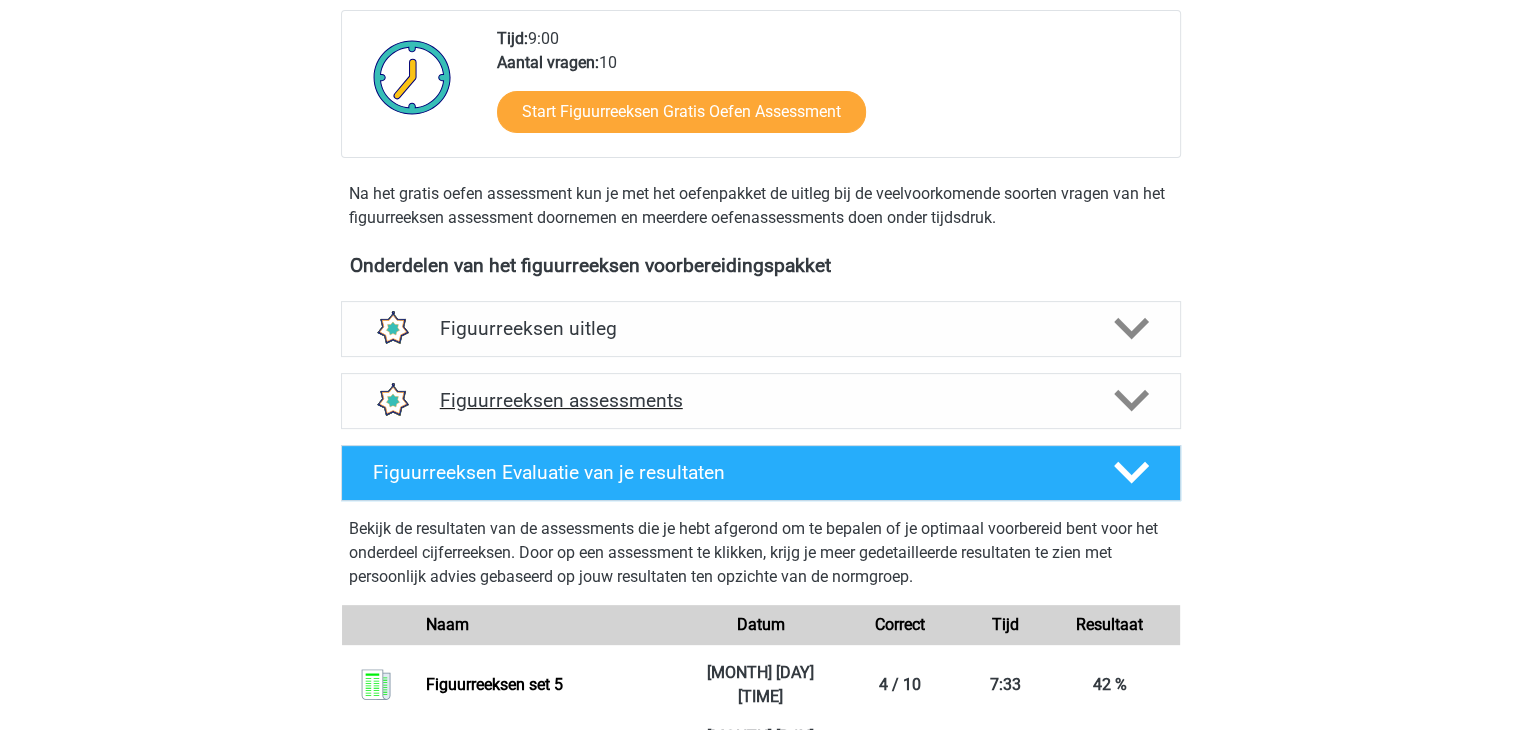 click on "Figuurreeksen assessments" at bounding box center (761, 400) 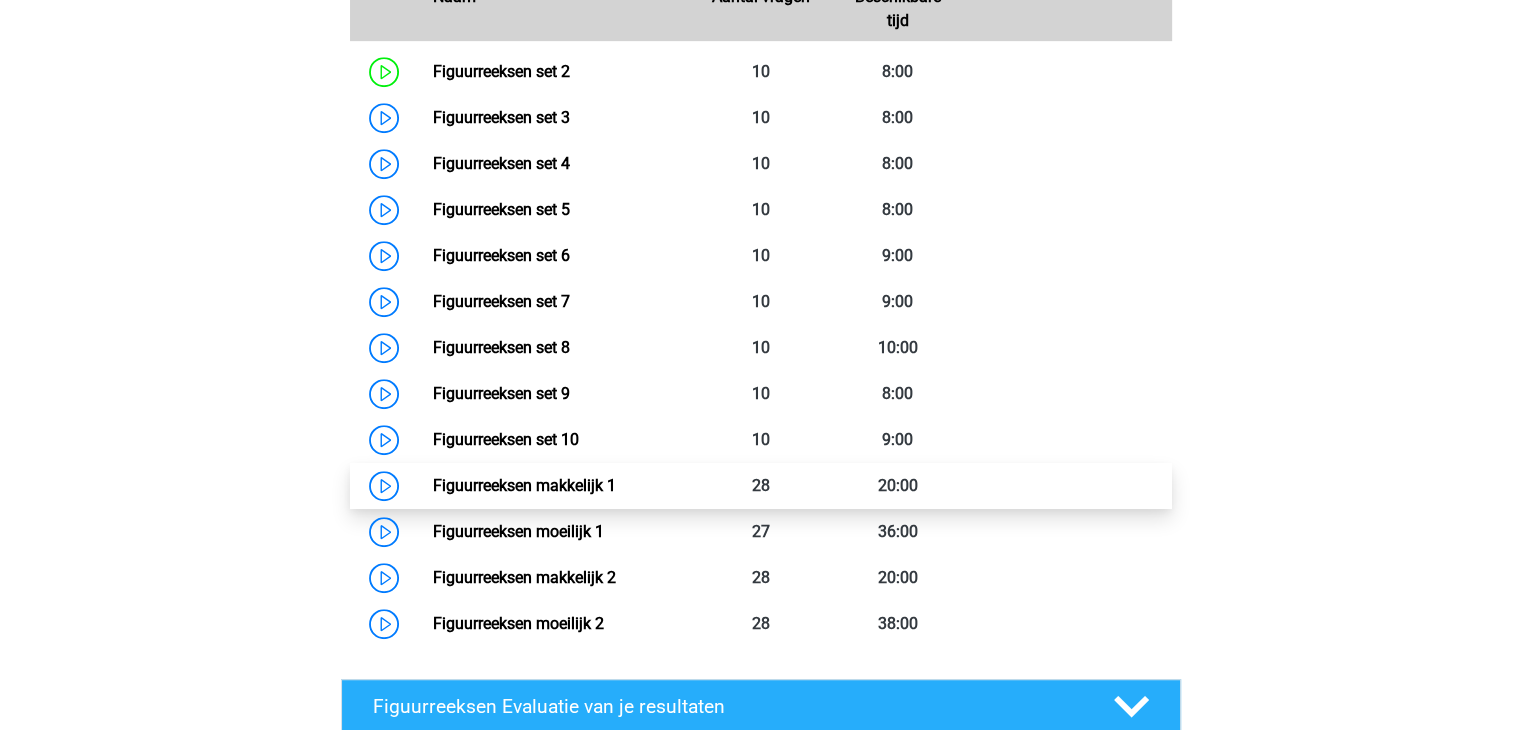 scroll, scrollTop: 1036, scrollLeft: 0, axis: vertical 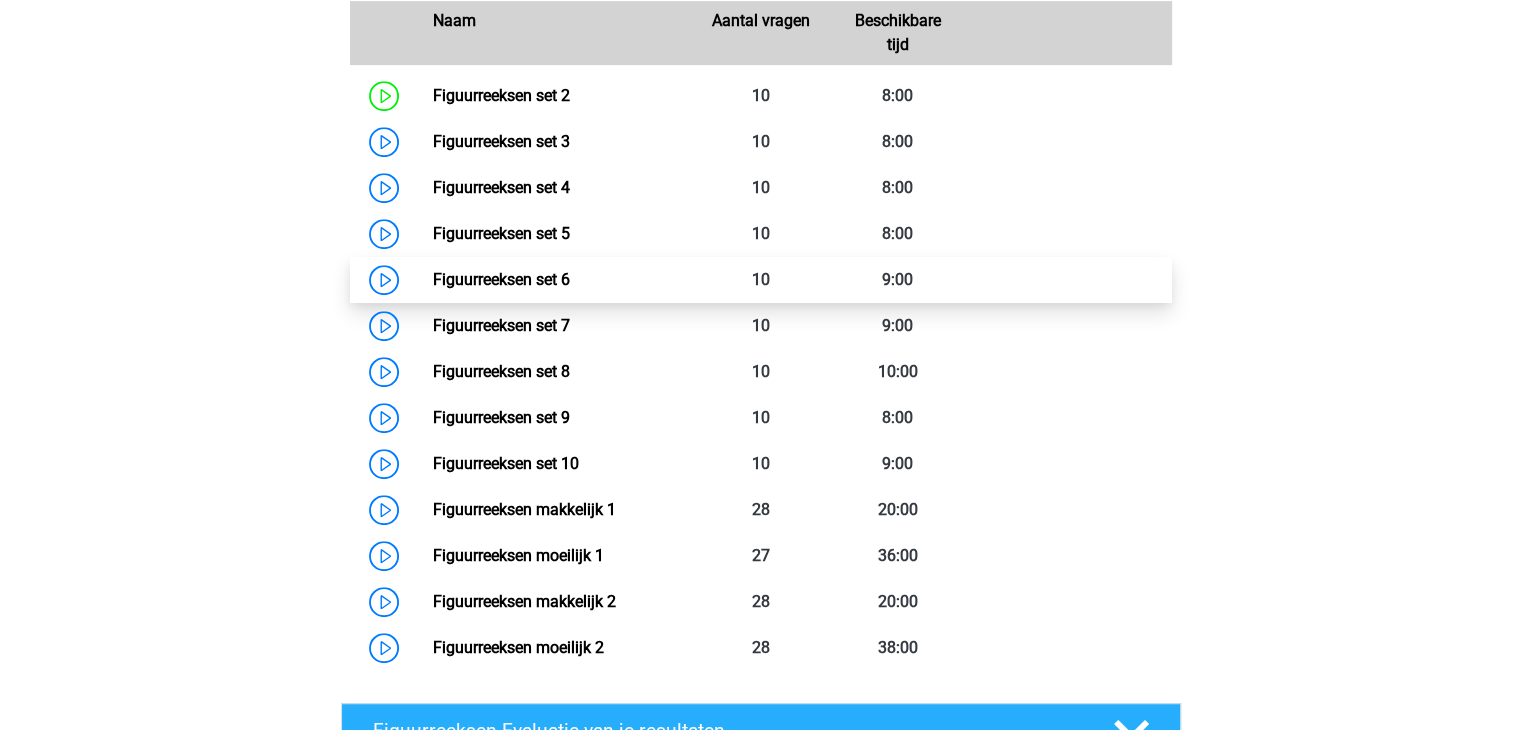click on "Figuurreeksen
set 6" at bounding box center (501, 279) 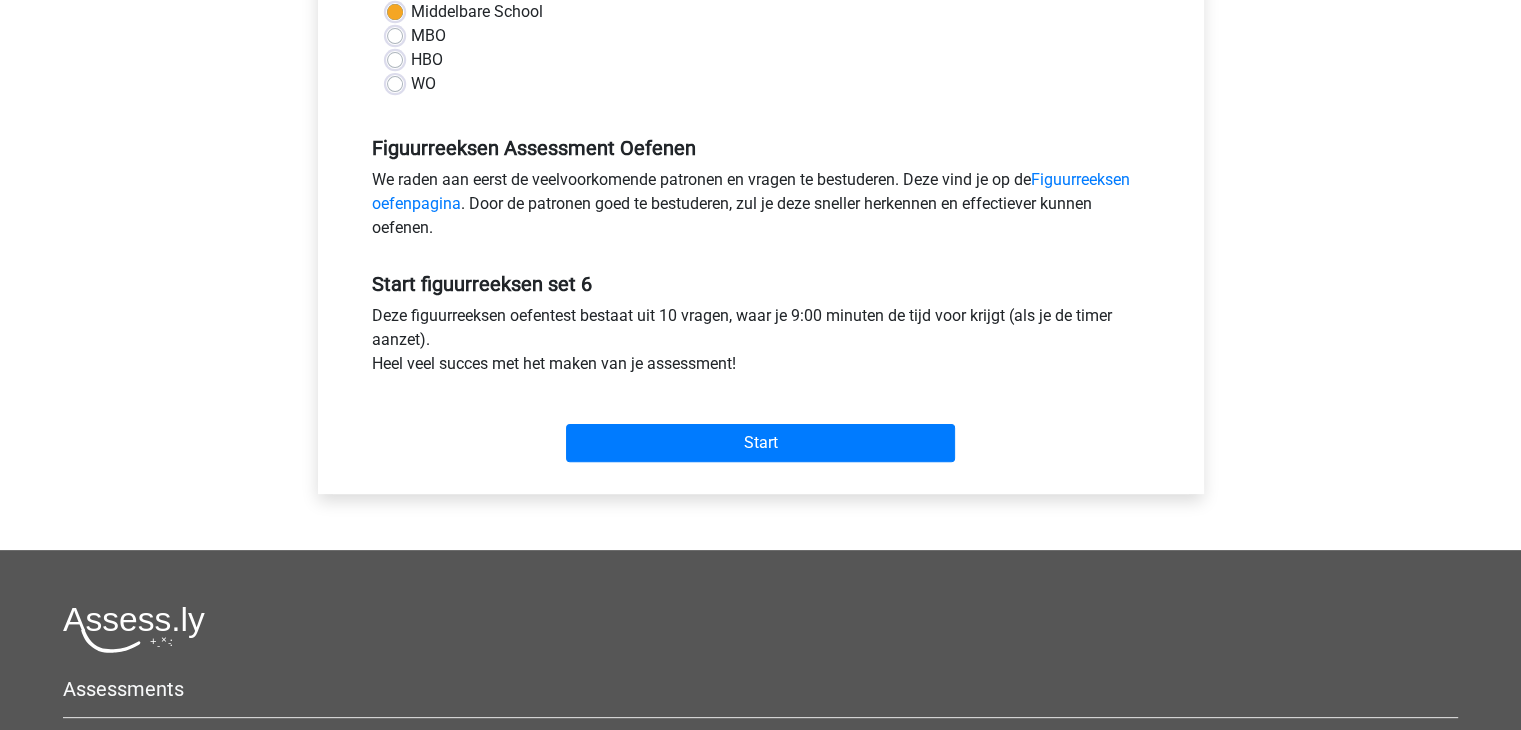 scroll, scrollTop: 503, scrollLeft: 0, axis: vertical 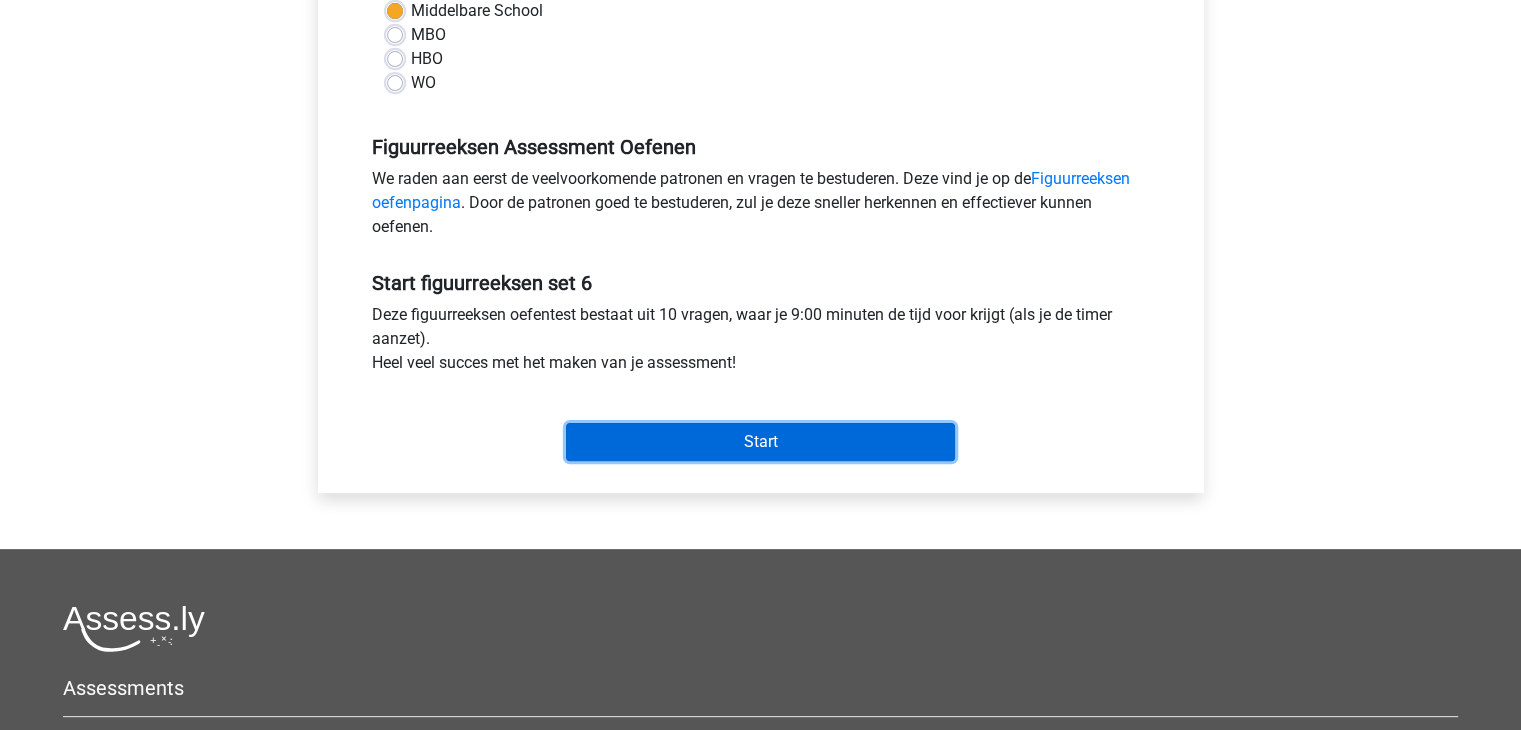 click on "Start" at bounding box center (760, 442) 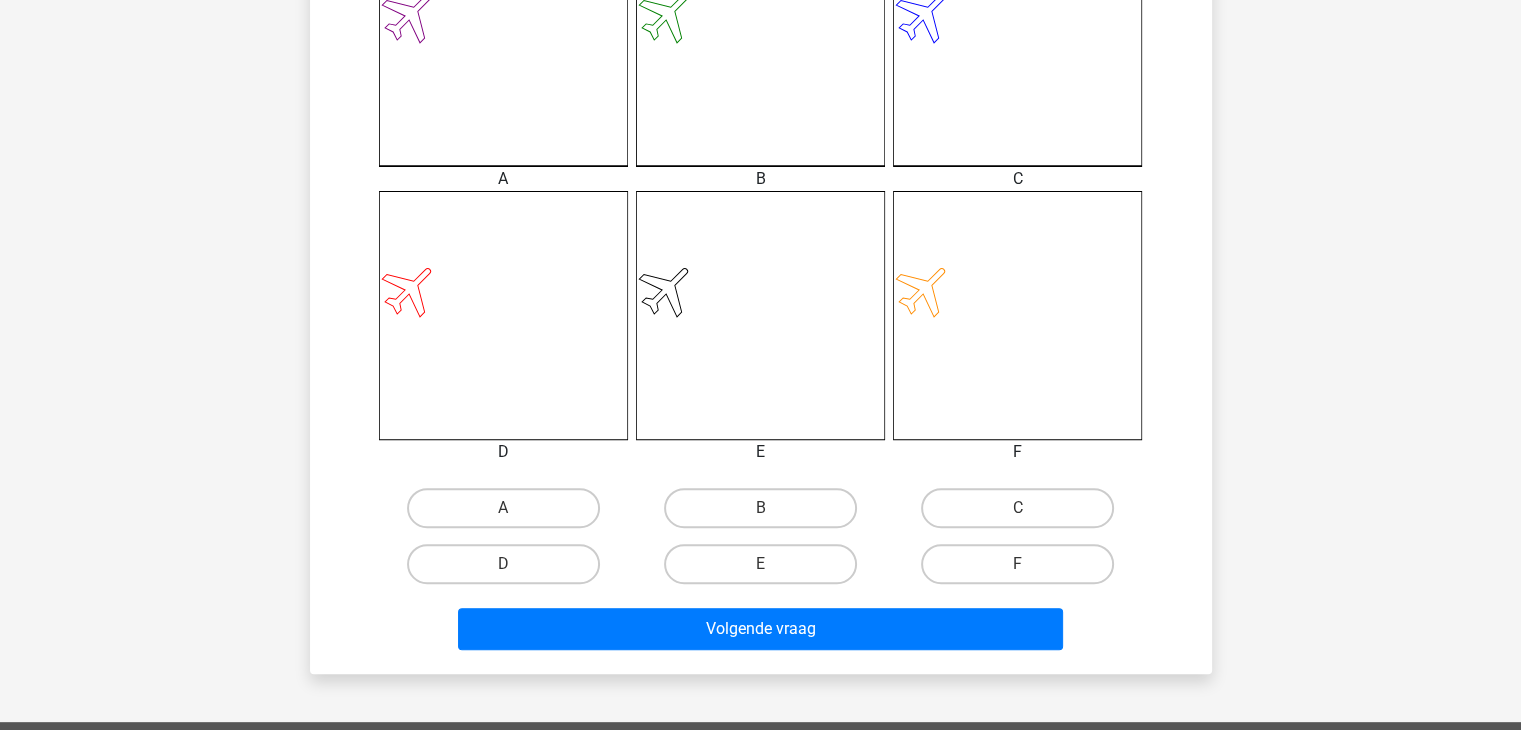 scroll, scrollTop: 654, scrollLeft: 0, axis: vertical 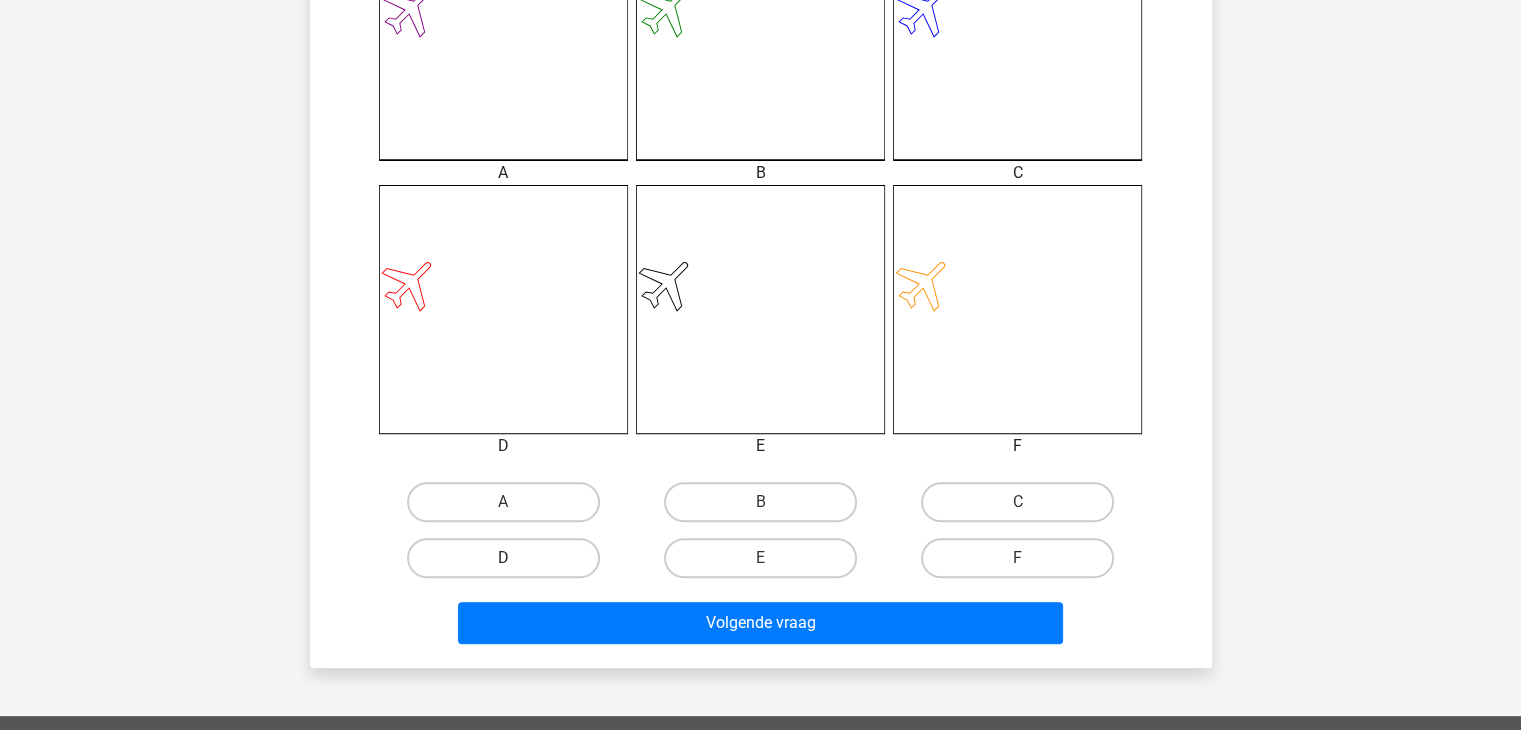 click on "D" at bounding box center (503, 558) 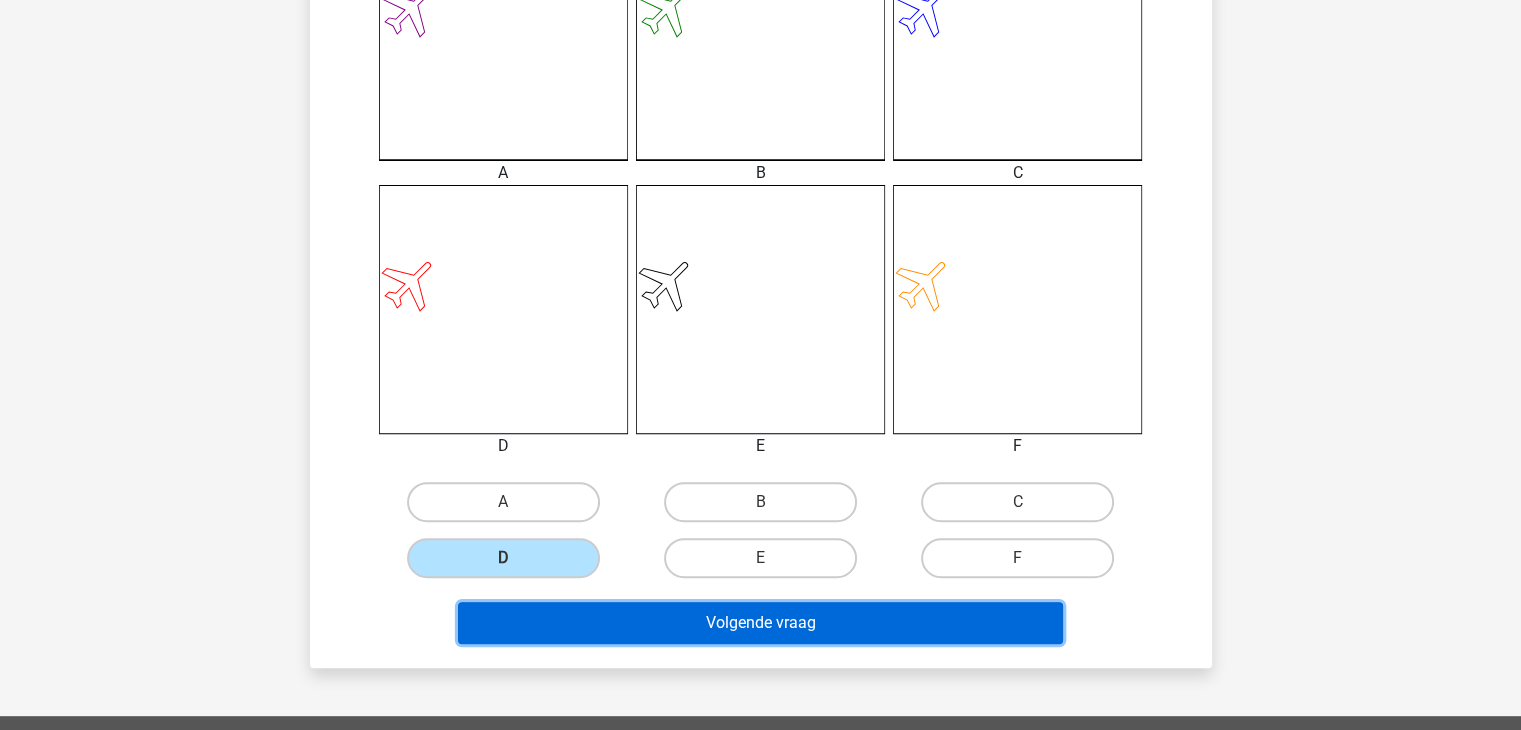 click on "Volgende vraag" at bounding box center [760, 623] 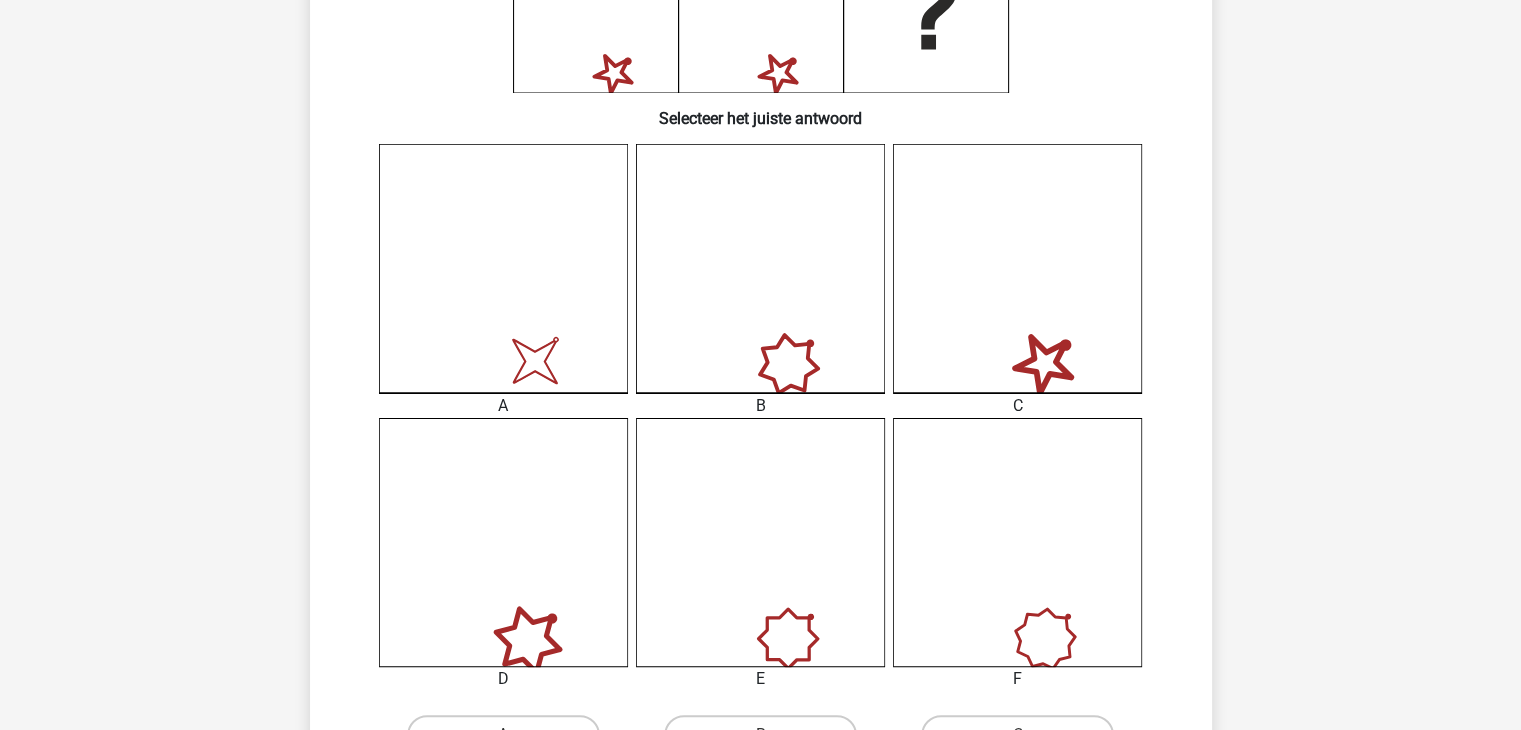 scroll, scrollTop: 615, scrollLeft: 0, axis: vertical 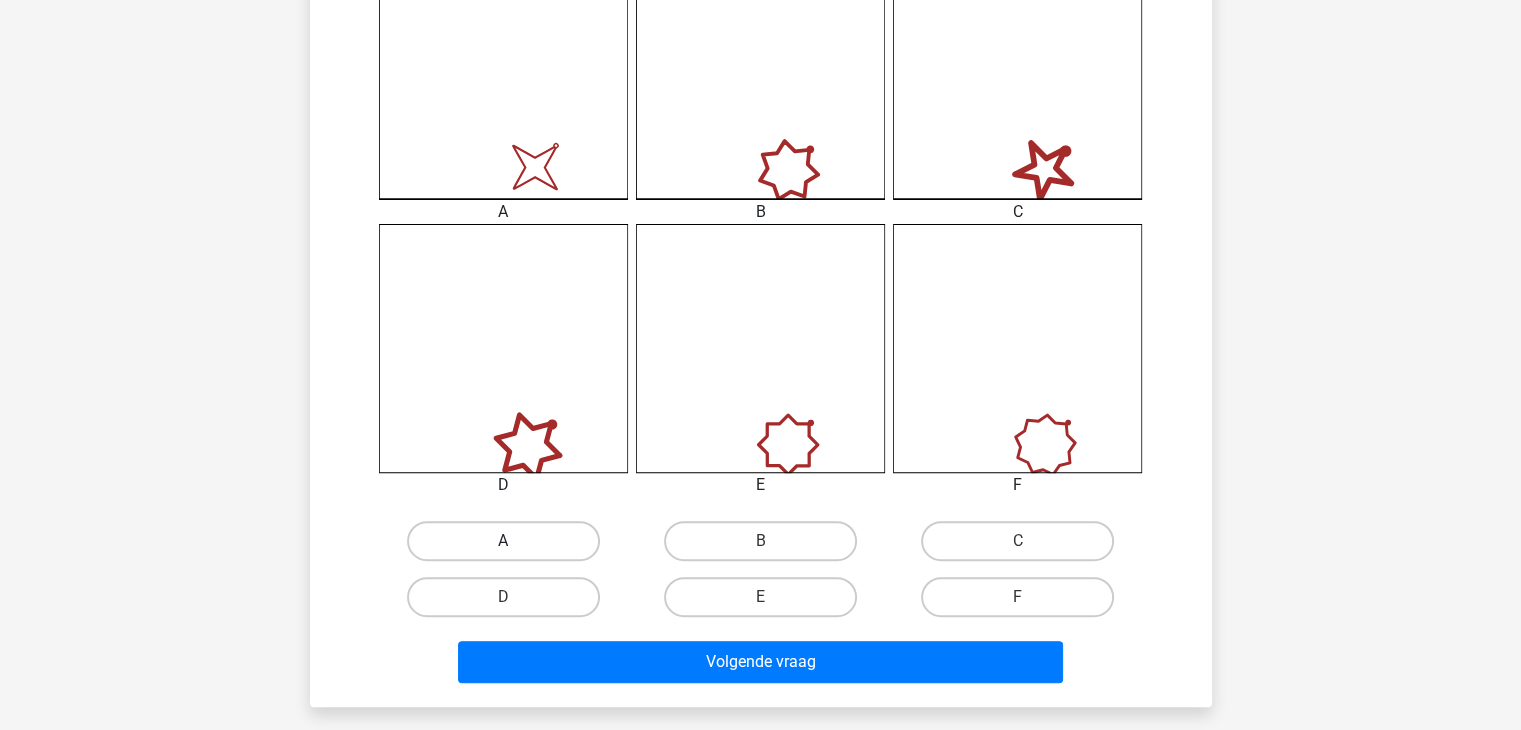 click on "A" at bounding box center (503, 541) 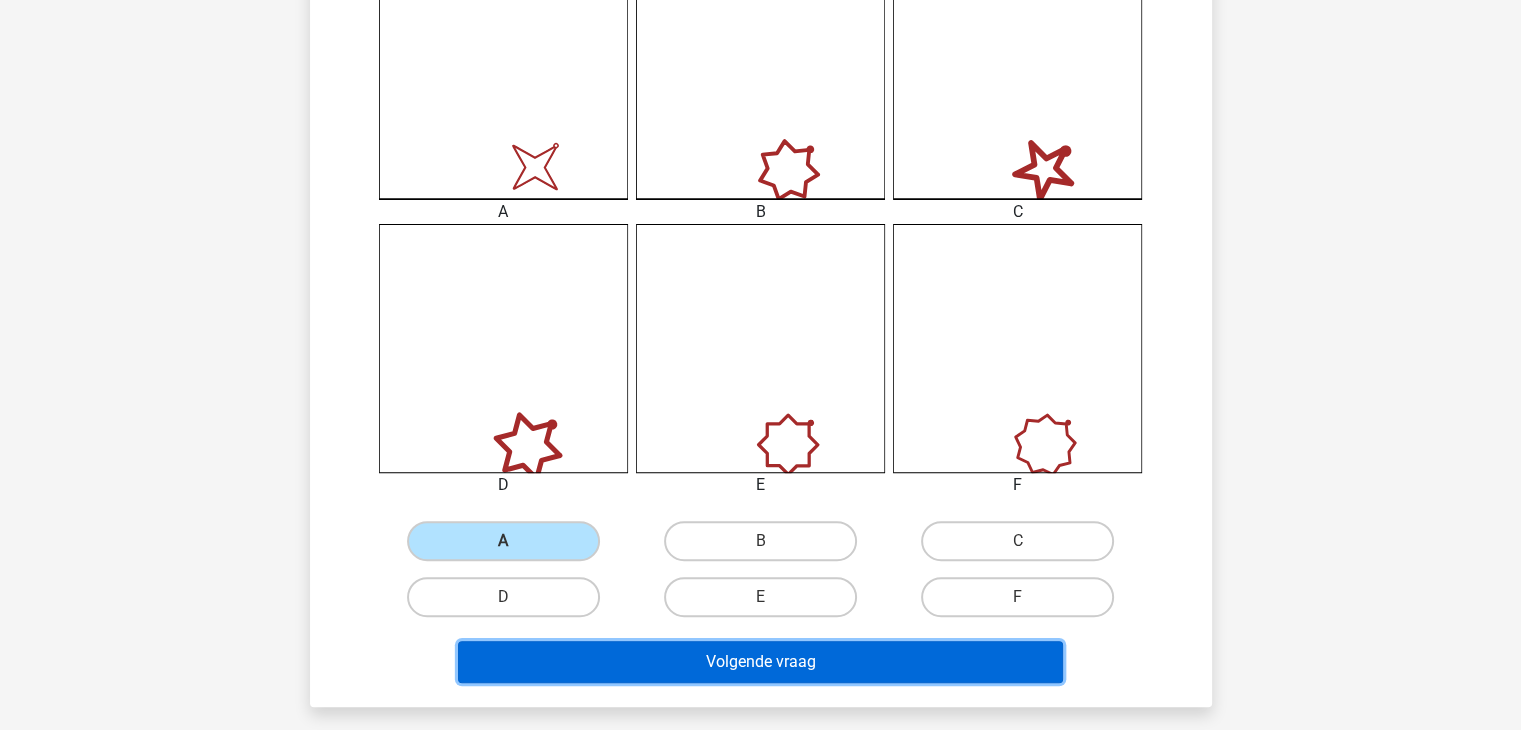 click on "Volgende vraag" at bounding box center [760, 662] 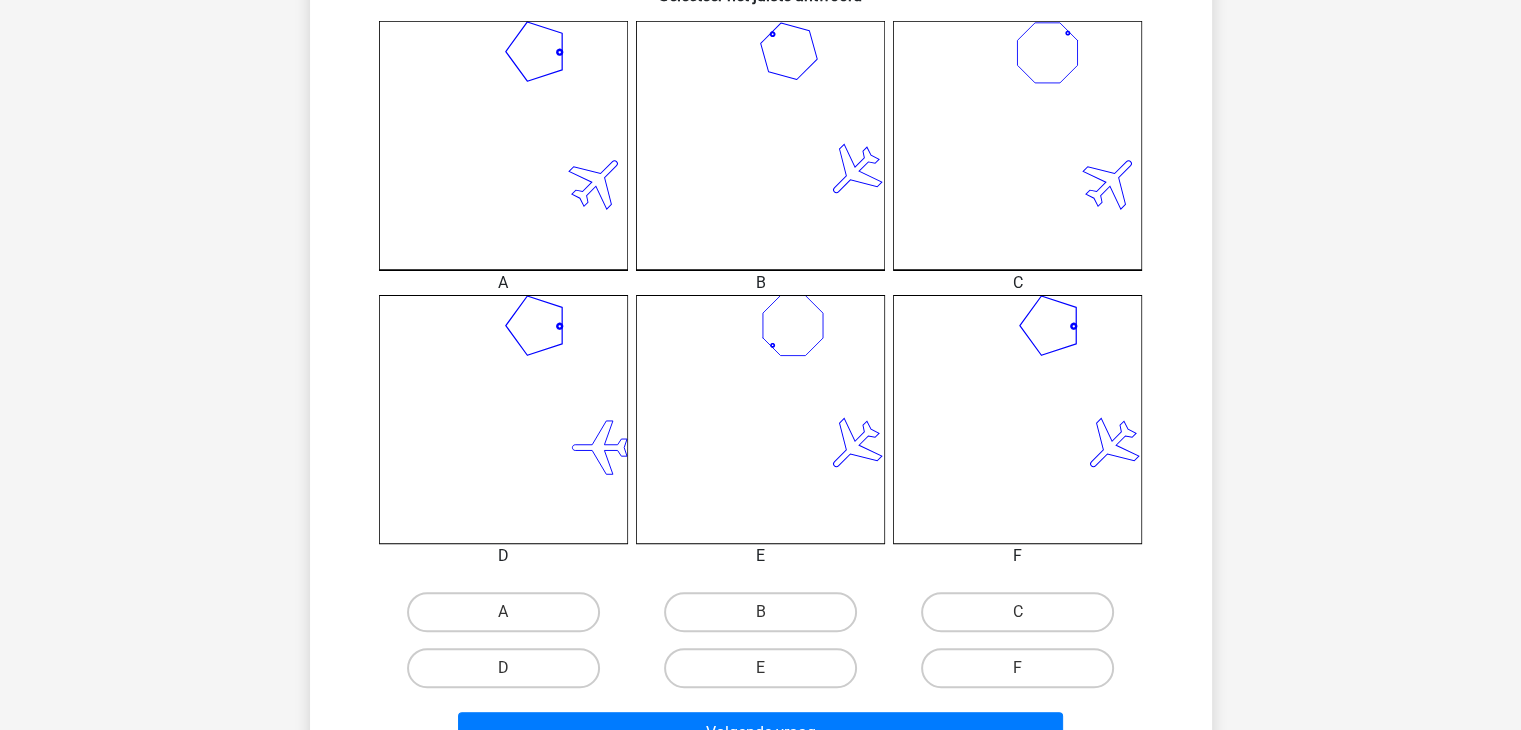 scroll, scrollTop: 556, scrollLeft: 0, axis: vertical 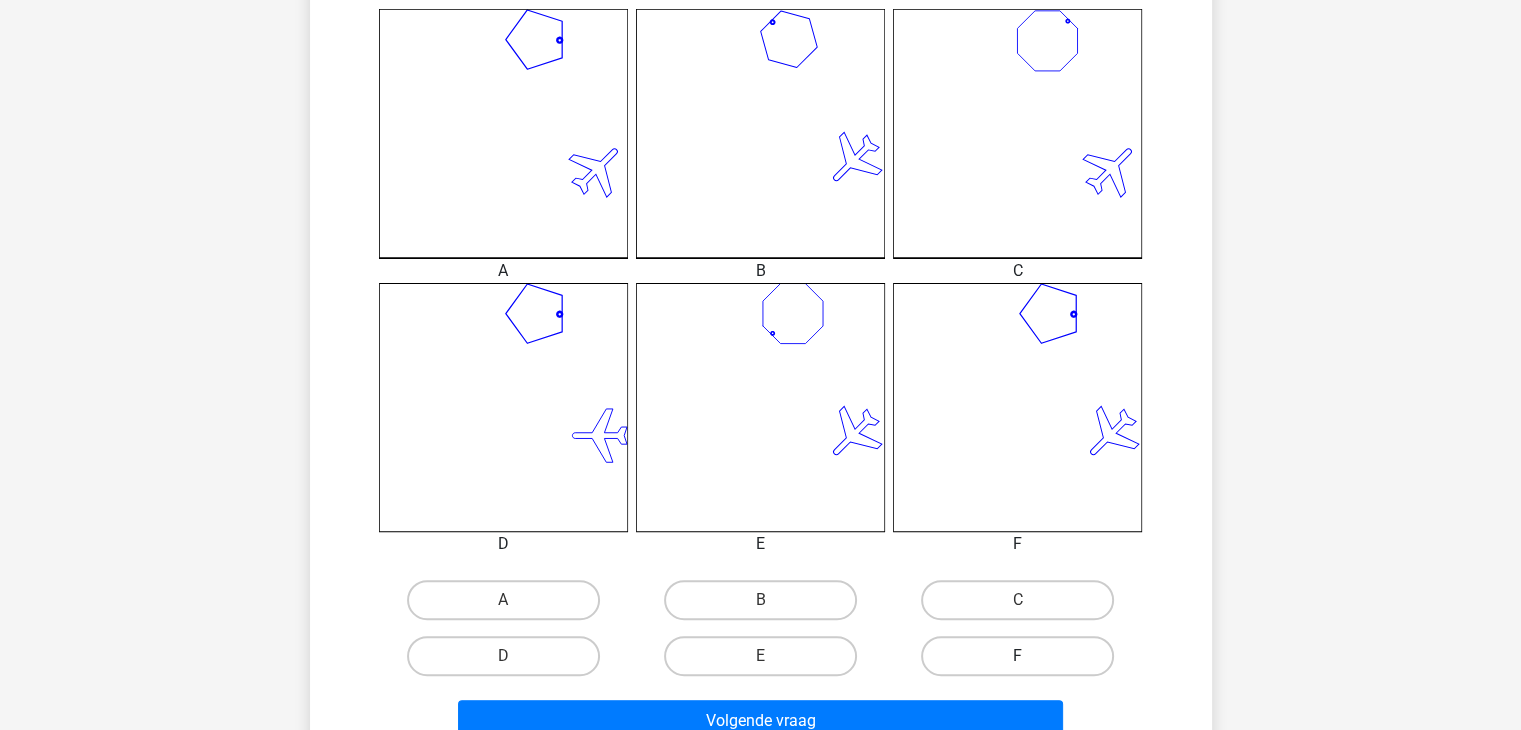 click on "F" at bounding box center [1017, 656] 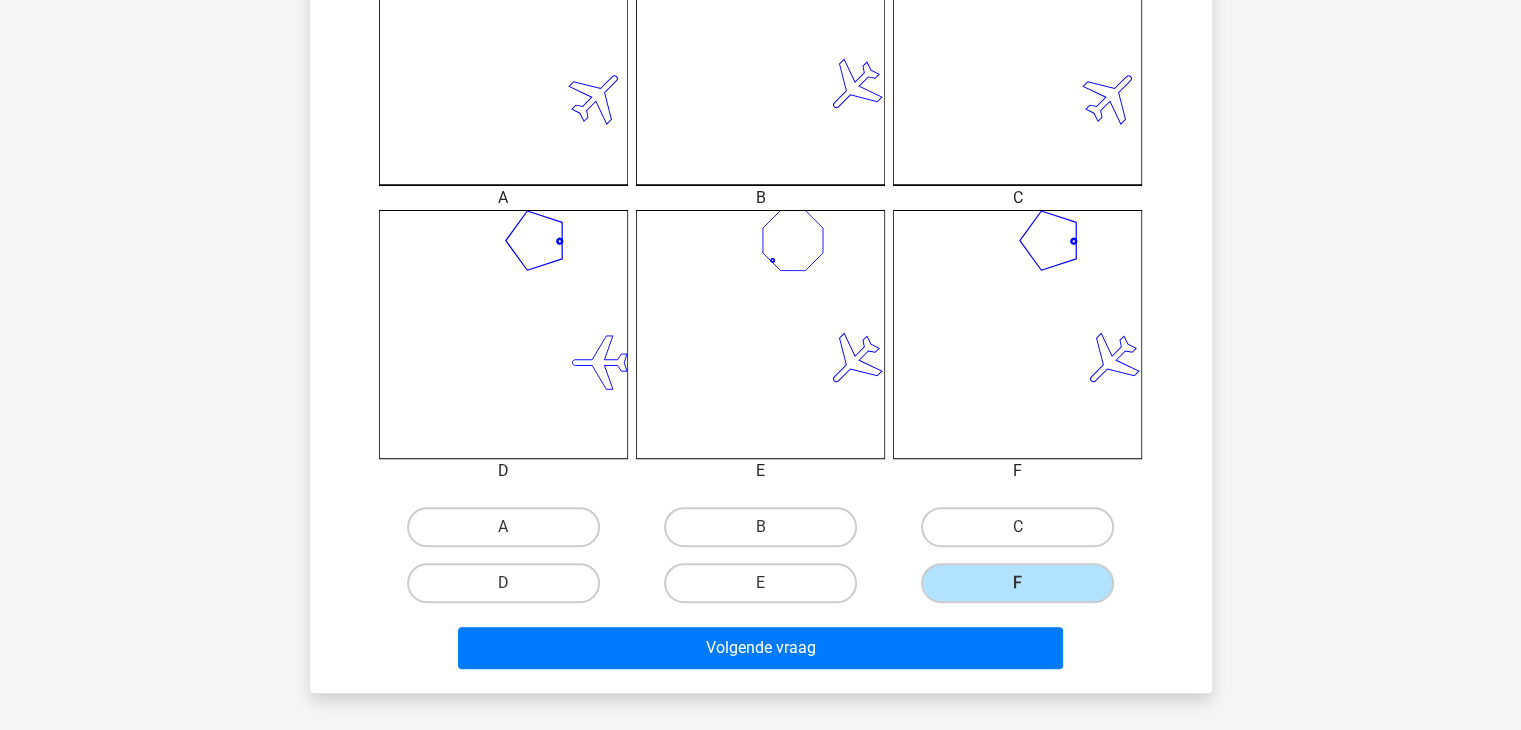 scroll, scrollTop: 667, scrollLeft: 0, axis: vertical 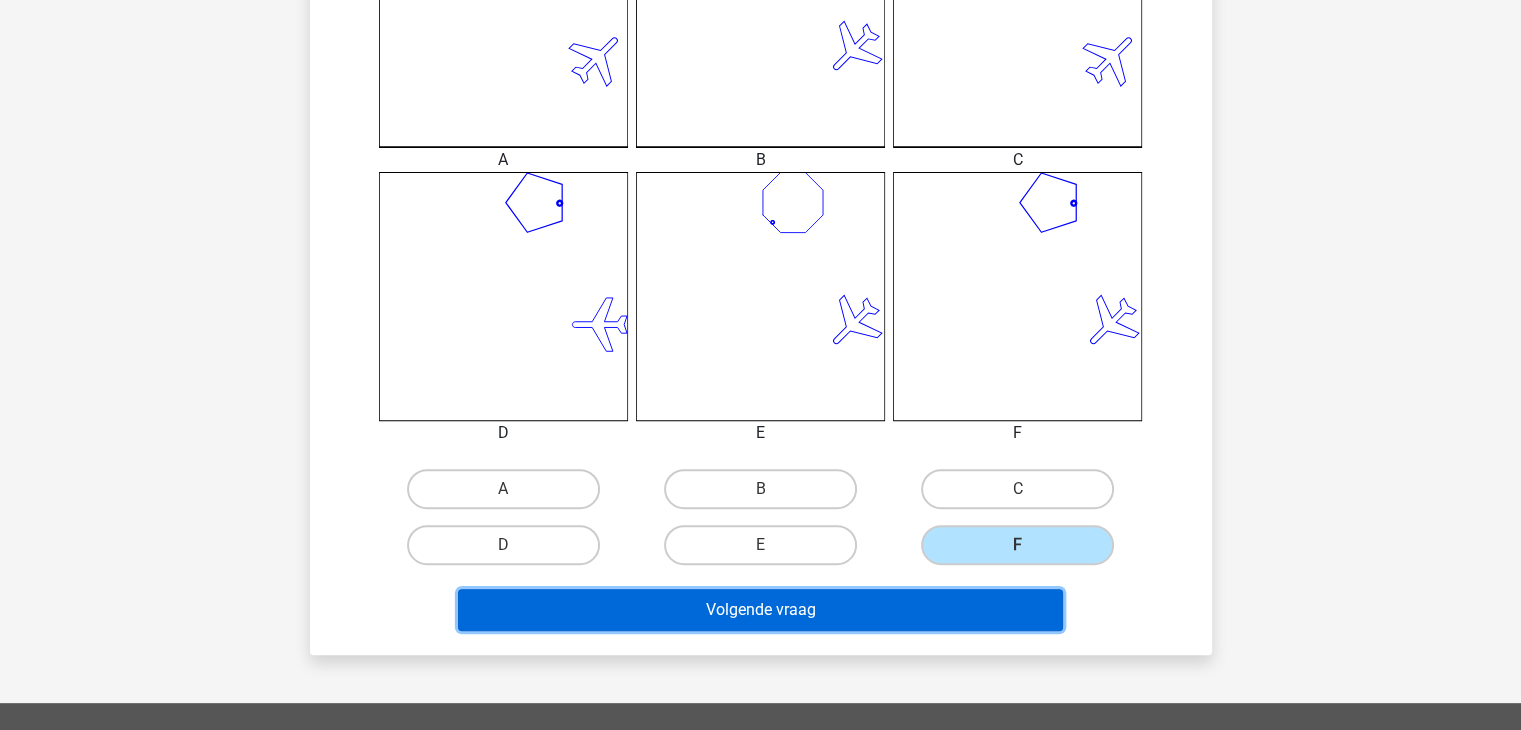 click on "Volgende vraag" at bounding box center [760, 610] 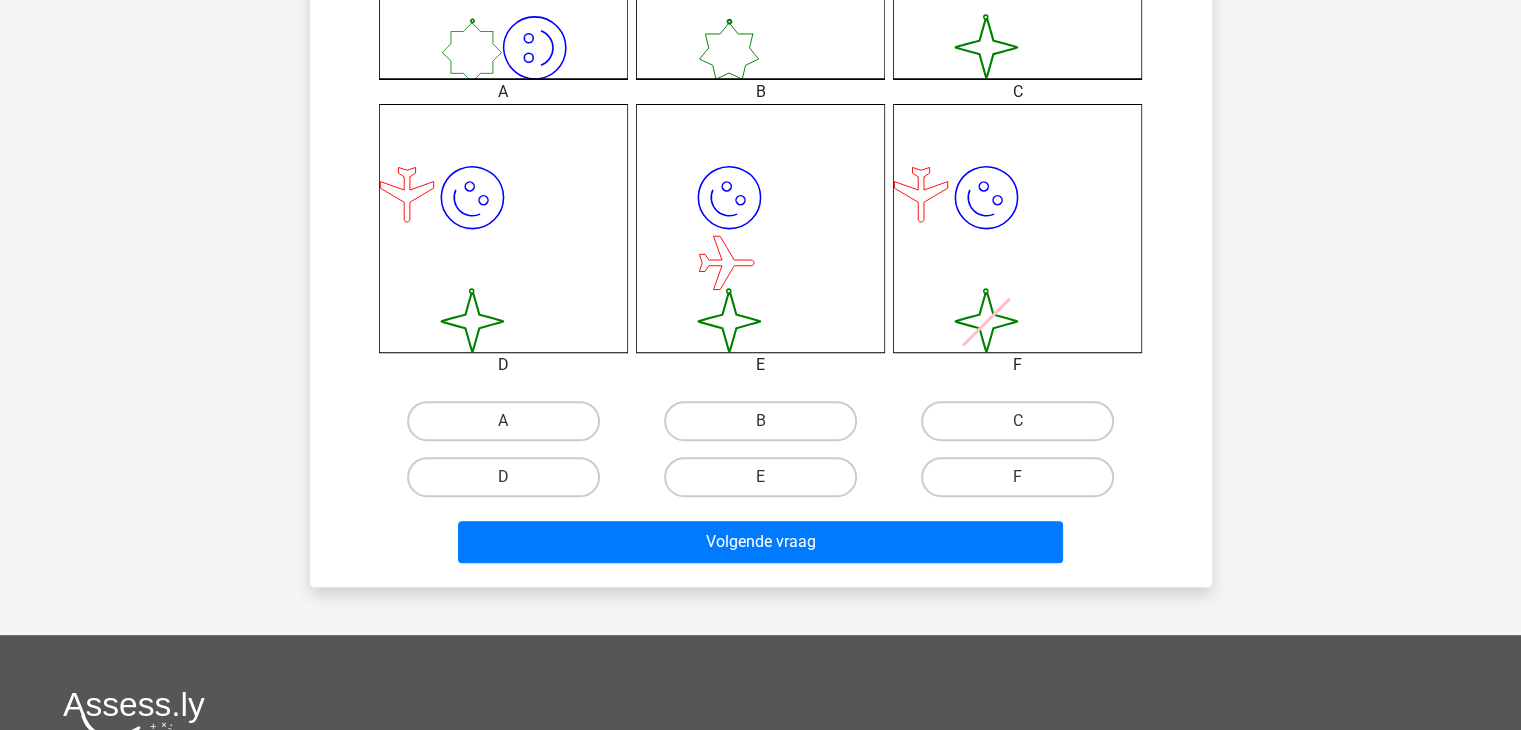 scroll, scrollTop: 739, scrollLeft: 0, axis: vertical 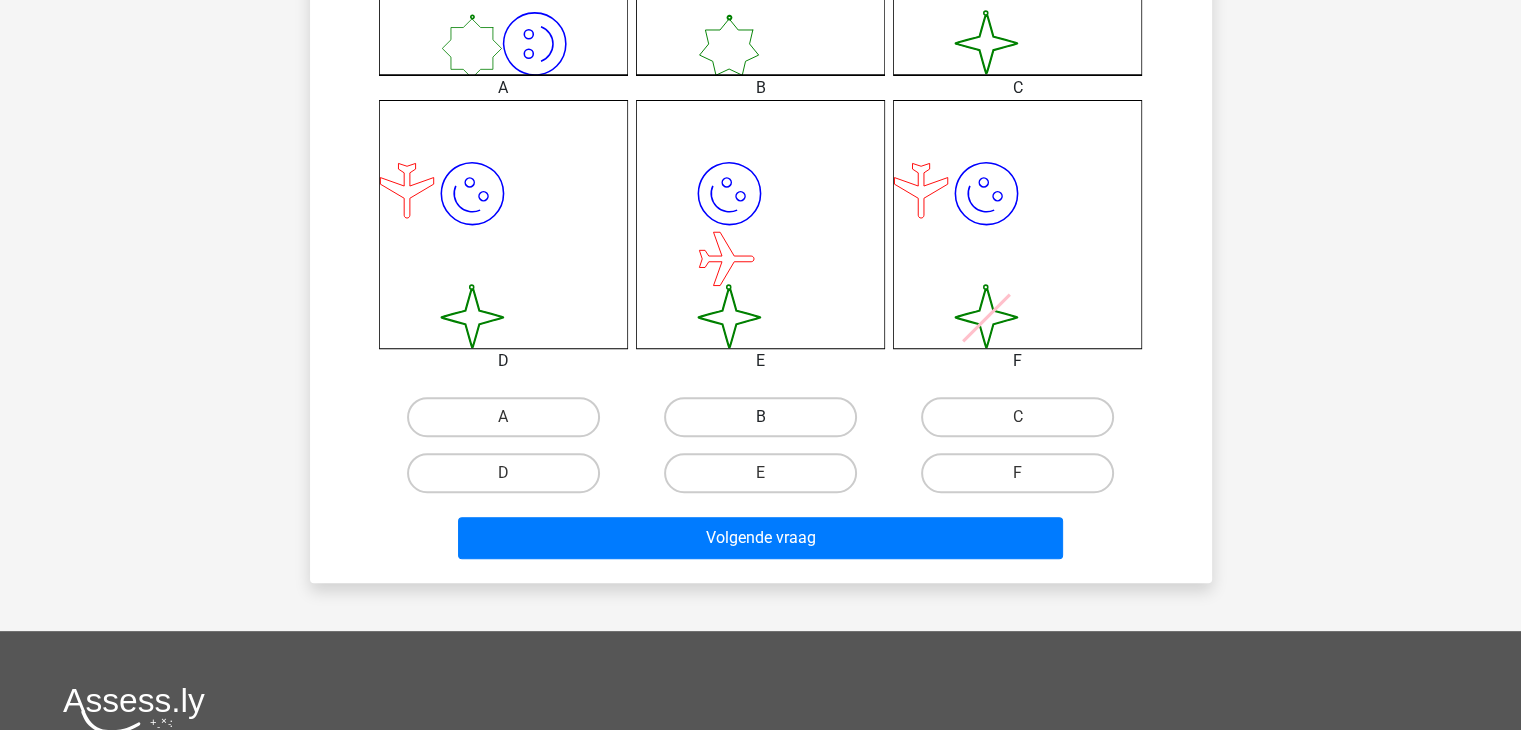 click on "B" at bounding box center [760, 417] 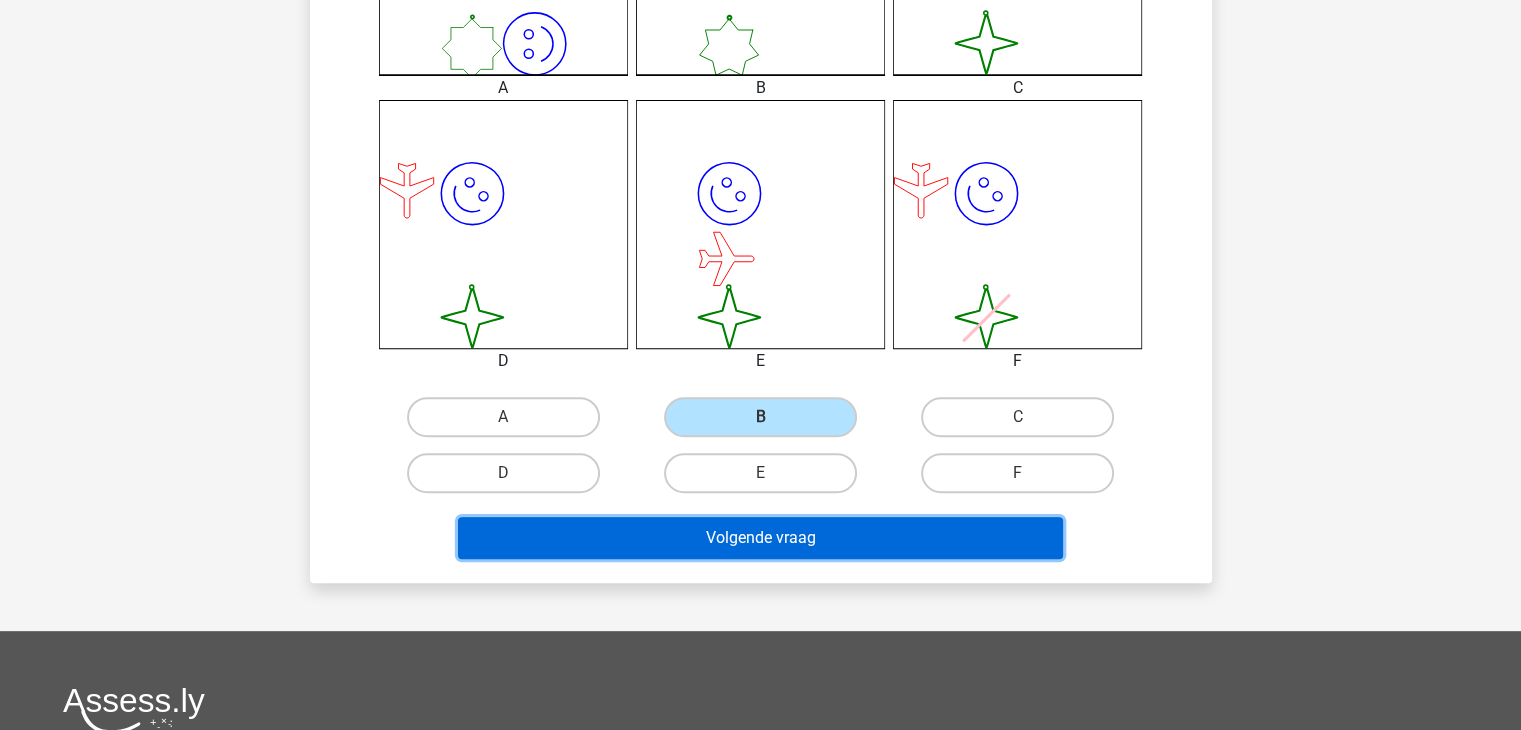 click on "Volgende vraag" at bounding box center (760, 538) 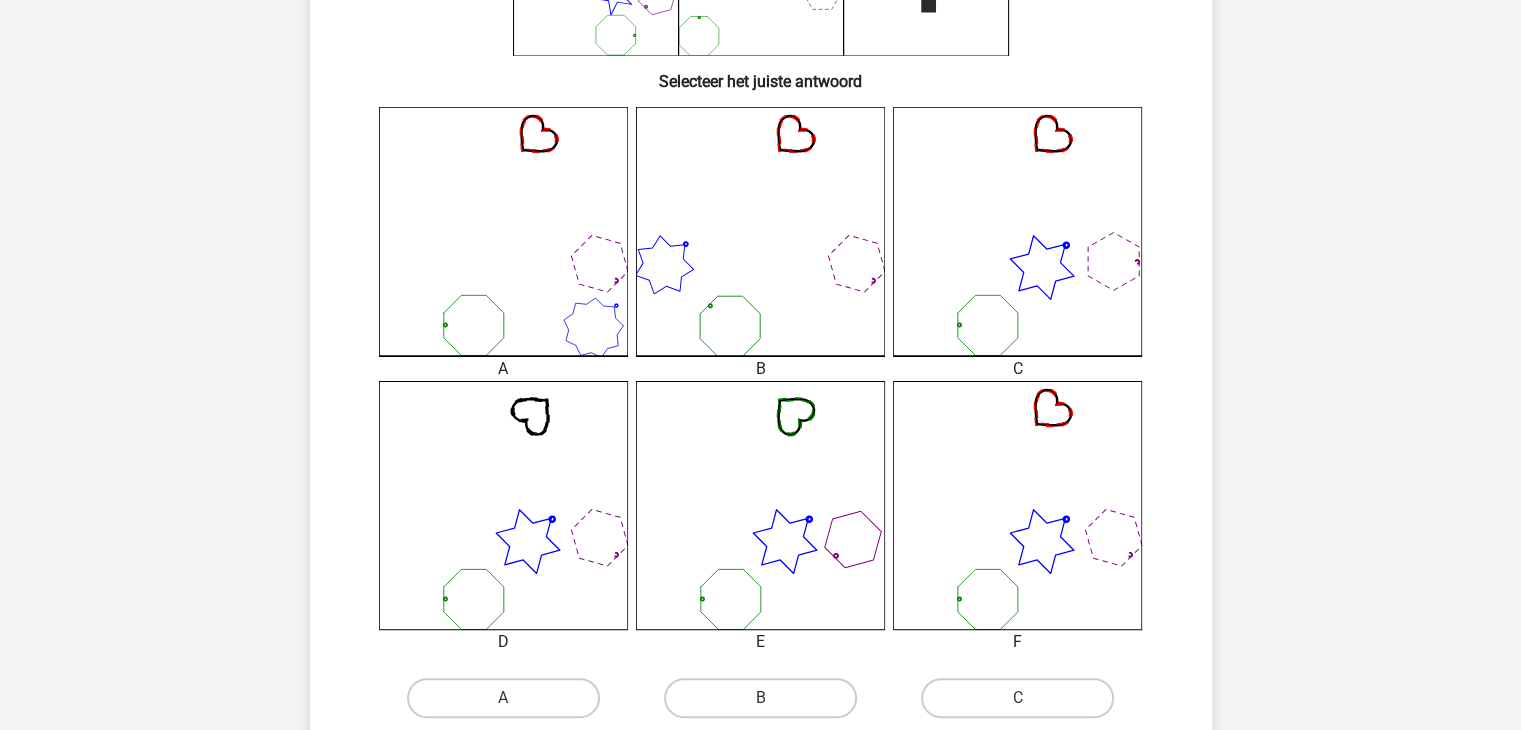 scroll, scrollTop: 558, scrollLeft: 0, axis: vertical 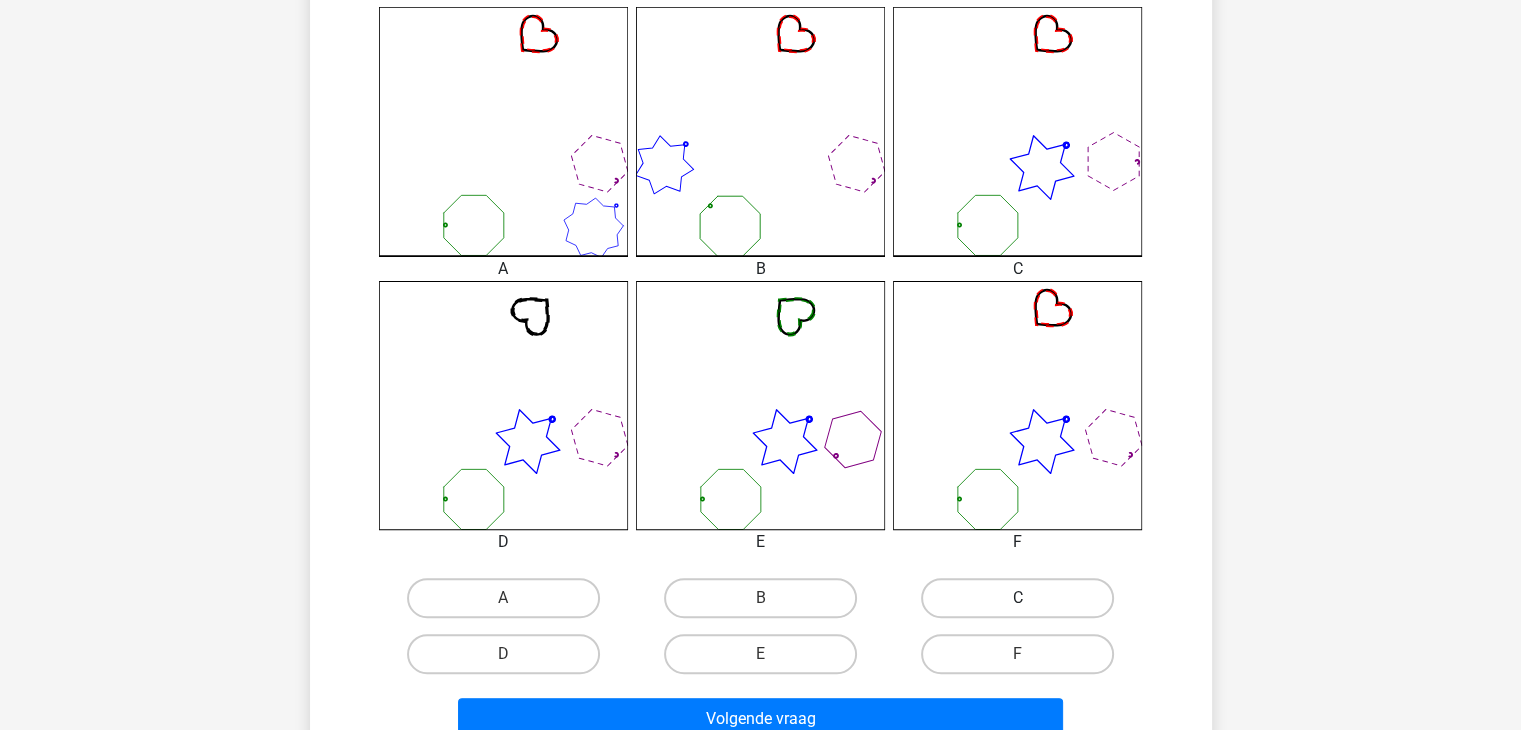 click on "C" at bounding box center (1017, 598) 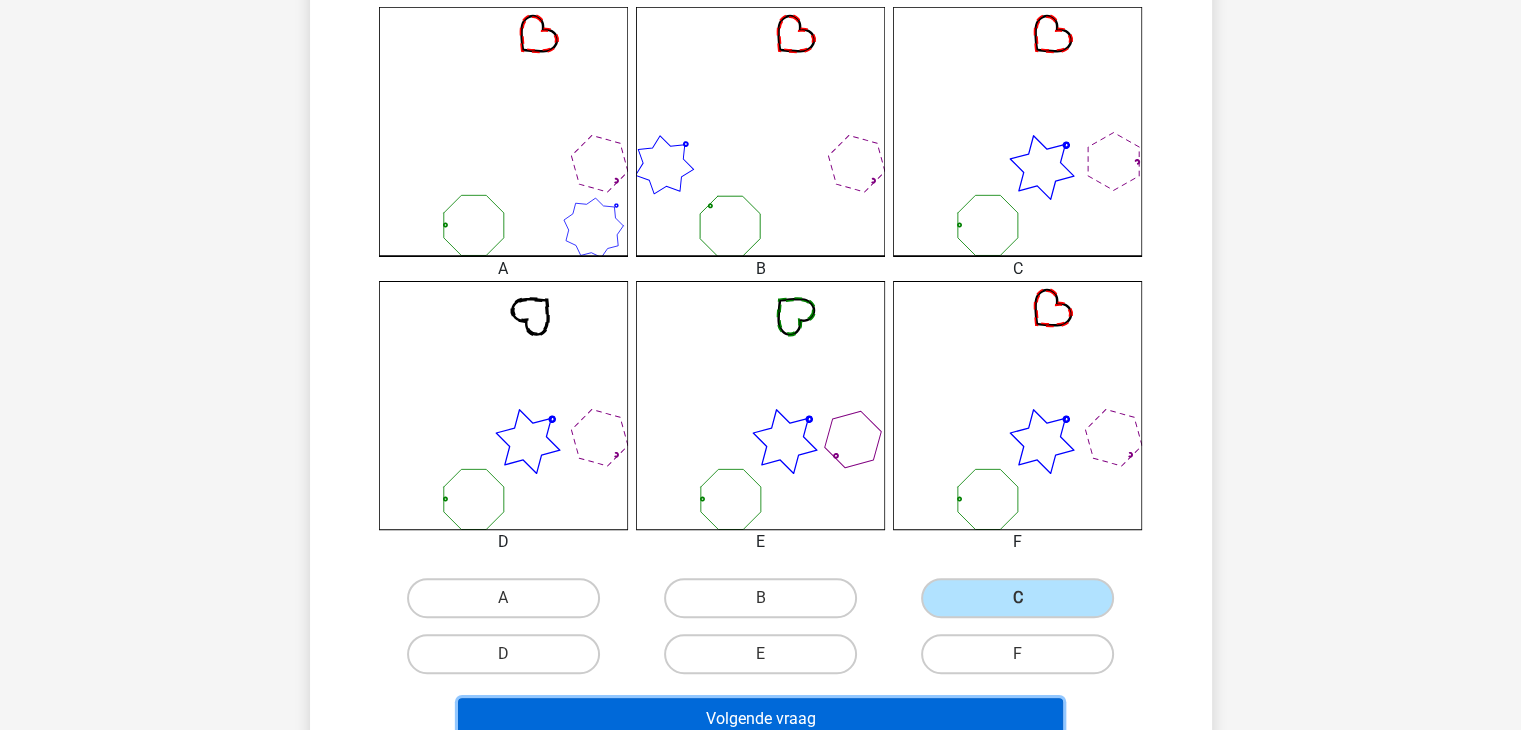 click on "Volgende vraag" at bounding box center [760, 719] 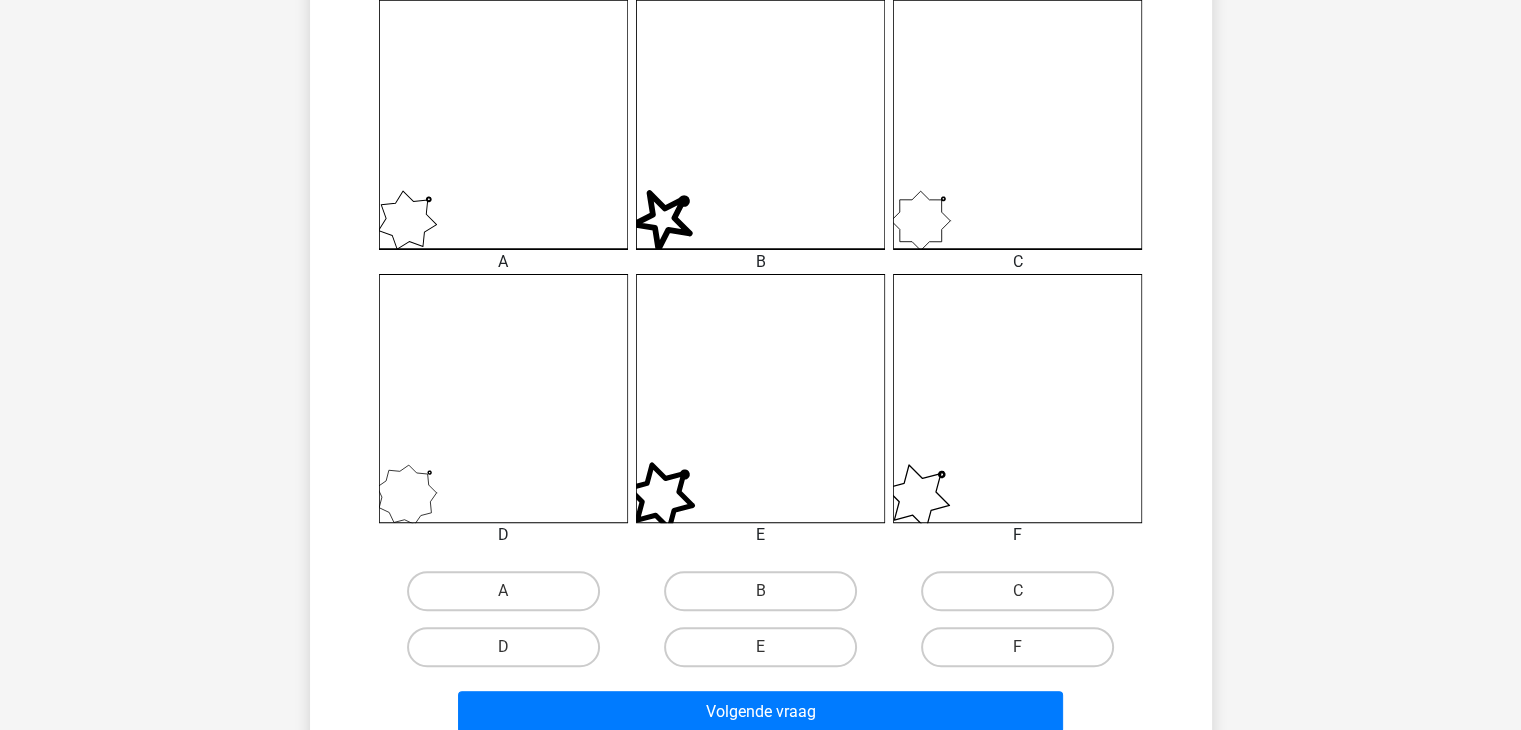 scroll, scrollTop: 566, scrollLeft: 0, axis: vertical 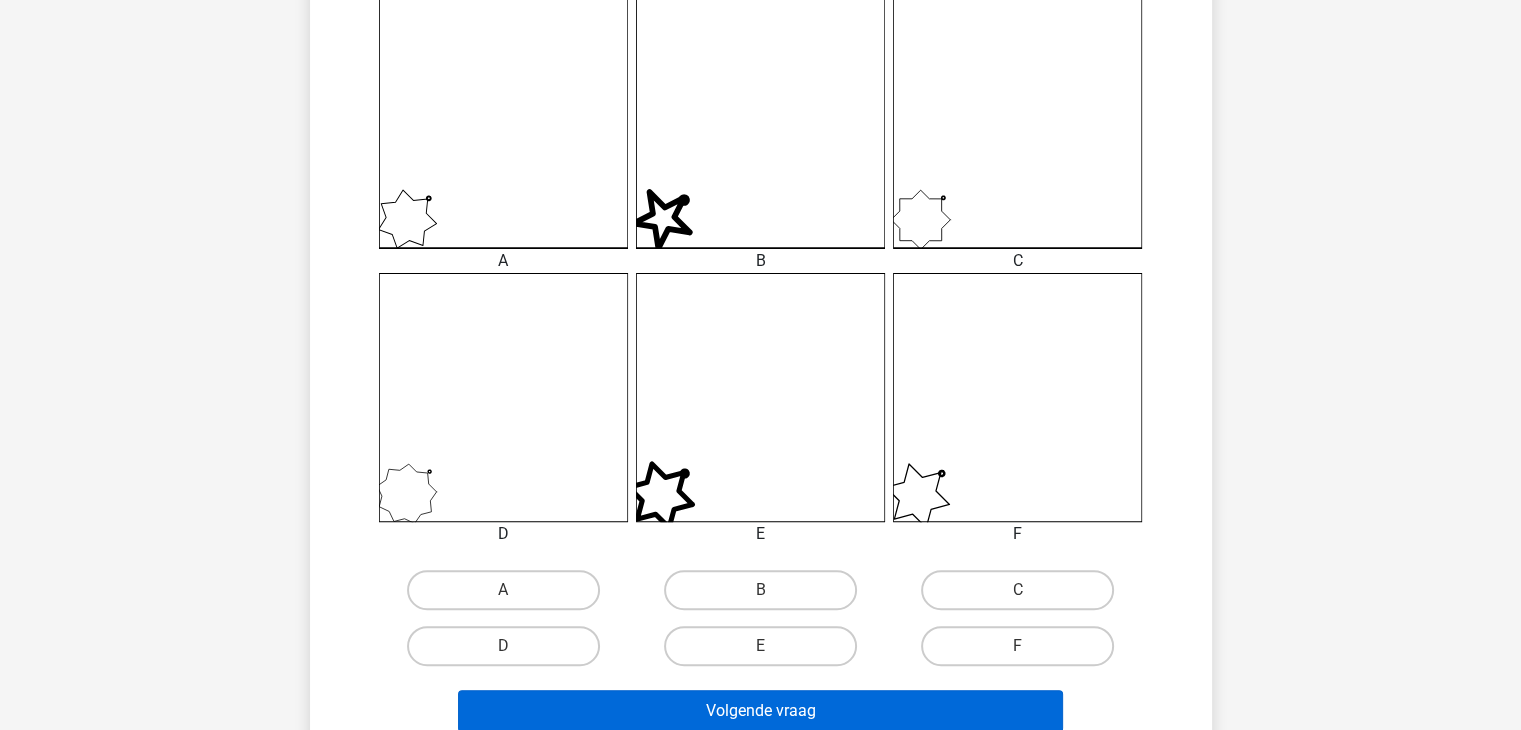 drag, startPoint x: 528, startPoint y: 654, endPoint x: 639, endPoint y: 705, distance: 122.15564 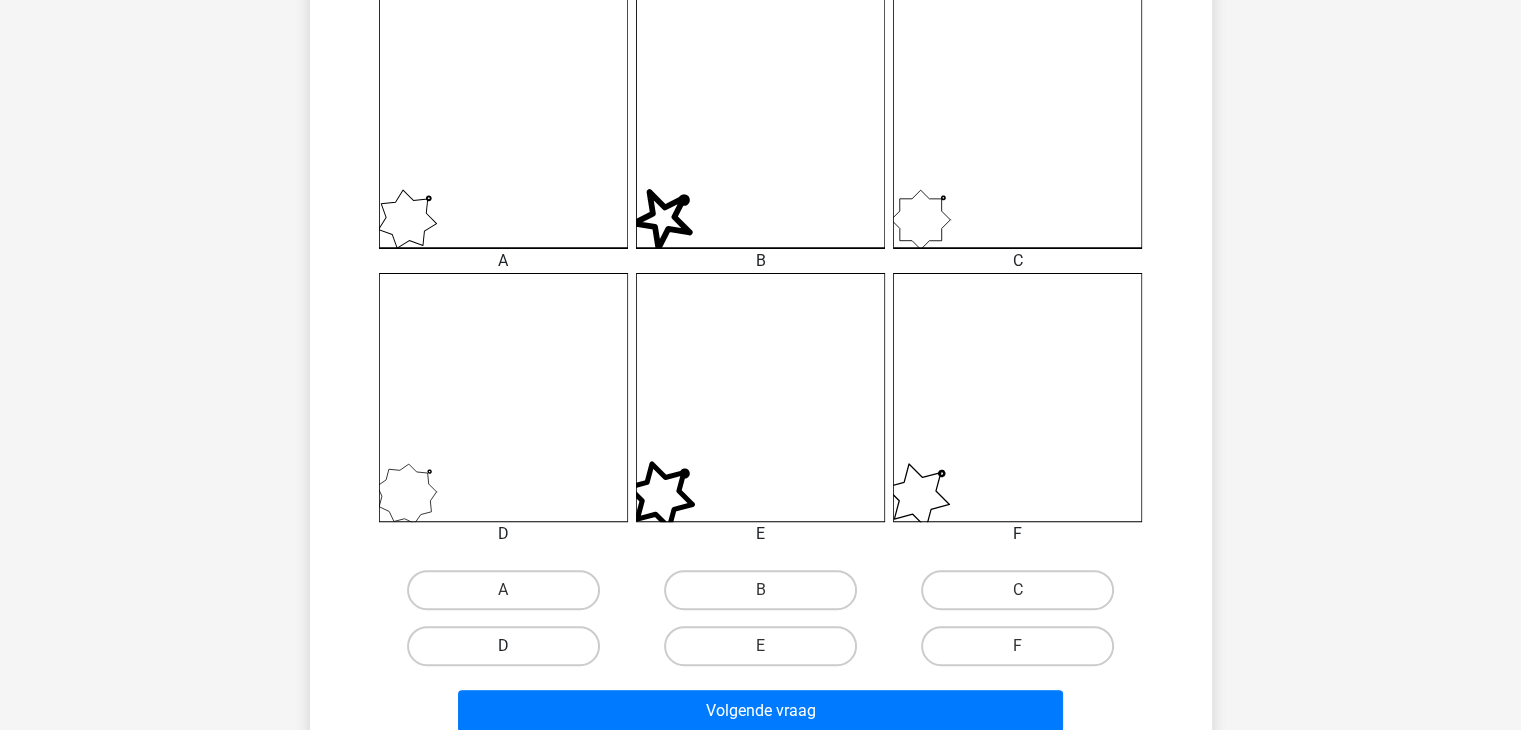 click on "D" at bounding box center (503, 646) 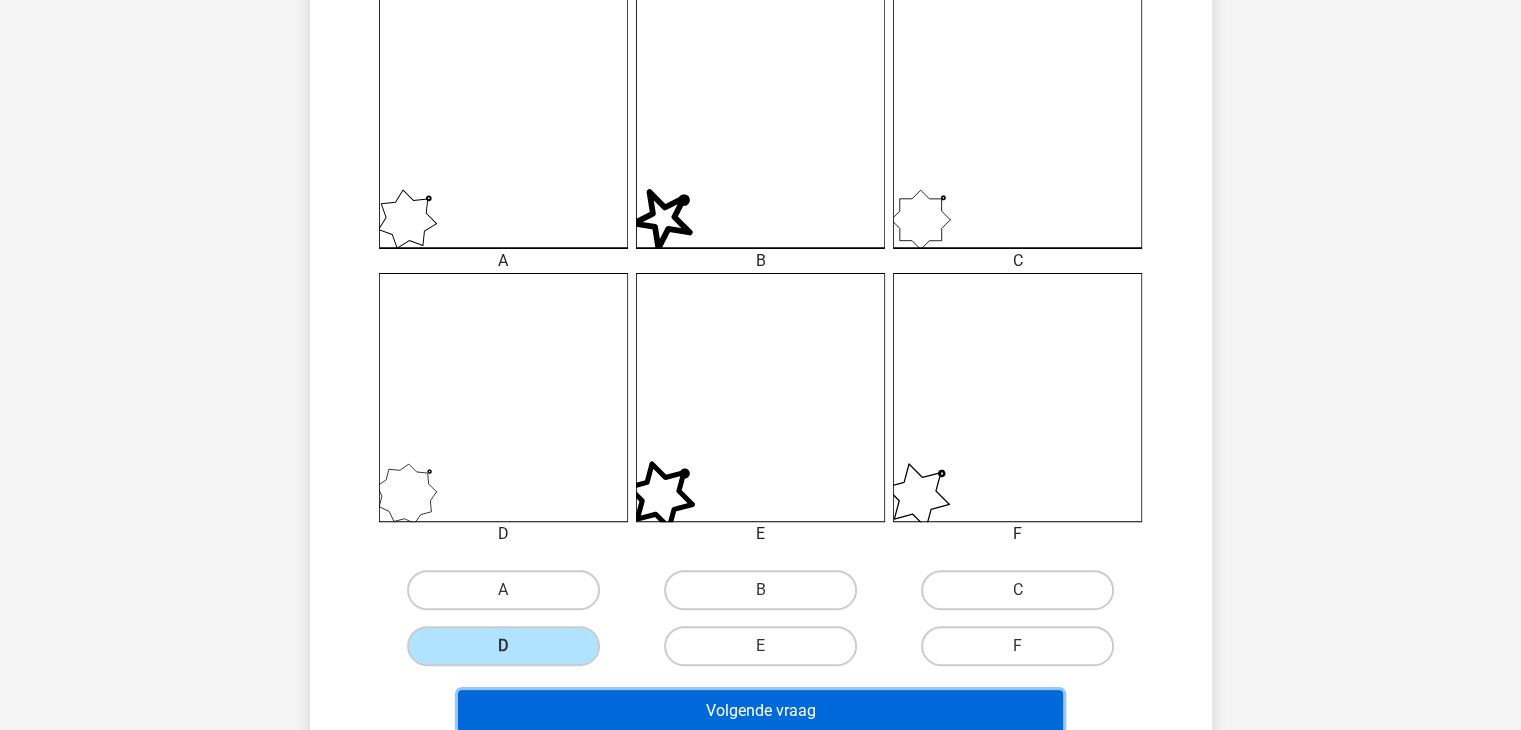 click on "Volgende vraag" at bounding box center (760, 711) 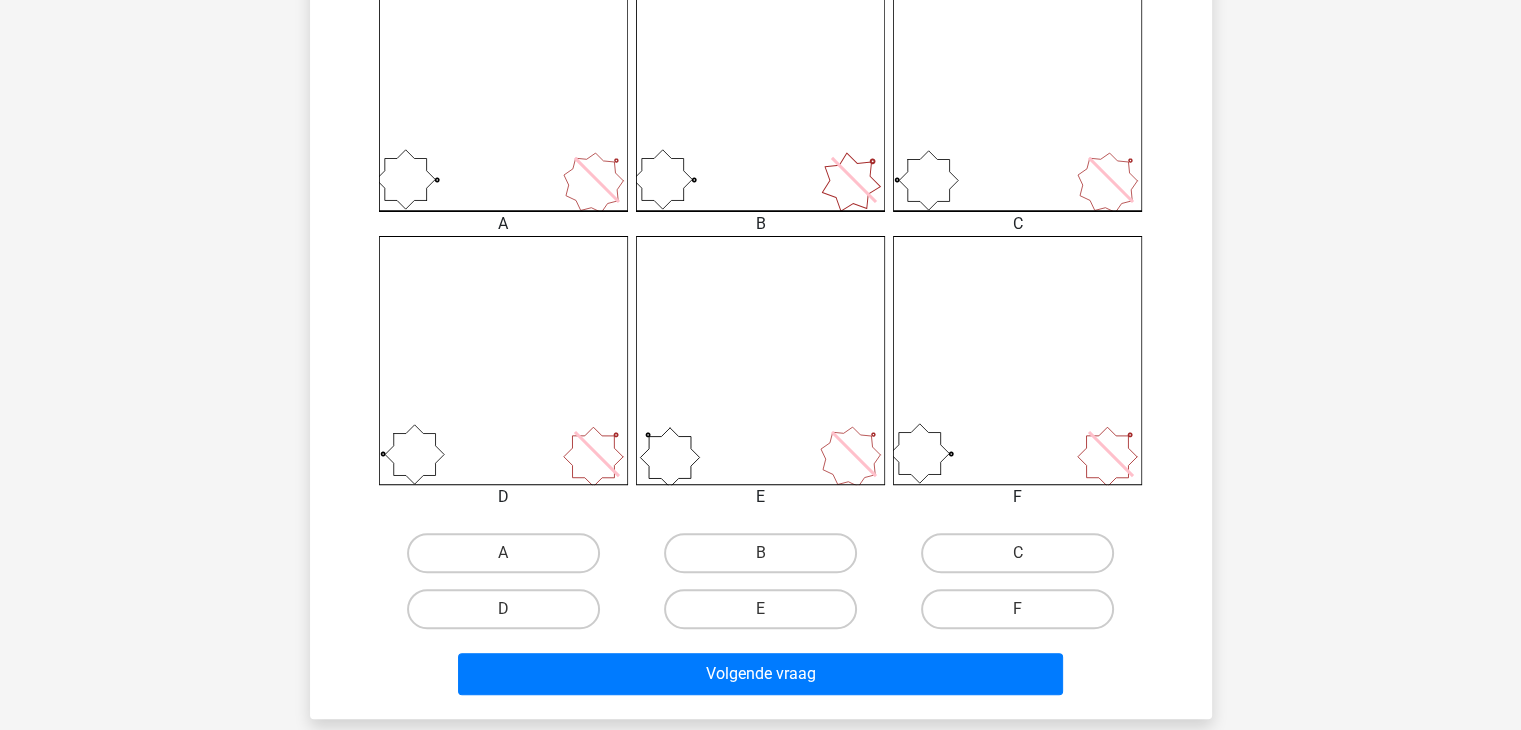 scroll, scrollTop: 604, scrollLeft: 0, axis: vertical 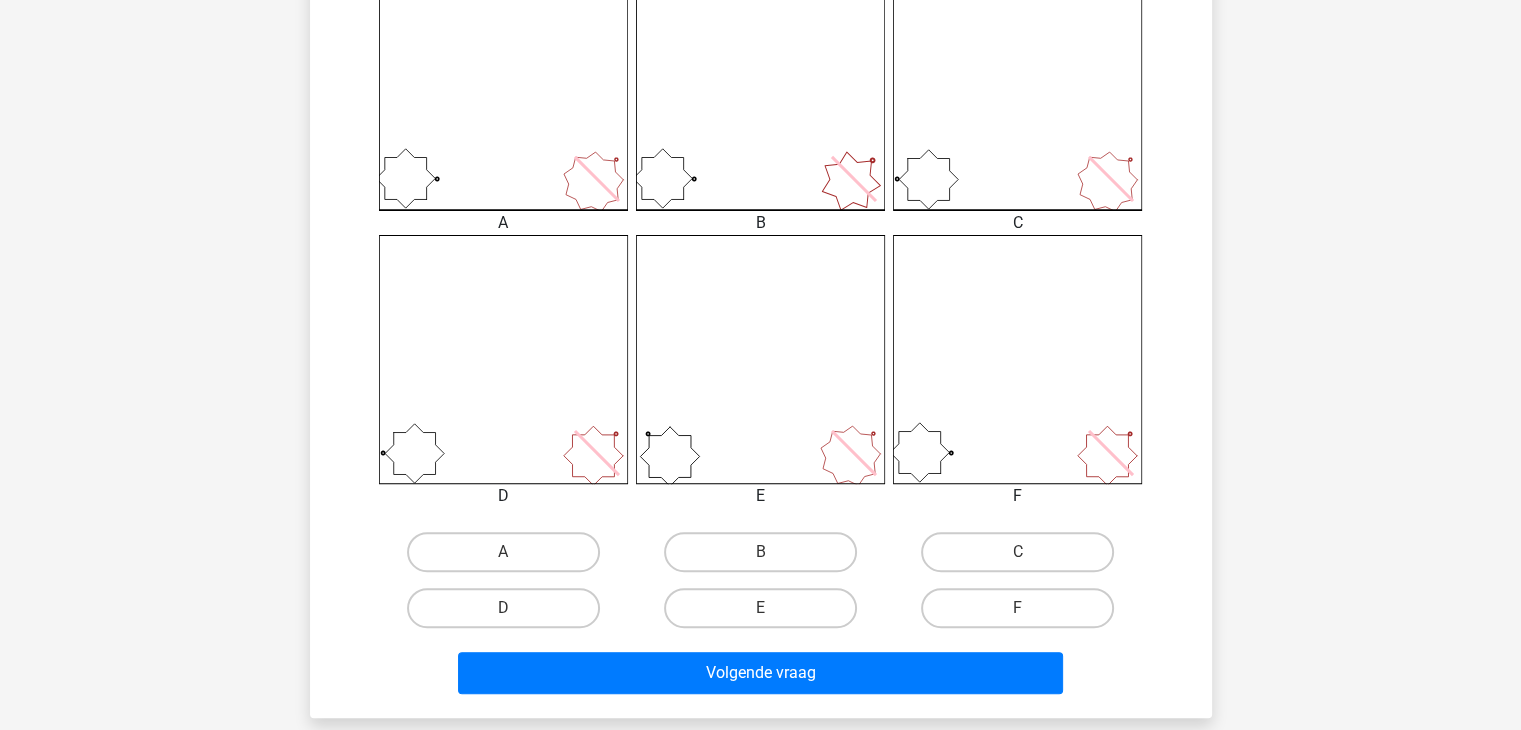 click on "E" at bounding box center [766, 614] 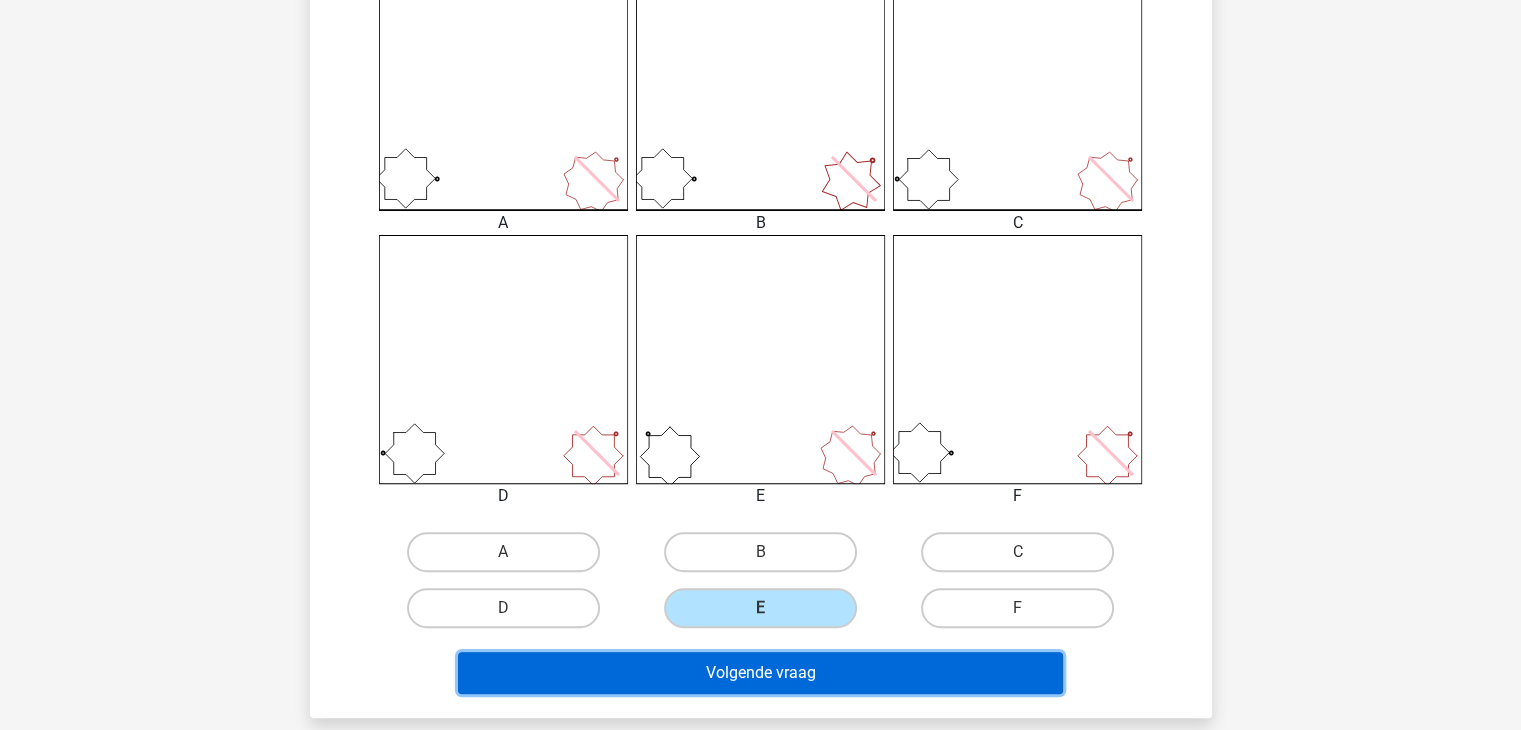 click on "Volgende vraag" at bounding box center [760, 673] 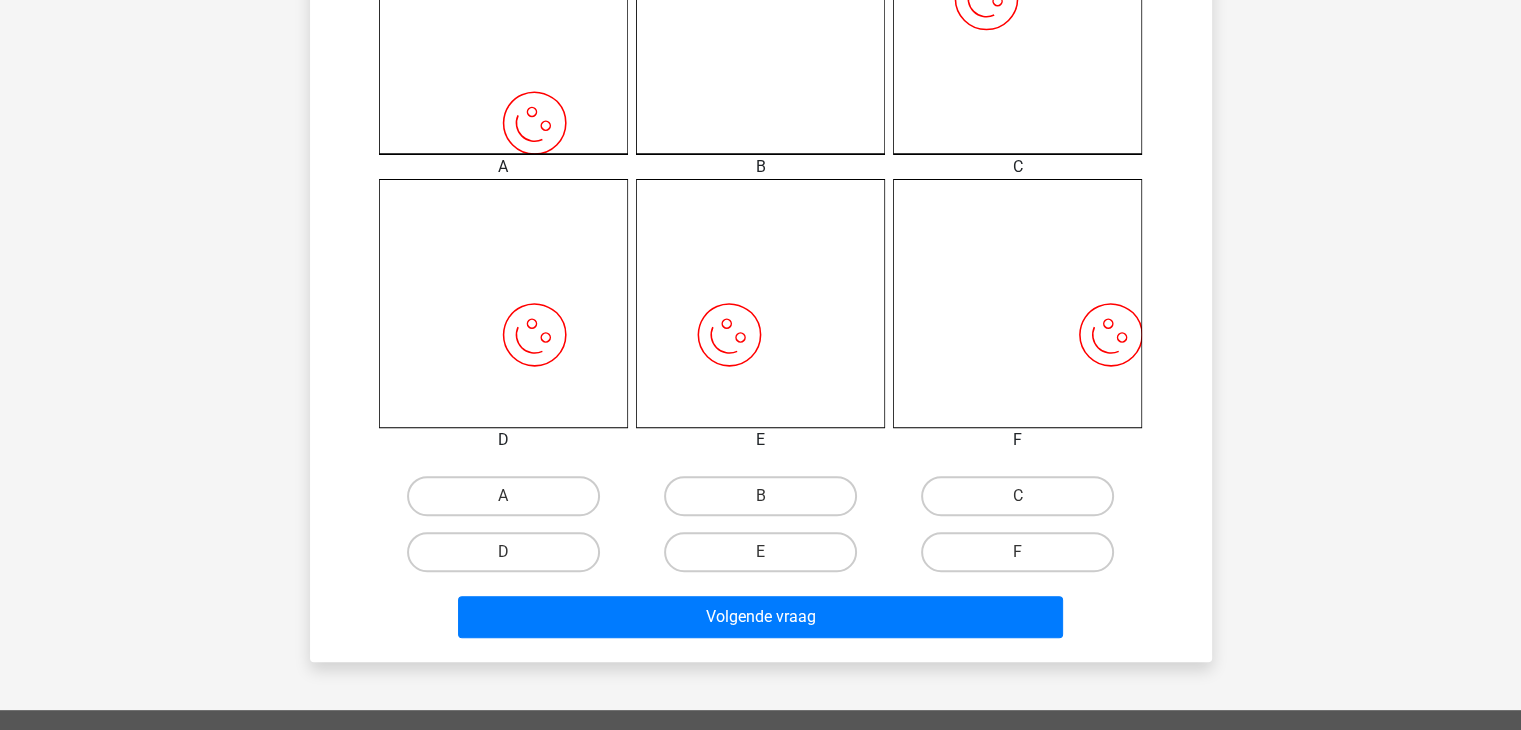 scroll, scrollTop: 666, scrollLeft: 0, axis: vertical 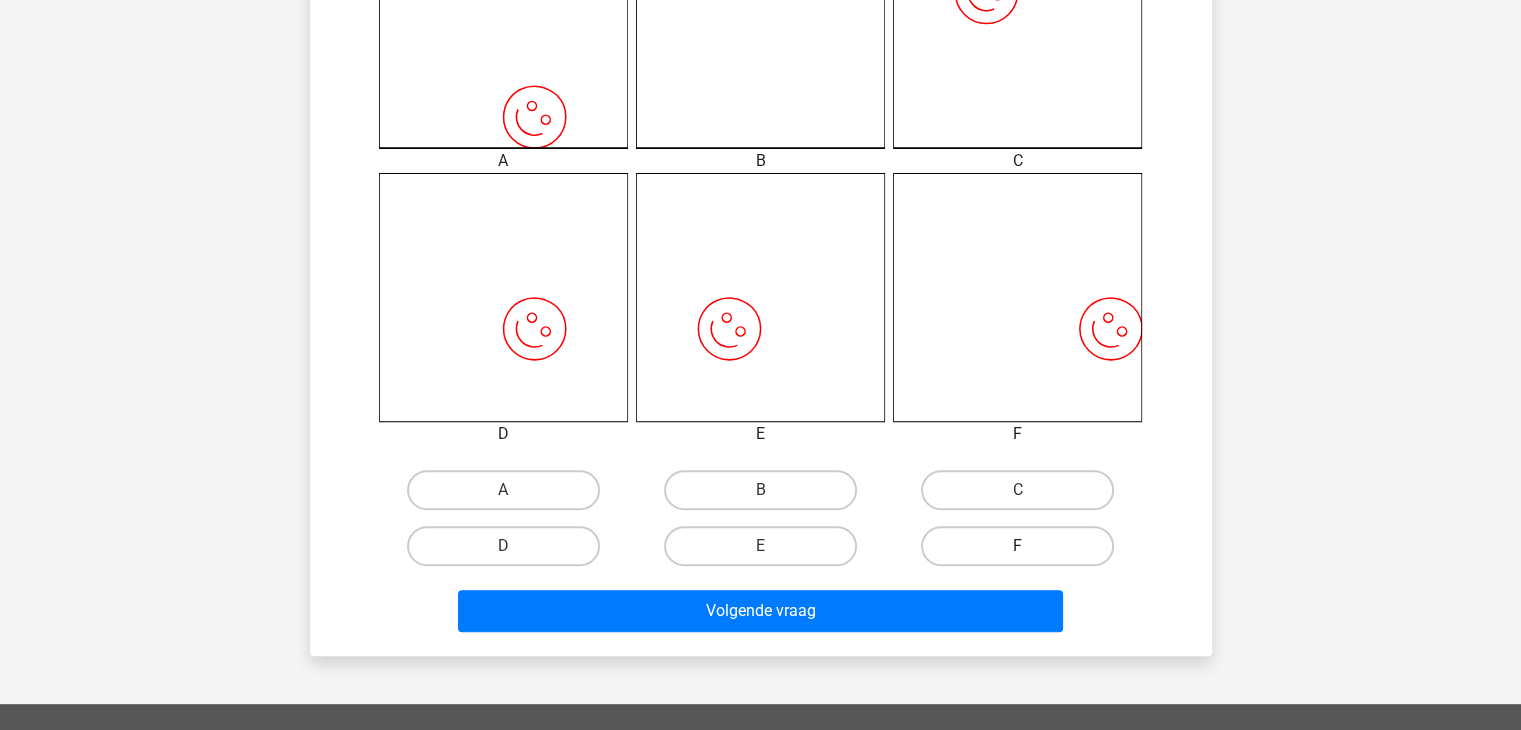 click on "F" at bounding box center [1017, 546] 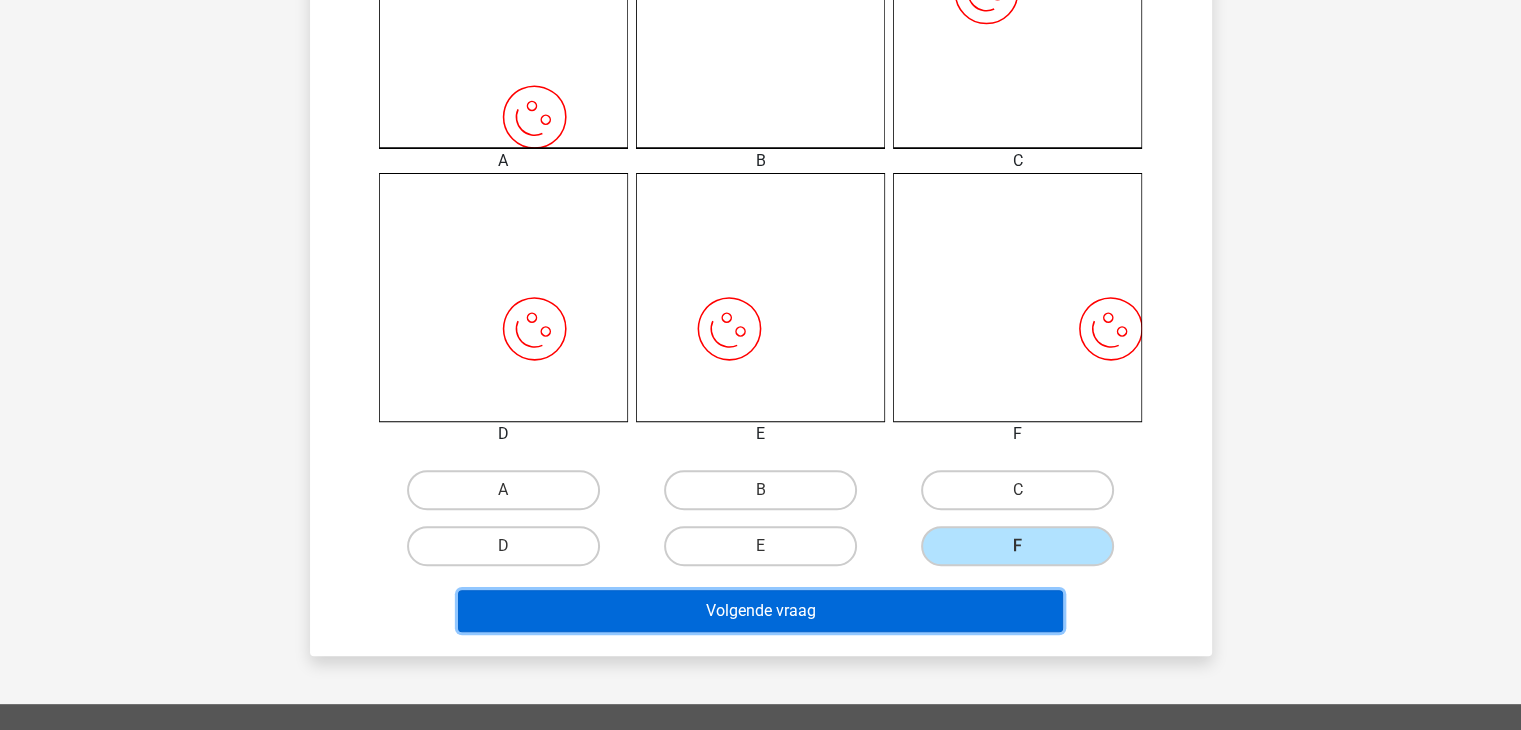click on "Volgende vraag" at bounding box center [760, 611] 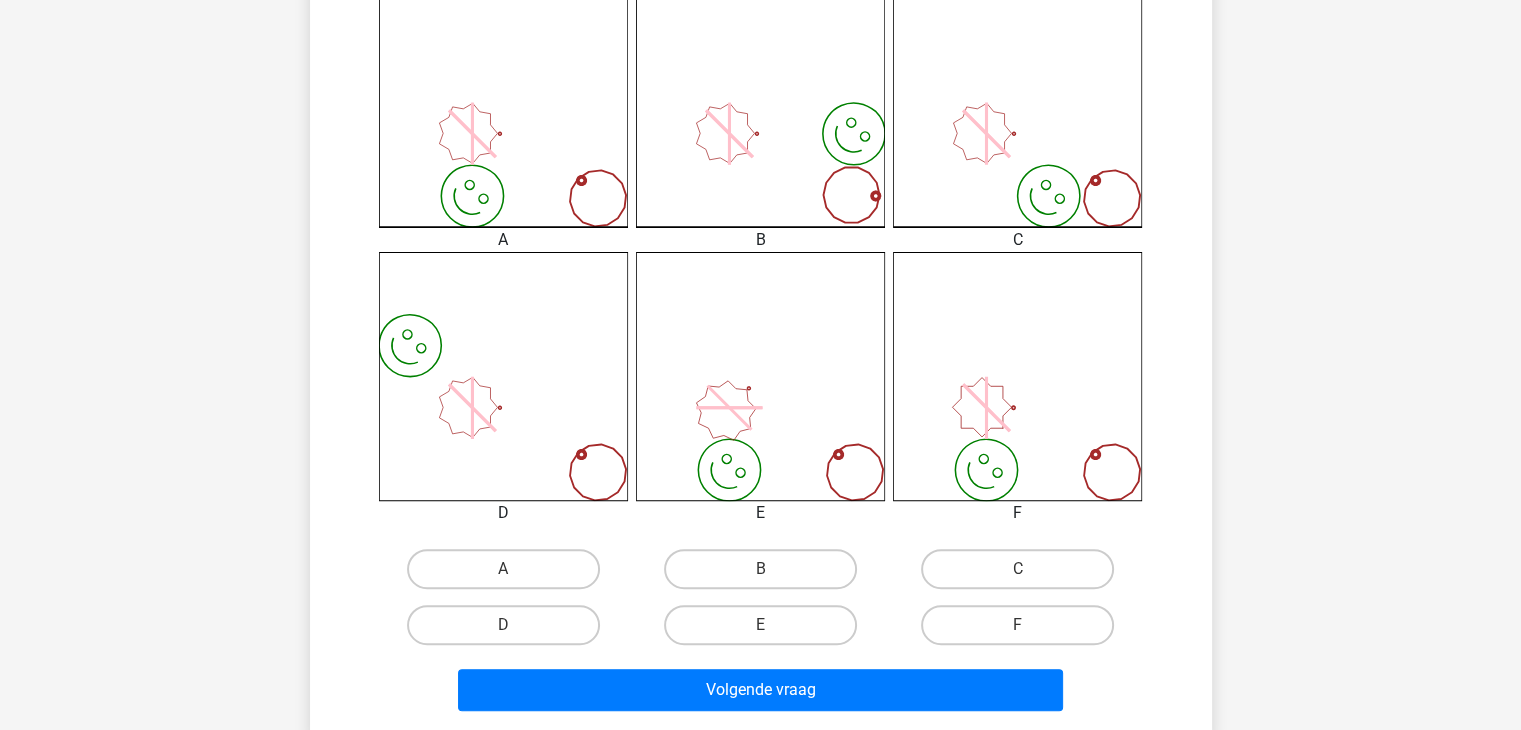 scroll, scrollTop: 593, scrollLeft: 0, axis: vertical 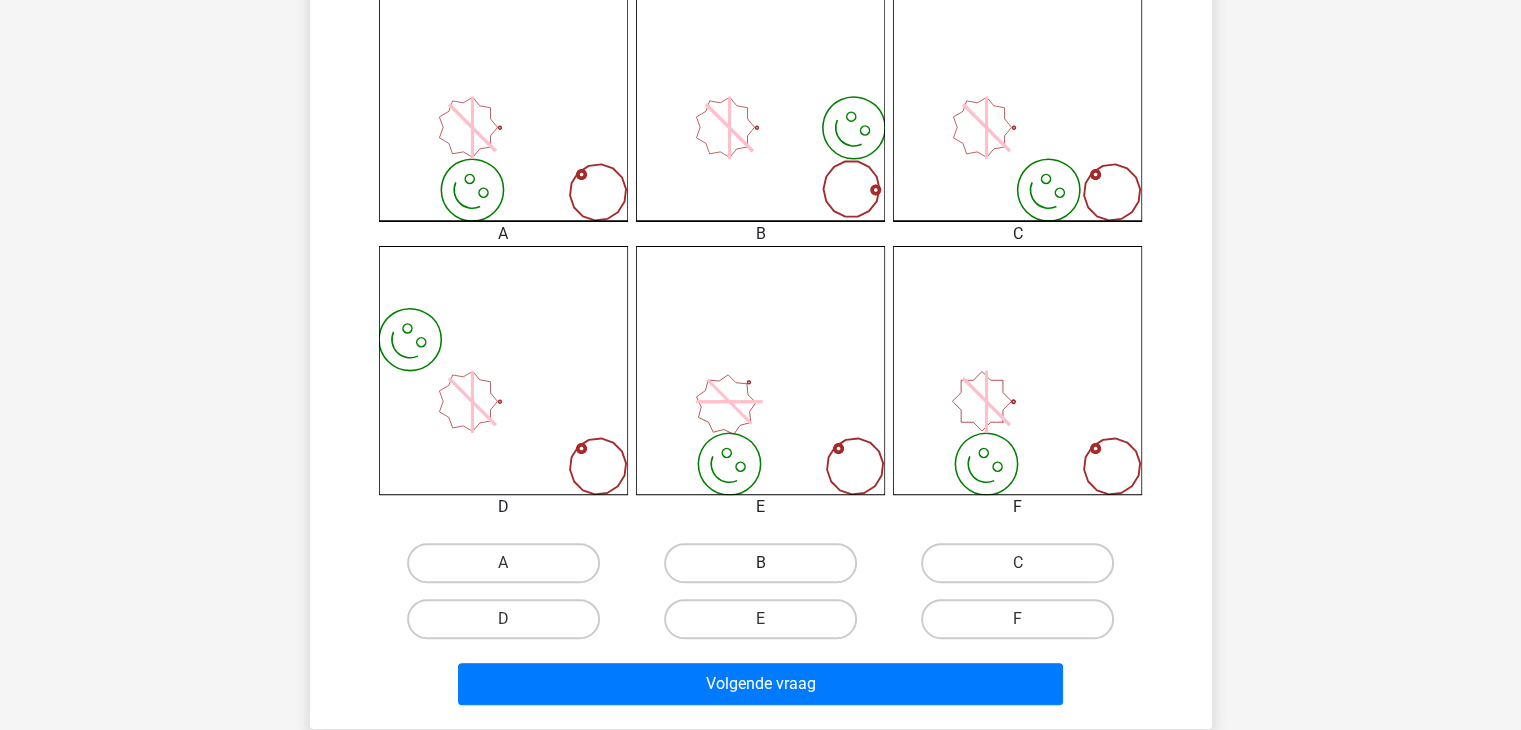 click on "B" at bounding box center (760, 563) 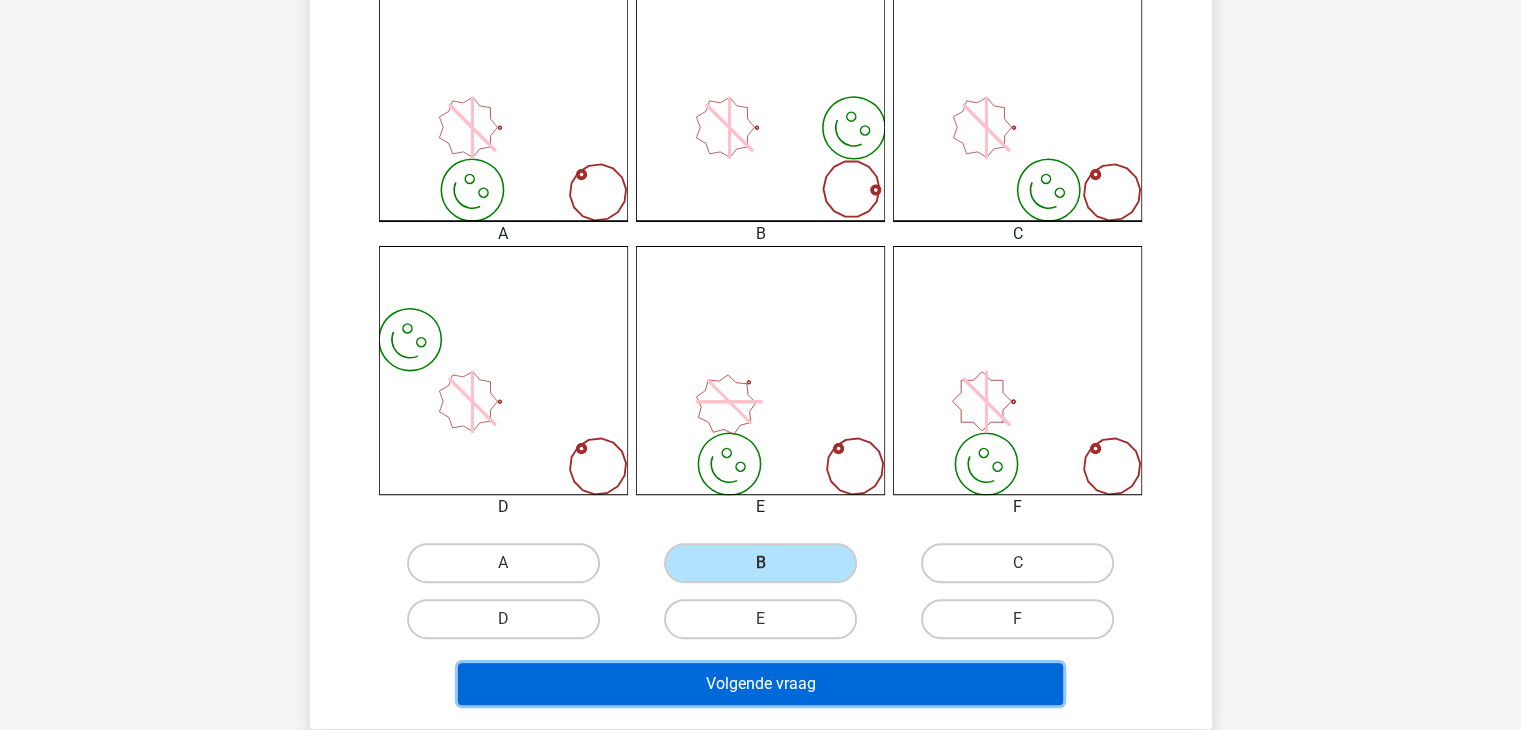 click on "Volgende vraag" at bounding box center (760, 684) 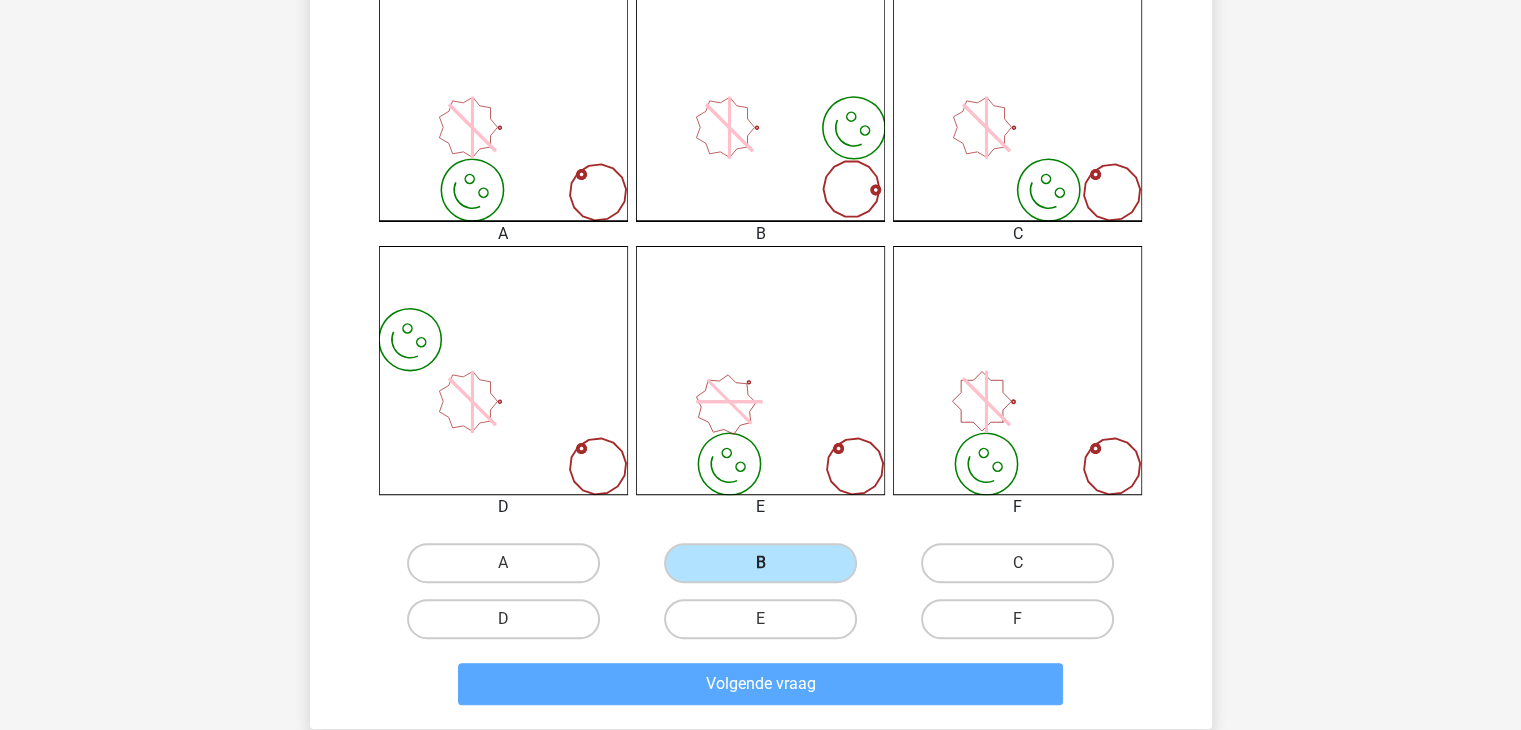 click on "B" at bounding box center (760, 563) 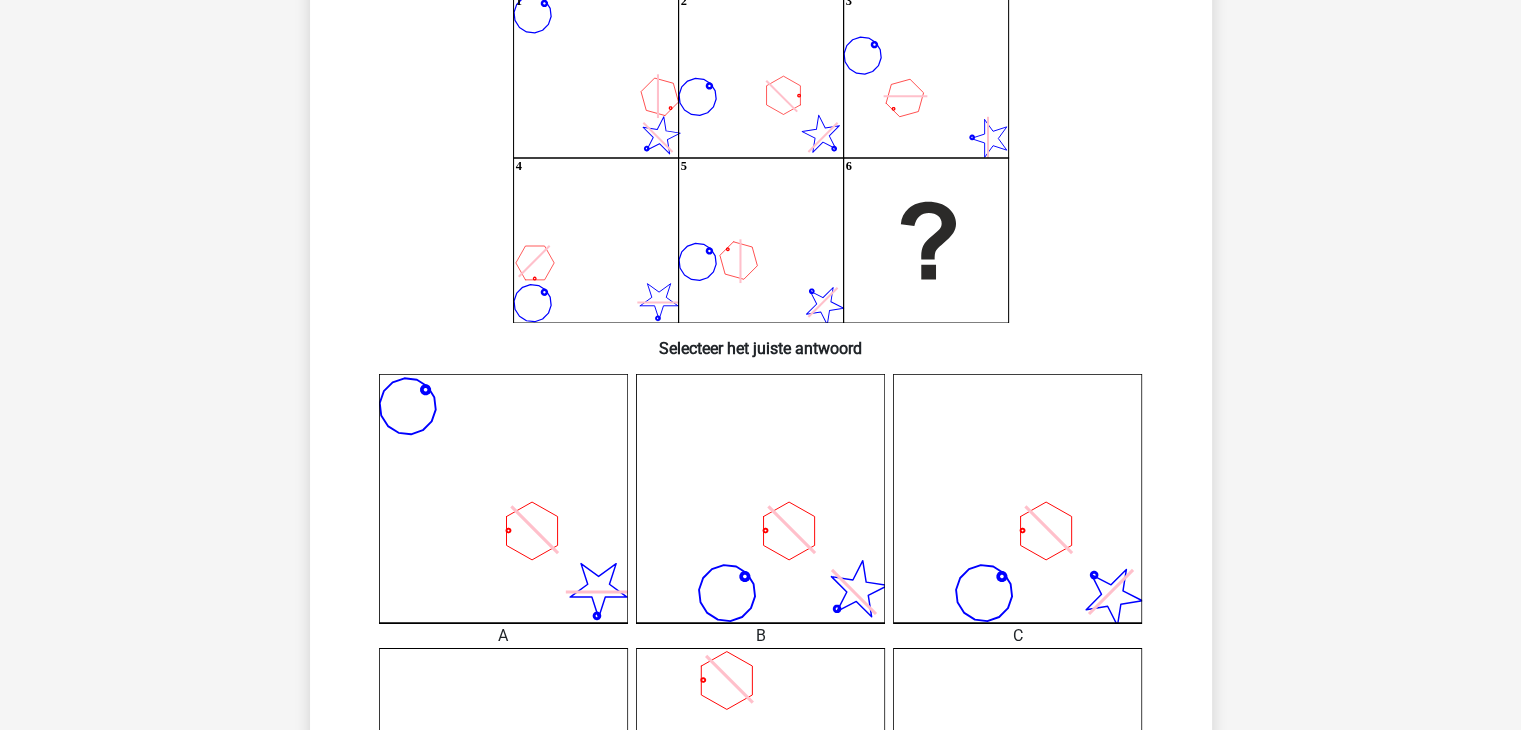 scroll, scrollTop: 190, scrollLeft: 0, axis: vertical 